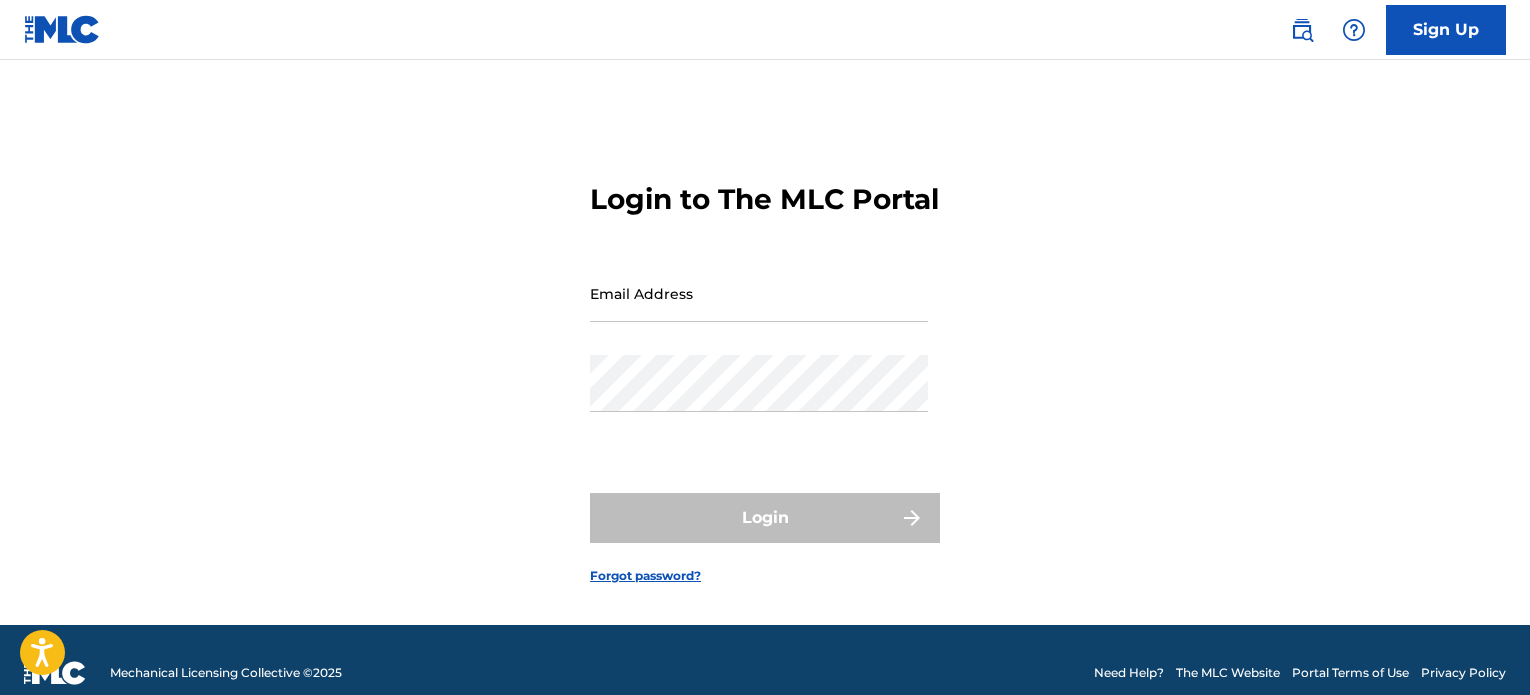 click on "Login to The MLC Portal Email Address Password Login Forgot password?" at bounding box center (765, 367) 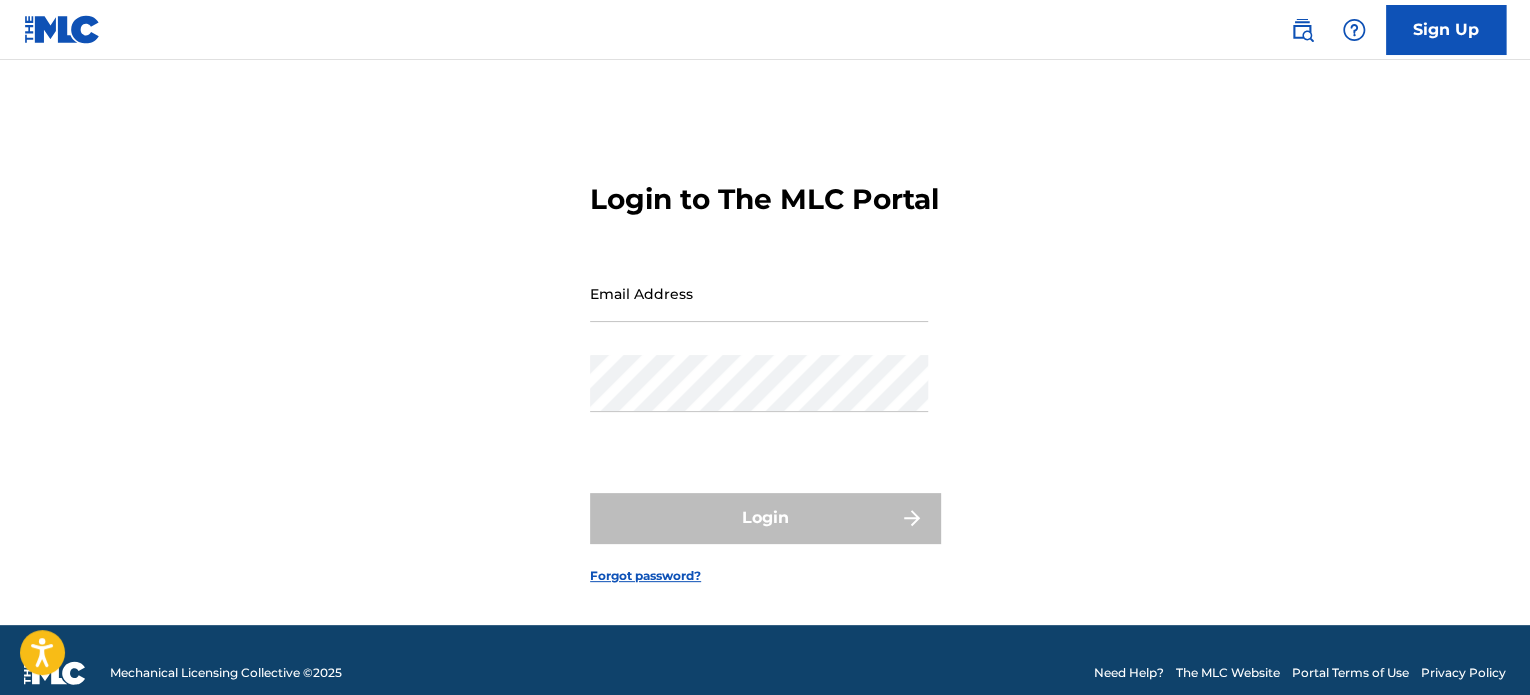 scroll, scrollTop: 0, scrollLeft: 0, axis: both 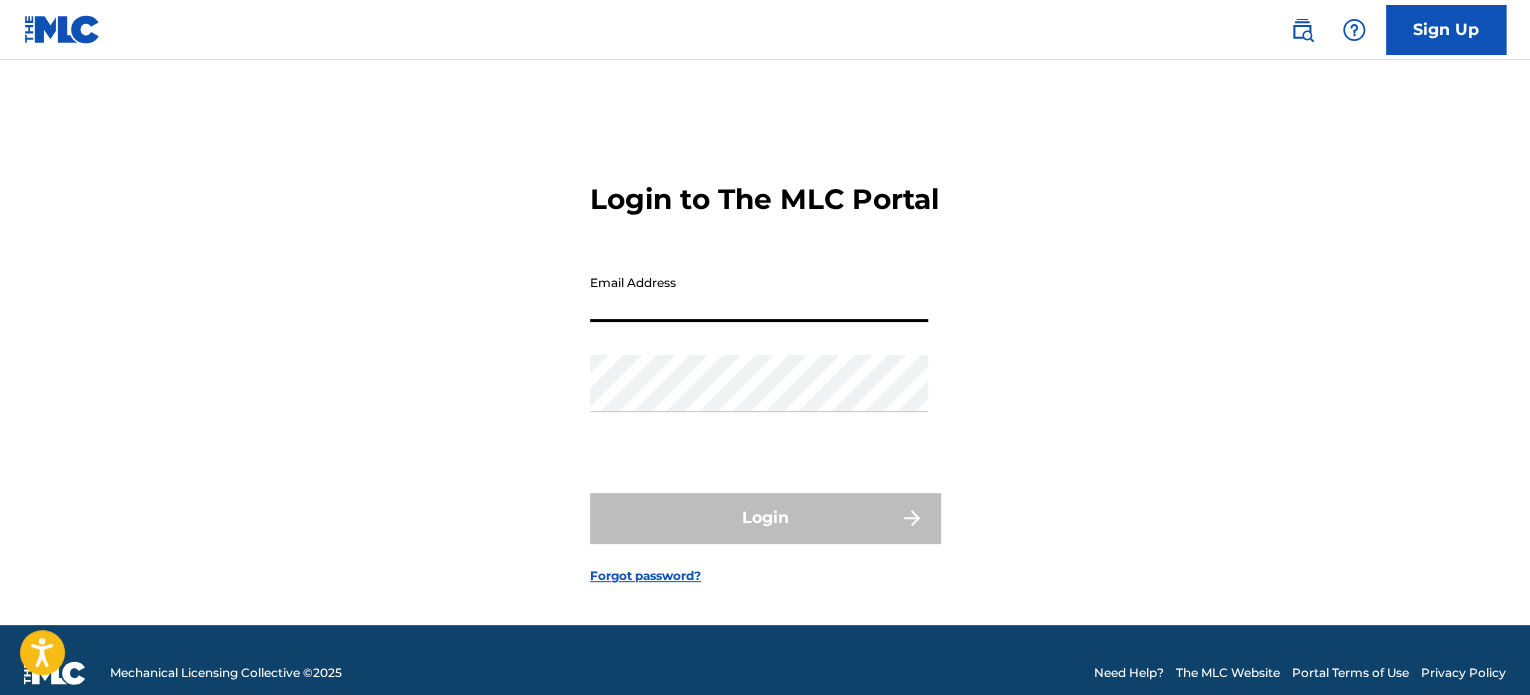 type on "[EMAIL]" 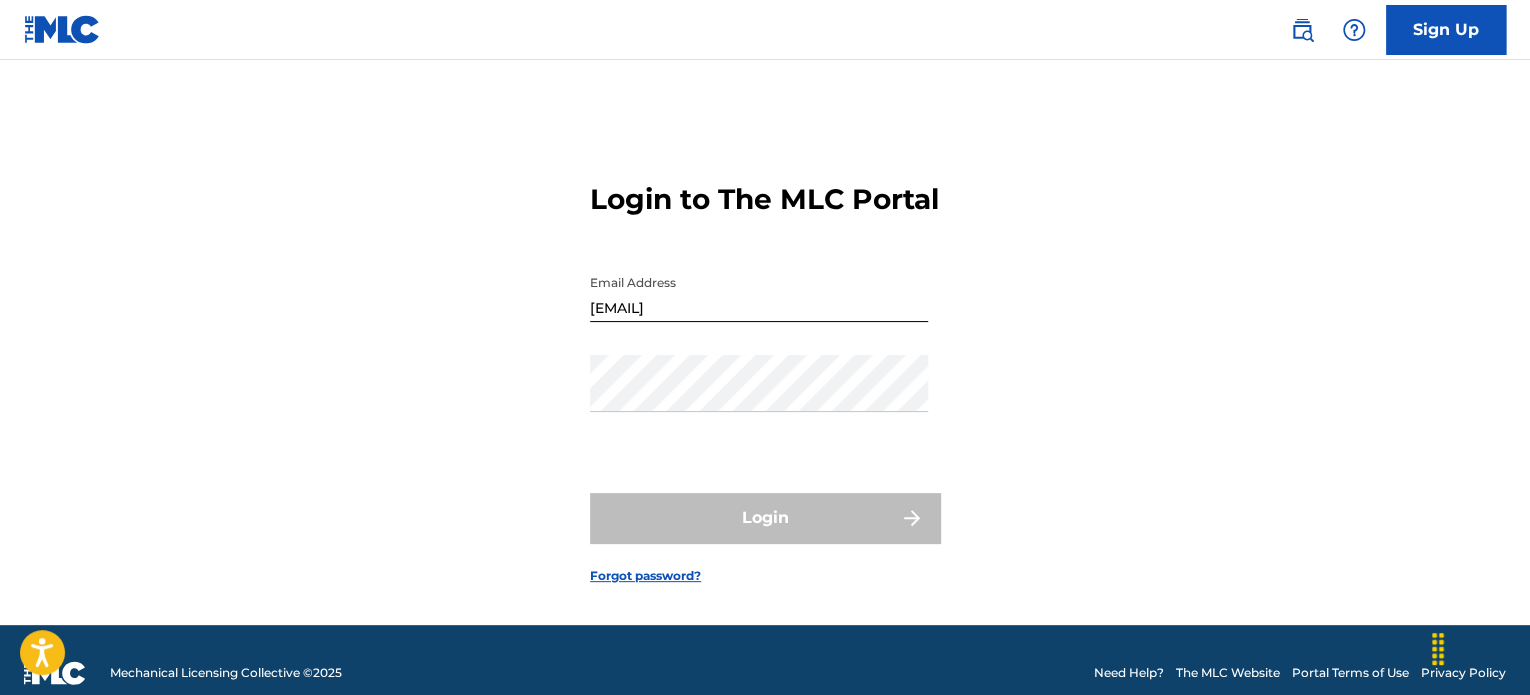 click on "Password" at bounding box center [759, 400] 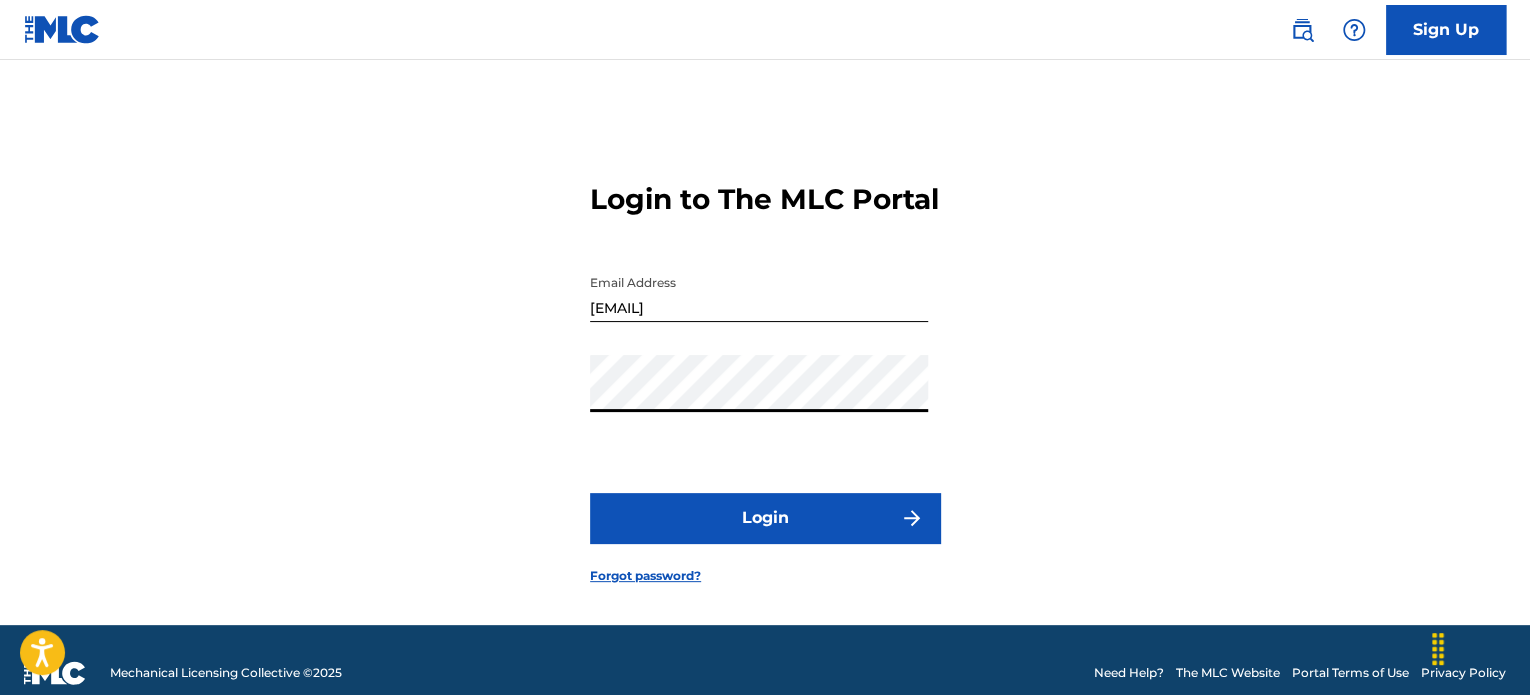 click on "Login" at bounding box center (765, 518) 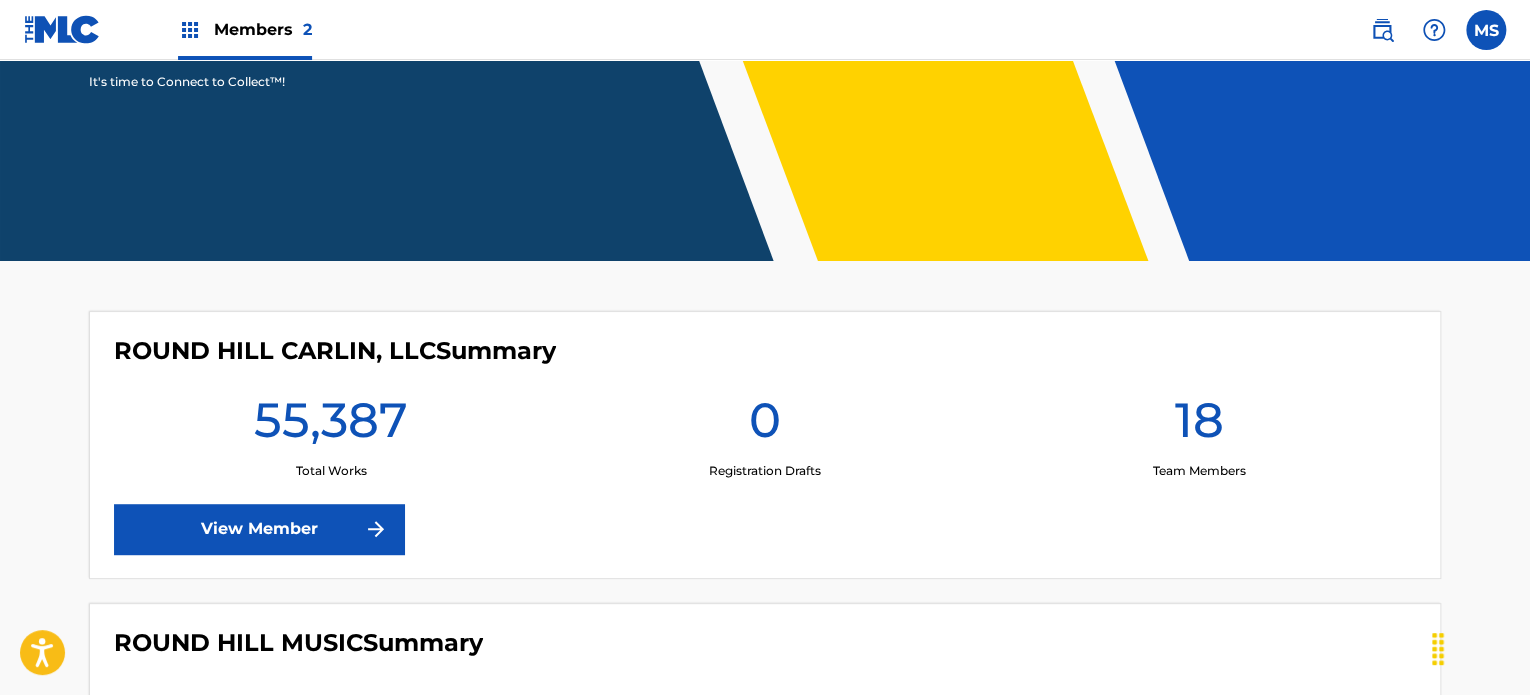 scroll, scrollTop: 500, scrollLeft: 0, axis: vertical 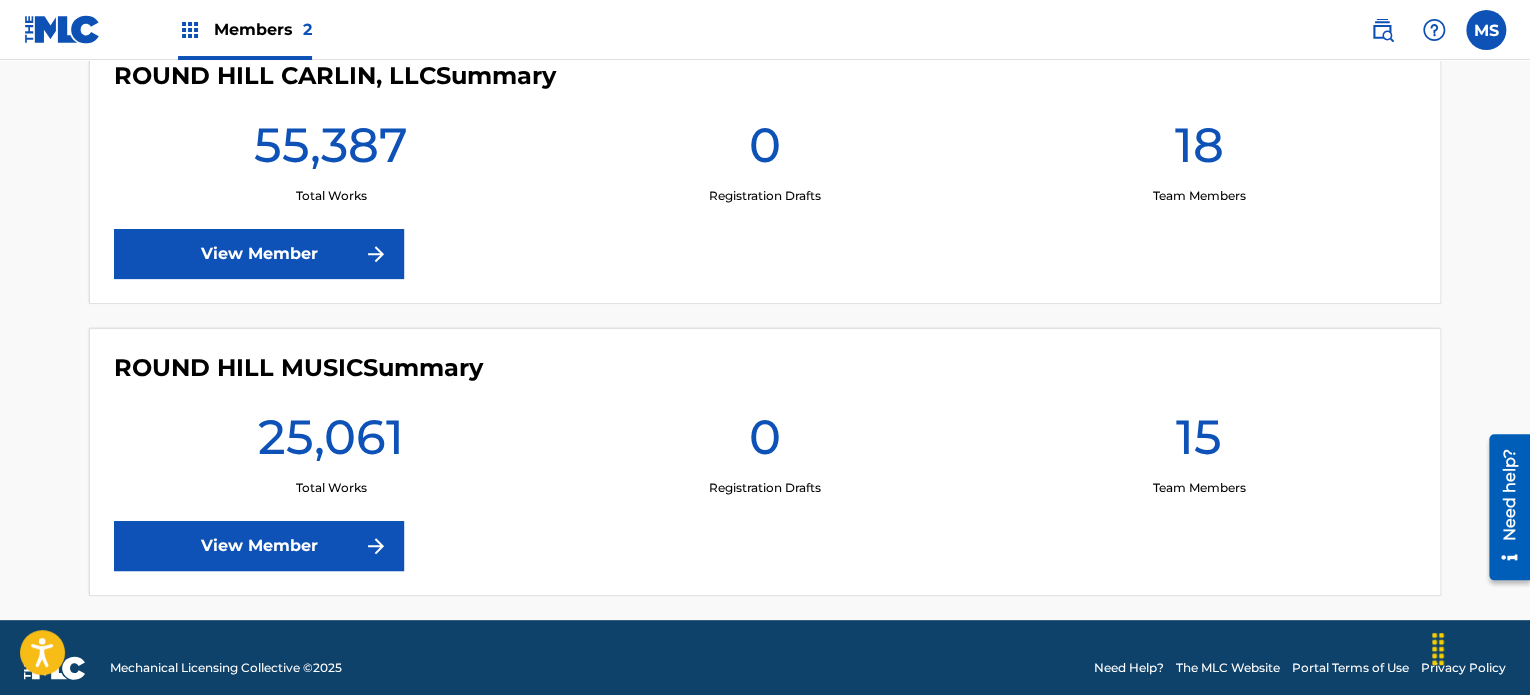 click on "View Member" at bounding box center (259, 546) 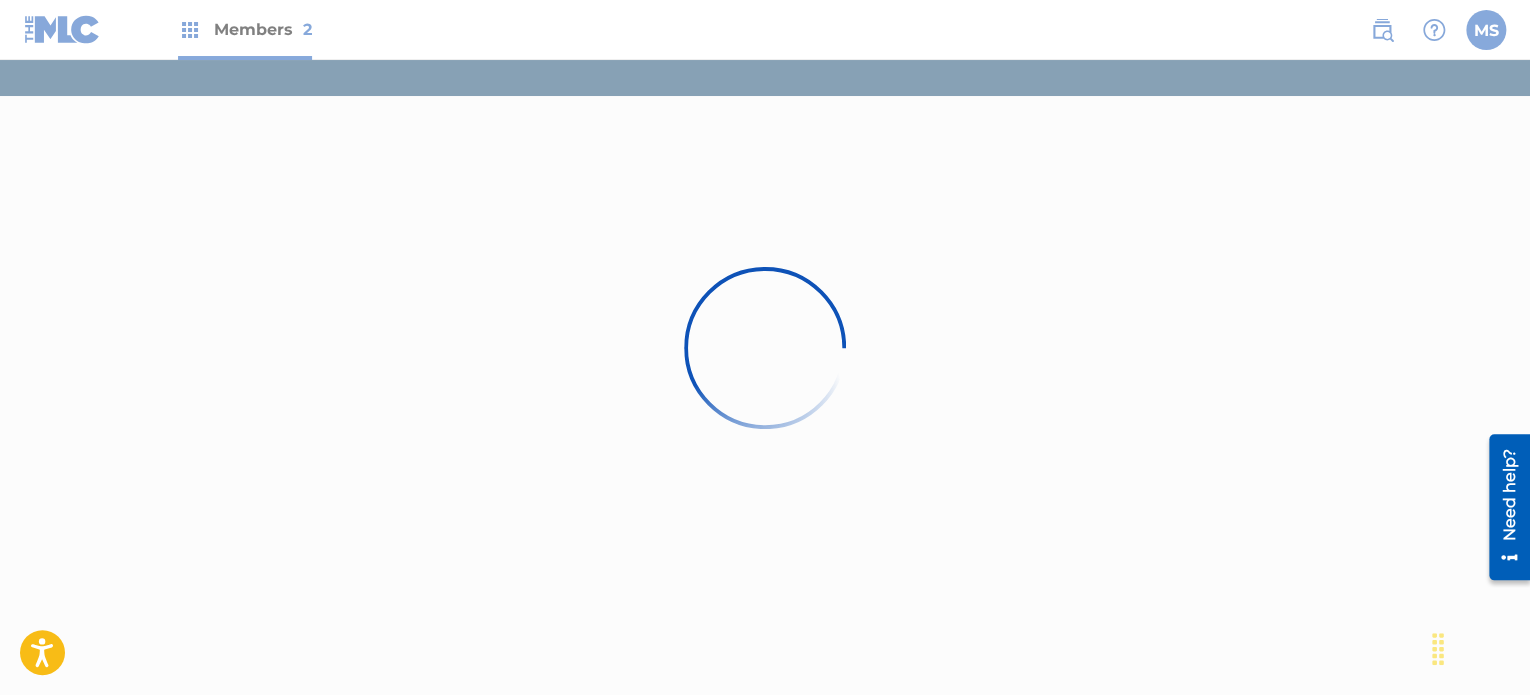 scroll, scrollTop: 0, scrollLeft: 0, axis: both 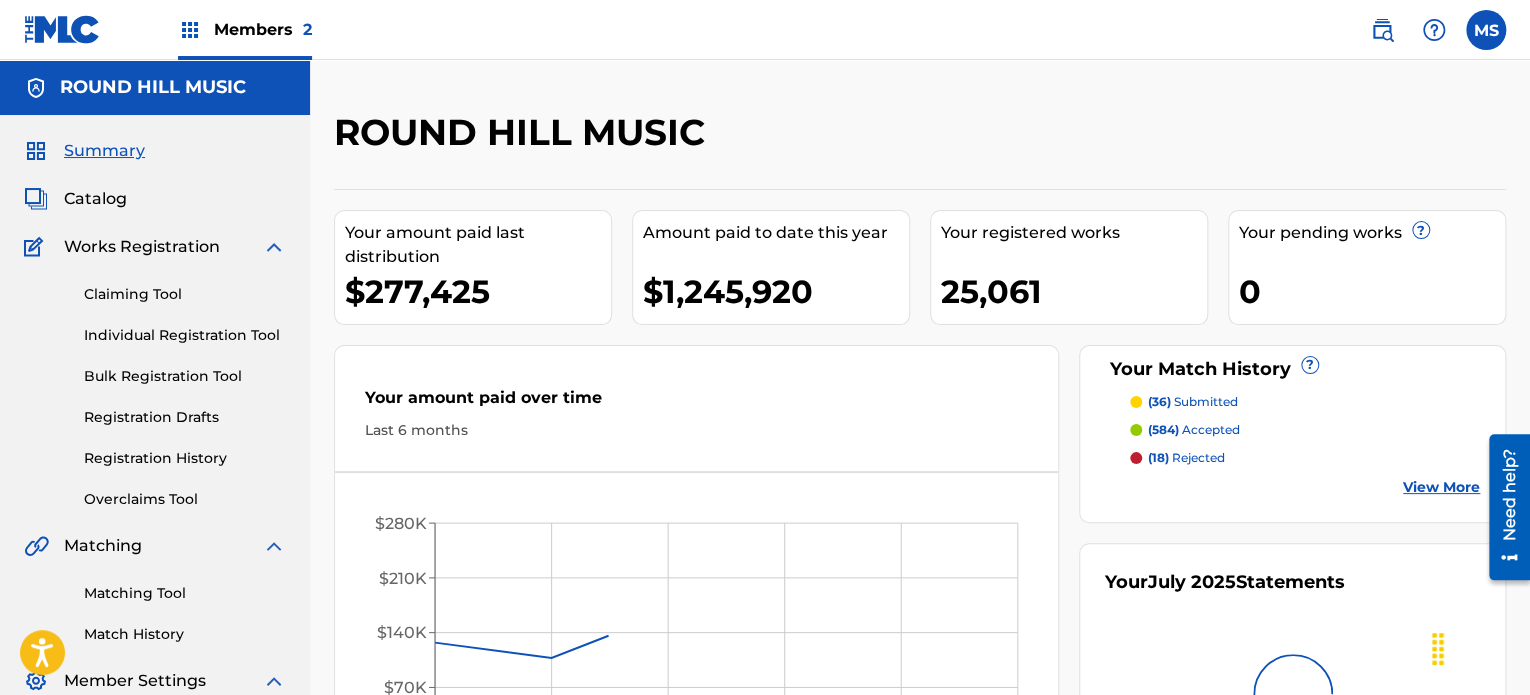 click on "Catalog" at bounding box center (95, 199) 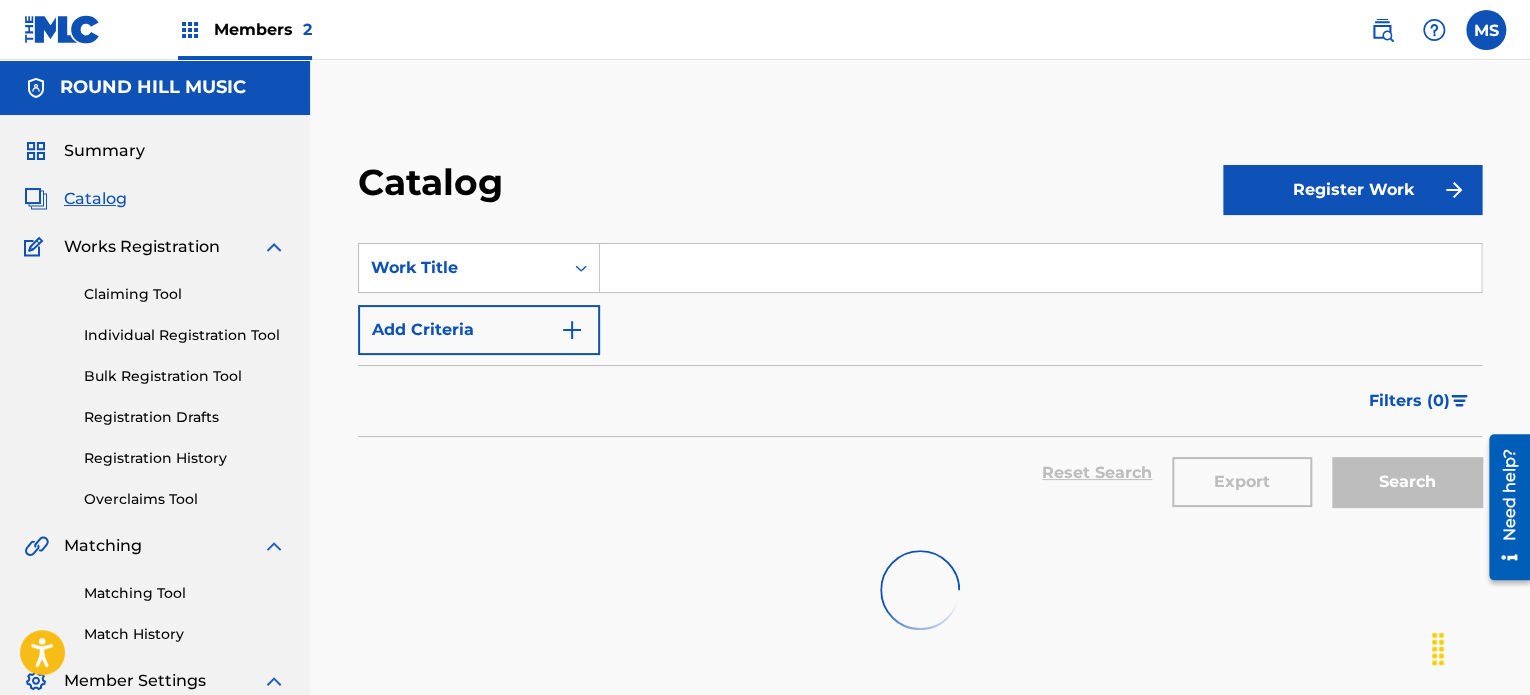click at bounding box center (1040, 268) 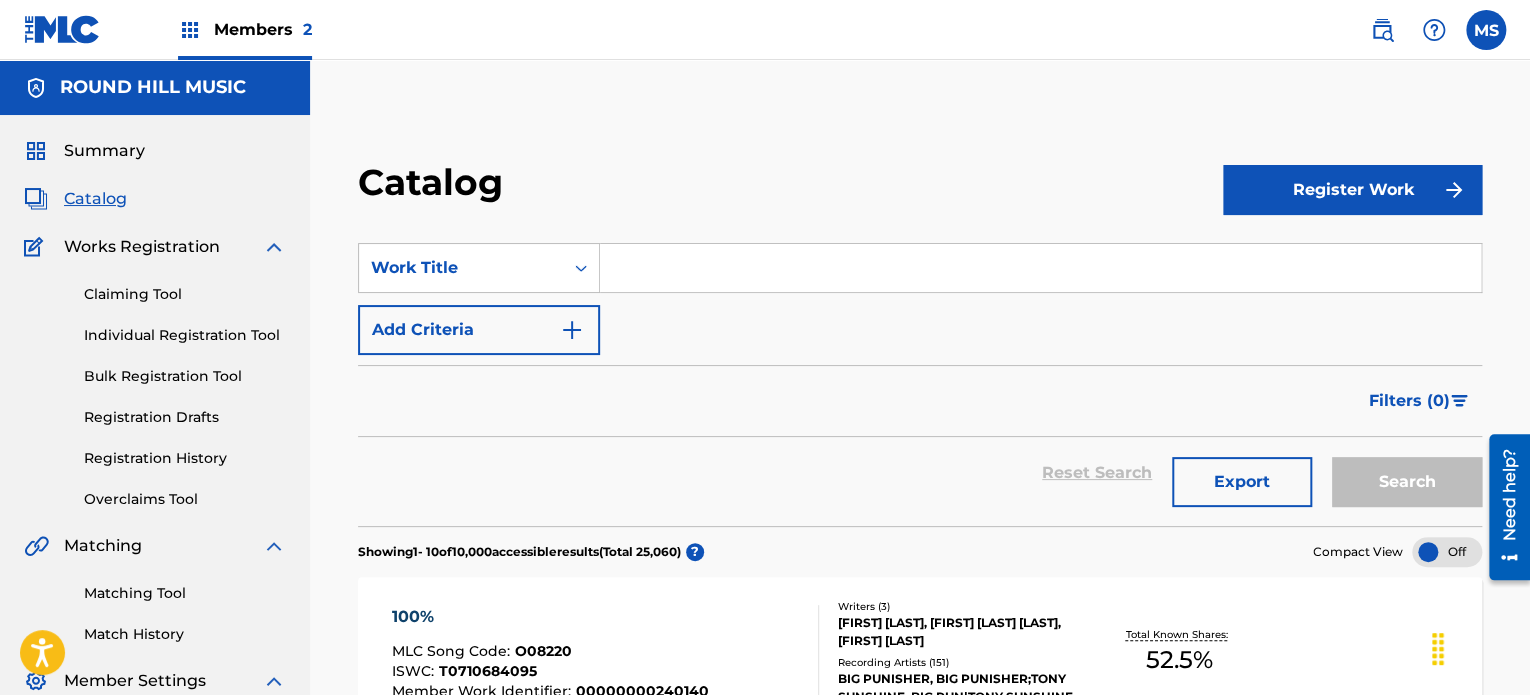 paste on "(Let Me Up) I'Ve Had Enough" 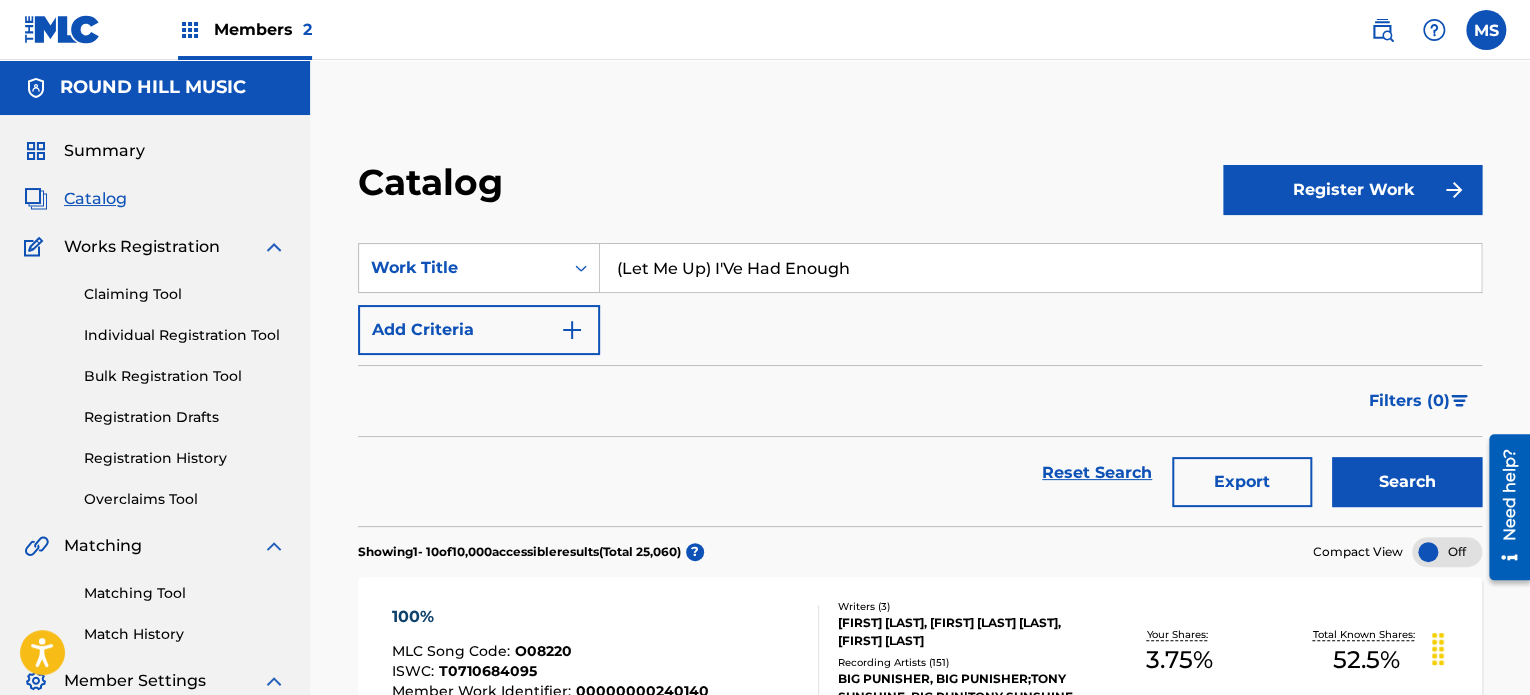 type on "(Let Me Up) I'Ve Had Enough" 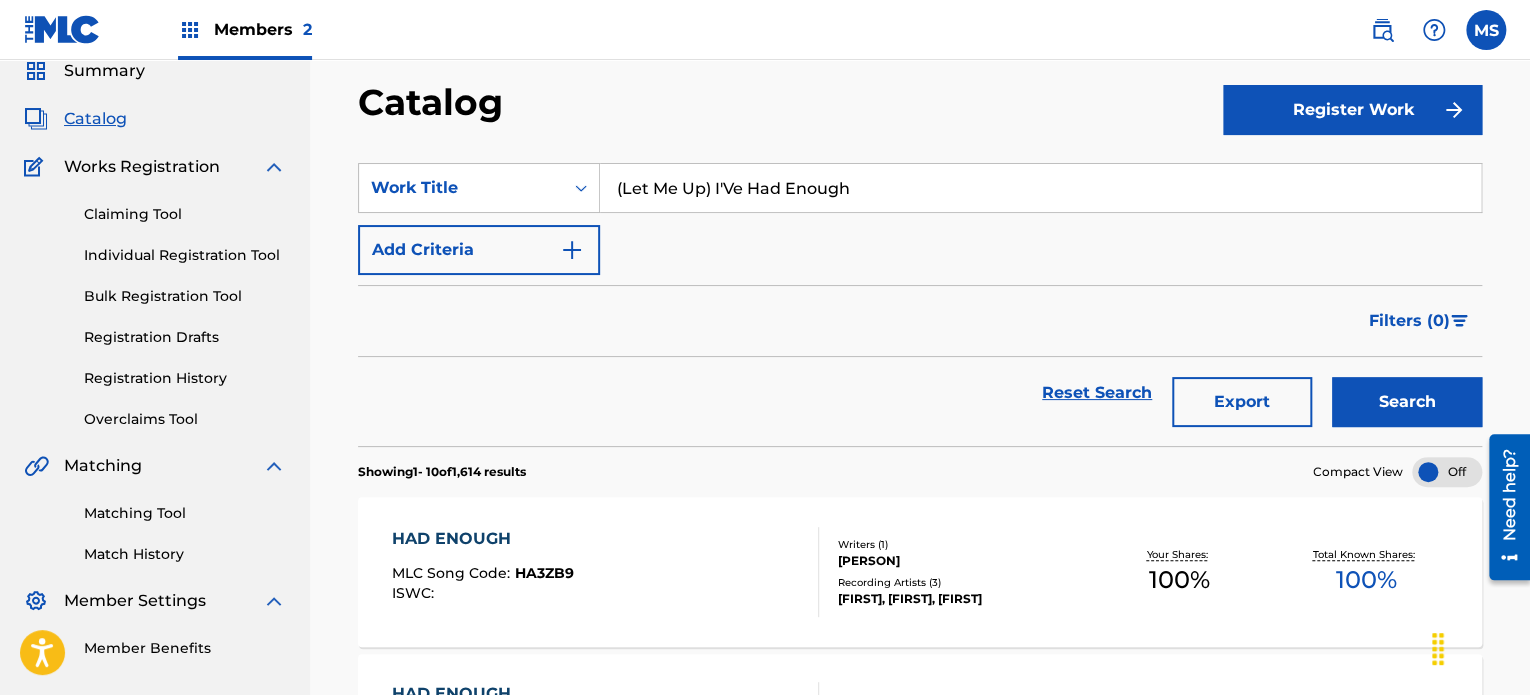 scroll, scrollTop: 0, scrollLeft: 0, axis: both 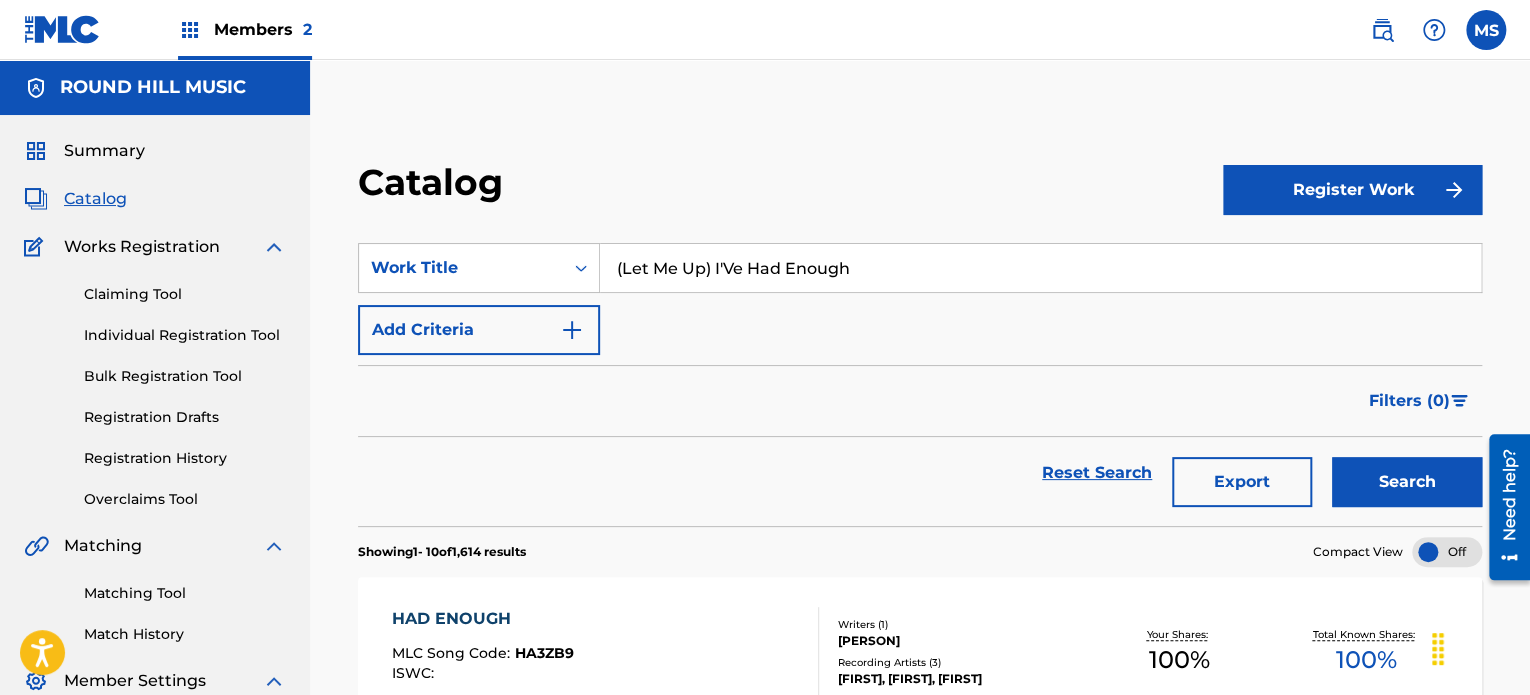 click on "Members    2" at bounding box center [263, 29] 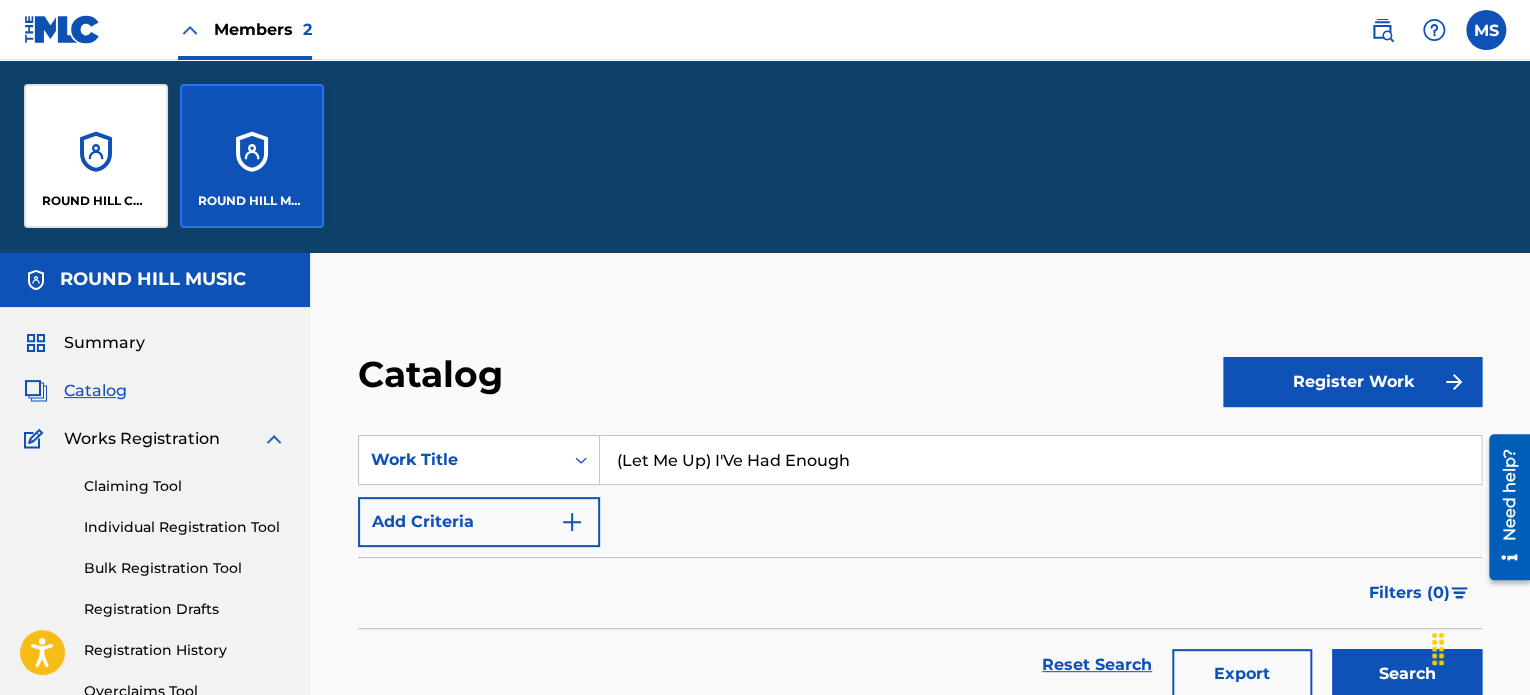 click on "ROUND HILL CARLIN, LLC" at bounding box center [96, 156] 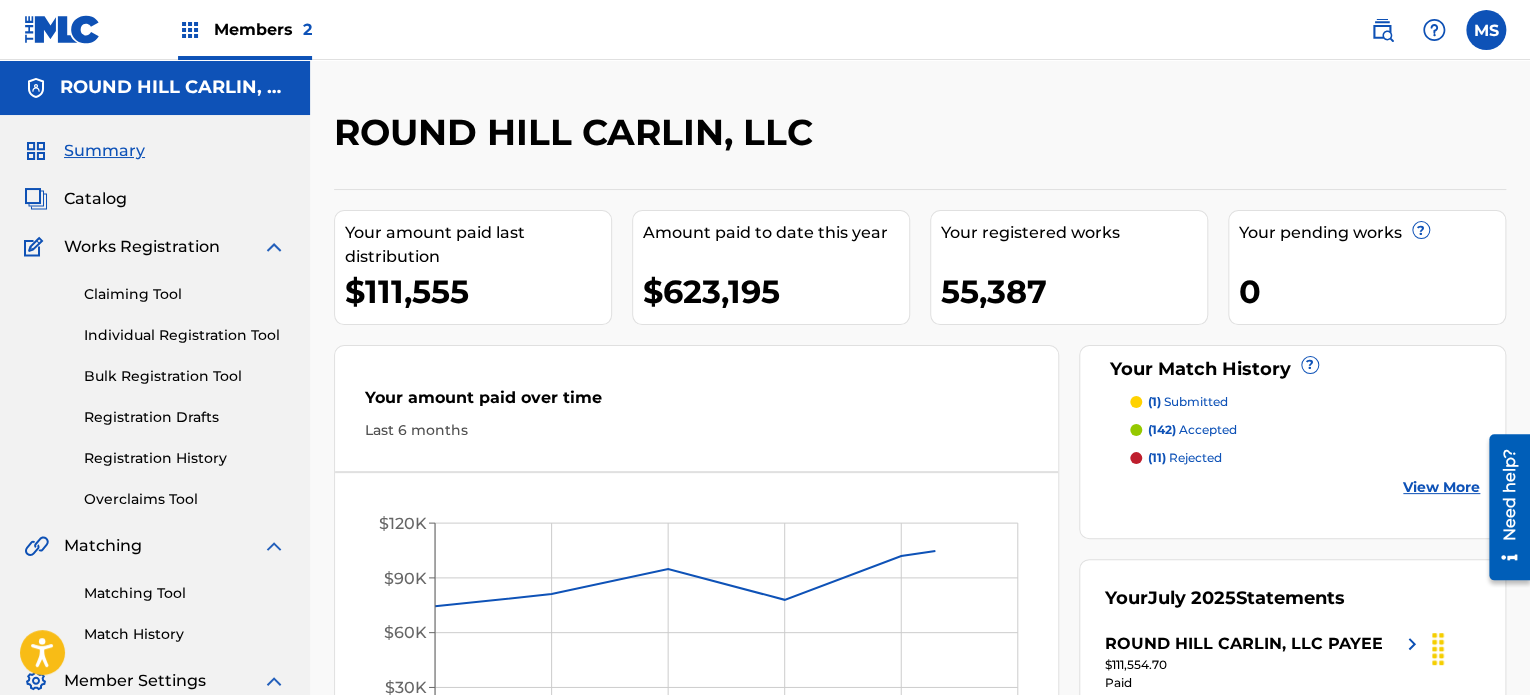 click on "Catalog" at bounding box center [95, 199] 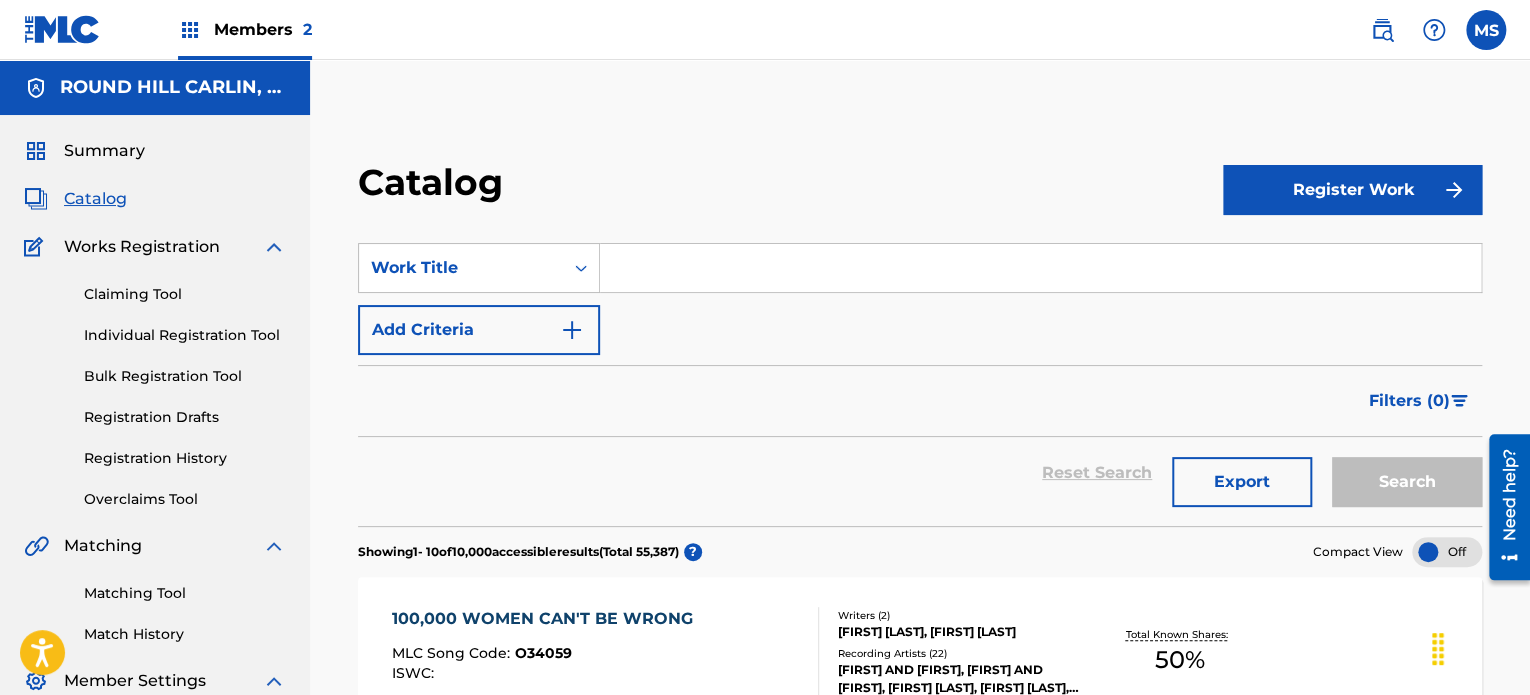 click at bounding box center (1040, 268) 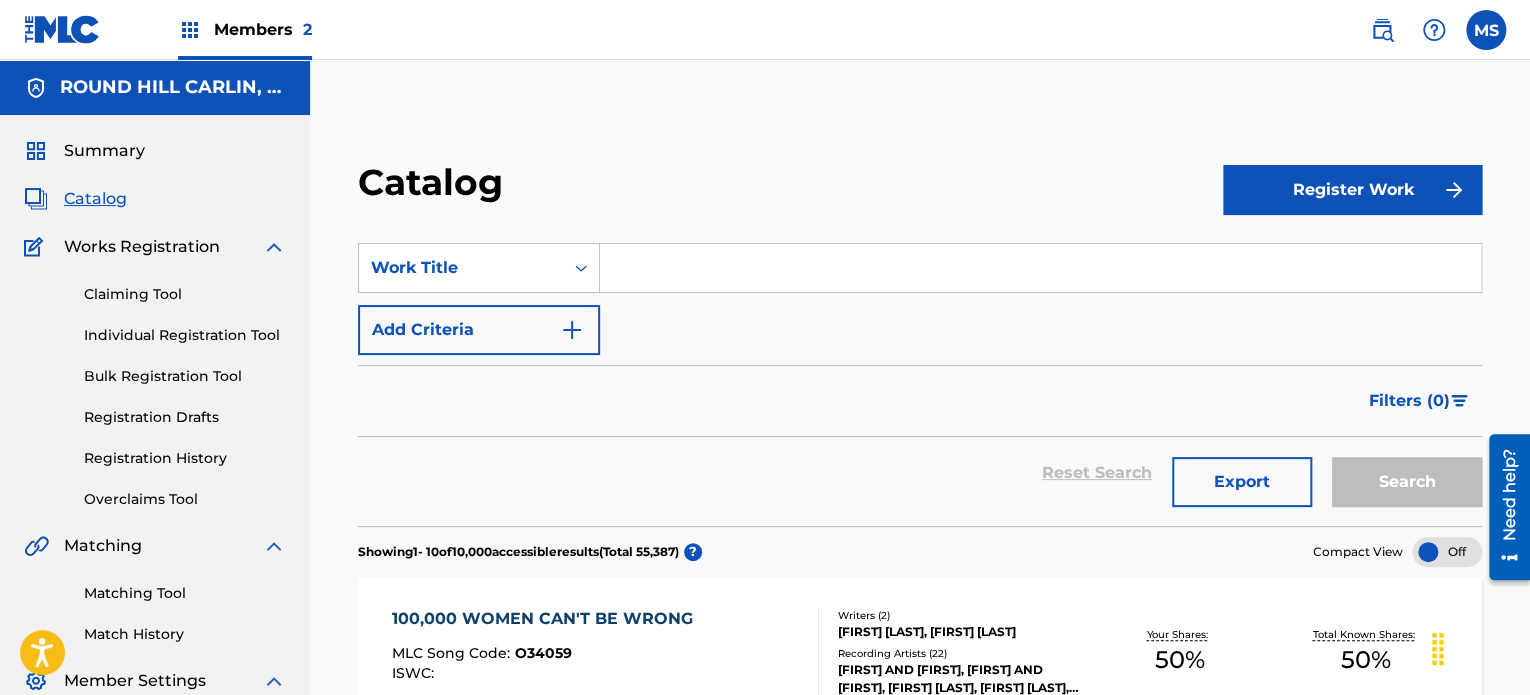 paste on "(Let Me Up) I'Ve Had Enough" 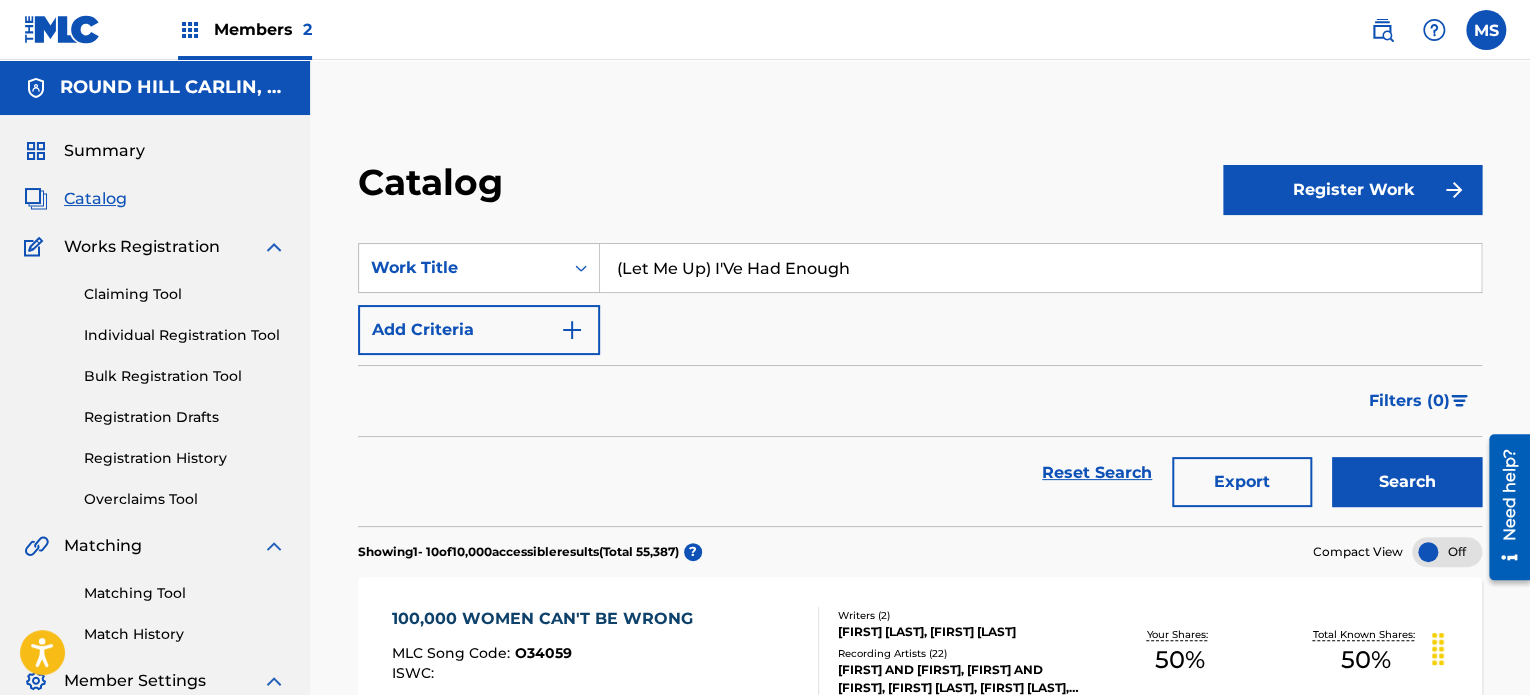 type on "(Let Me Up) I'Ve Had Enough" 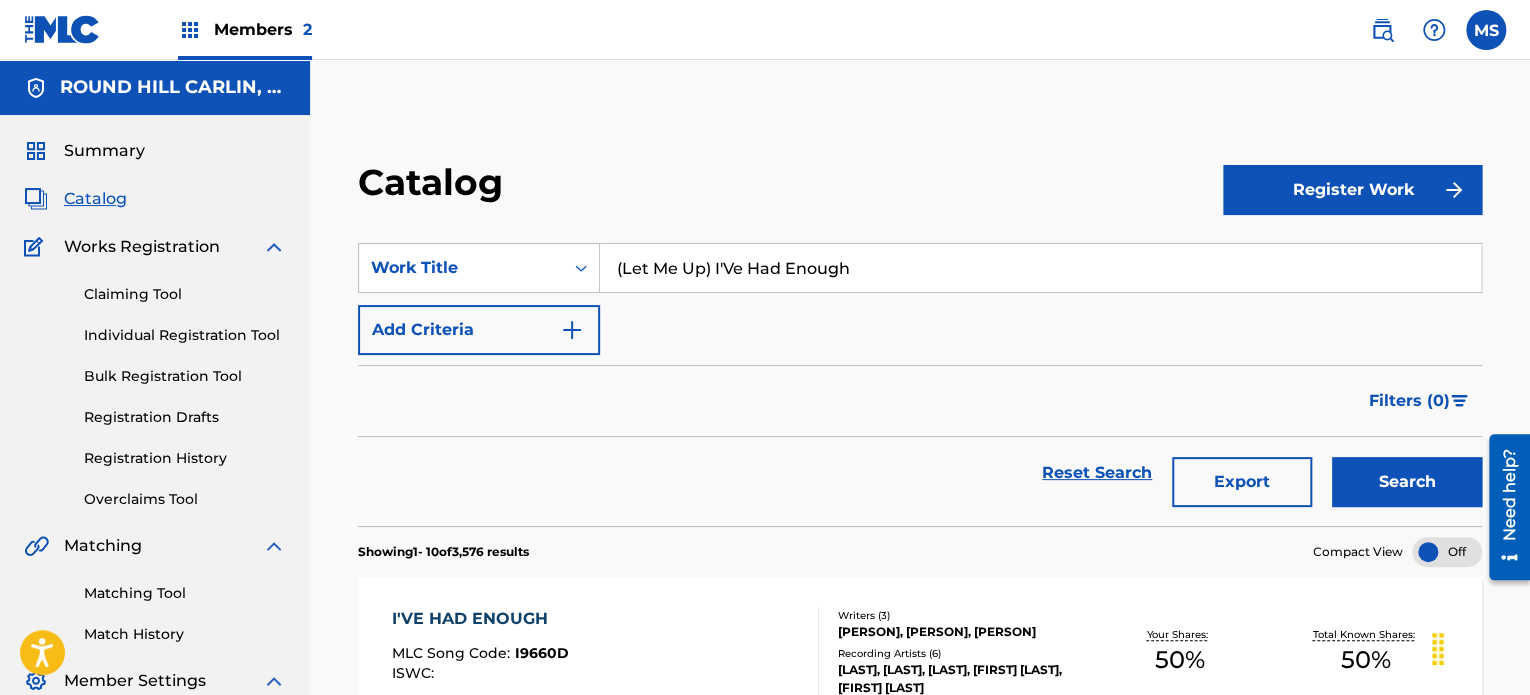 click on "Members    2 MS MS [FIRST]   [LAST] [EMAIL] Profile Log out" at bounding box center [765, 30] 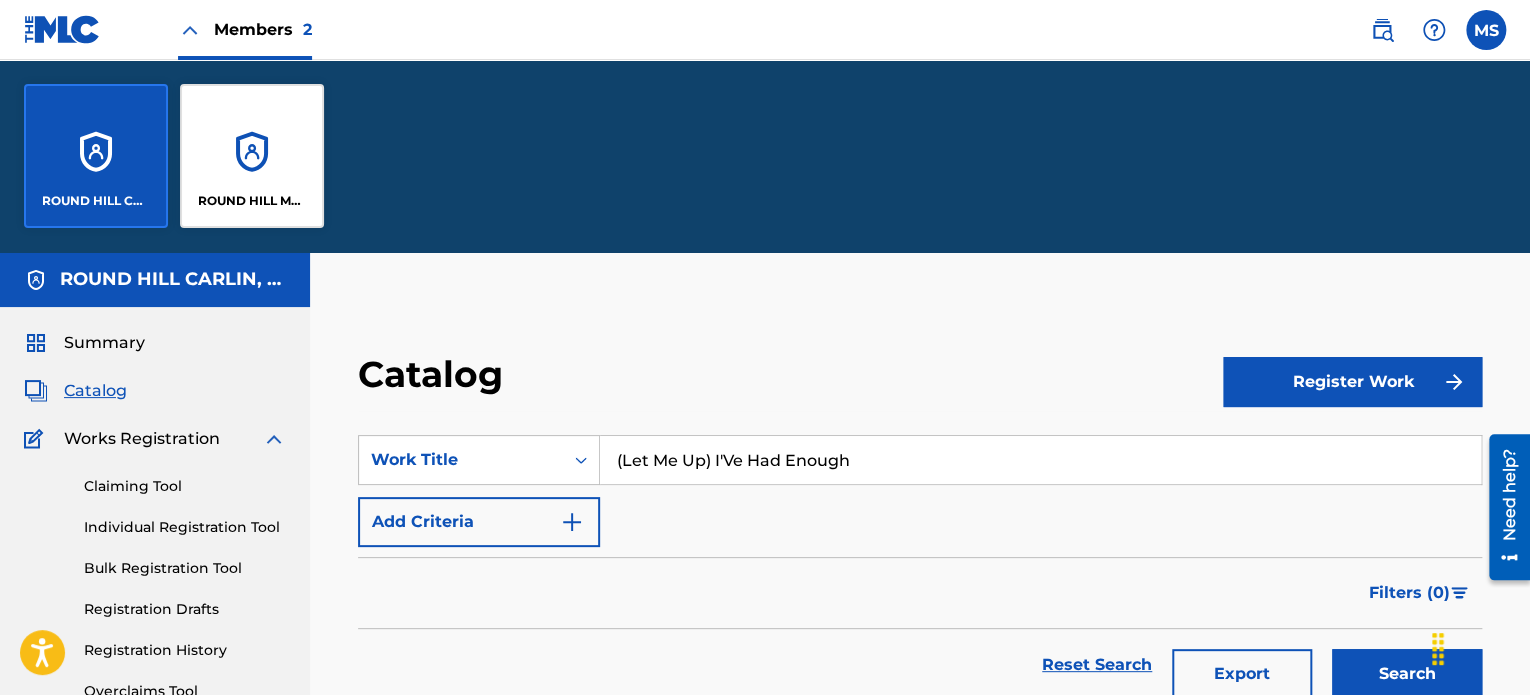 click on "ROUND HILL MUSIC" at bounding box center [252, 156] 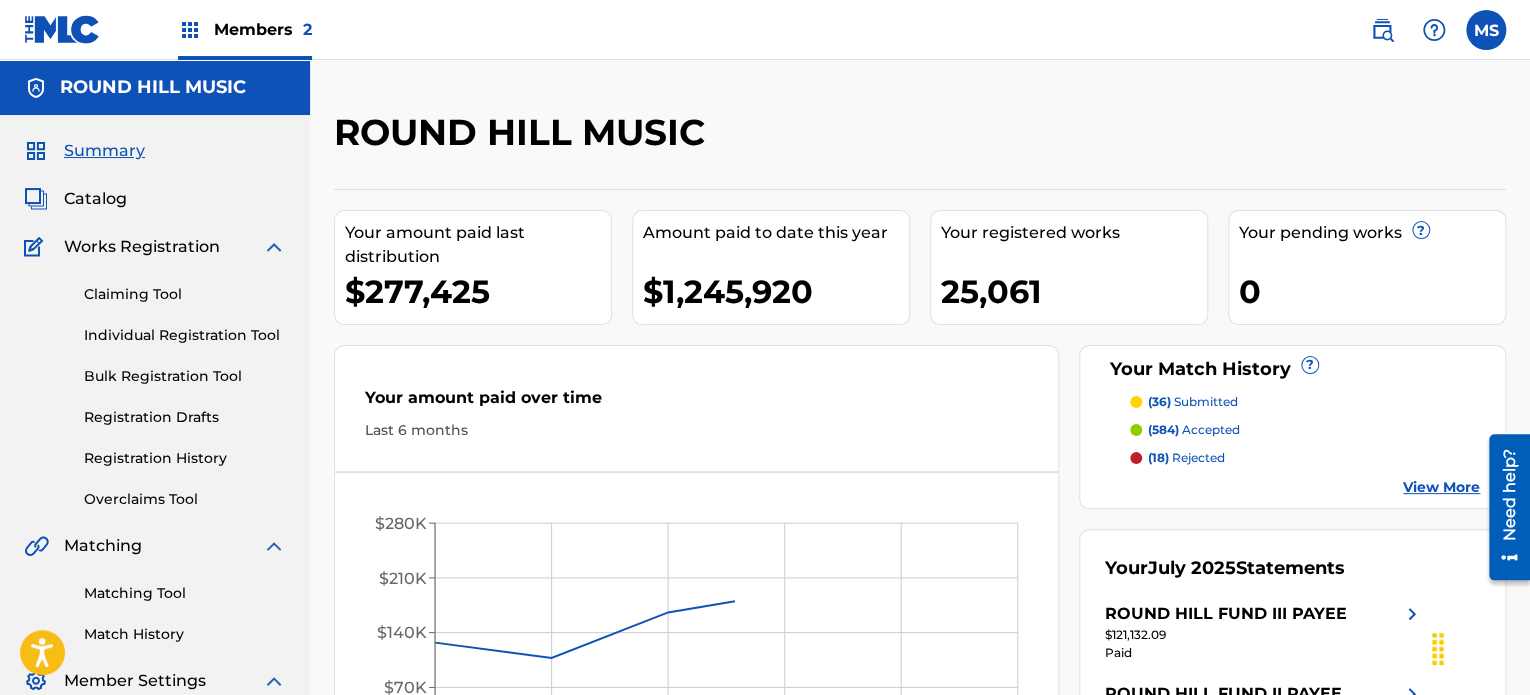 click on "Catalog" at bounding box center (95, 199) 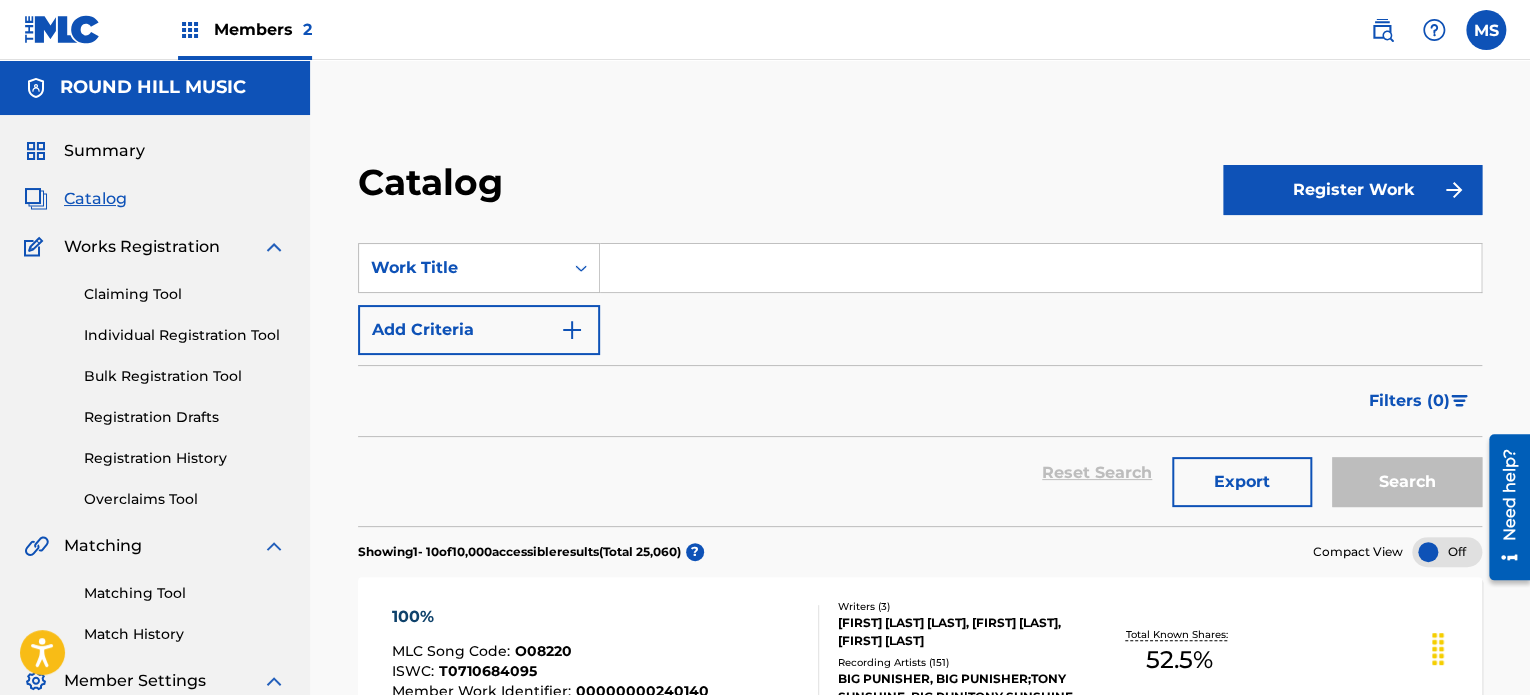 click at bounding box center [1040, 268] 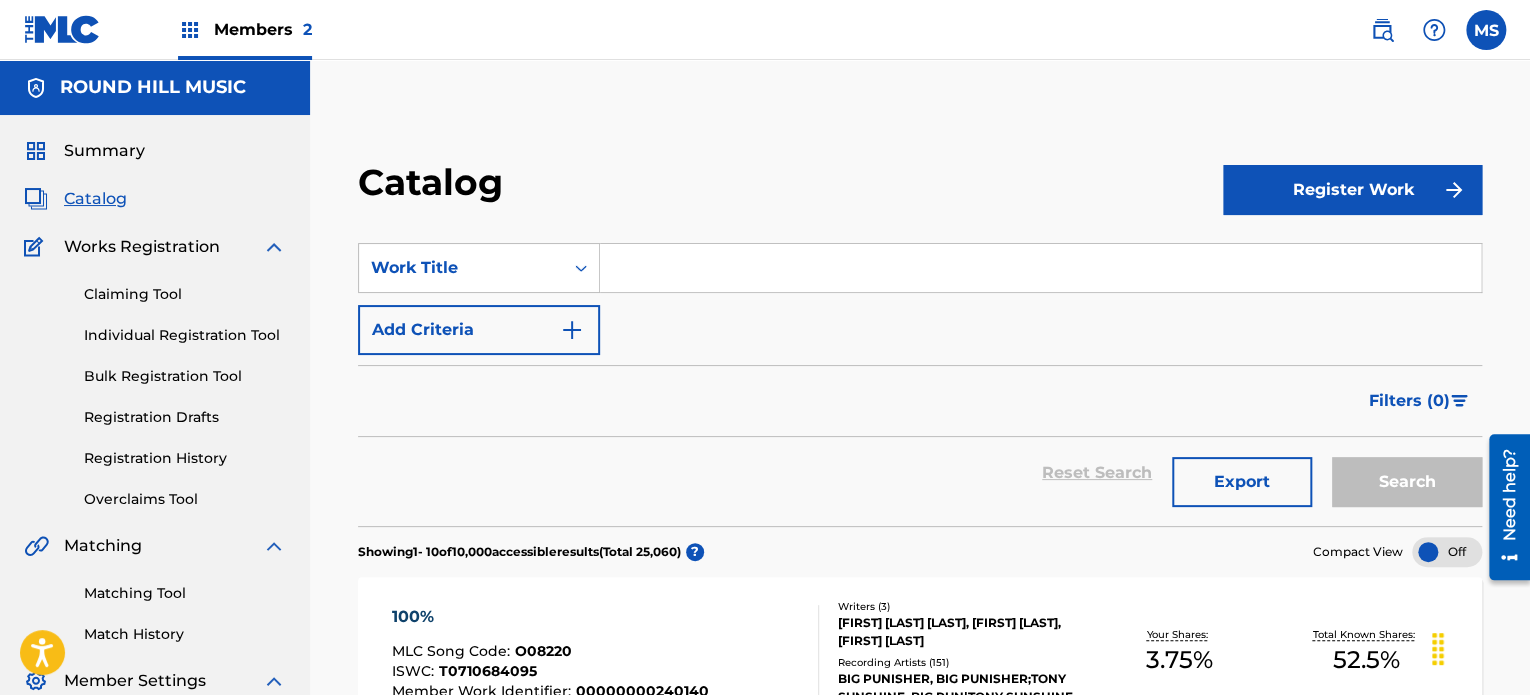 paste on "A Livin'" 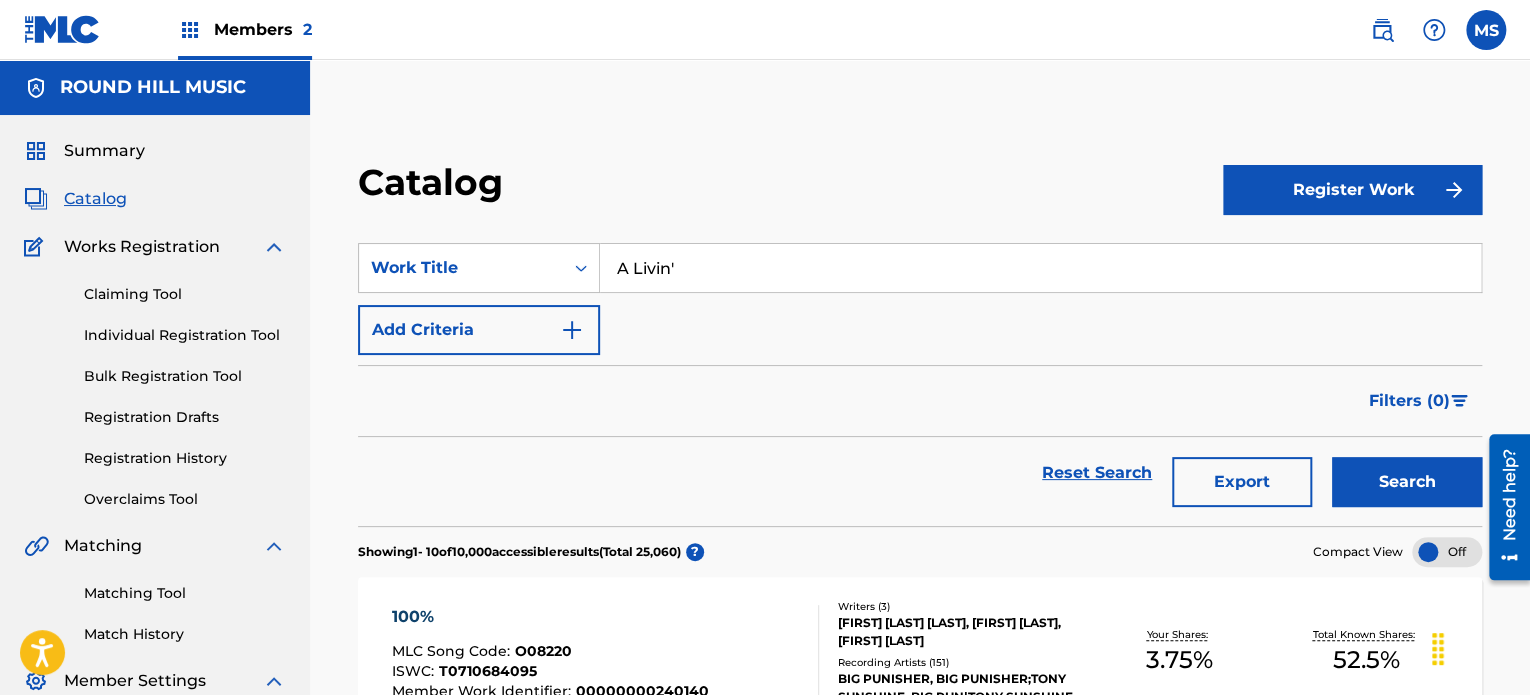 type on "A Livin'" 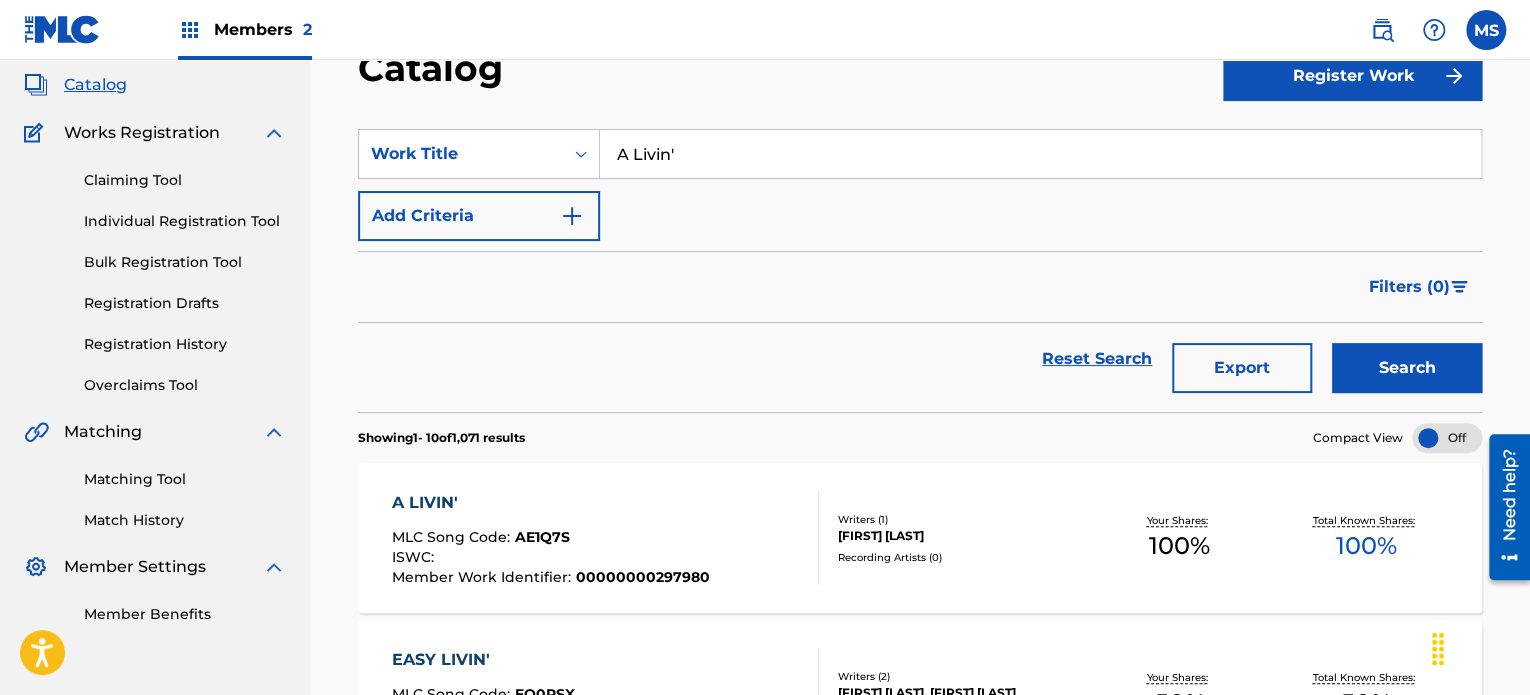 scroll, scrollTop: 200, scrollLeft: 0, axis: vertical 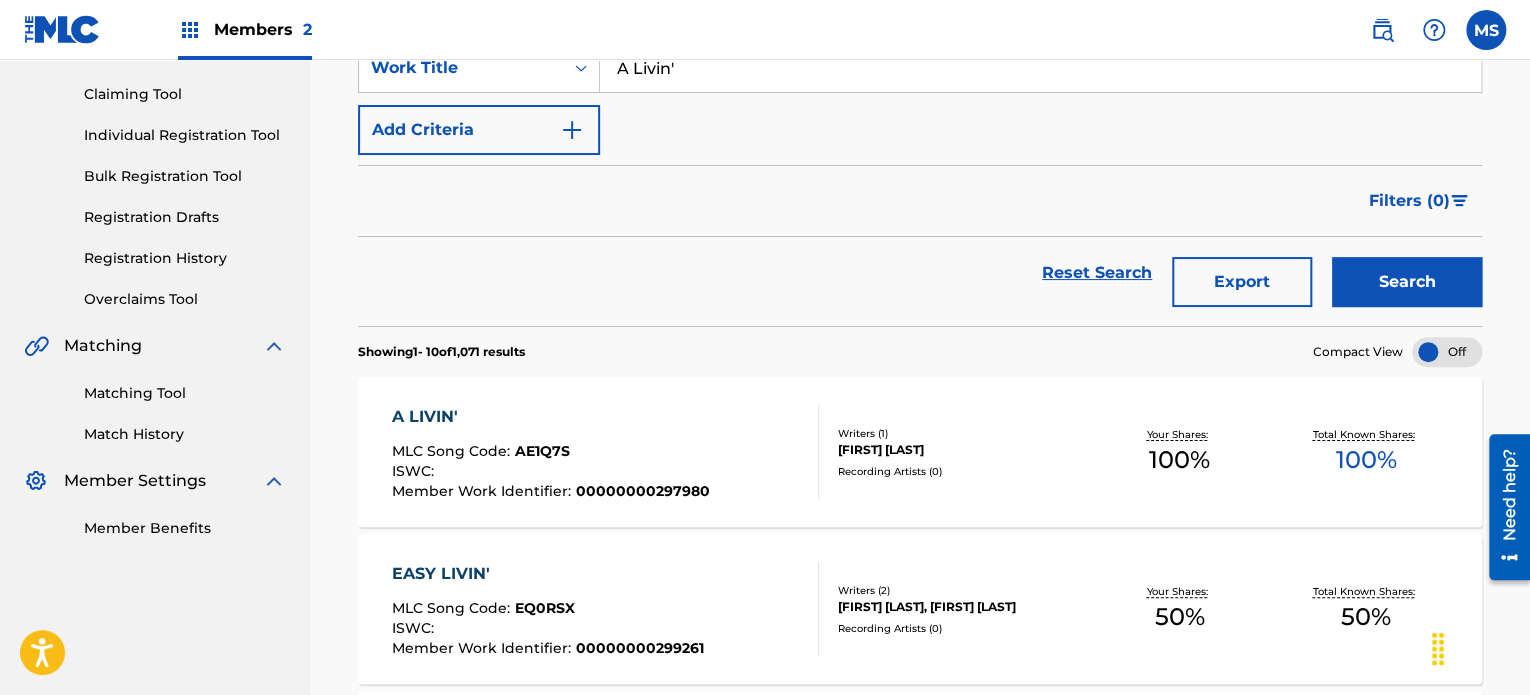 click on "[FIRST] [LAST] A LIVIN' MLC Song Code : [CODE] ISWC : Member Work Identifier : [NUMBER] Writers ( 1 ) [FIRST] [LAST] Recording Artists ( 0 ) Your Shares: 100 % Total Known Shares: 100 %" at bounding box center [920, 452] 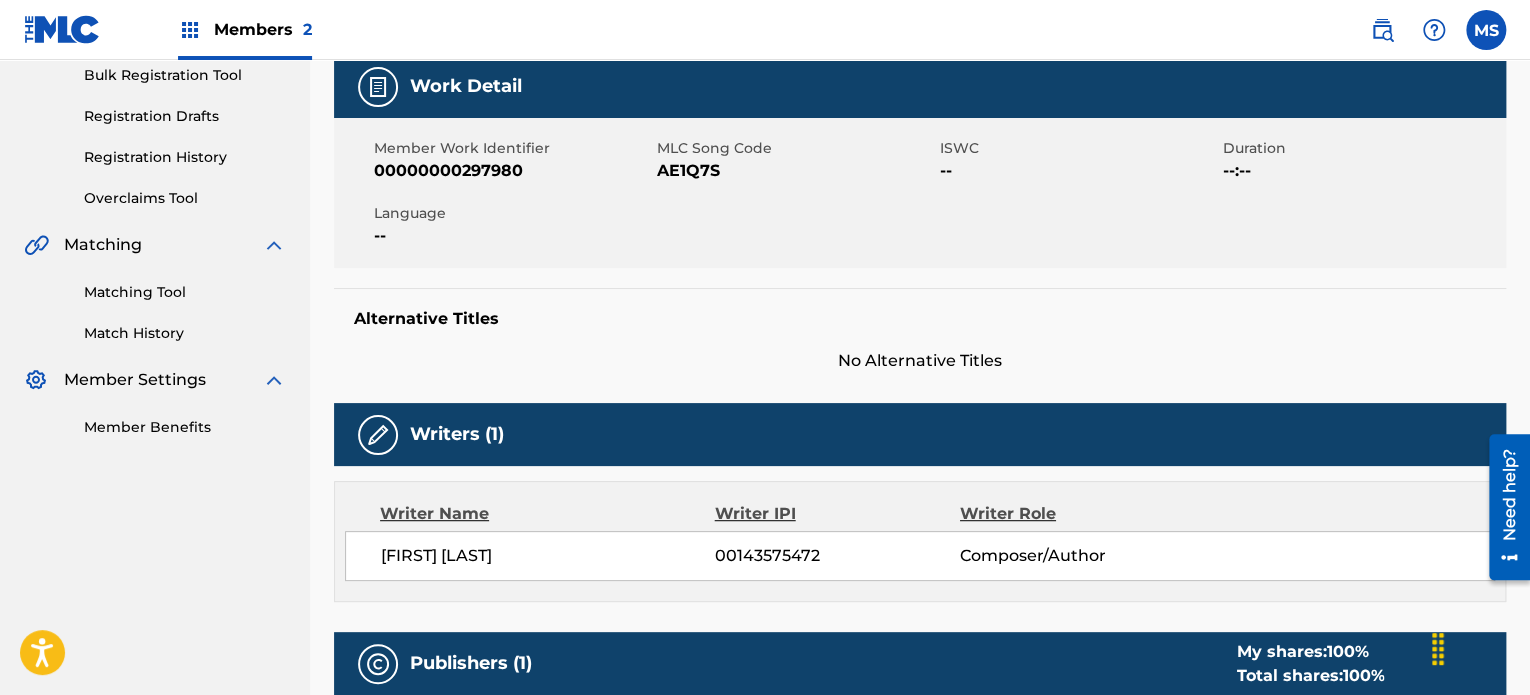 scroll, scrollTop: 0, scrollLeft: 0, axis: both 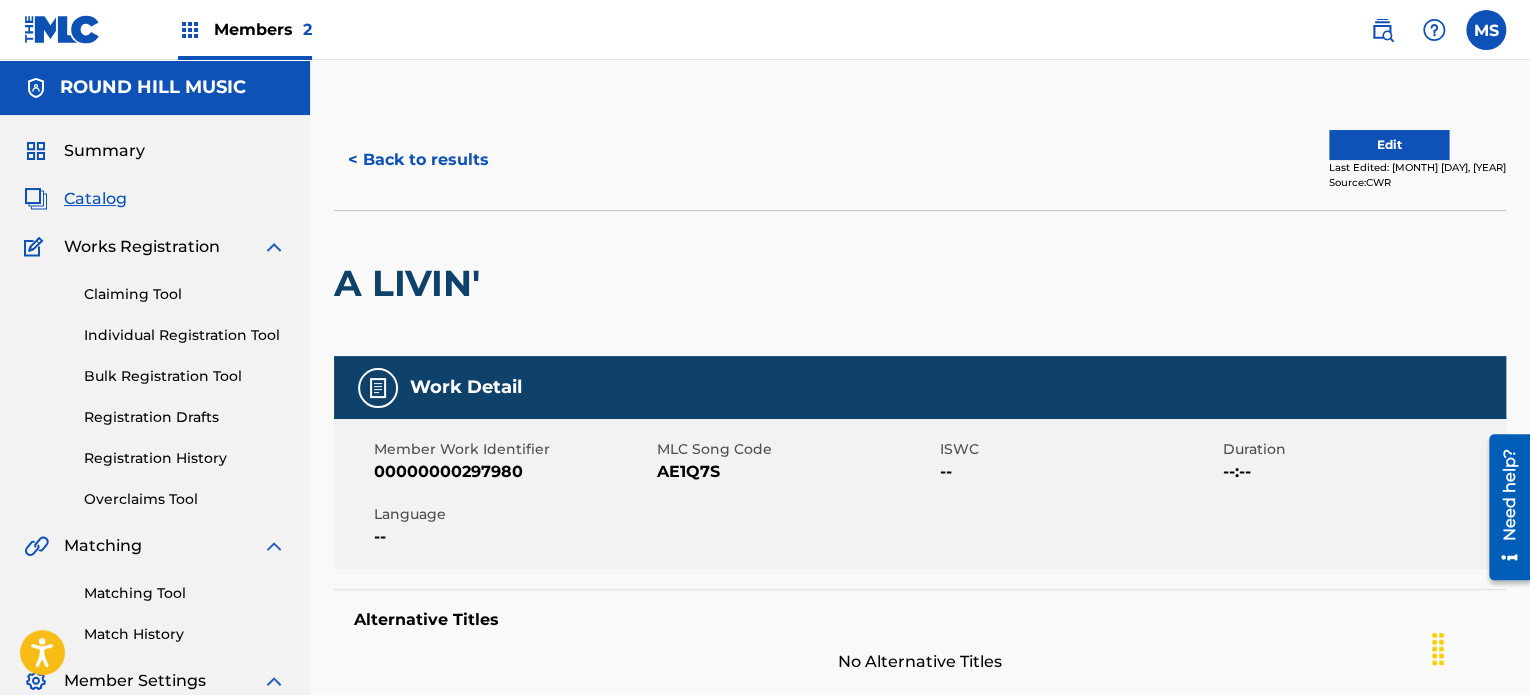 click on "< Back to results" at bounding box center (418, 160) 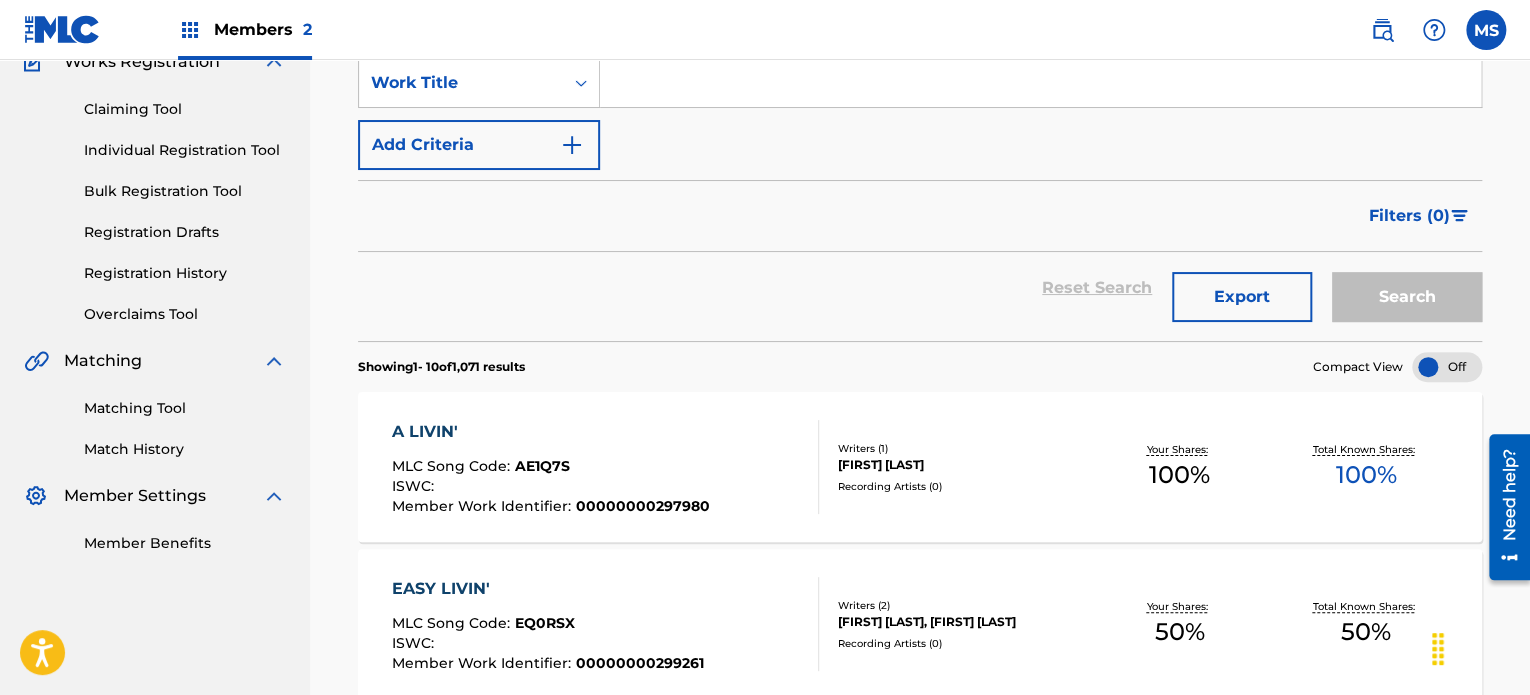 scroll, scrollTop: 0, scrollLeft: 0, axis: both 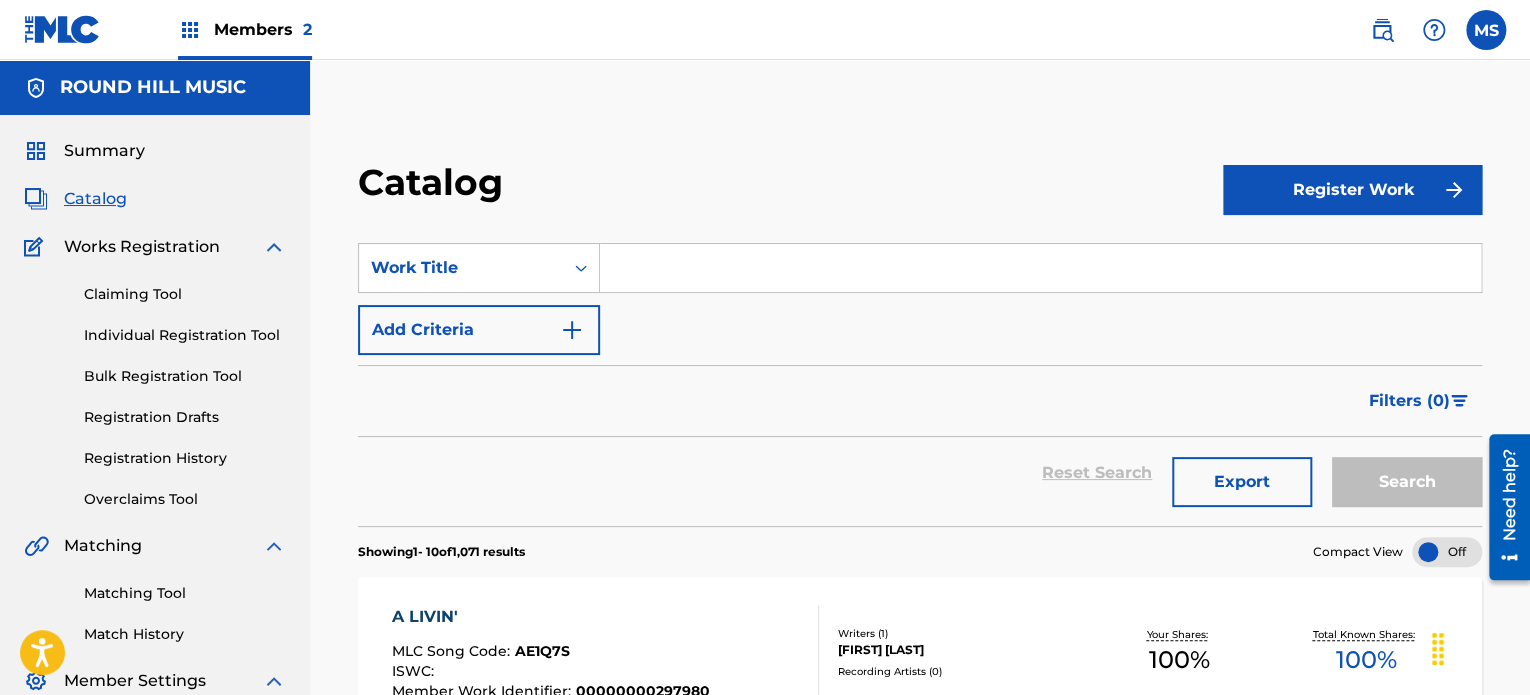 click on "SearchWithCriteria[ID] Work Title Add Criteria" at bounding box center [920, 299] 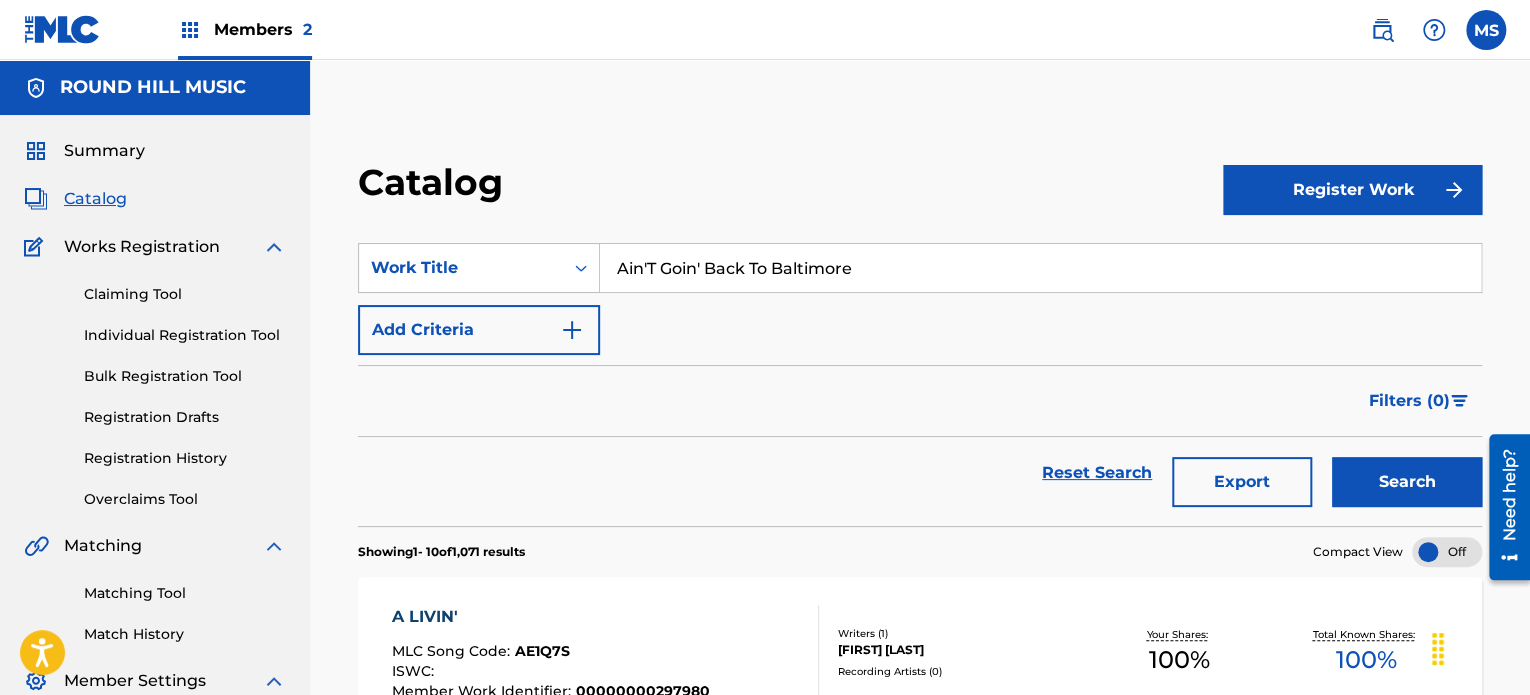 type on "Ain'T Goin' Back To Baltimore" 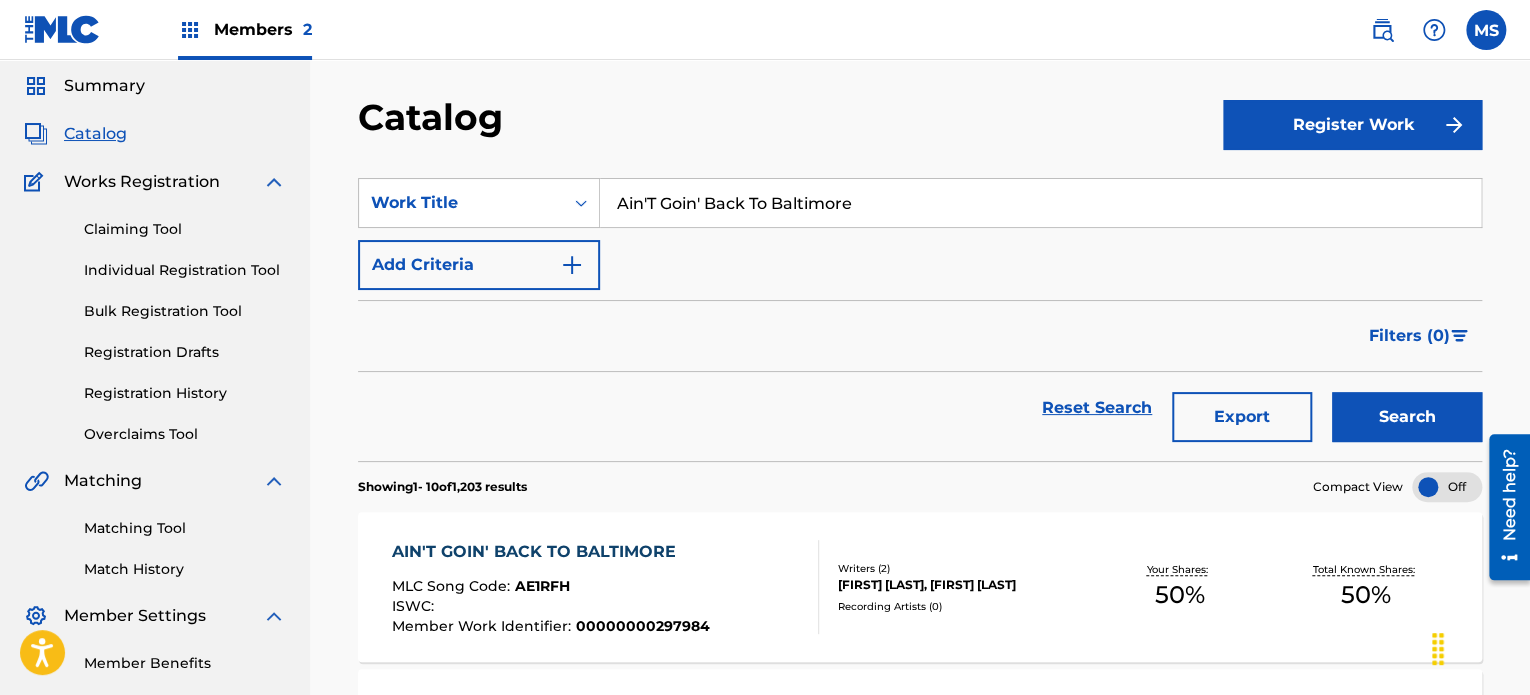 scroll, scrollTop: 100, scrollLeft: 0, axis: vertical 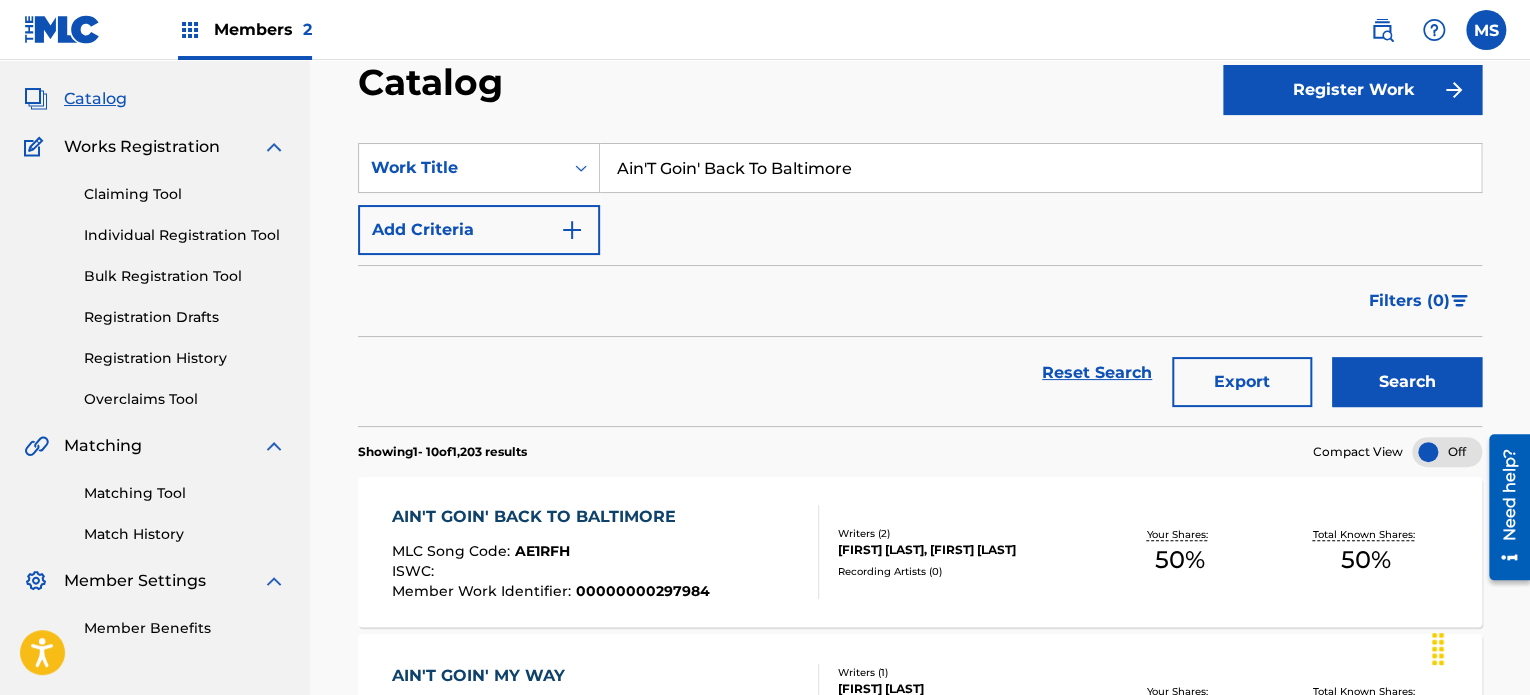 click on "AIN'T GOIN' BACK TO BALTIMORE" at bounding box center (551, 517) 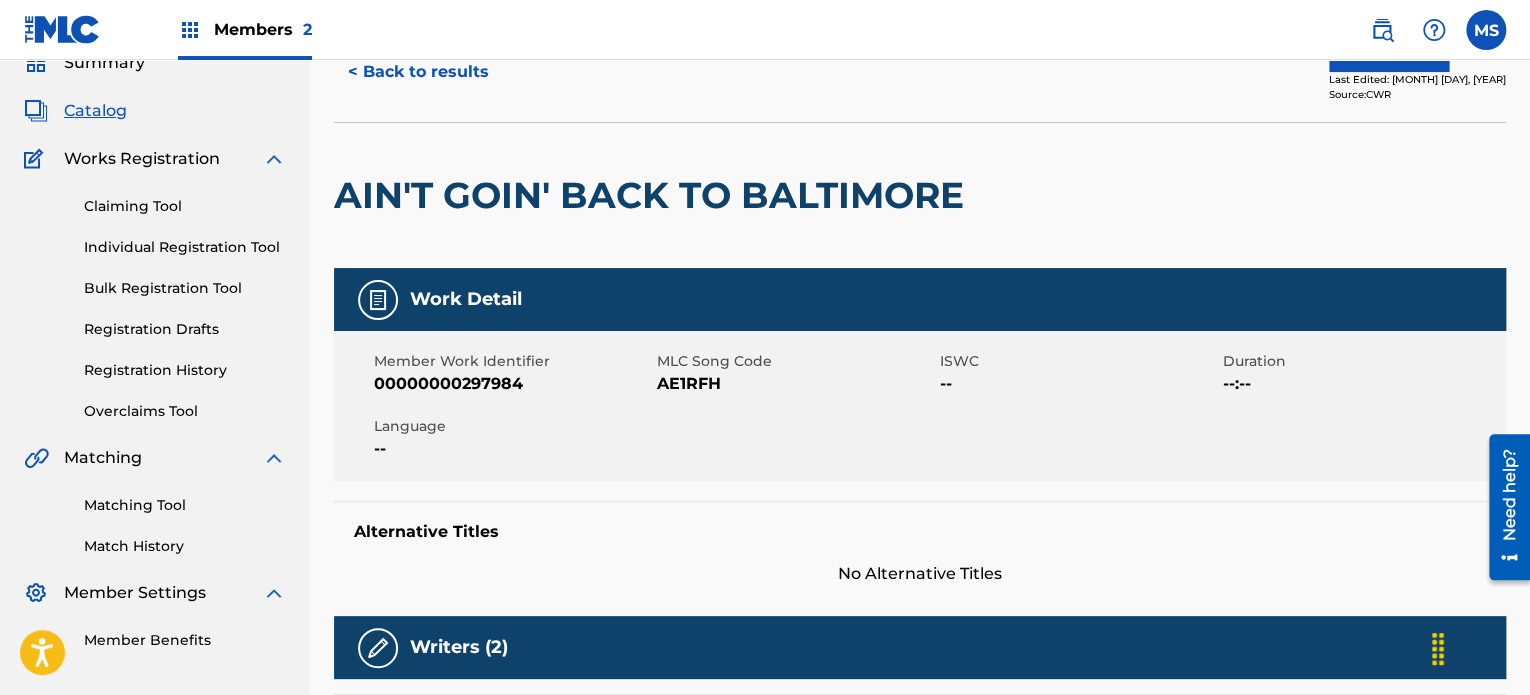 scroll, scrollTop: 0, scrollLeft: 0, axis: both 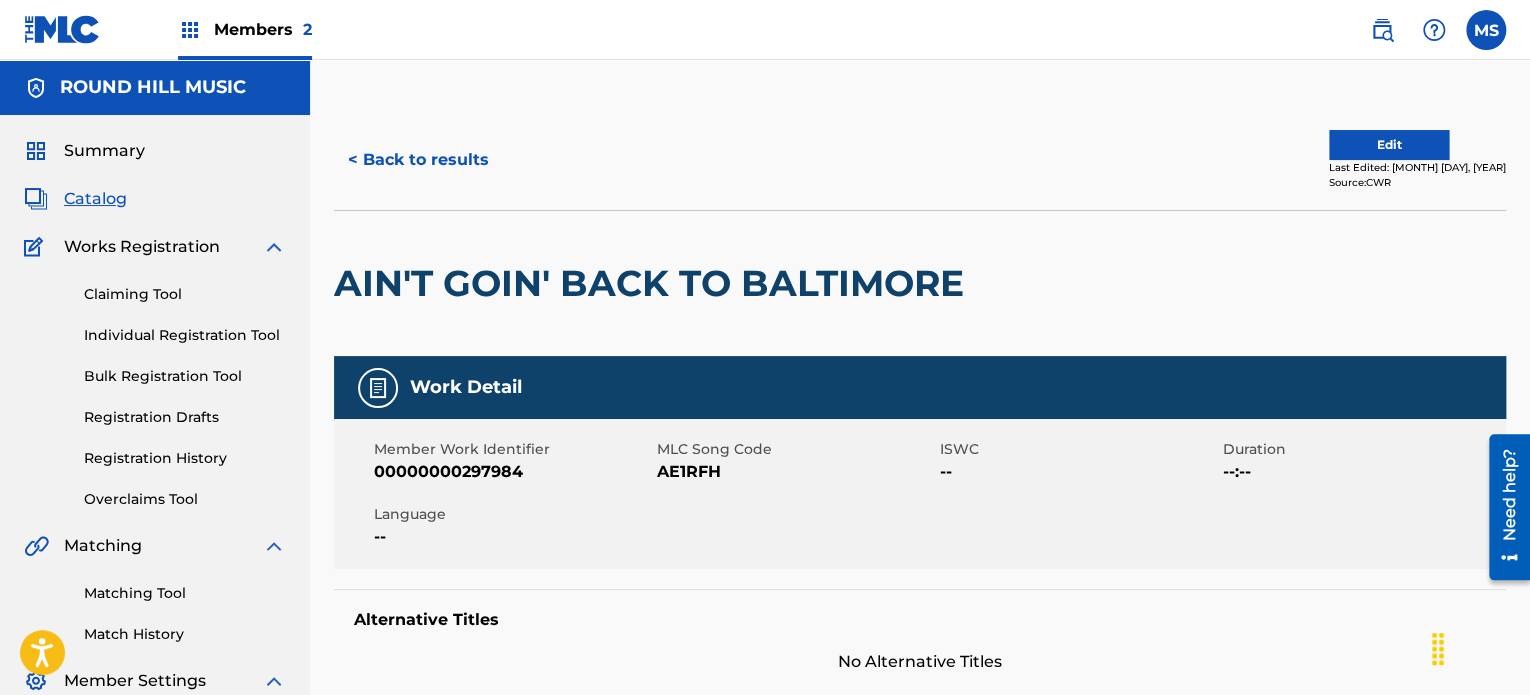 click on "< Back to results" at bounding box center [418, 160] 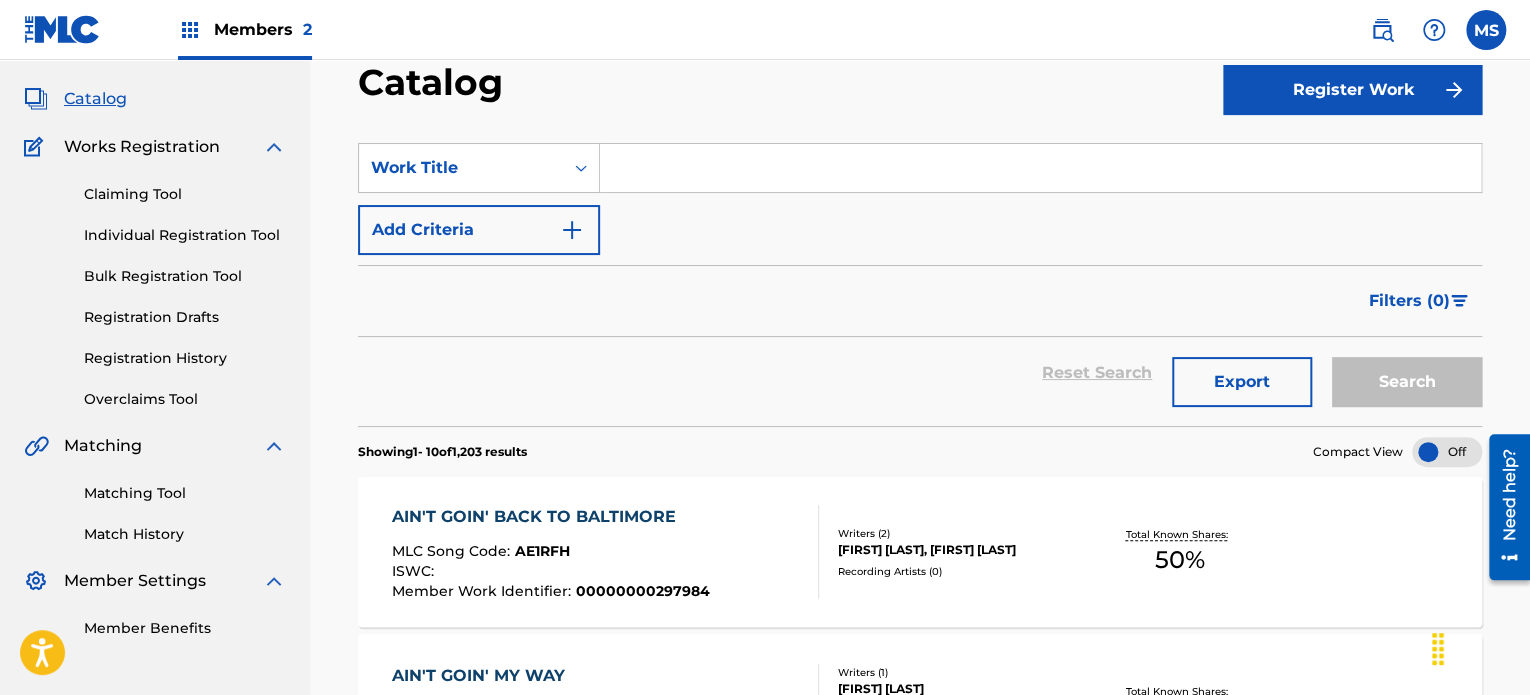click at bounding box center (1040, 168) 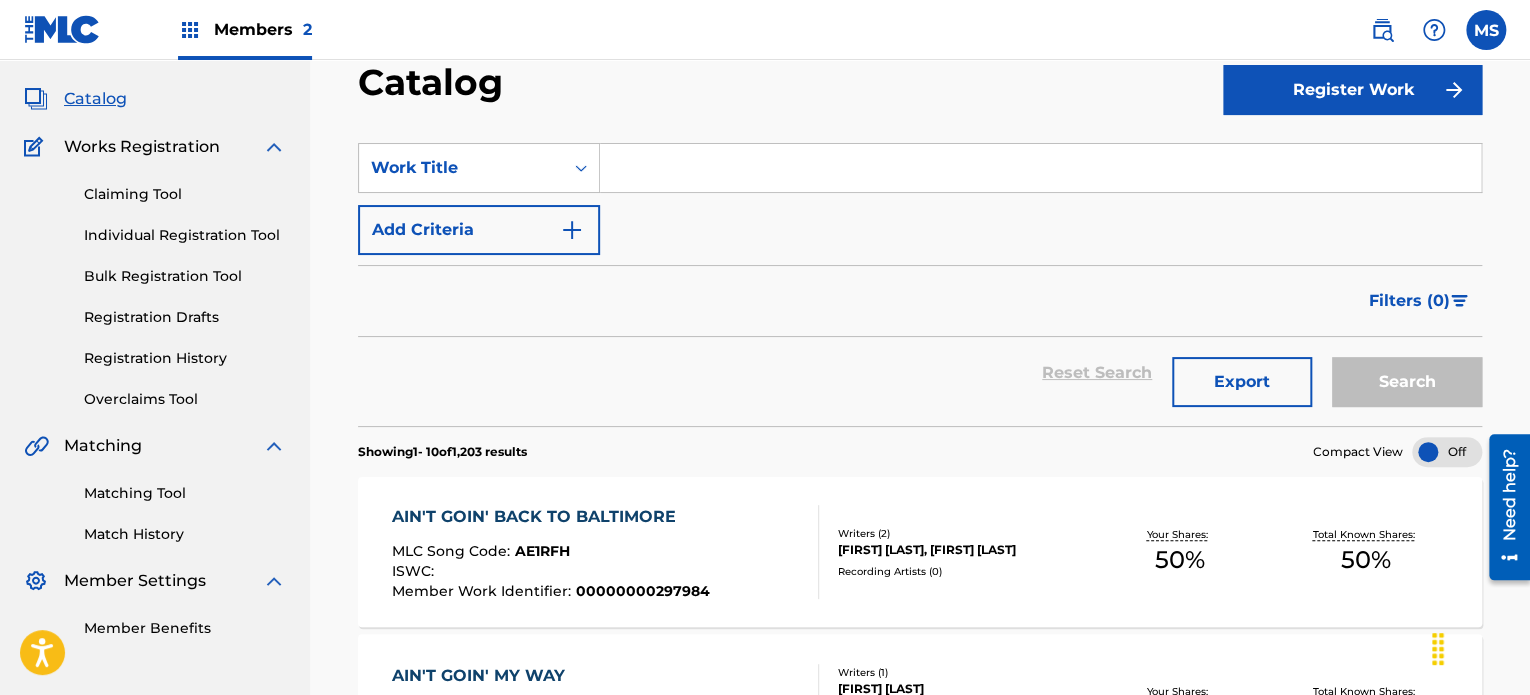 paste on "Around The Corner" 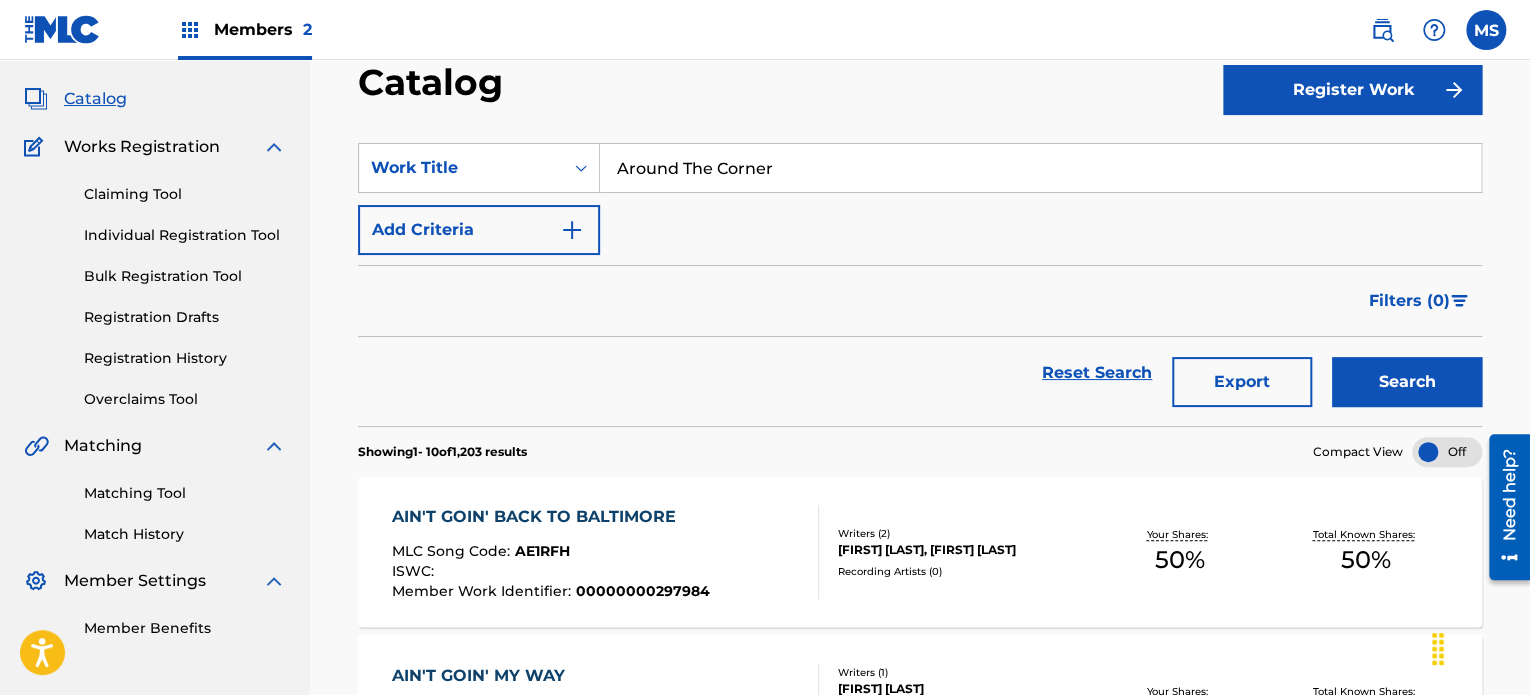 drag, startPoint x: 1386, startPoint y: 339, endPoint x: 1394, endPoint y: 371, distance: 32.984844 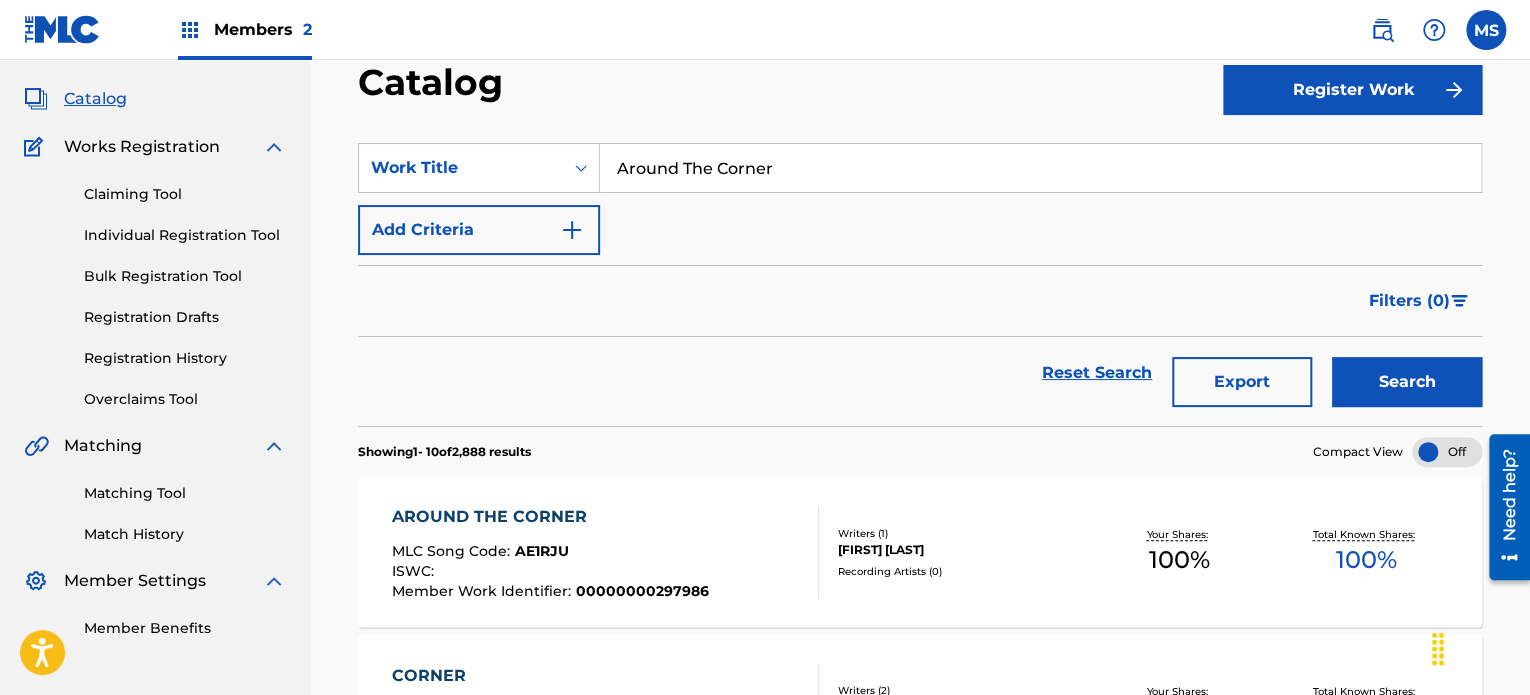 click on "Around The Corner" at bounding box center (1040, 168) 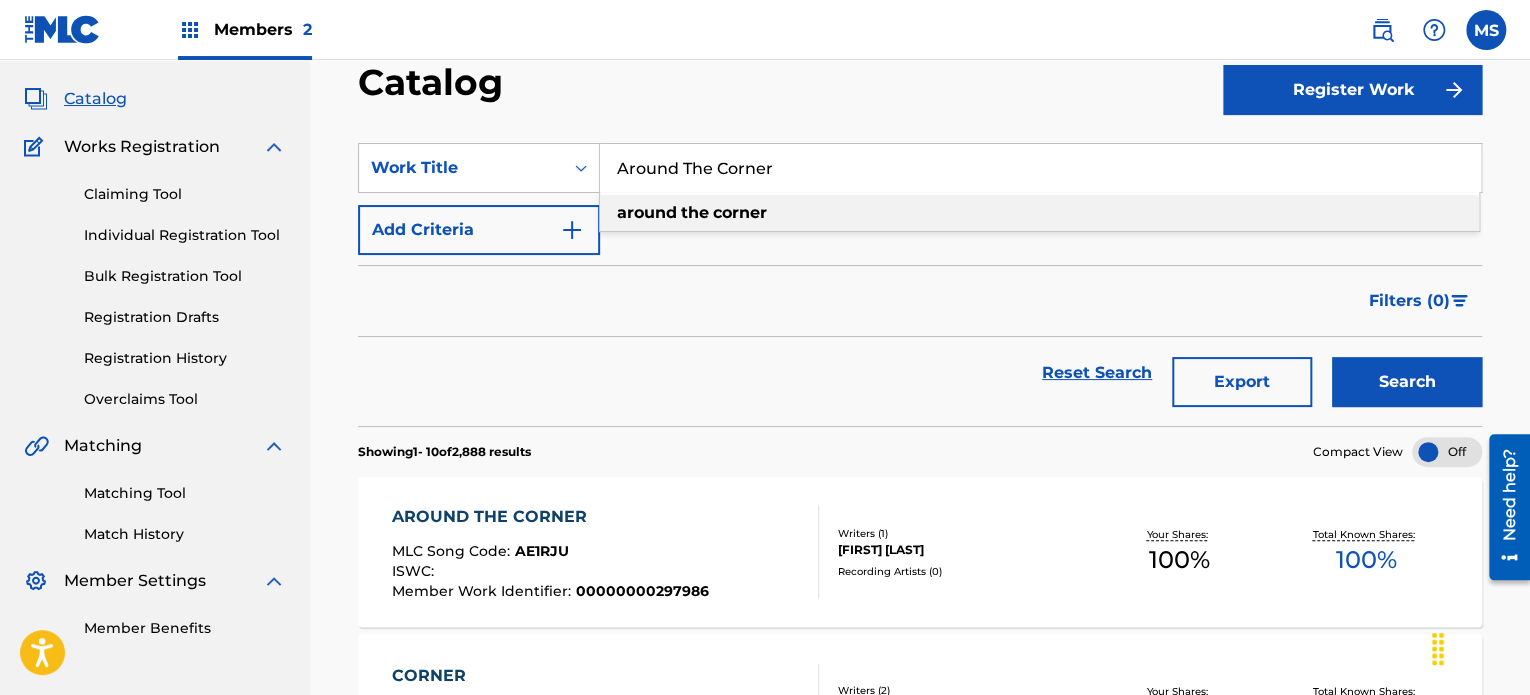 click on "Around The Corner" at bounding box center (1040, 168) 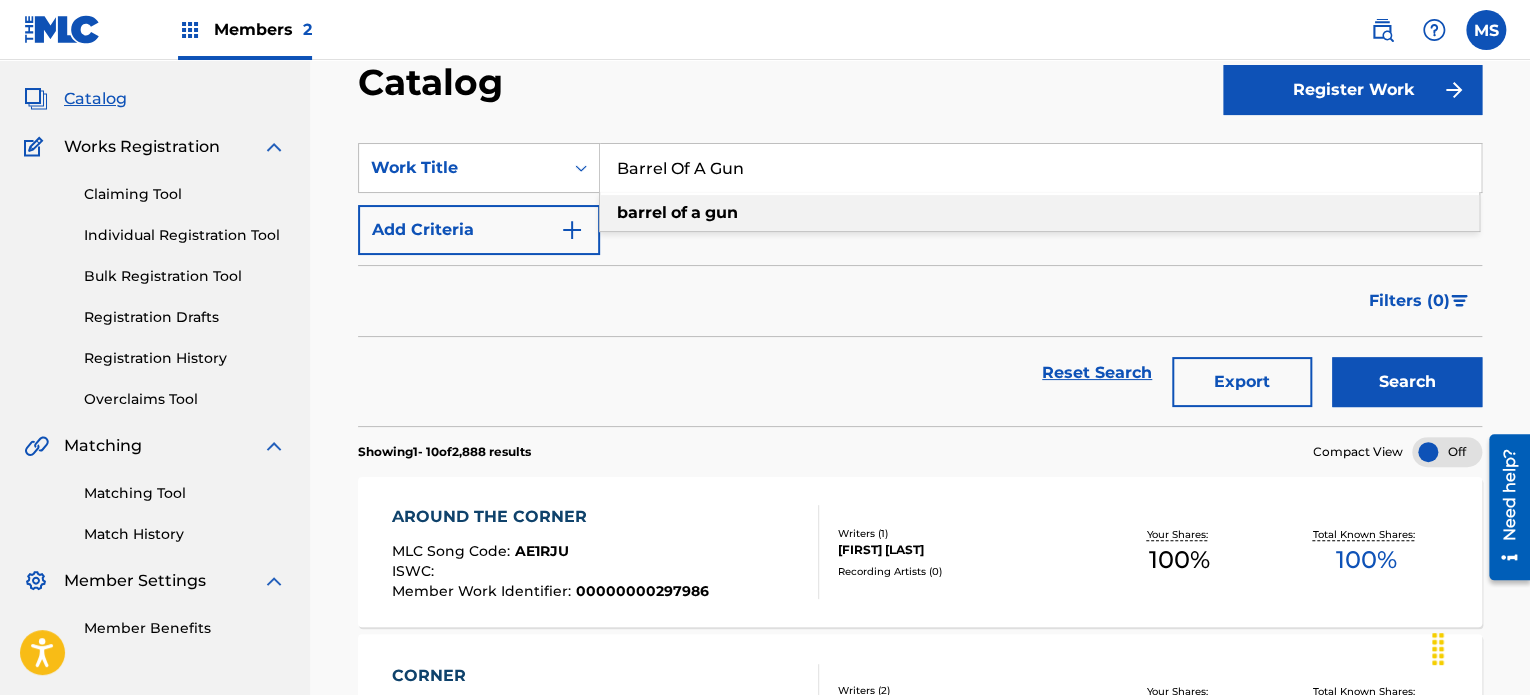 click on "Catalog" at bounding box center [790, 89] 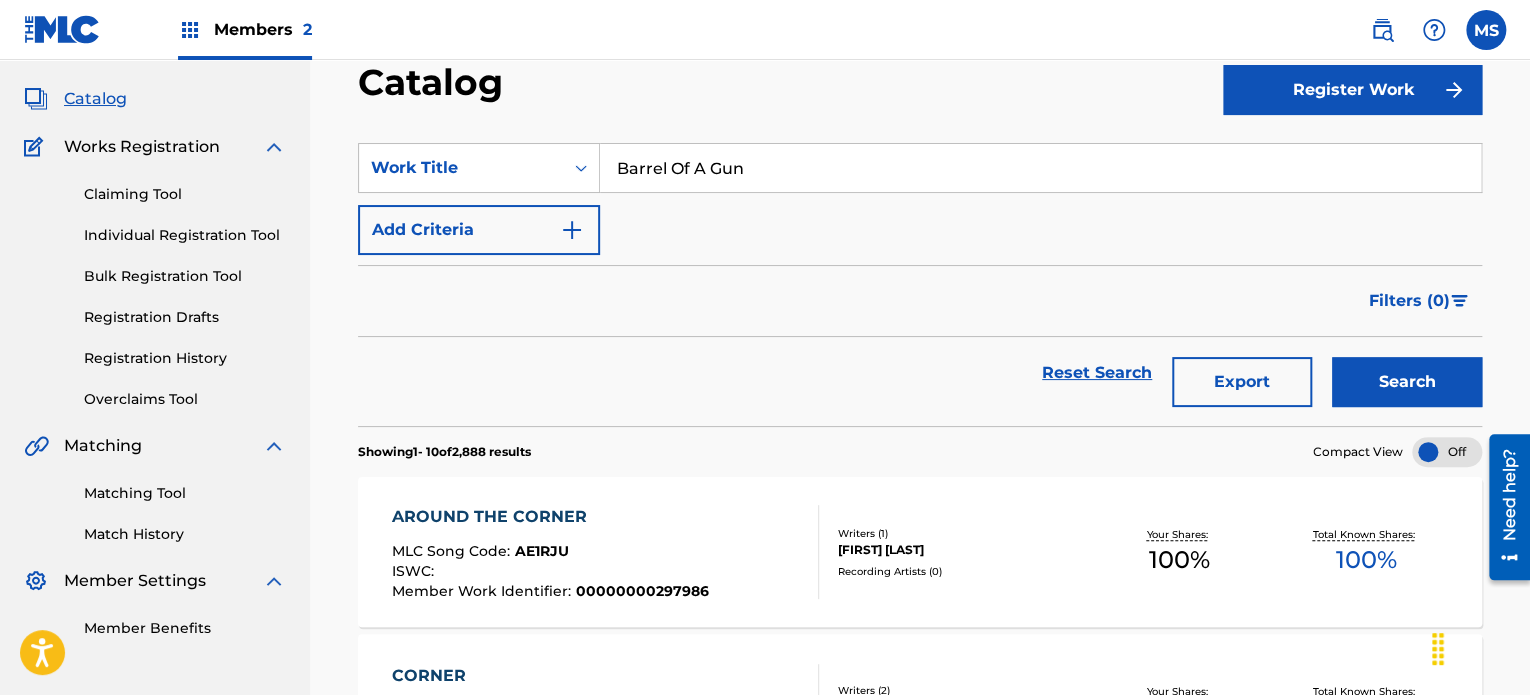 click on "Search" at bounding box center (1407, 382) 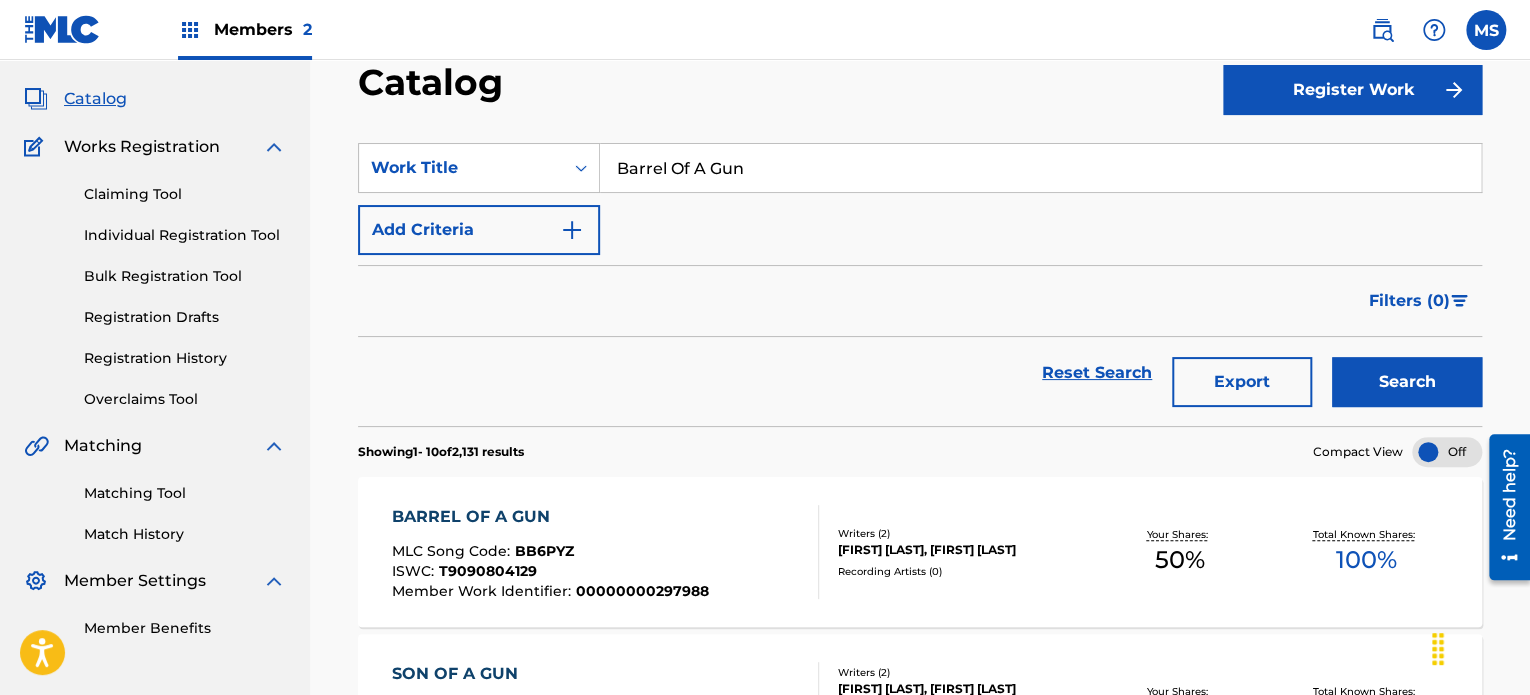 click on "Barrel Of A Gun" at bounding box center (1040, 168) 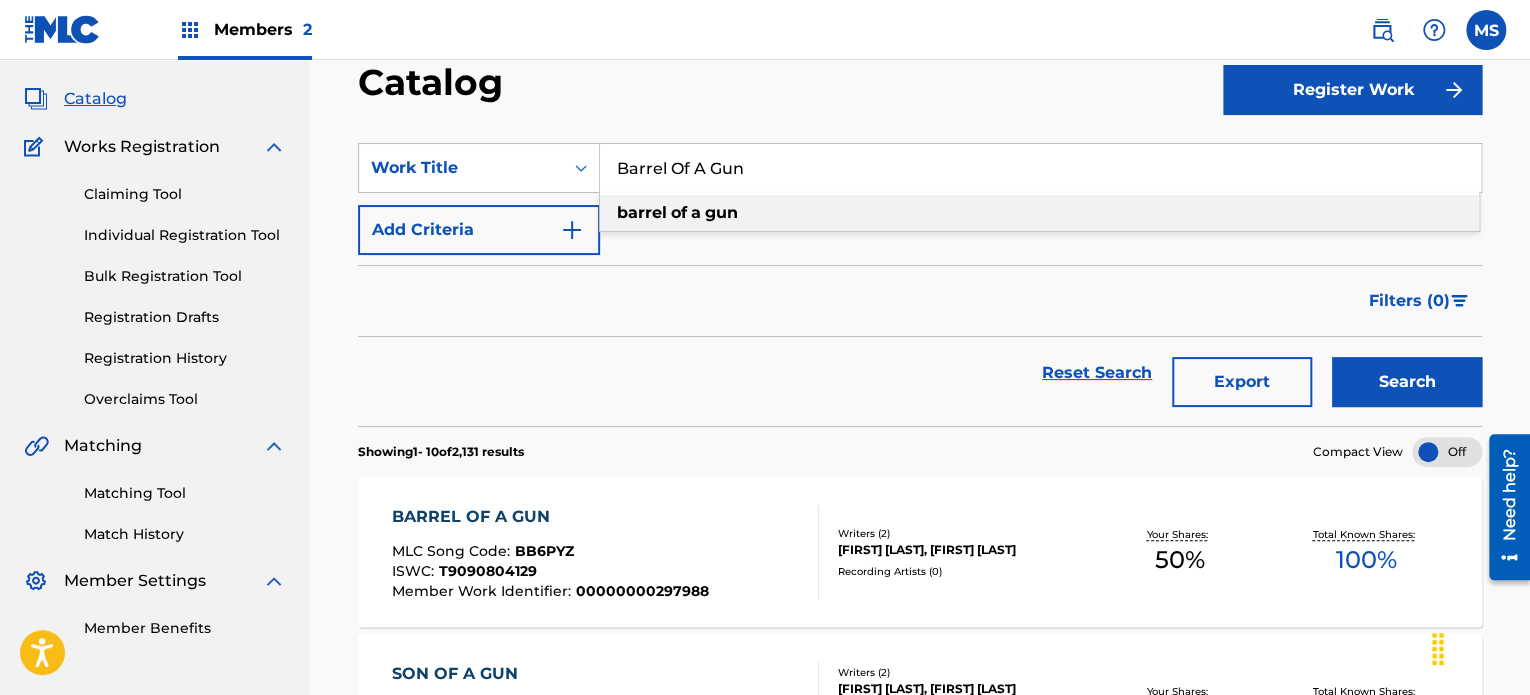 click on "Barrel Of A Gun" at bounding box center (1040, 168) 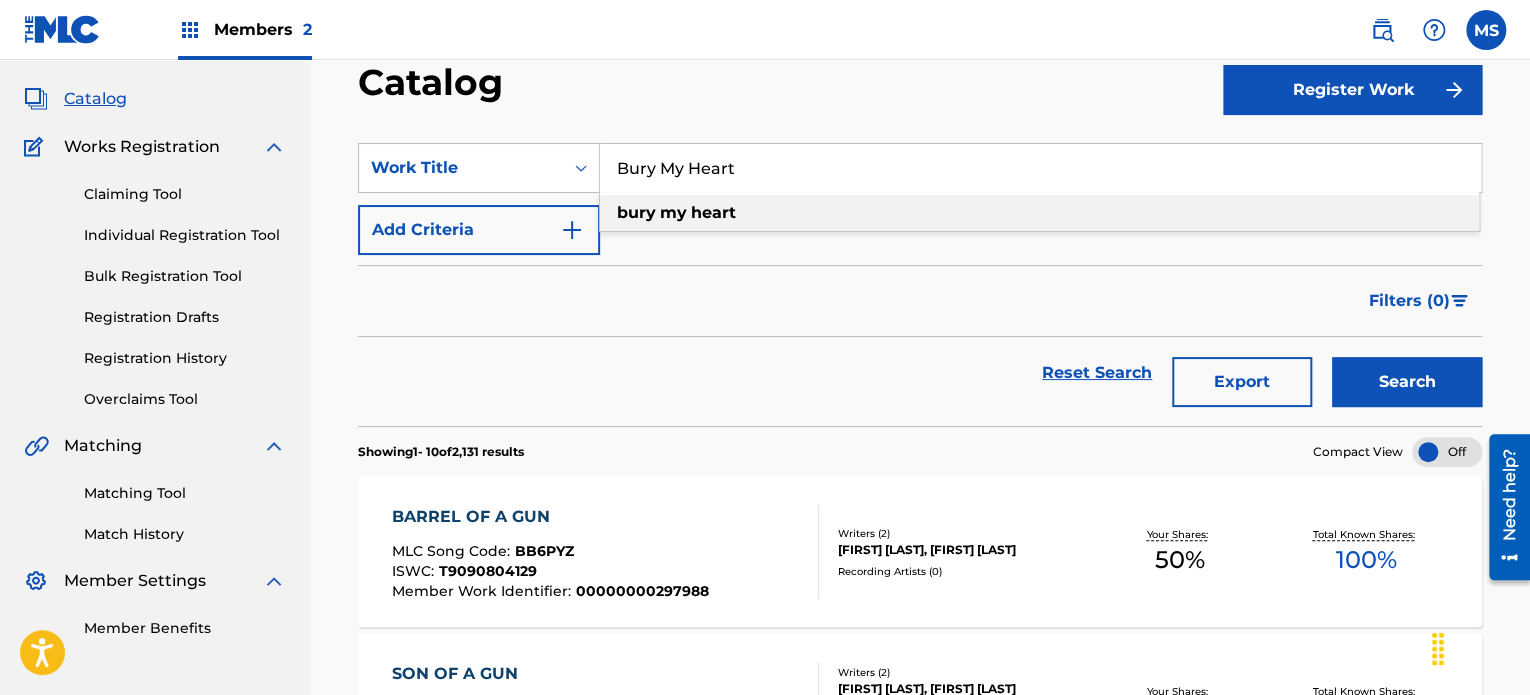 click on "SearchWithCriteria228a0265-04c1-4693-aa8b-25b889e9e013 Work Title Bury My Heart bury   my   heart Add Criteria Filter Hold Filters Overclaim   Dispute   Remove Filters Apply Filters Filters ( 0 ) Reset Search Export Search" at bounding box center (920, 272) 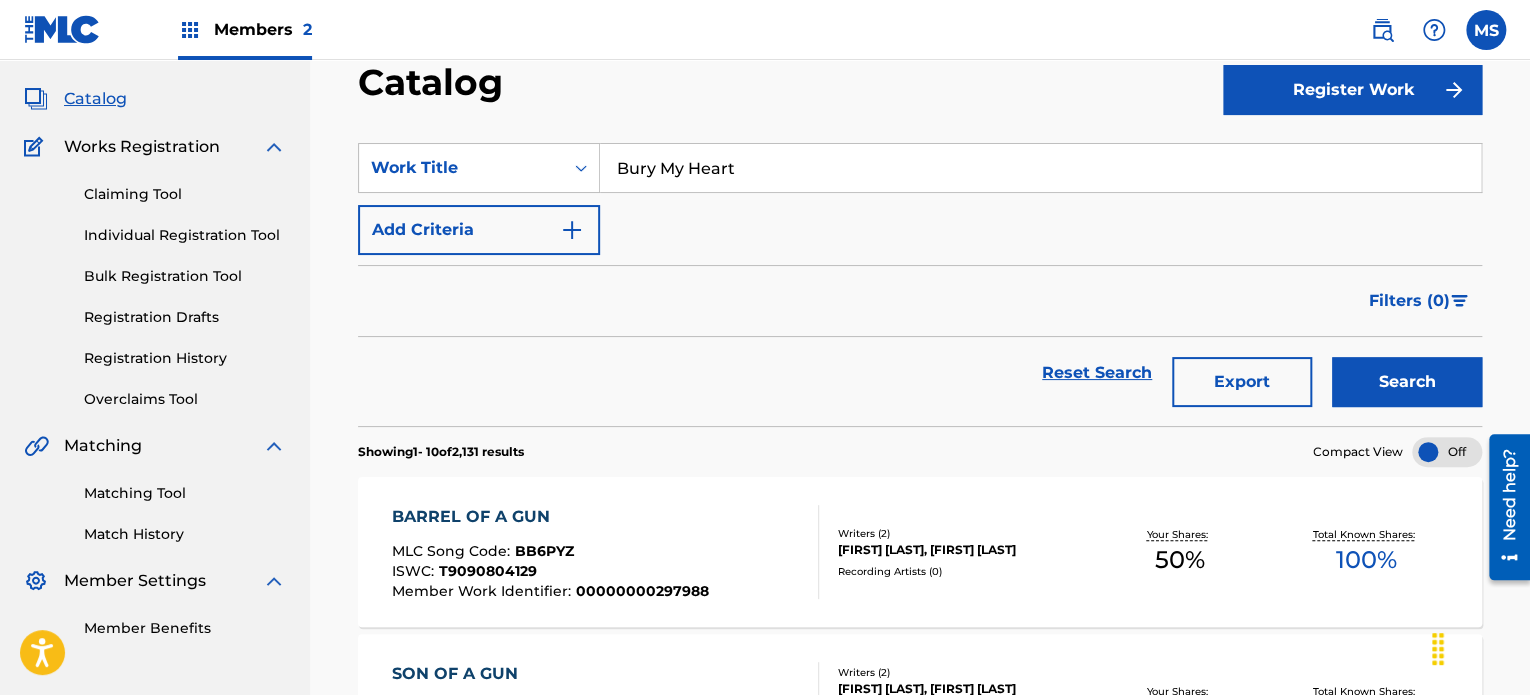 click on "Search" at bounding box center [1407, 382] 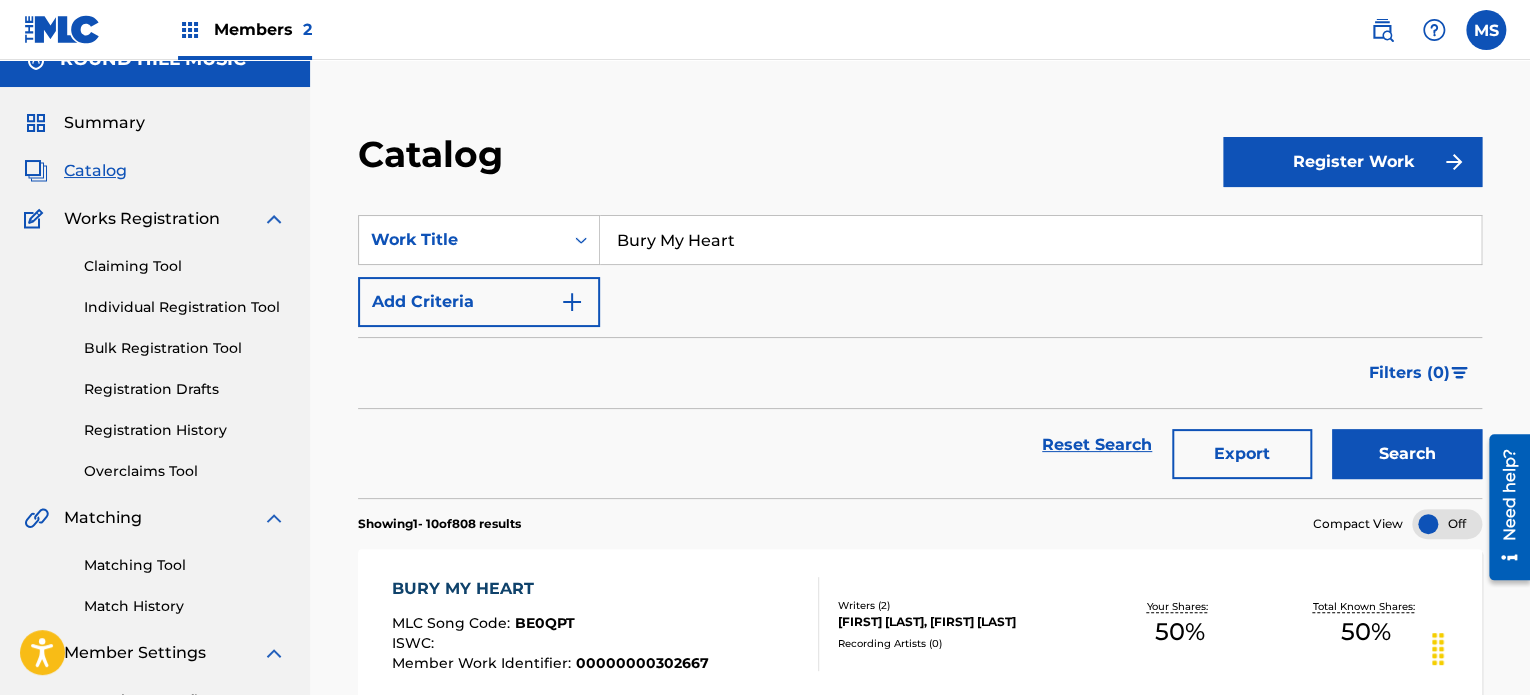 scroll, scrollTop: 0, scrollLeft: 0, axis: both 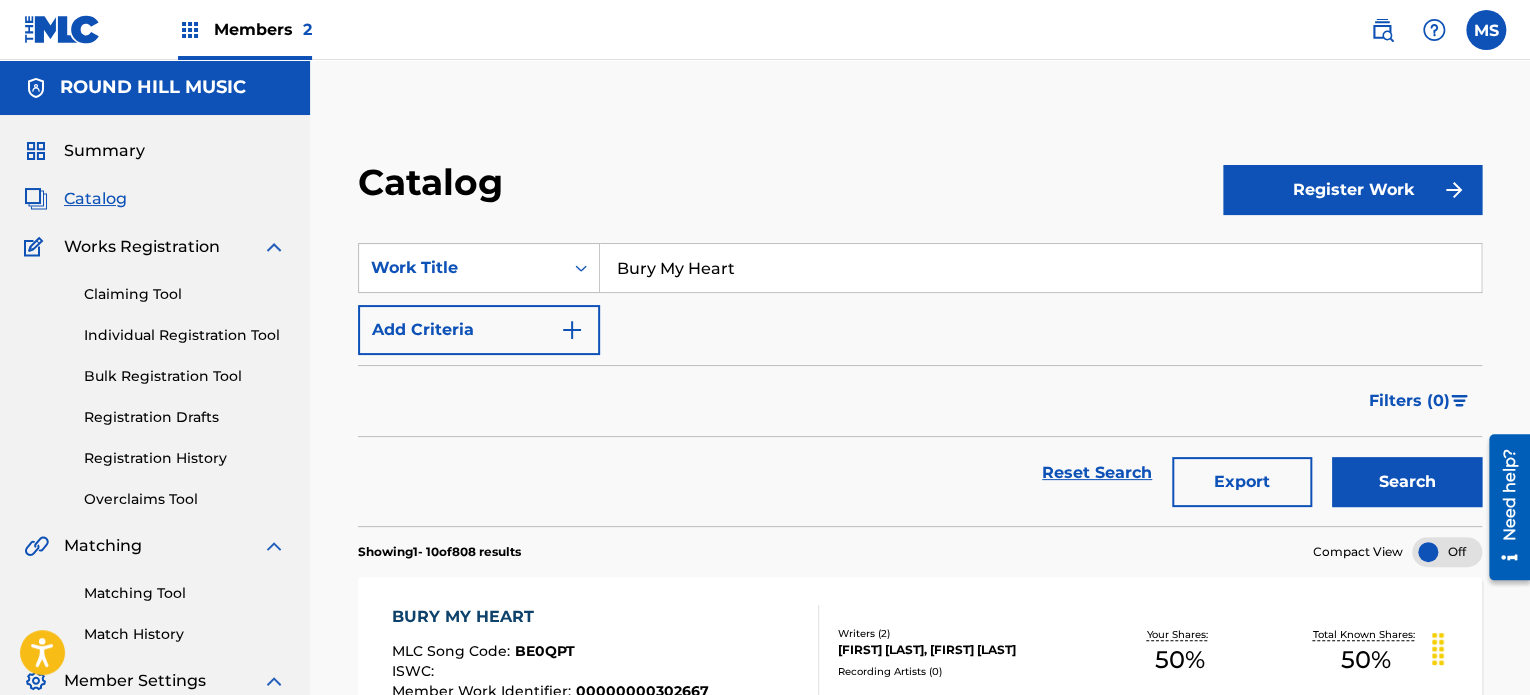 click on "SearchWithCriteria228a0265-04c1-4693-aa8b-25b889e9e013 Work Title Bury My Heart Add Criteria Filter Hold Filters Overclaim   Dispute   Remove Filters Apply Filters Filters ( 0 ) Reset Search Export Search" at bounding box center (920, 372) 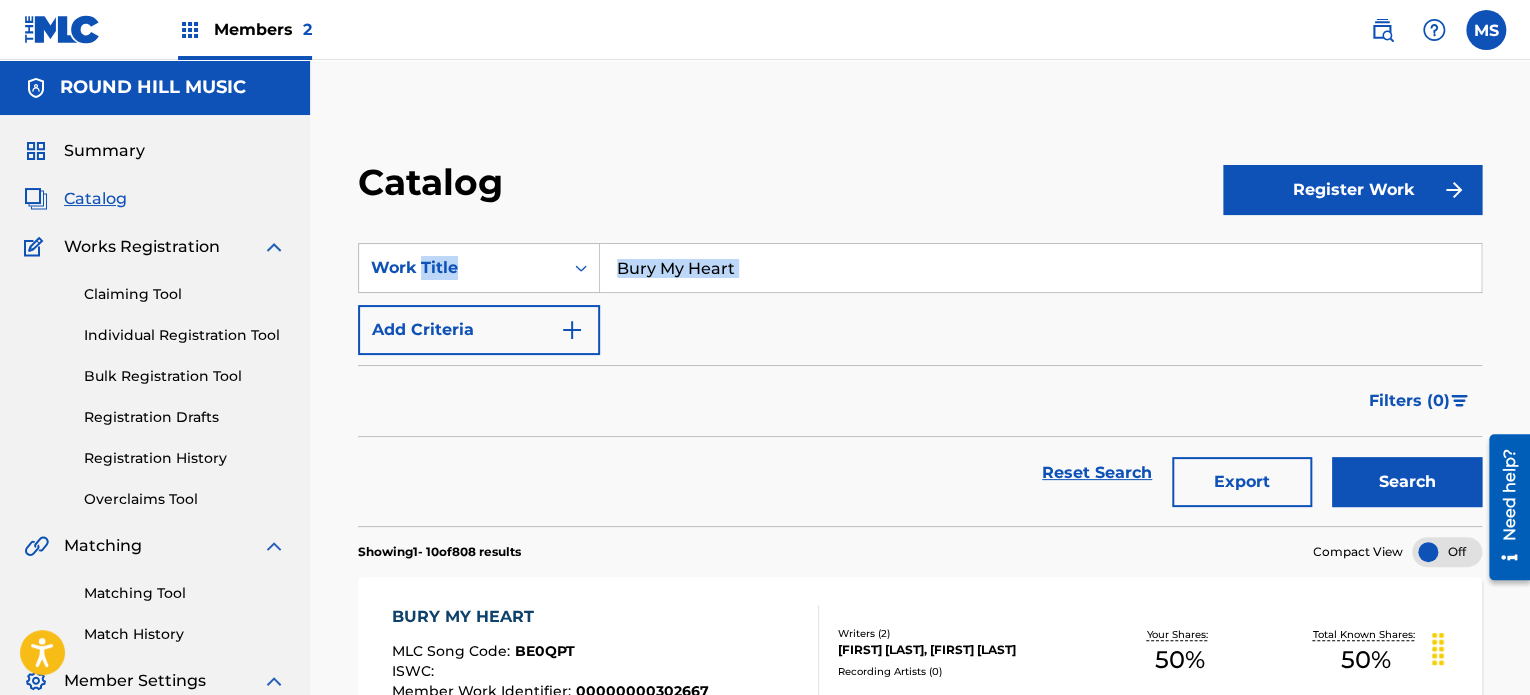 click on "SearchWithCriteria228a0265-04c1-4693-aa8b-25b889e9e013 Work Title Bury My Heart Add Criteria Filter Hold Filters Overclaim   Dispute   Remove Filters Apply Filters Filters ( 0 ) Reset Search Export Search" at bounding box center [920, 372] 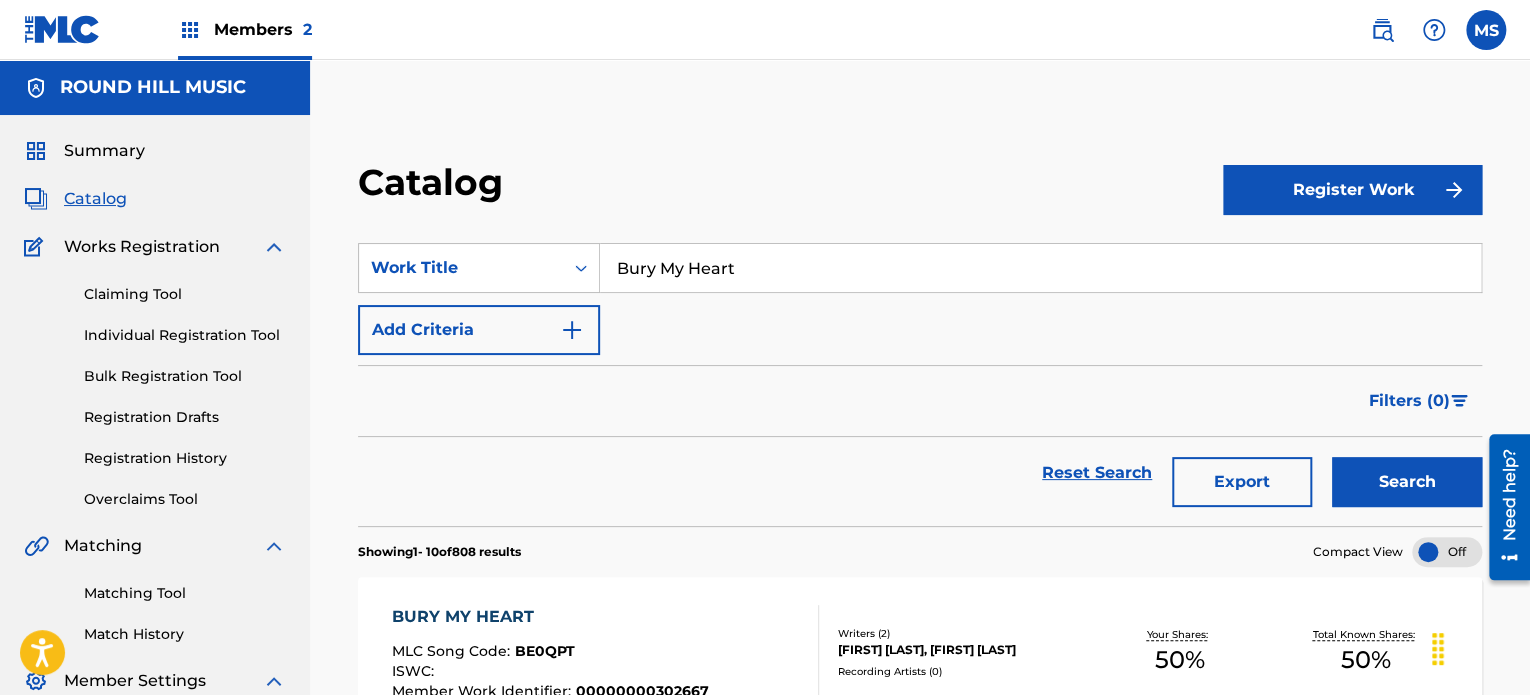 click on "Bury My Heart" at bounding box center (1040, 268) 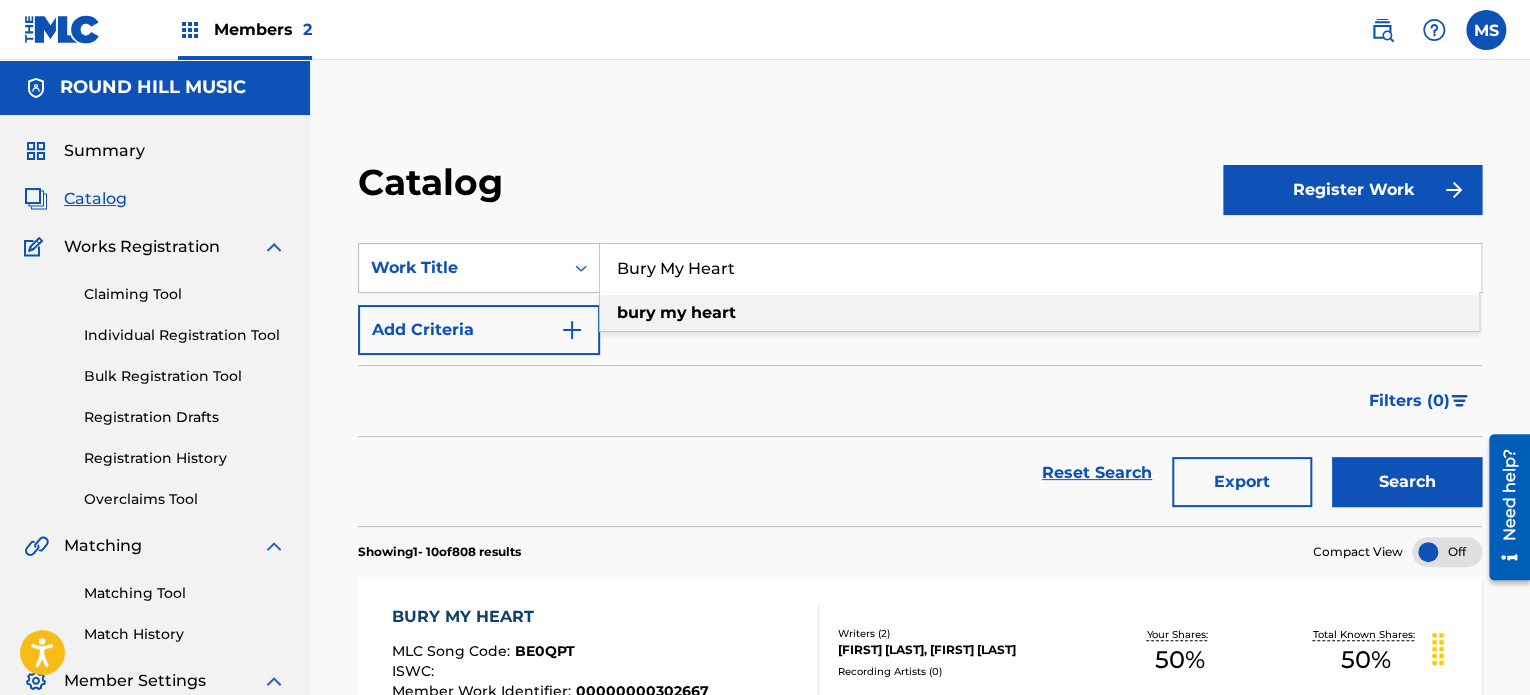 click on "Bury My Heart" at bounding box center (1040, 268) 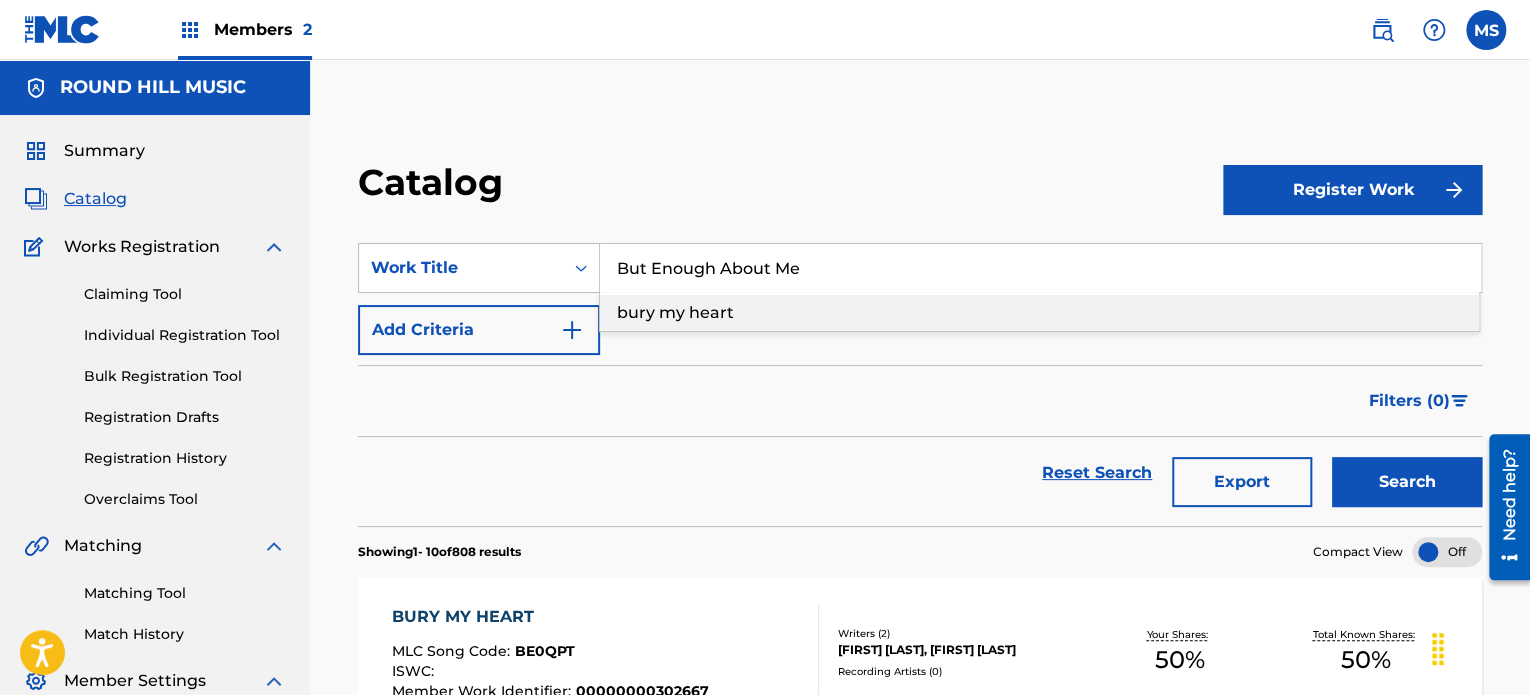 type on "But Enough About Me" 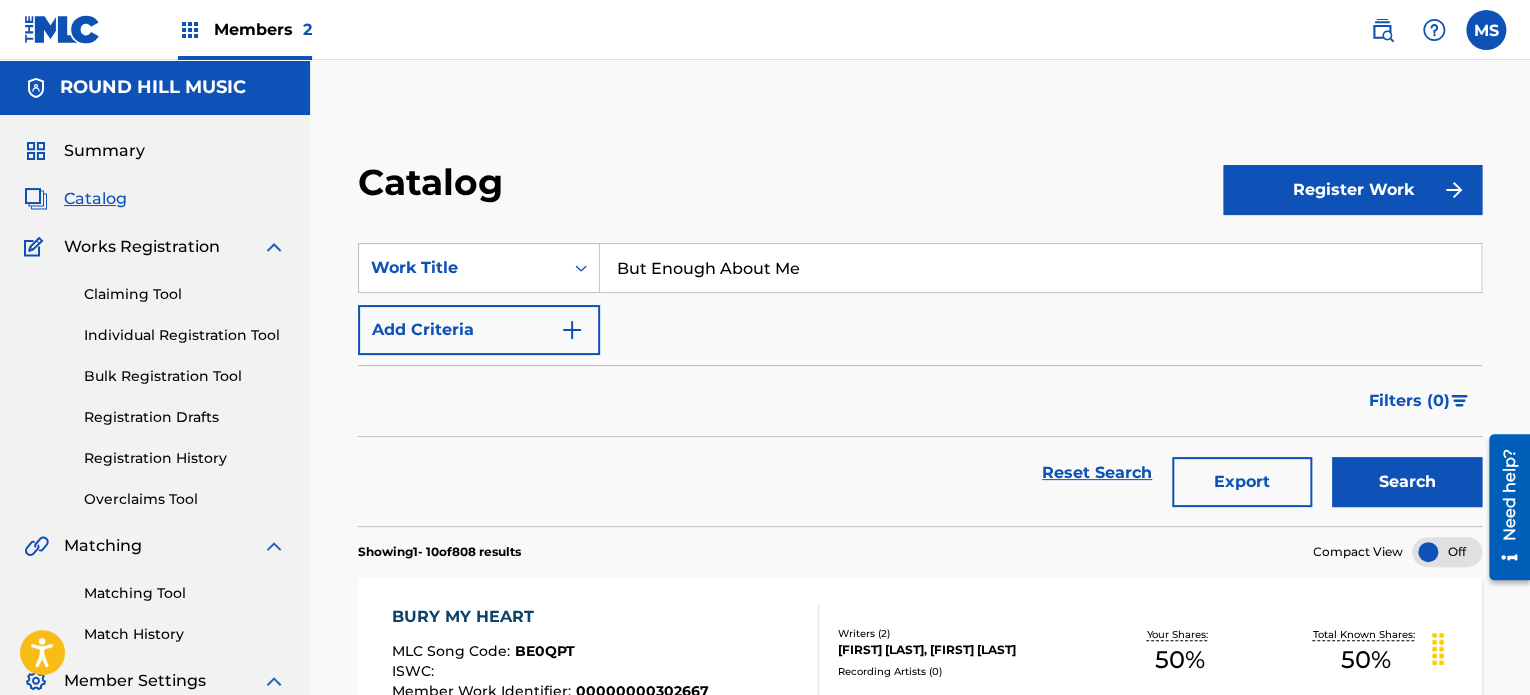click on "Search" at bounding box center [1407, 482] 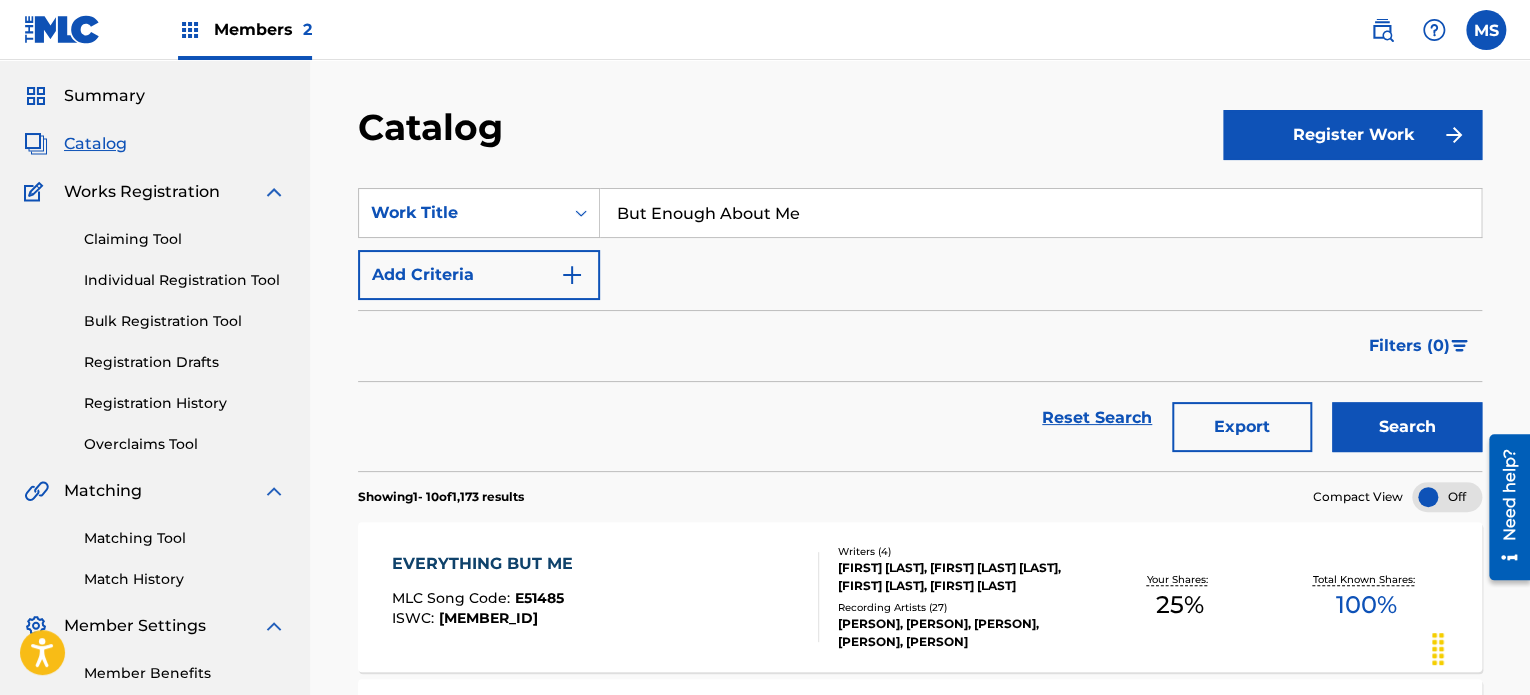 scroll, scrollTop: 0, scrollLeft: 0, axis: both 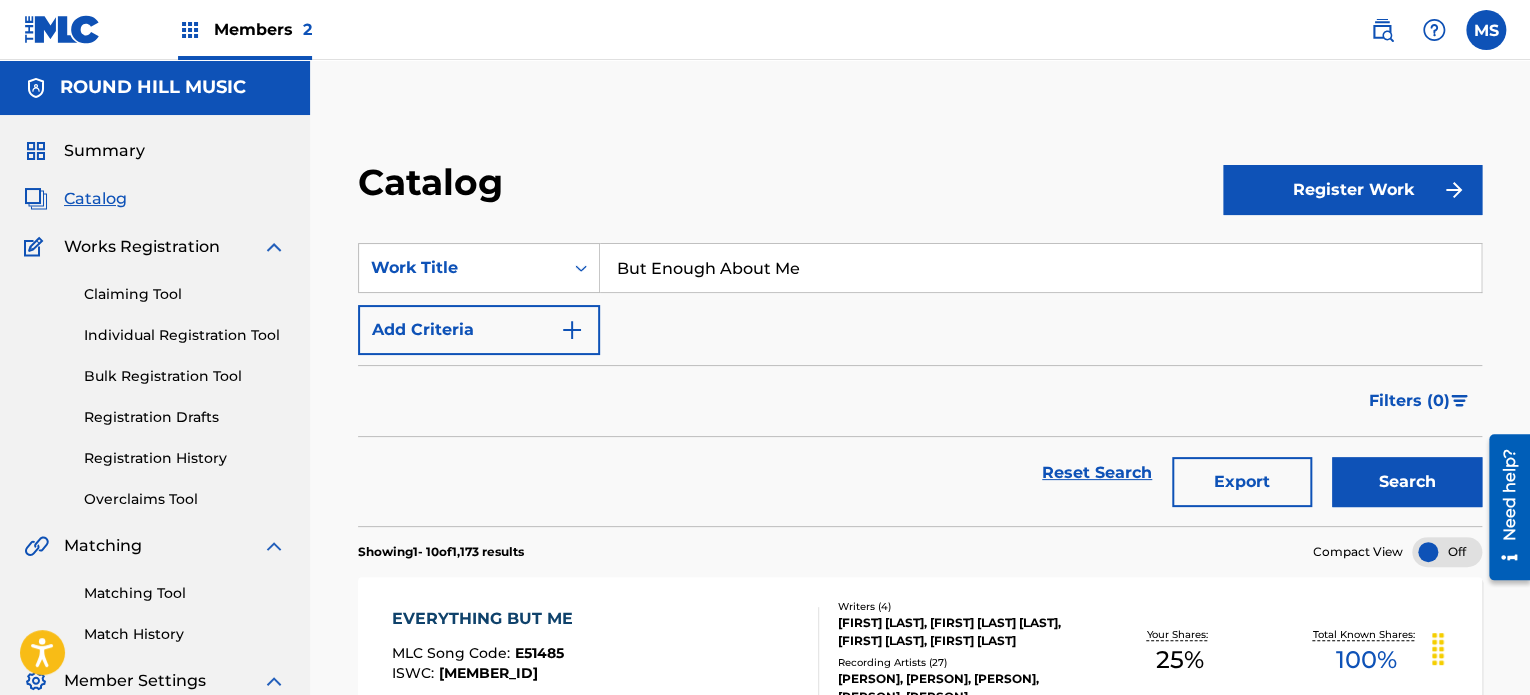 click on "Register Work" at bounding box center (1352, 190) 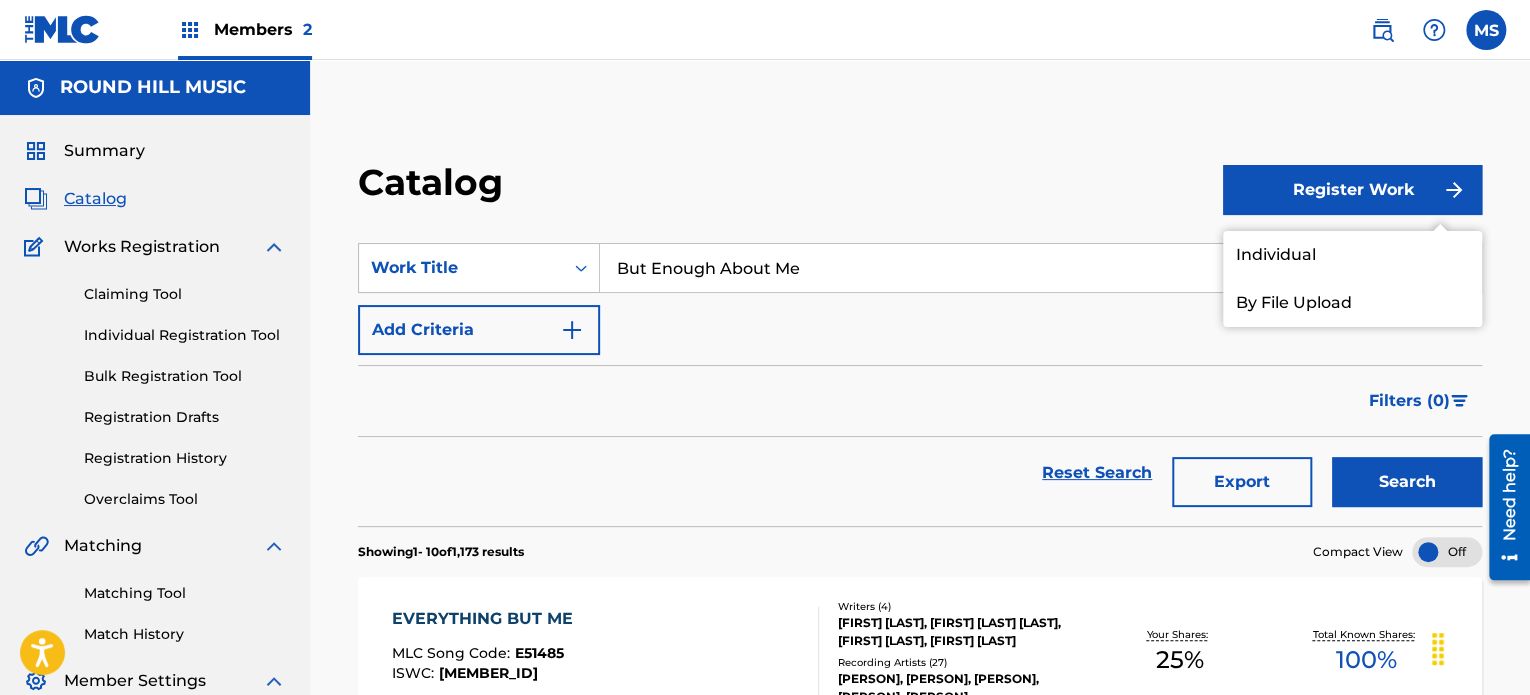 click on "Individual" at bounding box center [1352, 255] 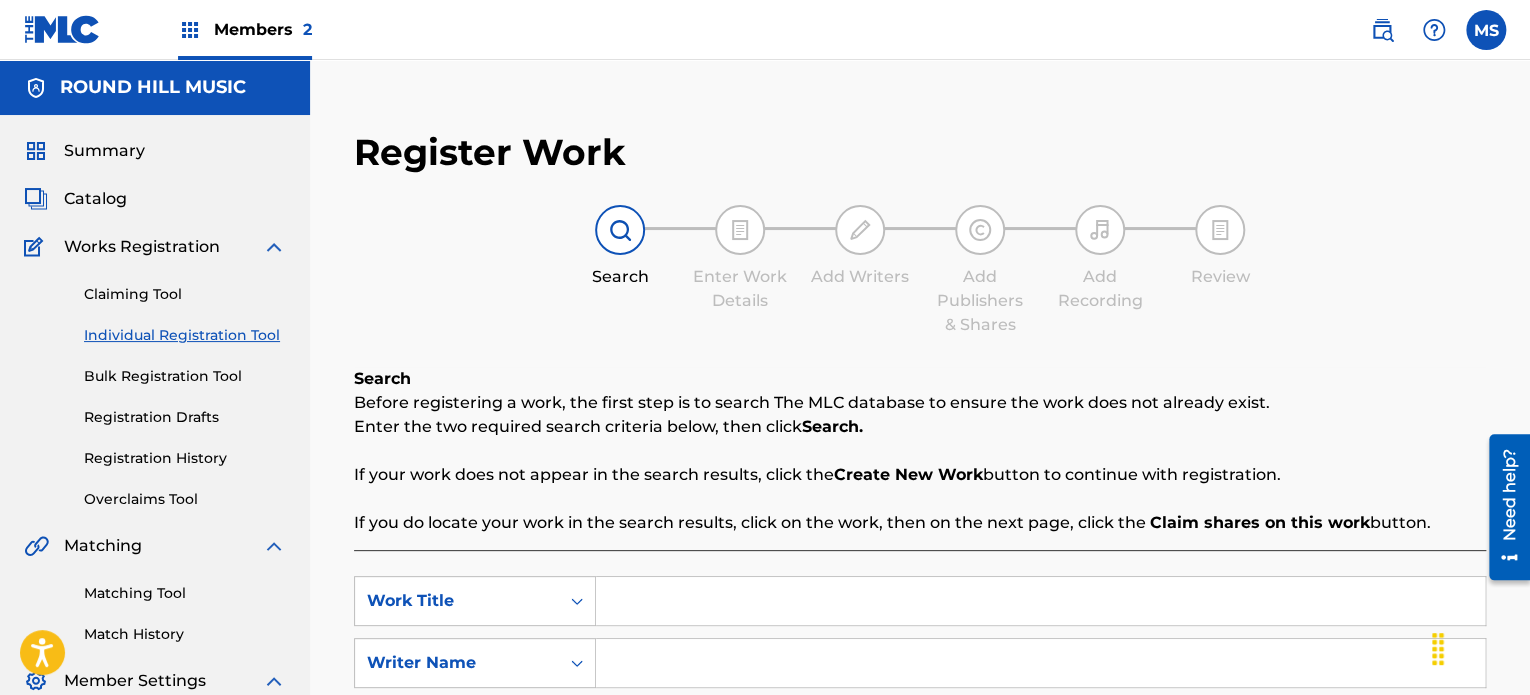 scroll, scrollTop: 300, scrollLeft: 0, axis: vertical 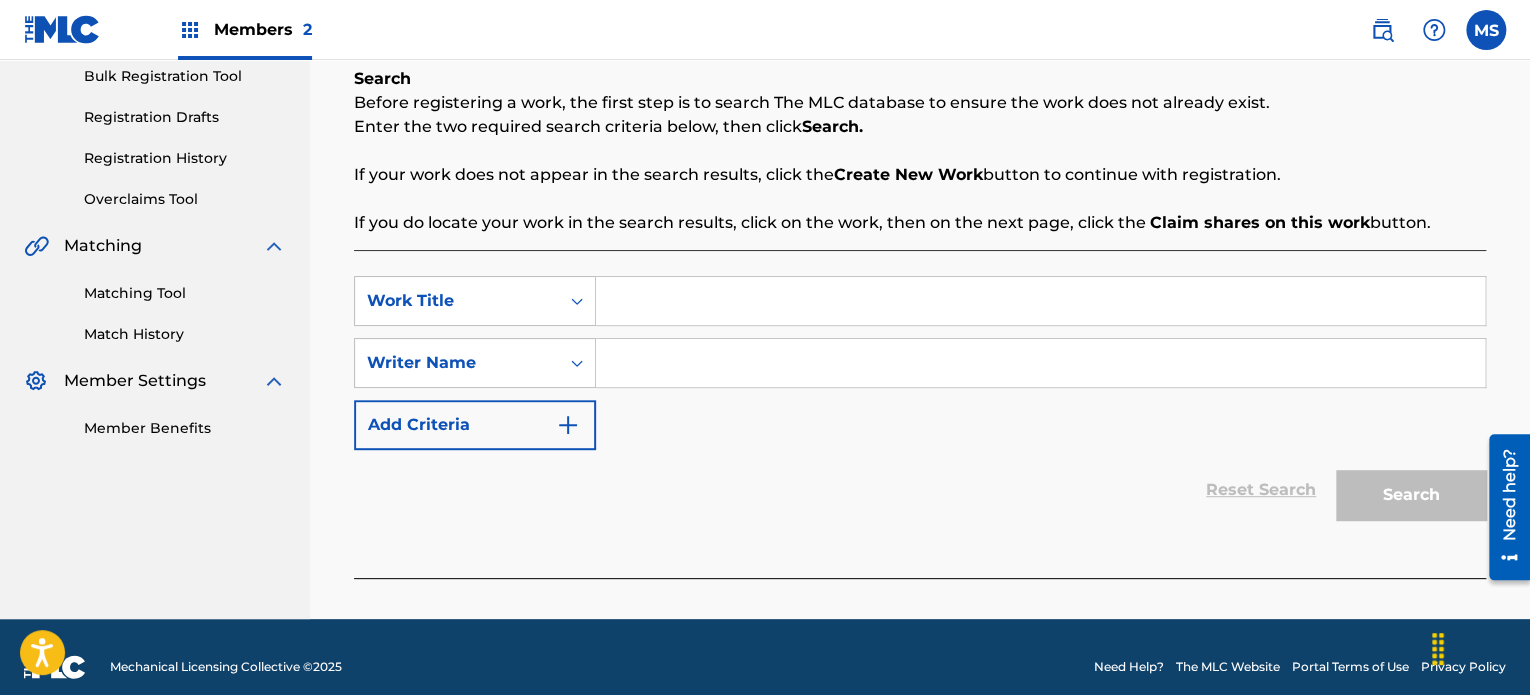 click at bounding box center (1040, 301) 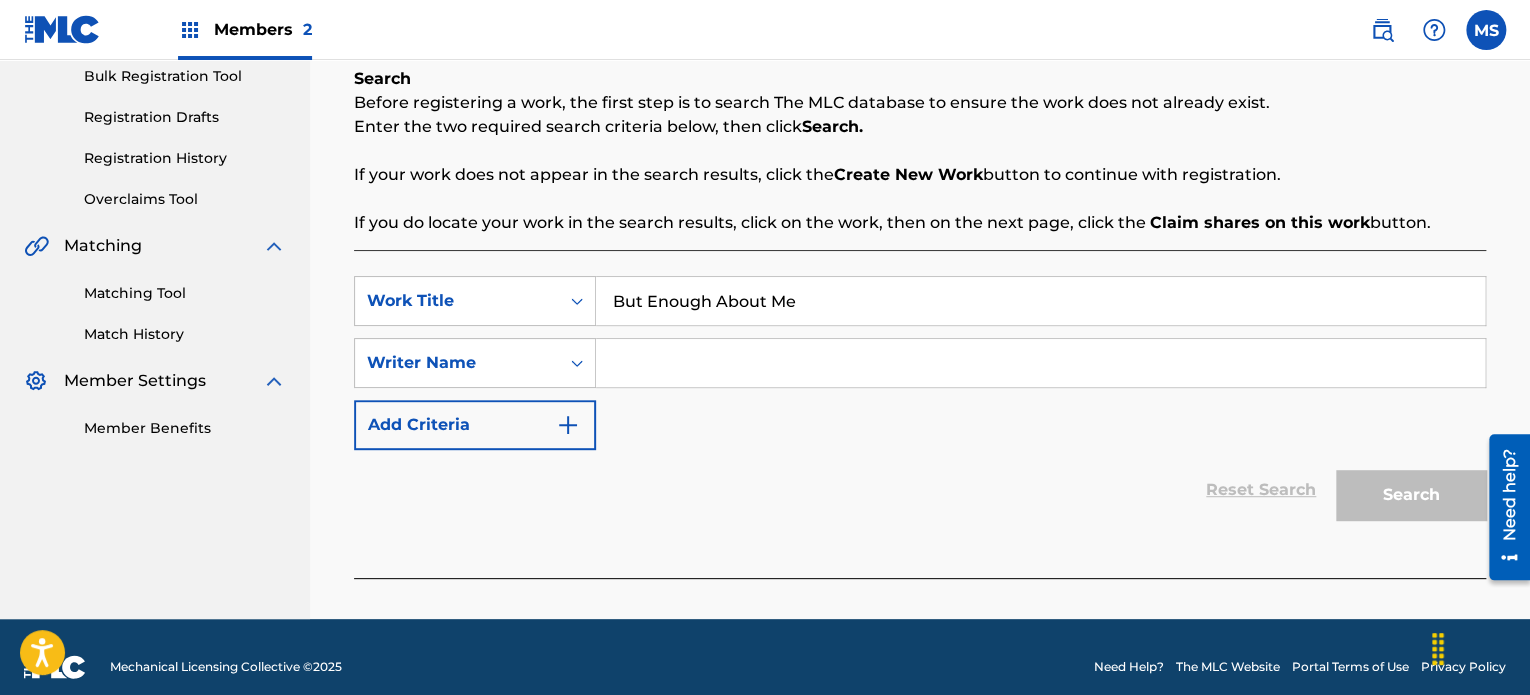 type on "But Enough About Me" 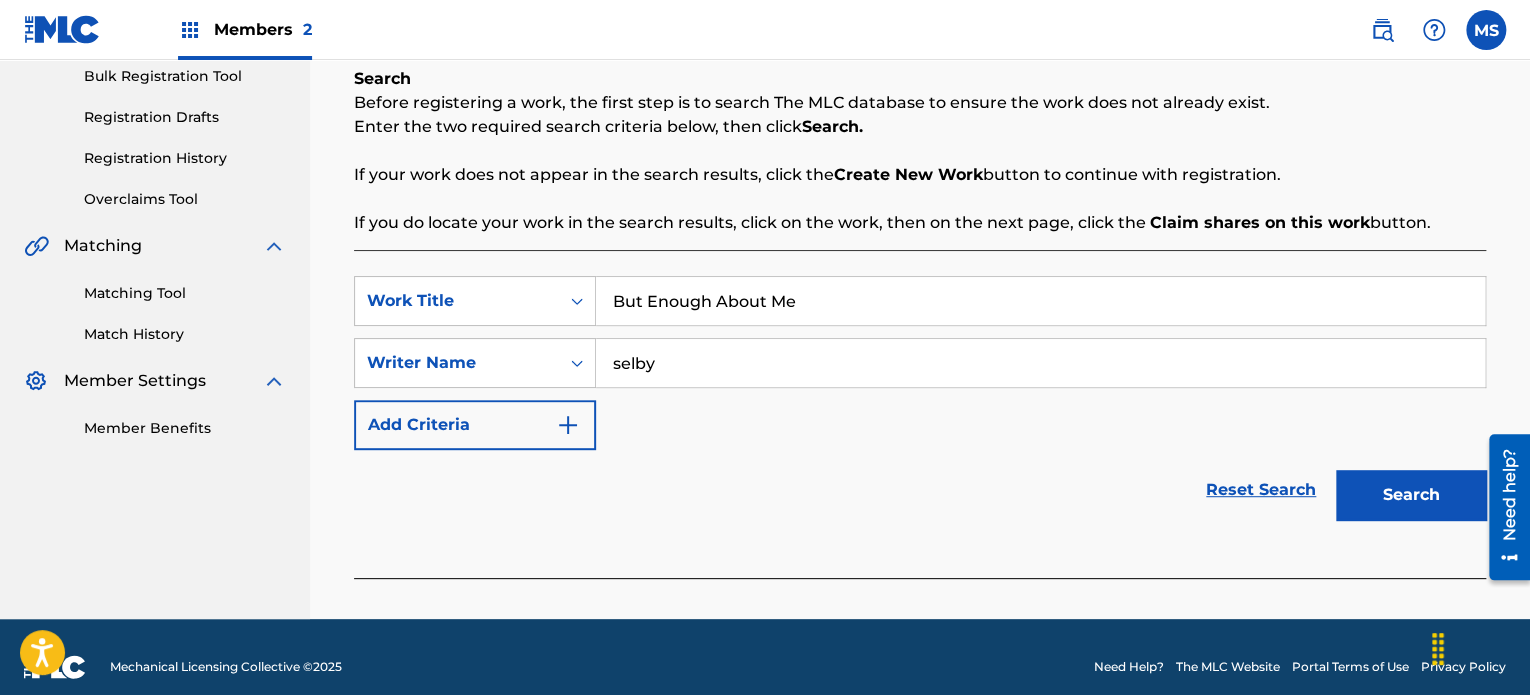 type on "selby" 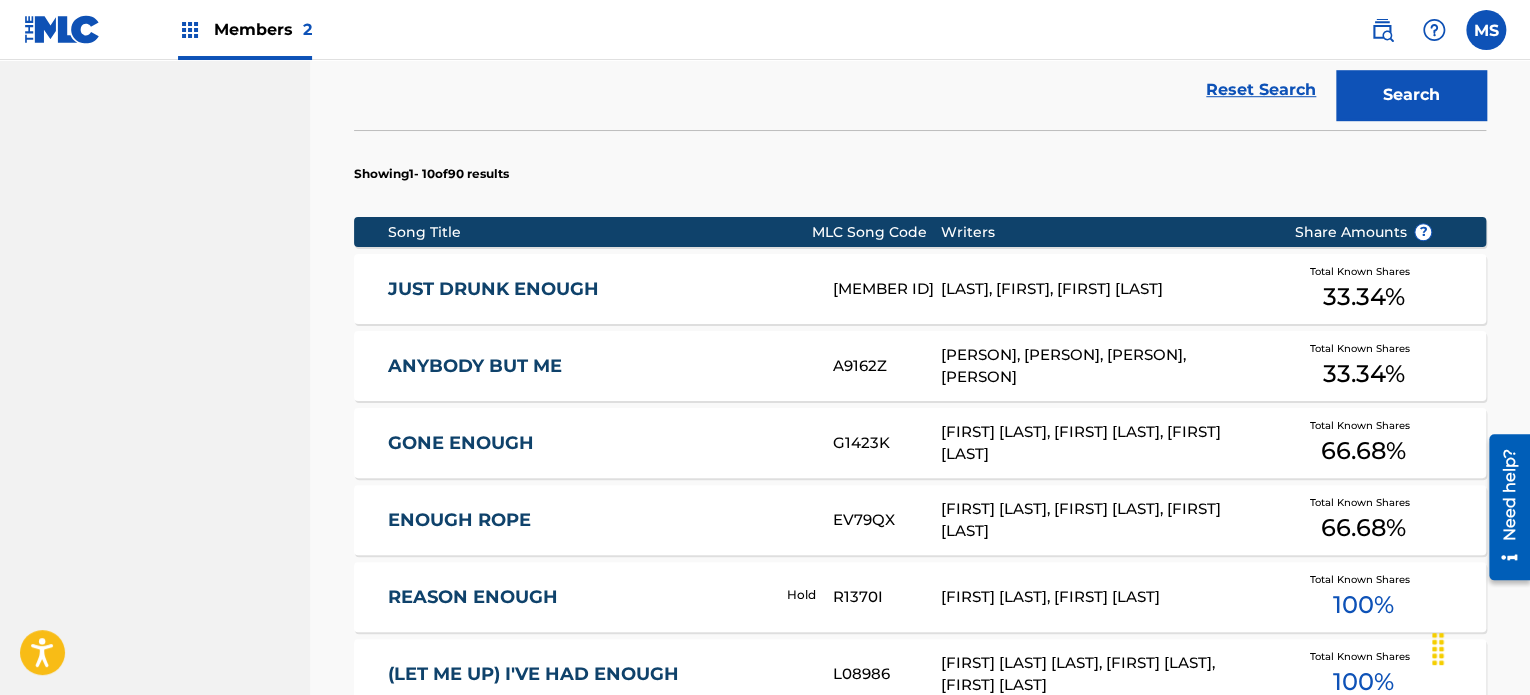 scroll, scrollTop: 200, scrollLeft: 0, axis: vertical 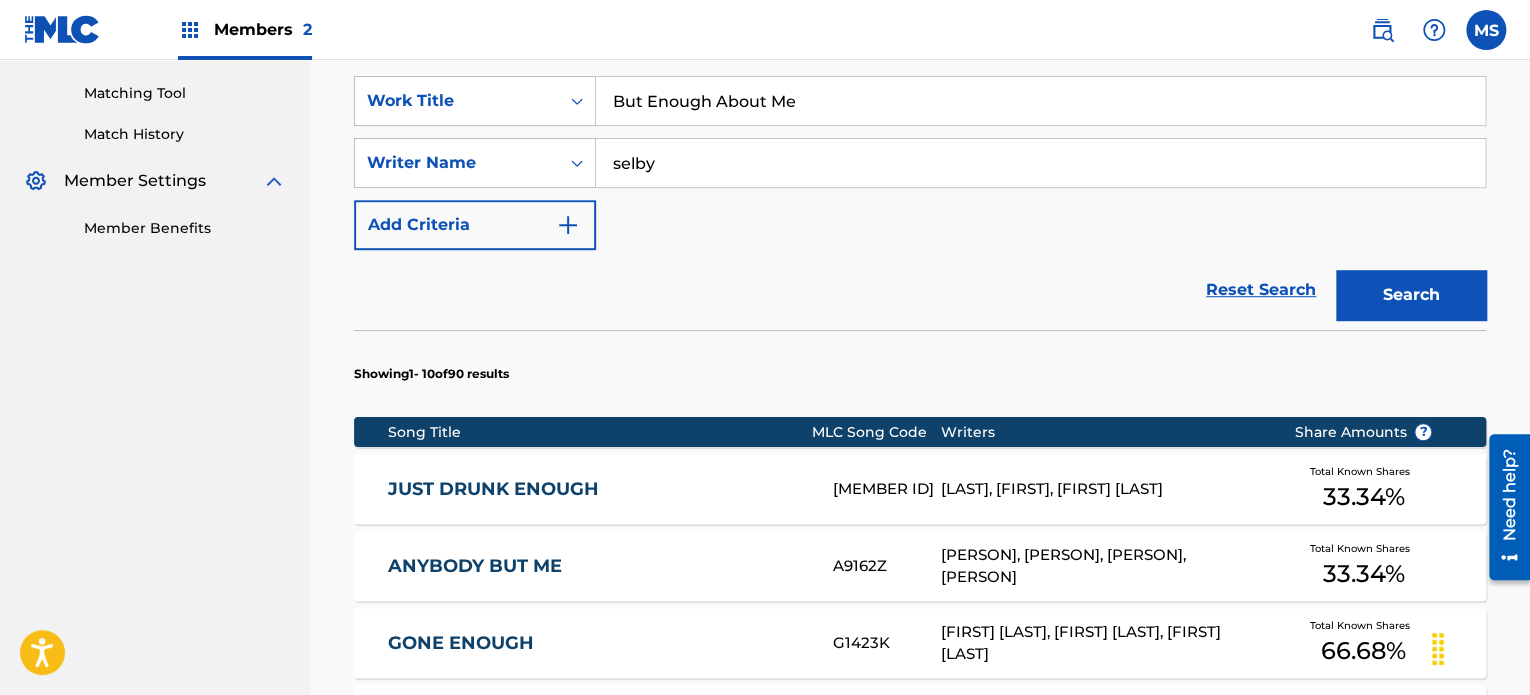 click on "Search" at bounding box center (1411, 295) 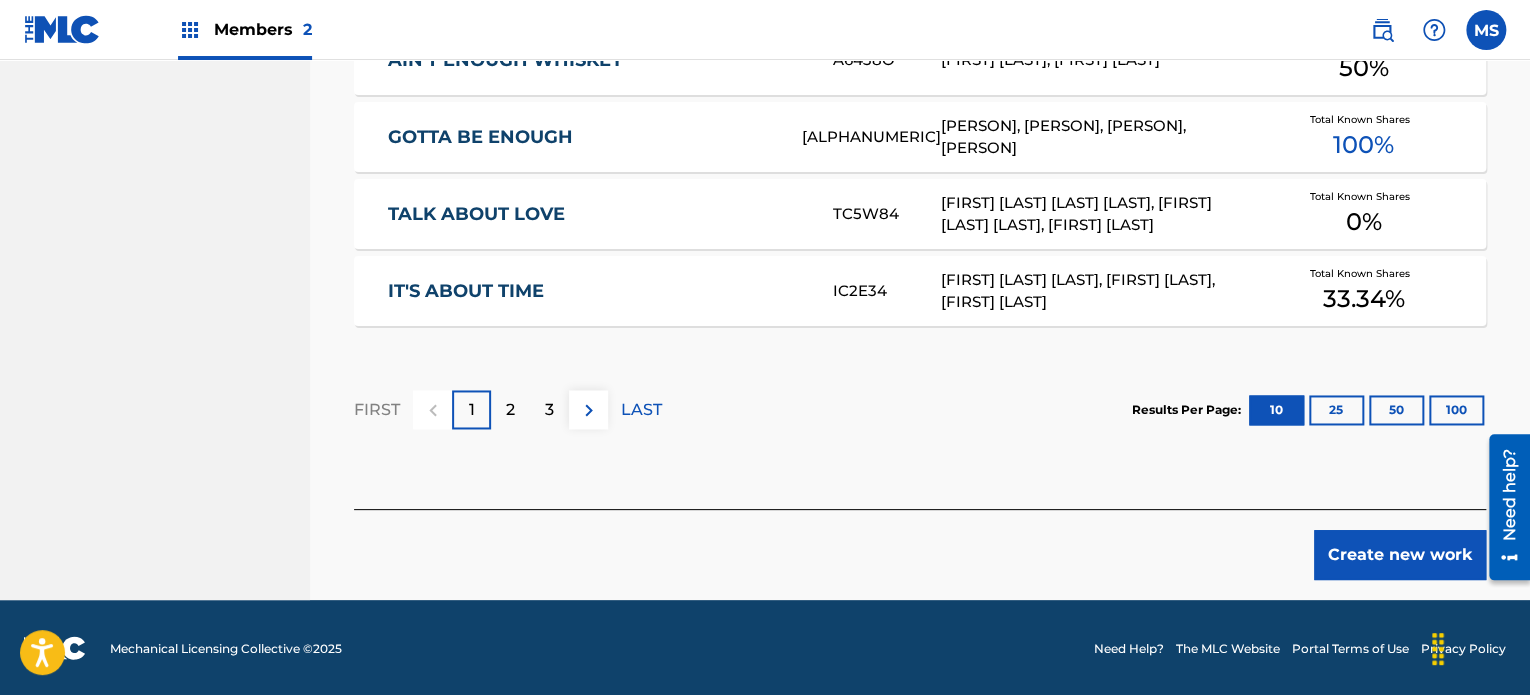 click on "Create new work" at bounding box center [1400, 555] 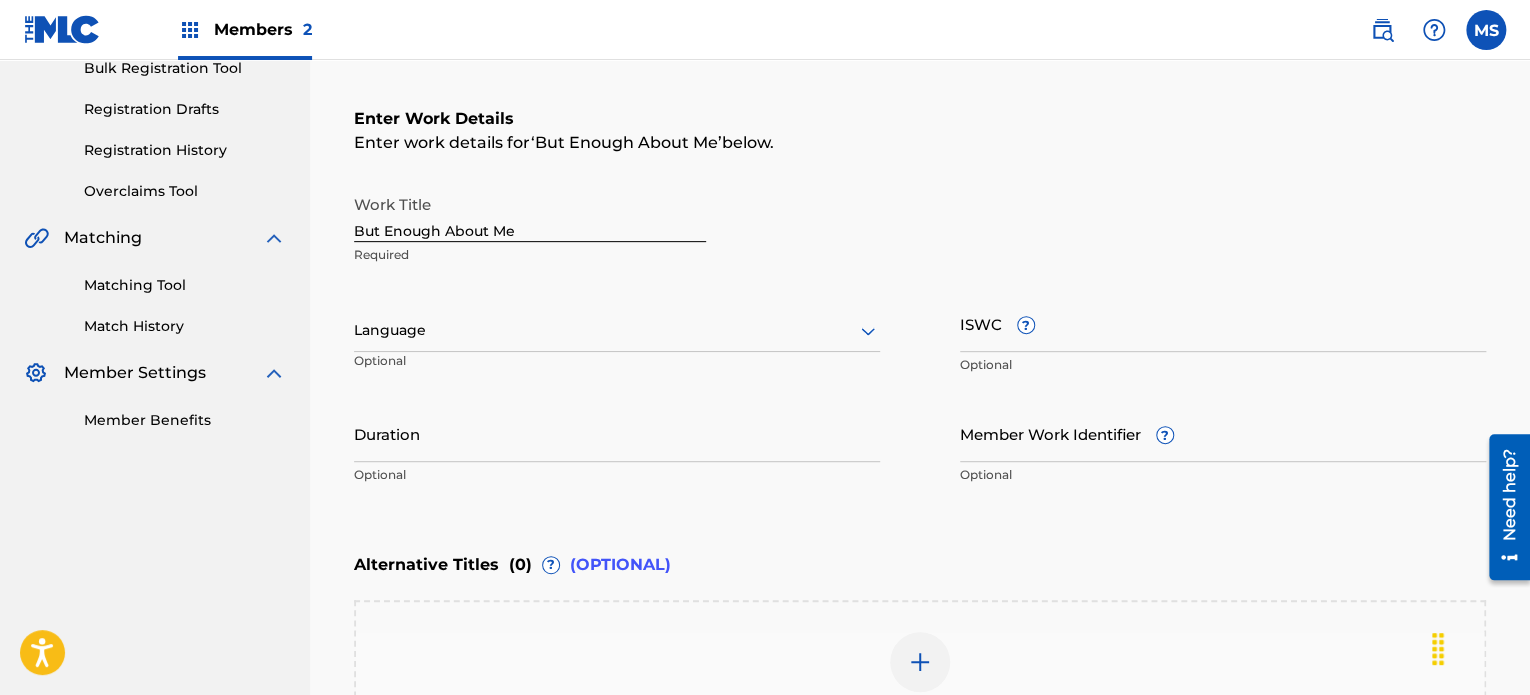 scroll, scrollTop: 96, scrollLeft: 0, axis: vertical 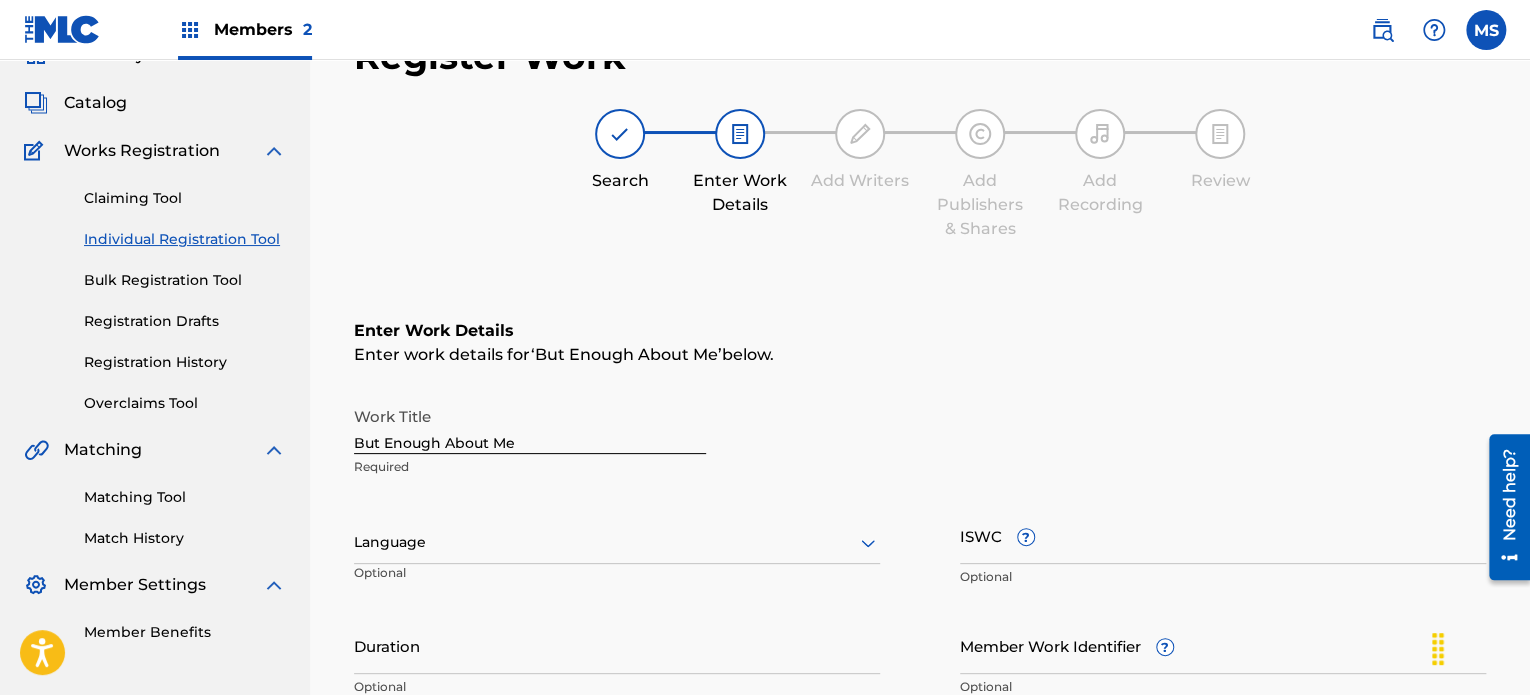 click on "But Enough About Me" at bounding box center [530, 425] 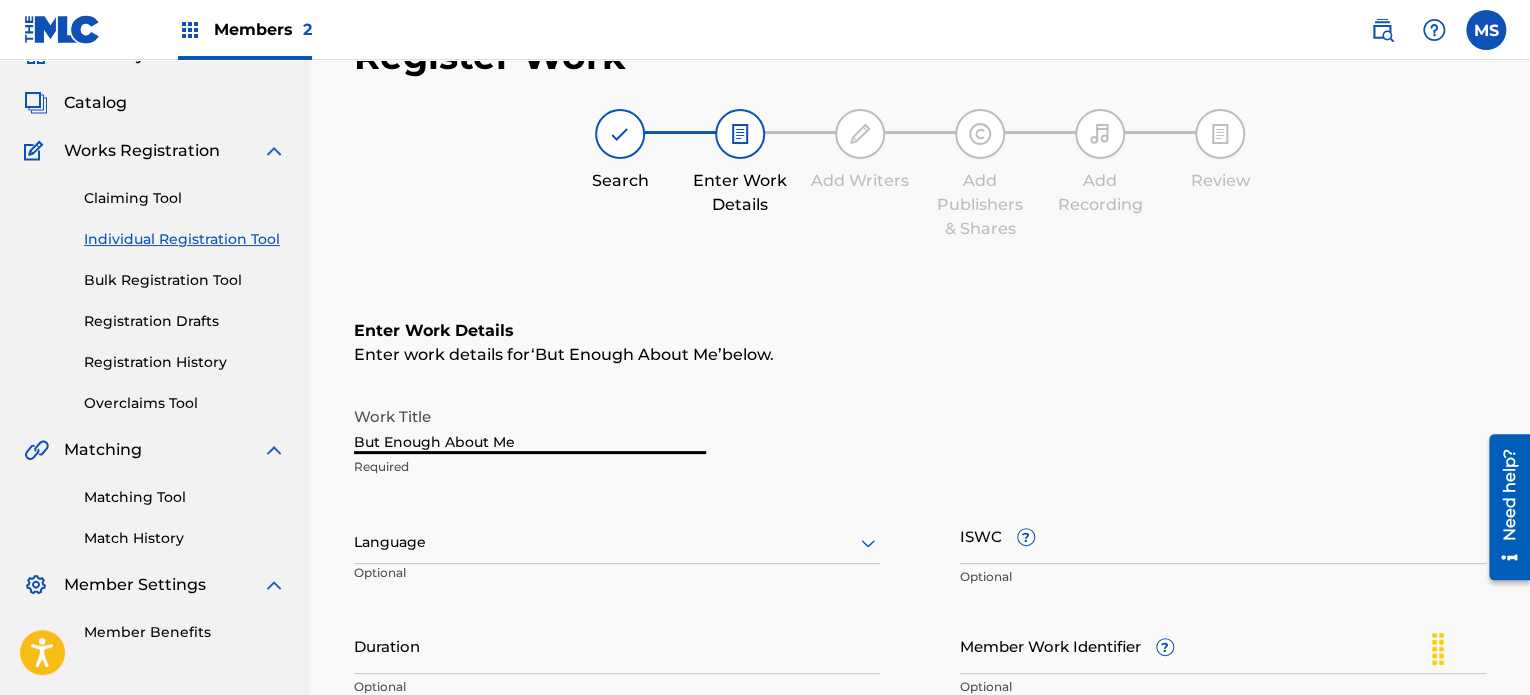 click on "But Enough About Me" at bounding box center [530, 425] 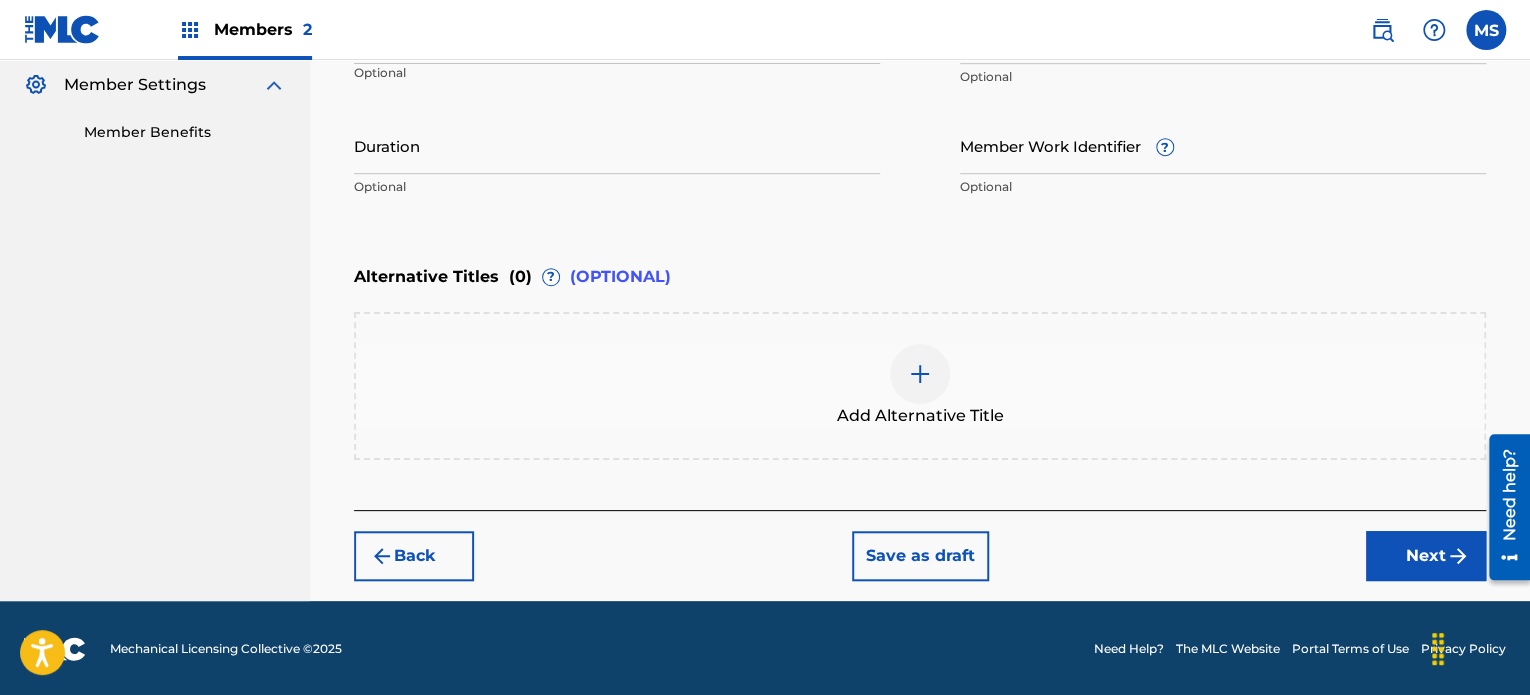 type on "BUT ENOUGH ABOUT ME" 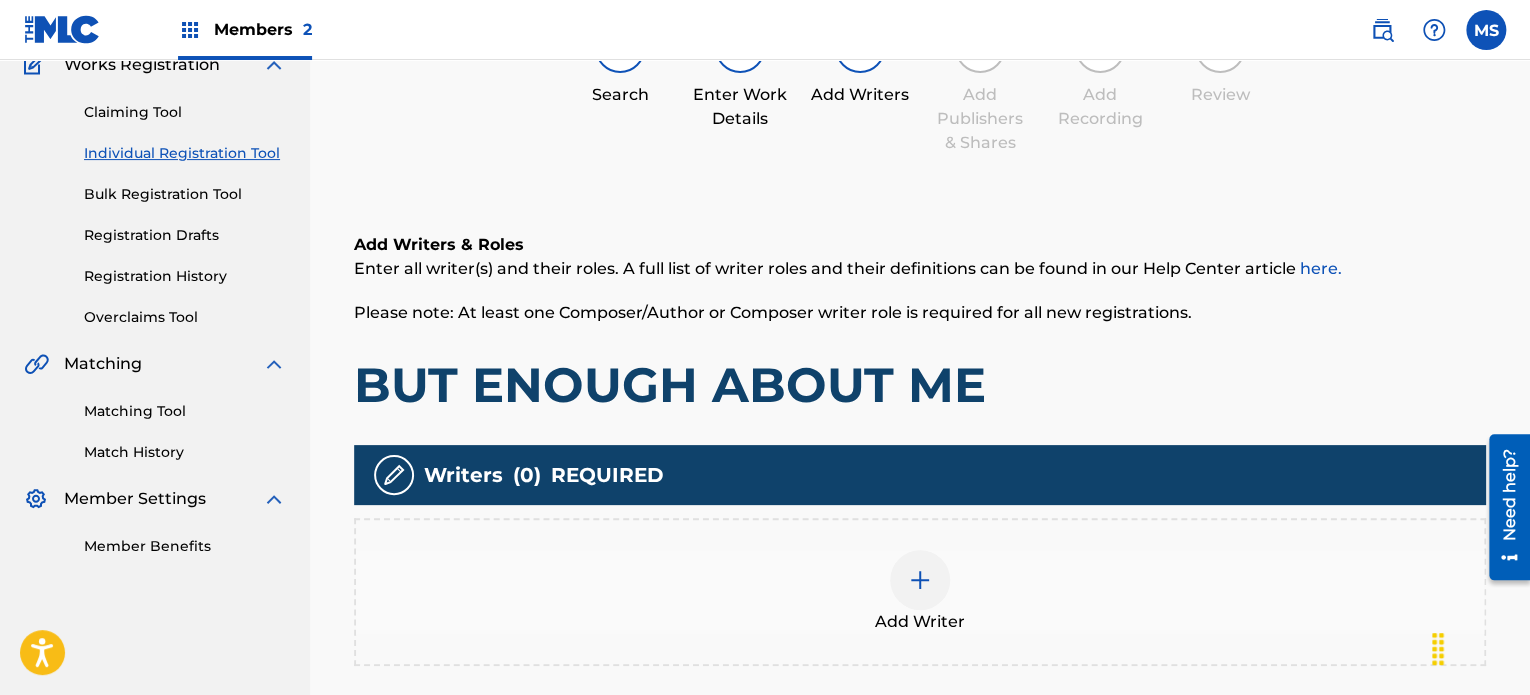 scroll, scrollTop: 290, scrollLeft: 0, axis: vertical 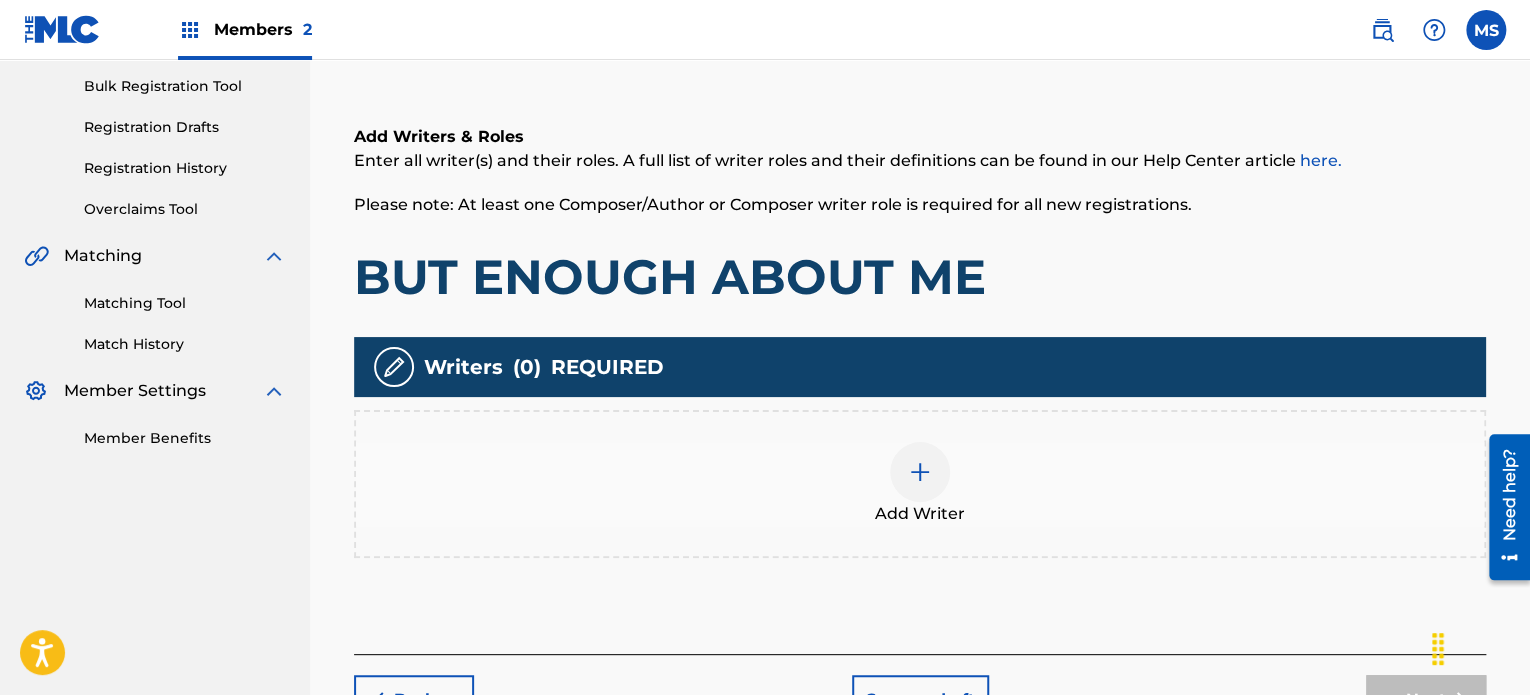 click at bounding box center (920, 472) 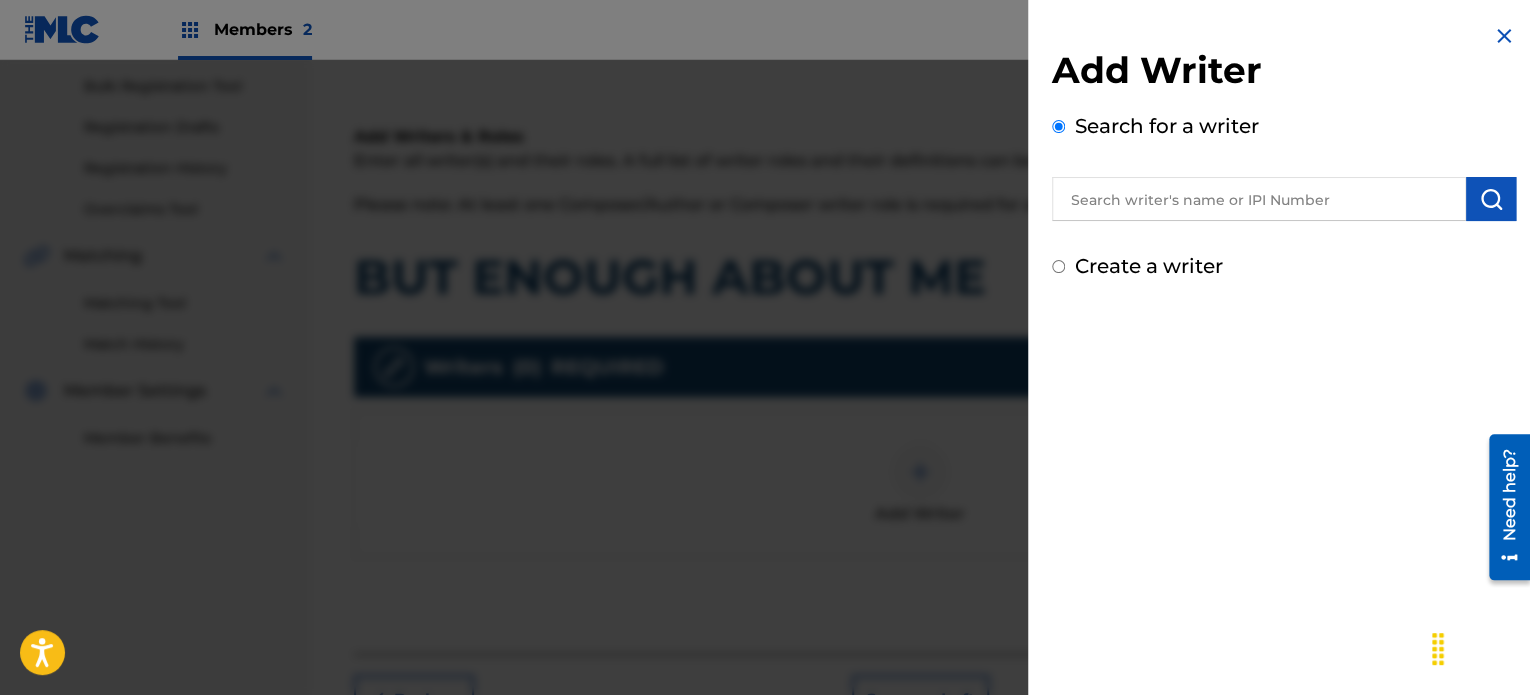 click at bounding box center (1259, 199) 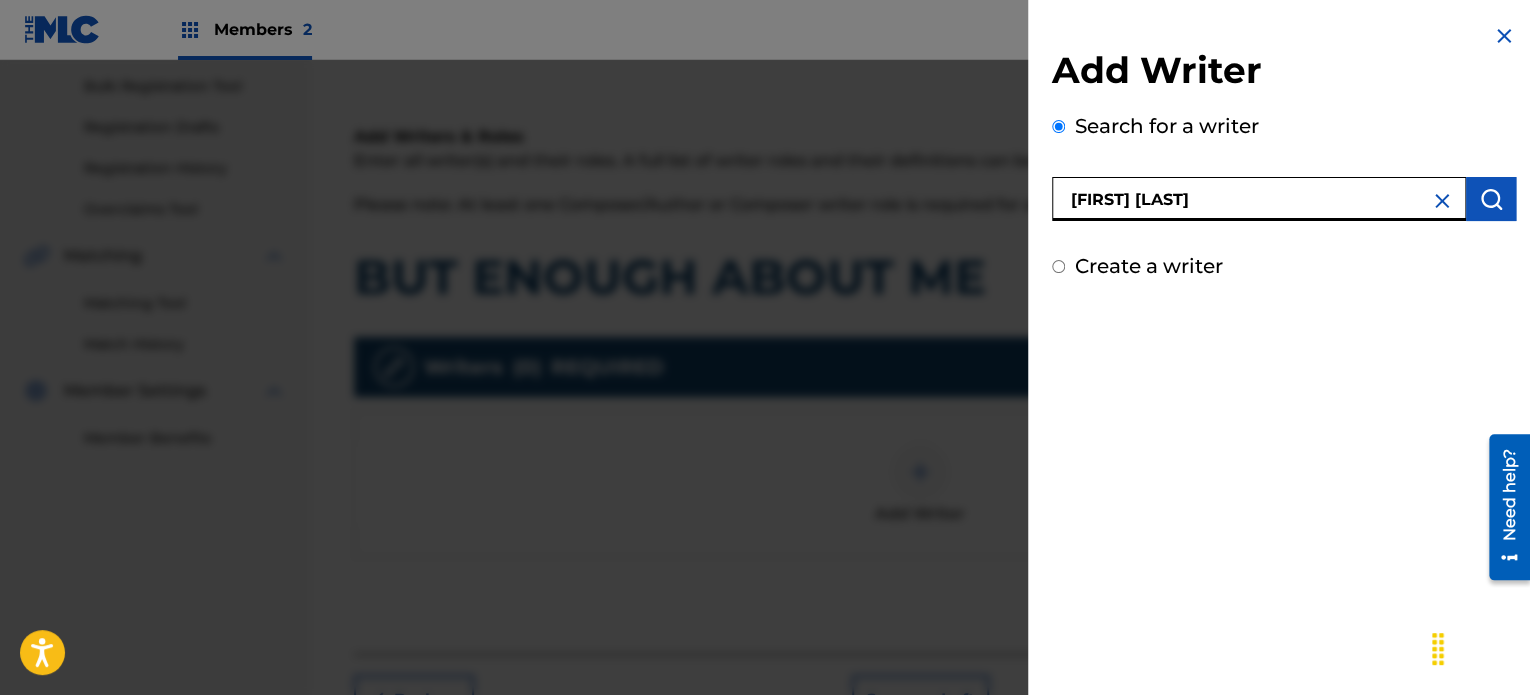 type on "[FIRST] [LAST]" 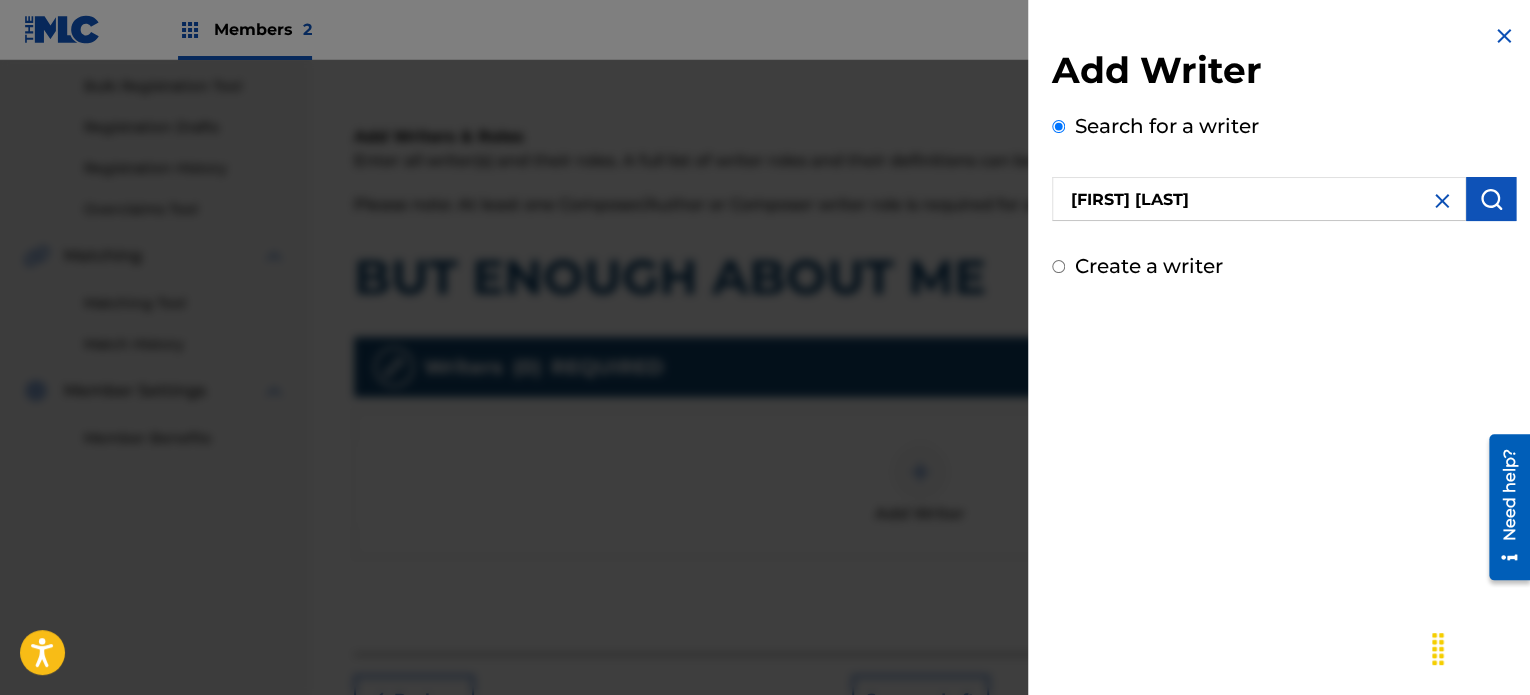 click at bounding box center [1491, 199] 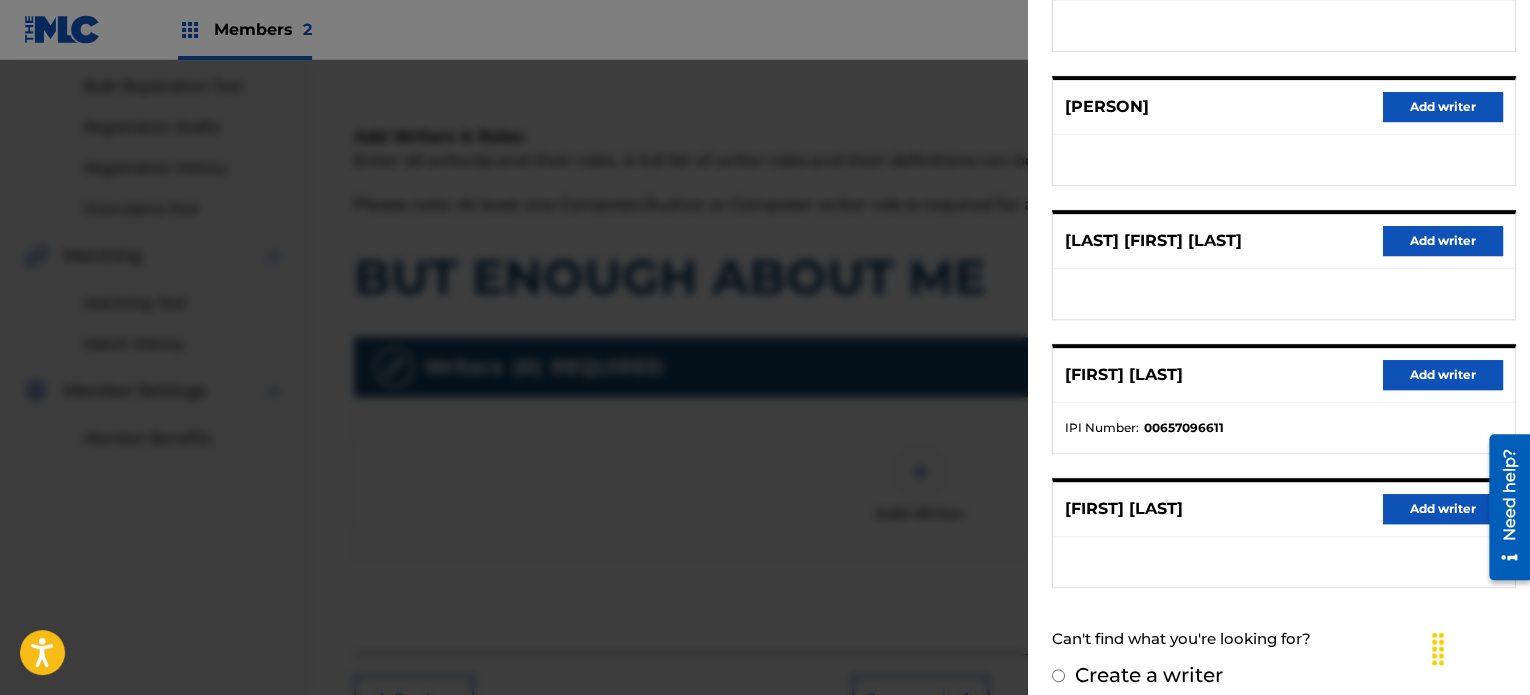 scroll, scrollTop: 344, scrollLeft: 0, axis: vertical 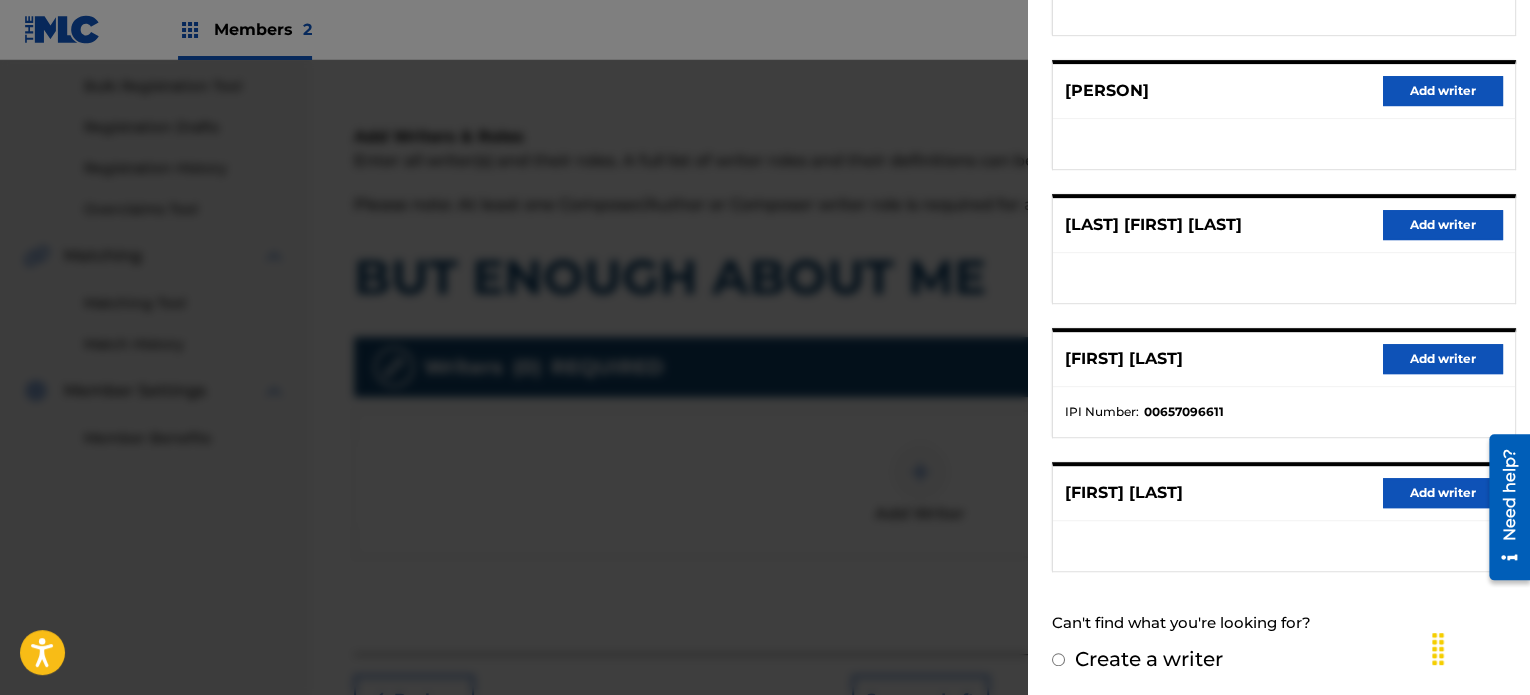 click on "Add writer" at bounding box center [1443, 359] 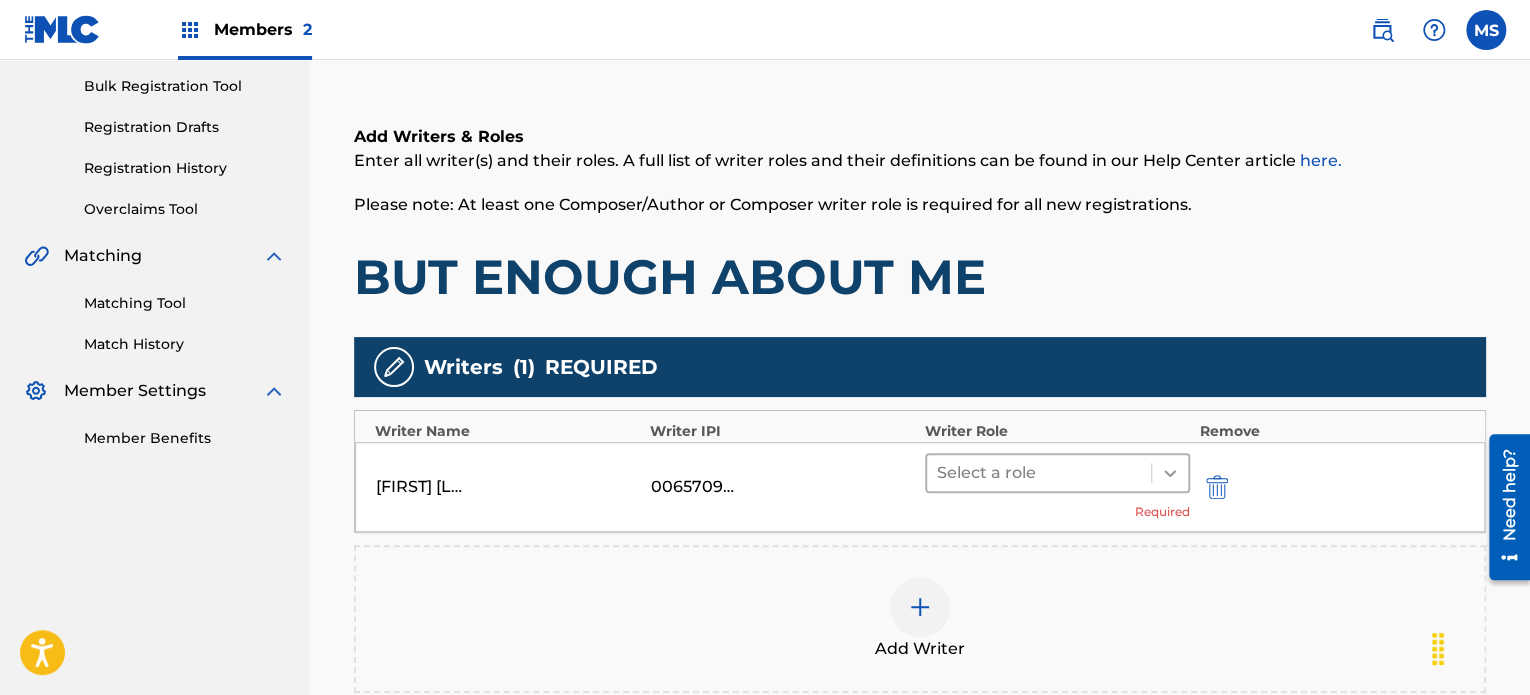 click 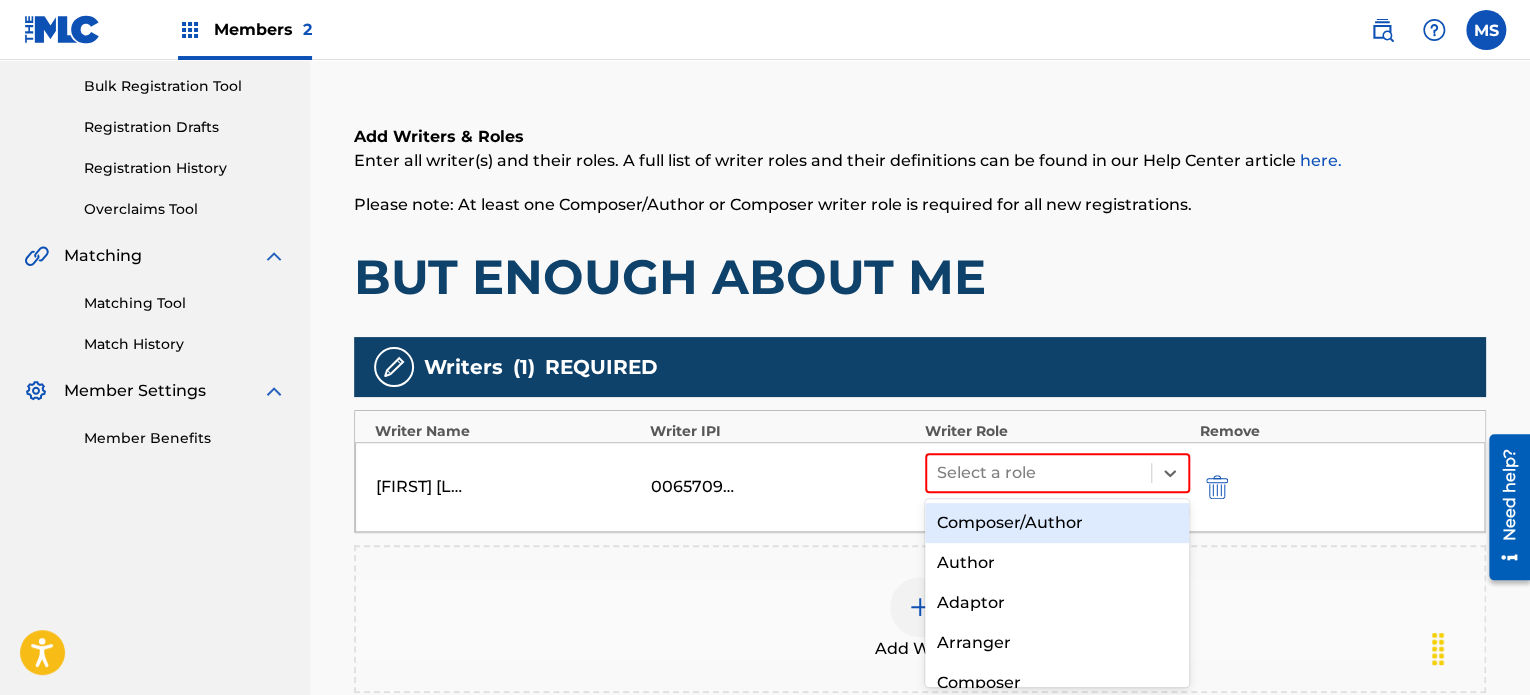 click on "Composer/Author" at bounding box center [1057, 523] 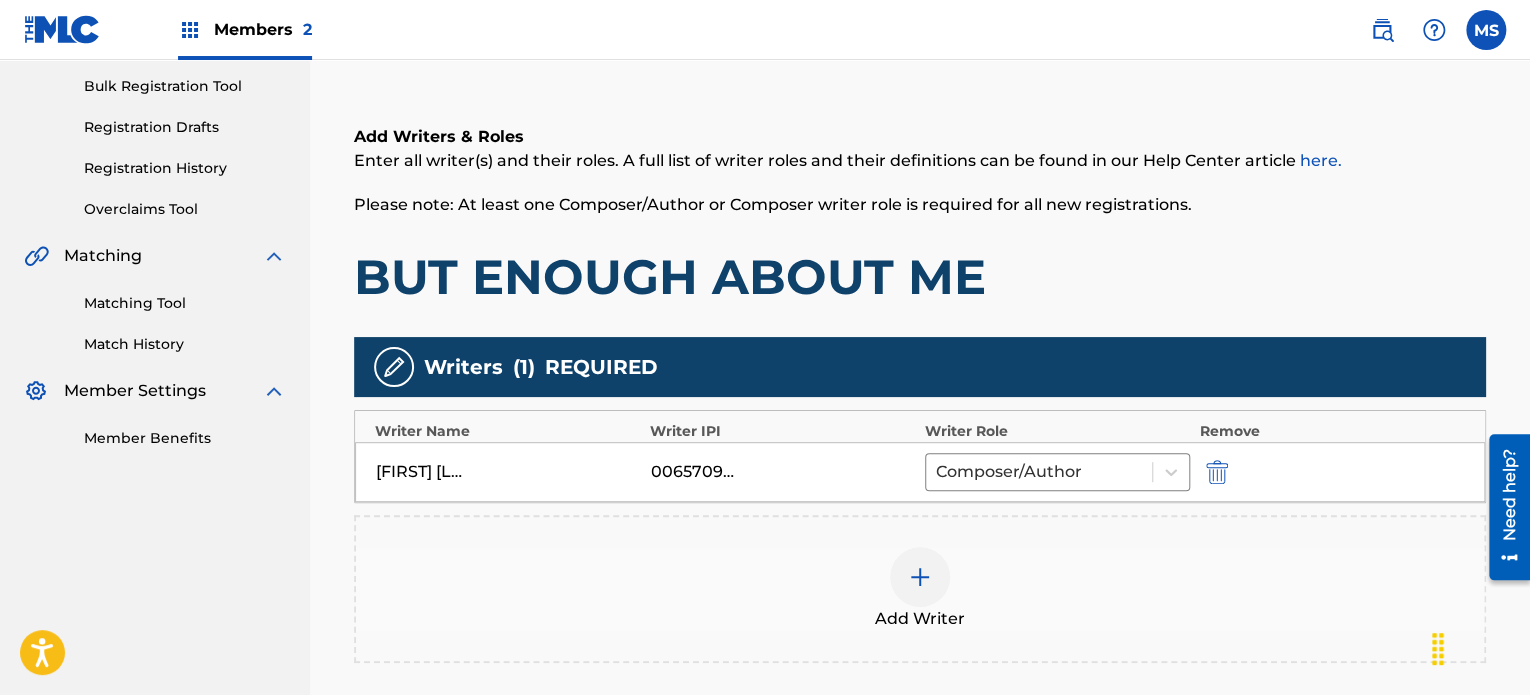 click on "Add Writer" at bounding box center [920, 589] 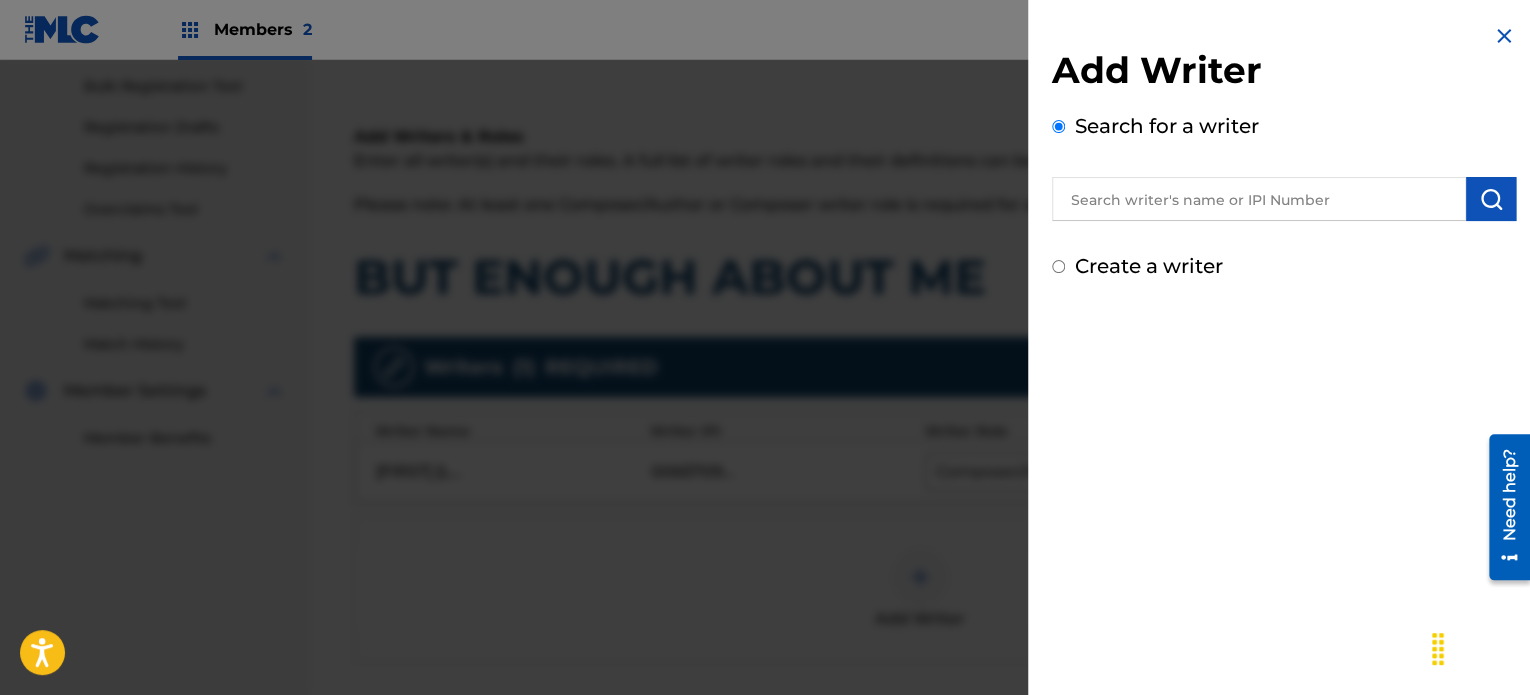 click at bounding box center (1259, 199) 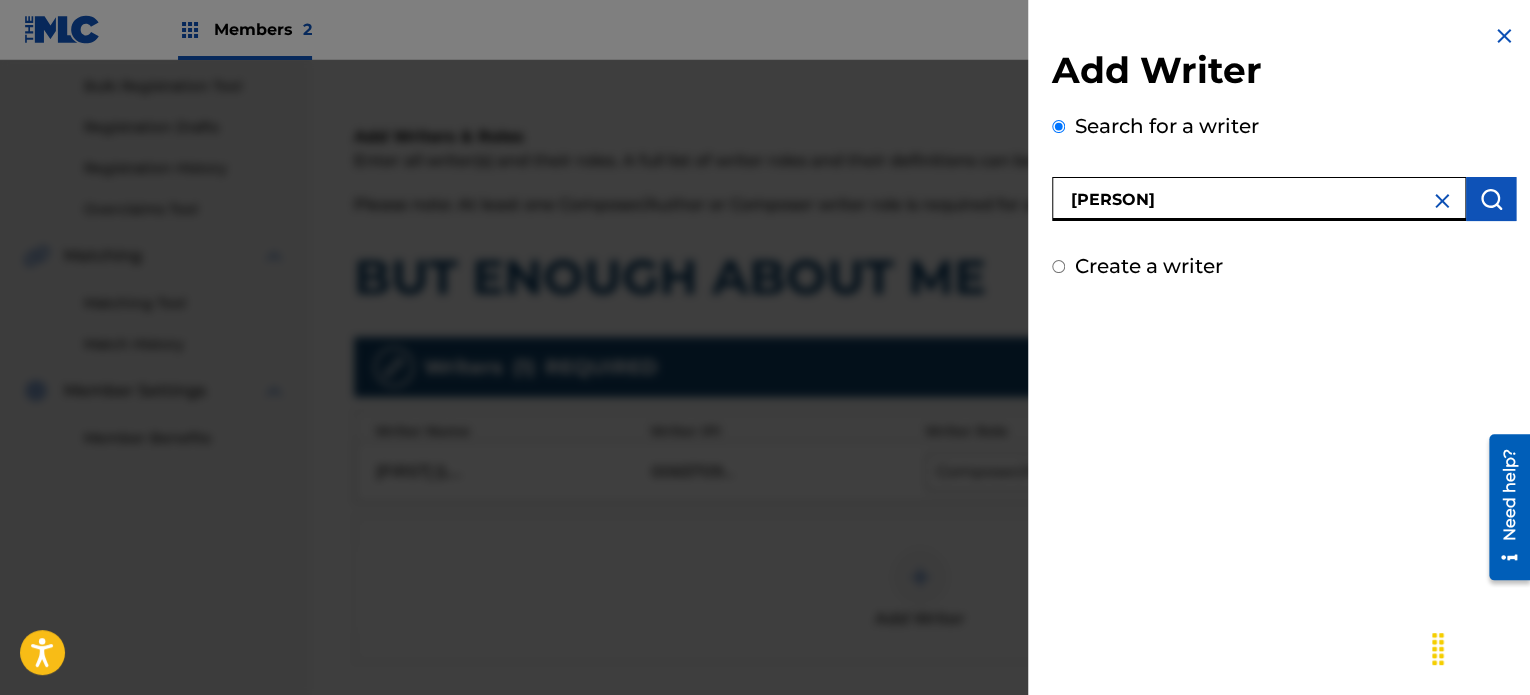 type on "[PERSON]" 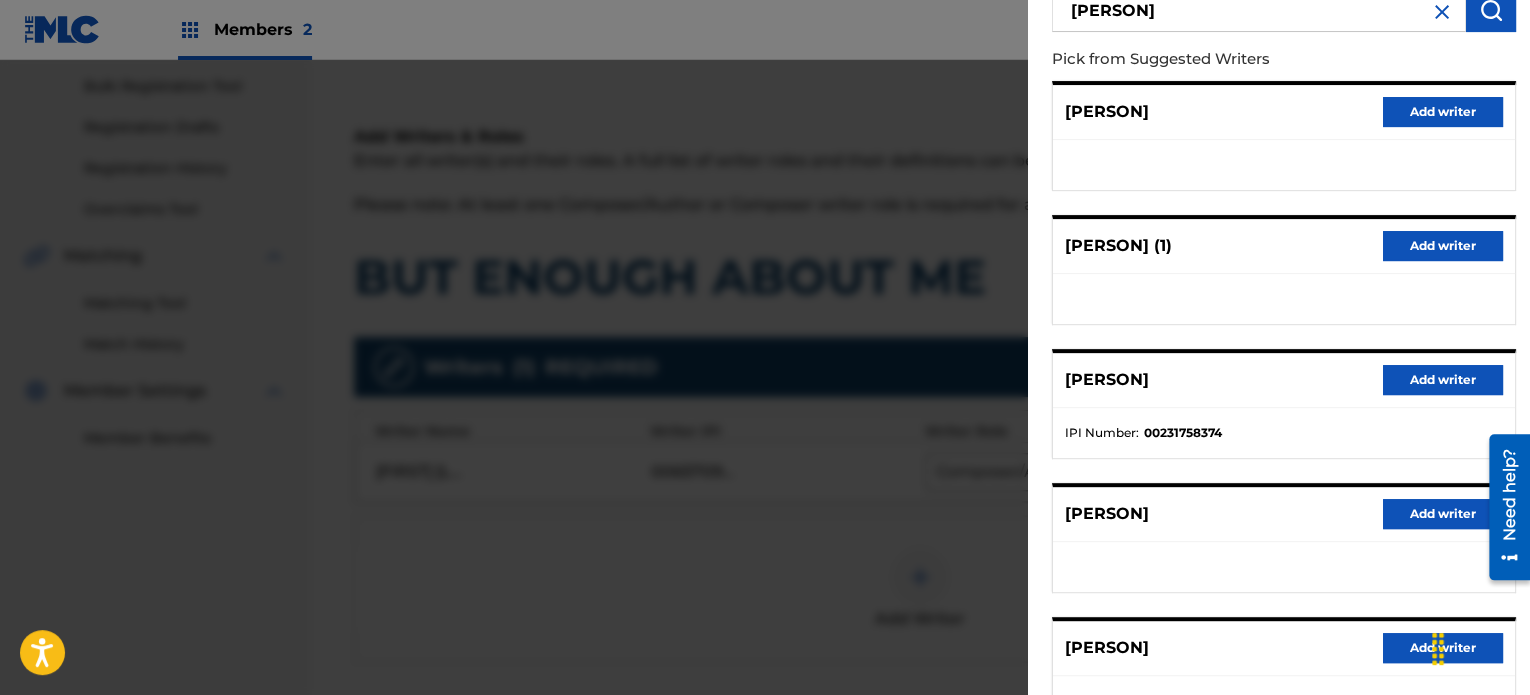 scroll, scrollTop: 200, scrollLeft: 0, axis: vertical 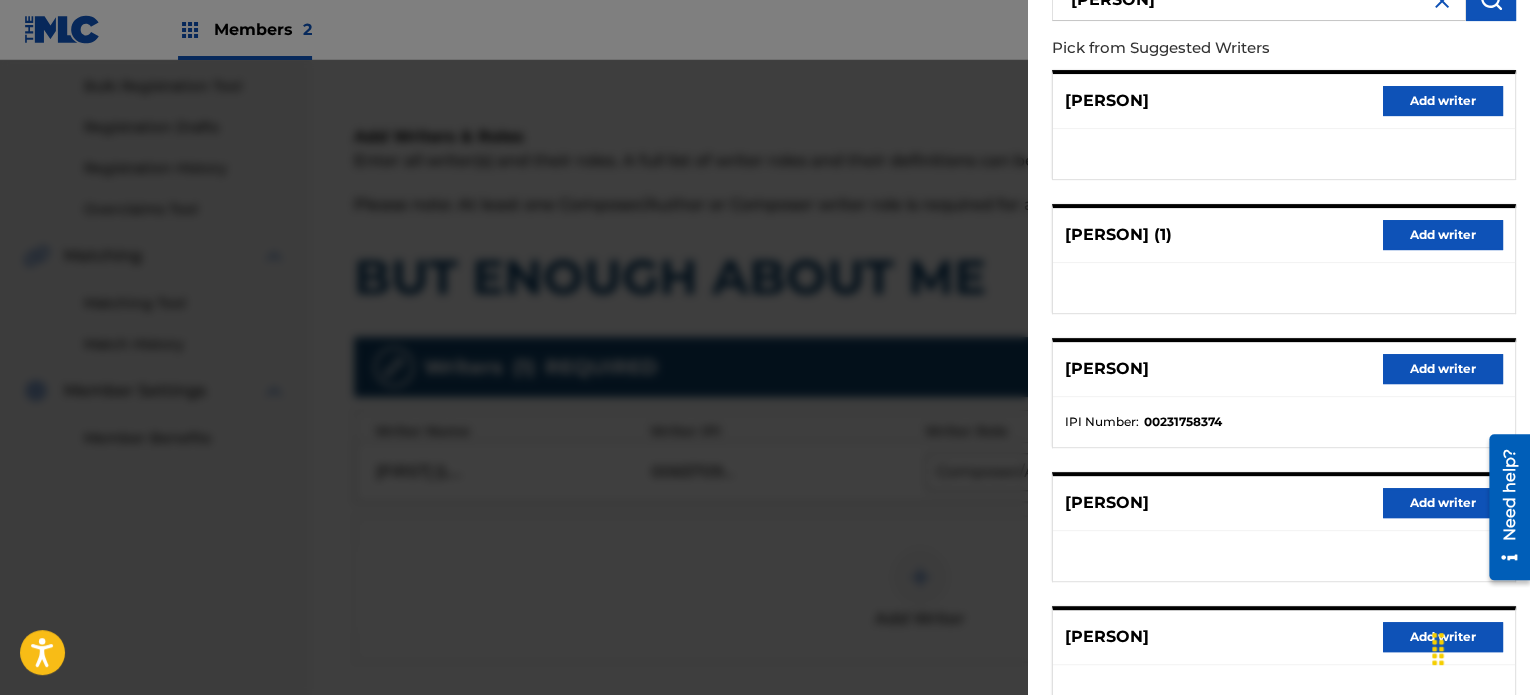click on "Add writer" at bounding box center (1443, 369) 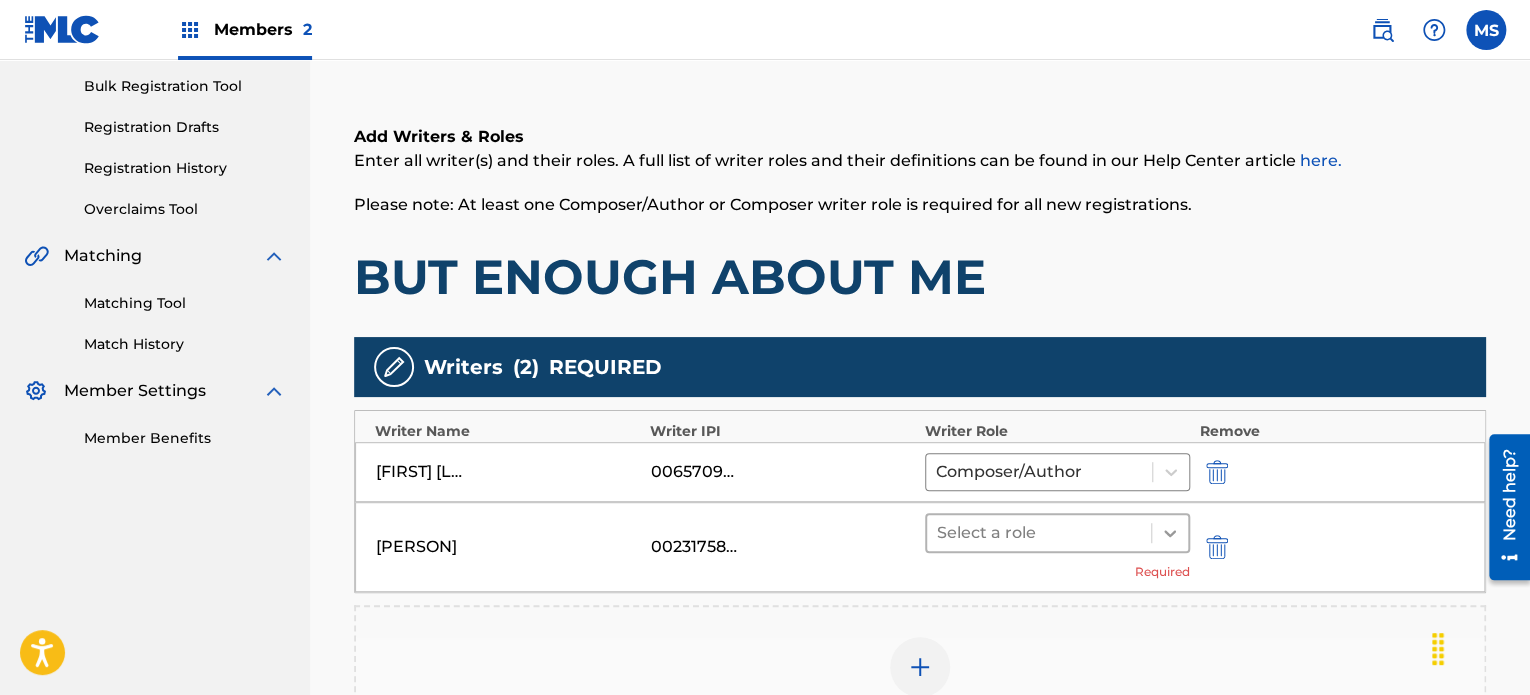 click 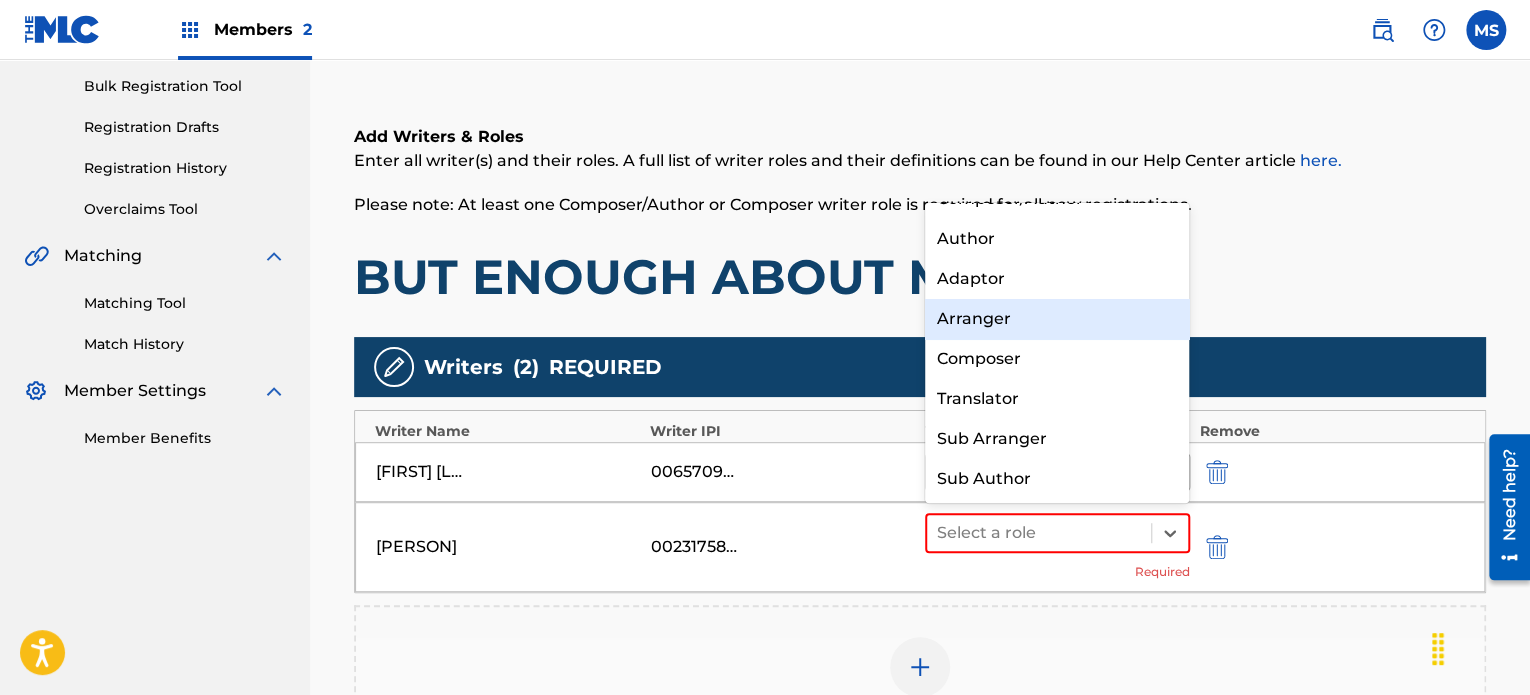 scroll, scrollTop: 0, scrollLeft: 0, axis: both 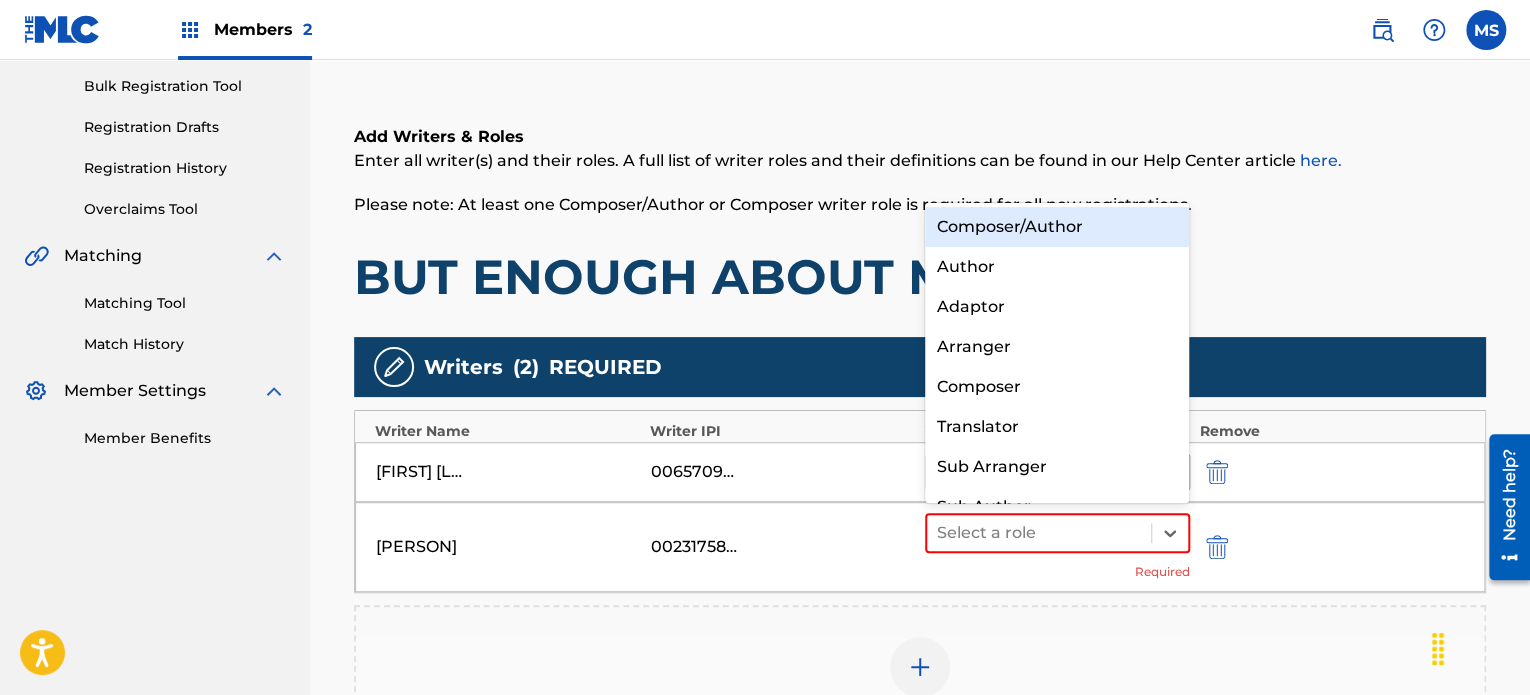 click on "Composer/Author" at bounding box center (1057, 227) 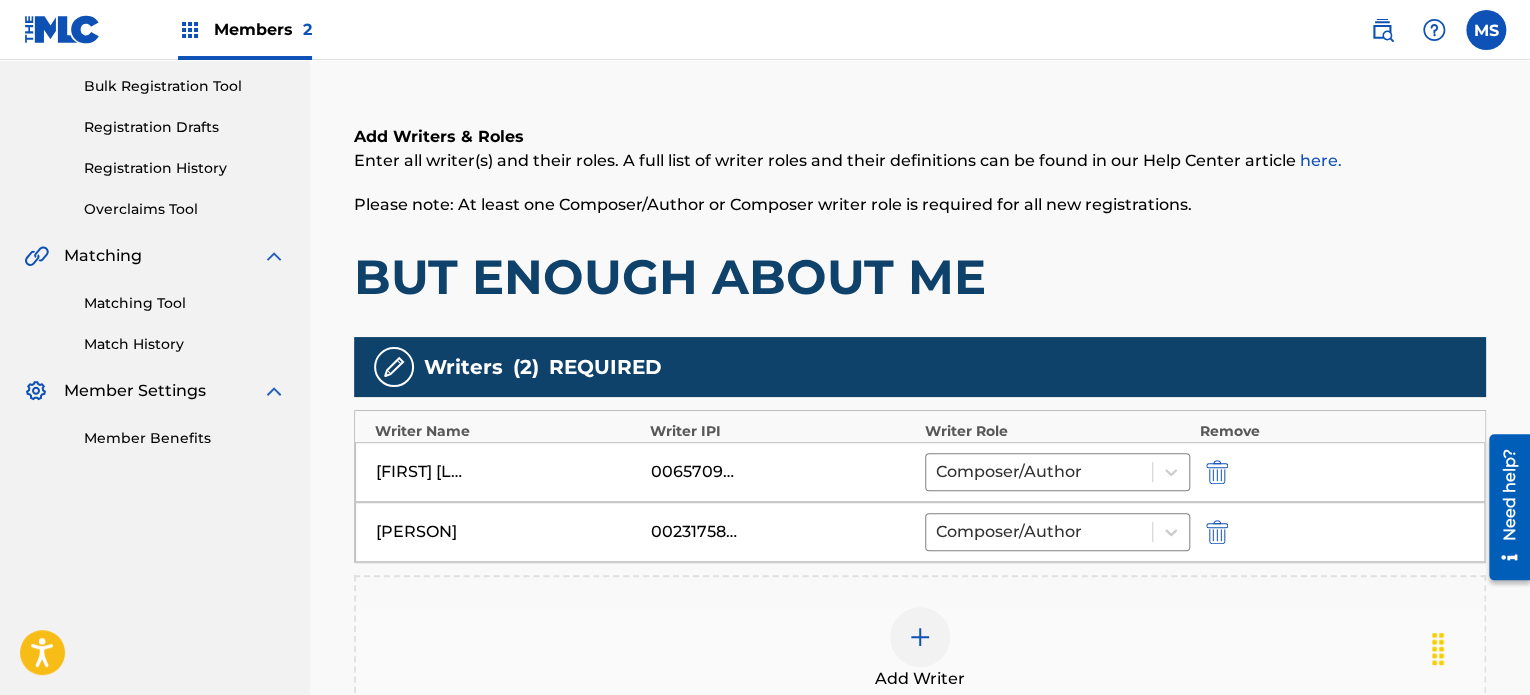 click at bounding box center [920, 637] 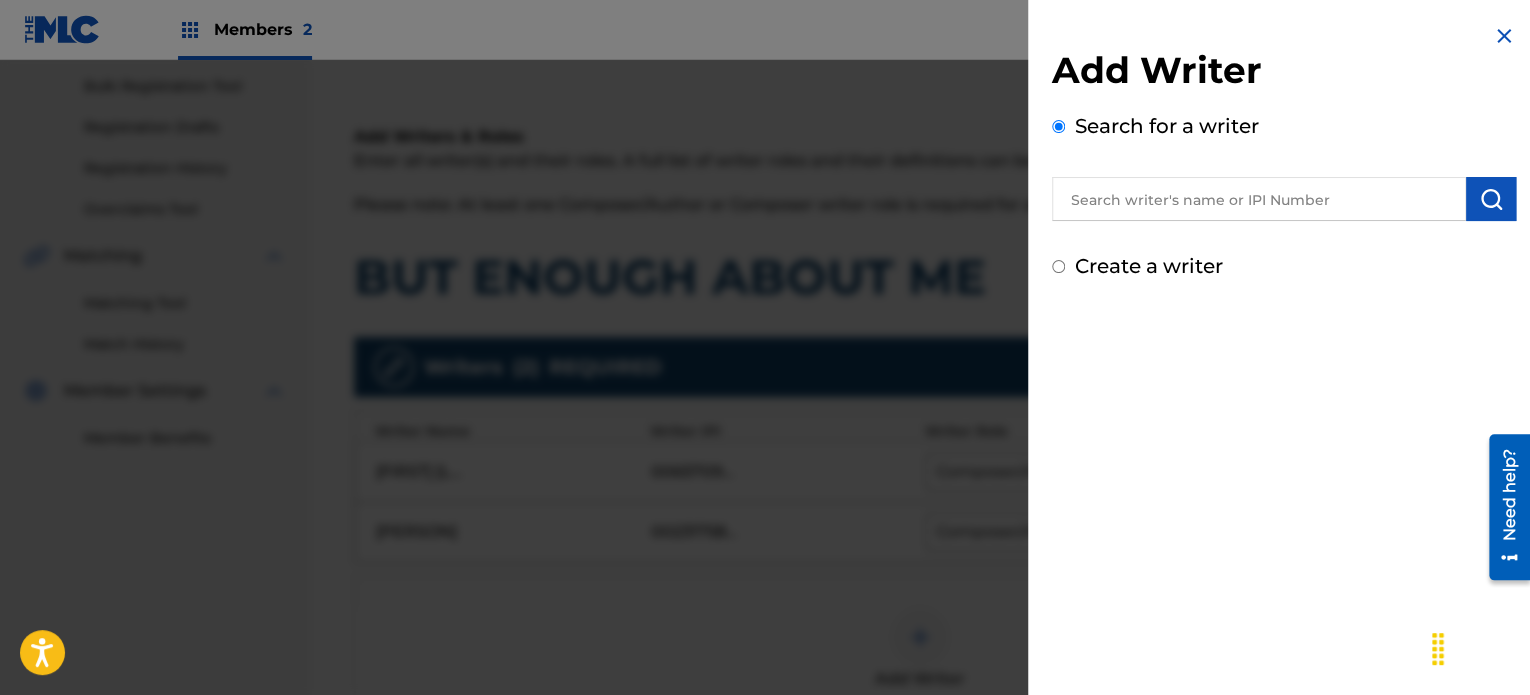 click at bounding box center [1259, 199] 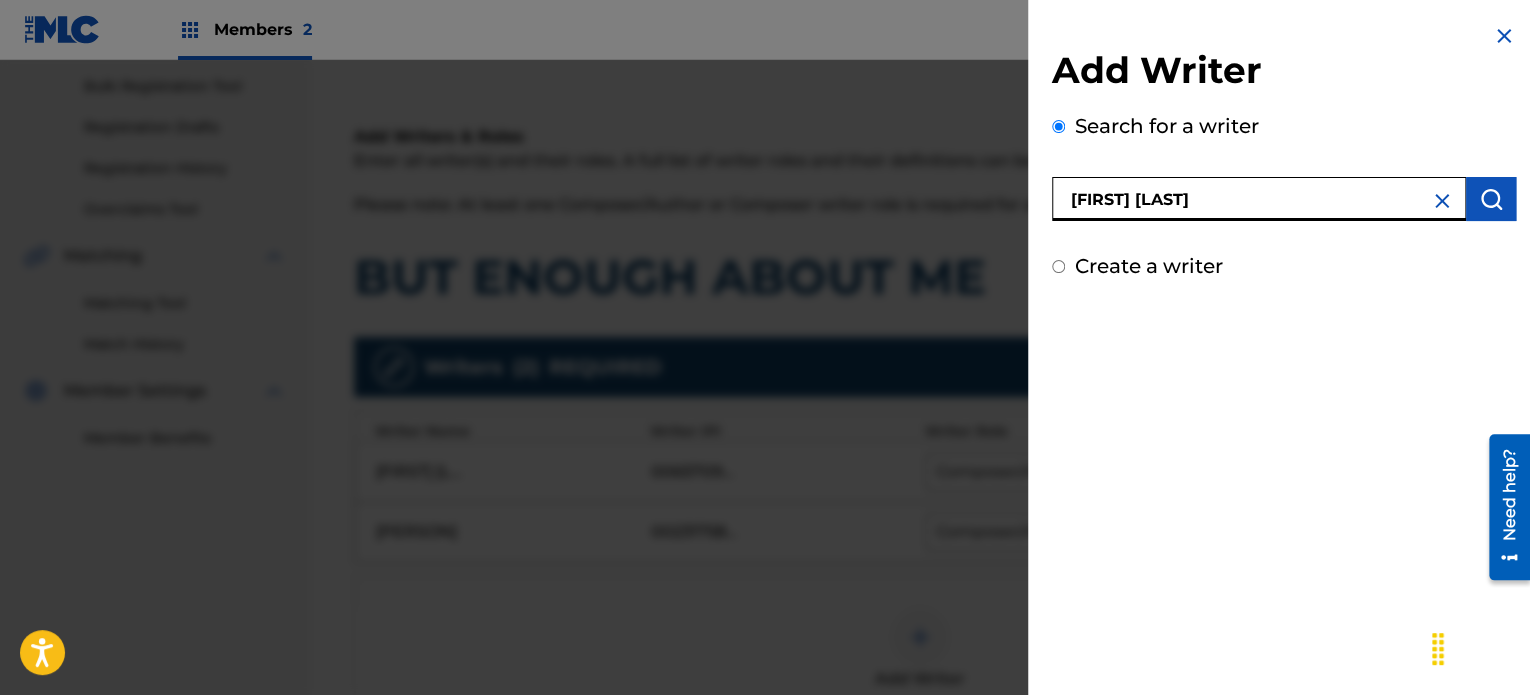 type on "[FIRST] [LAST]" 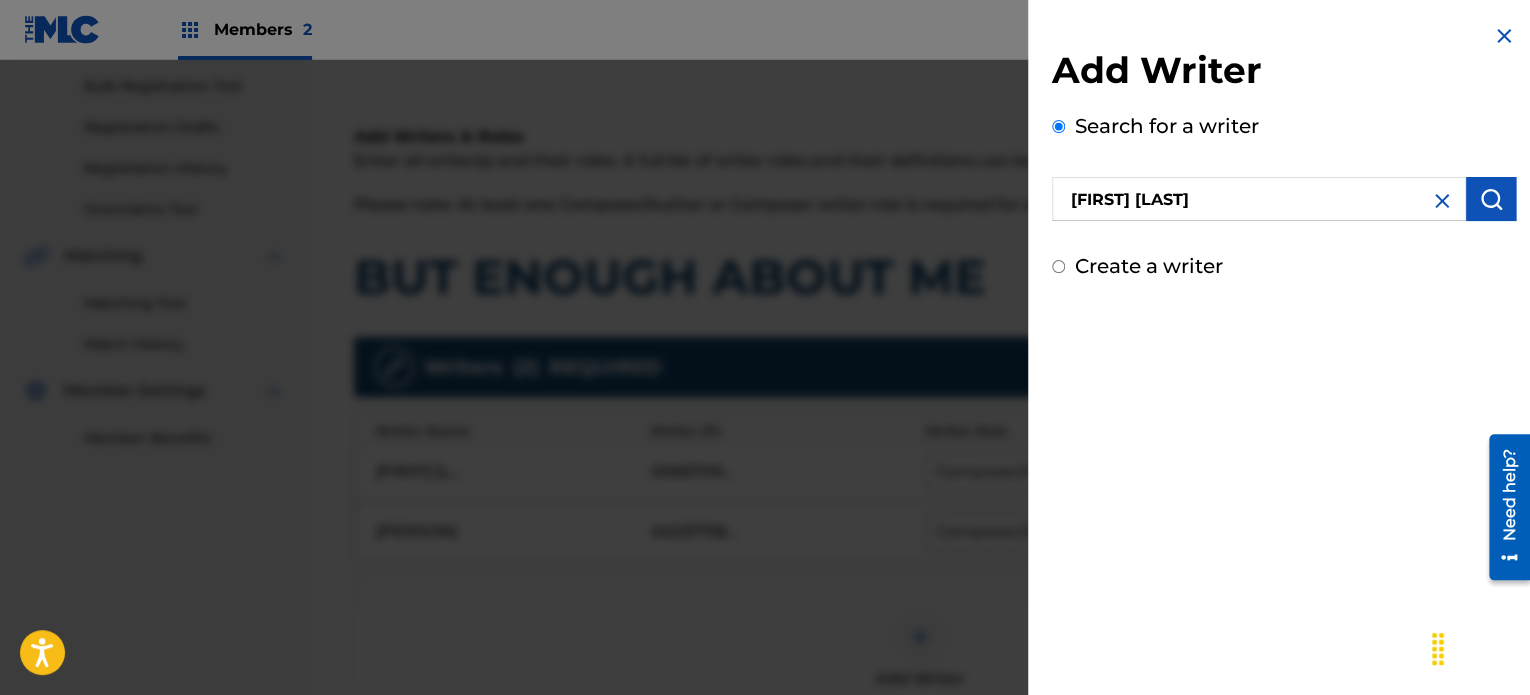 click at bounding box center [1491, 199] 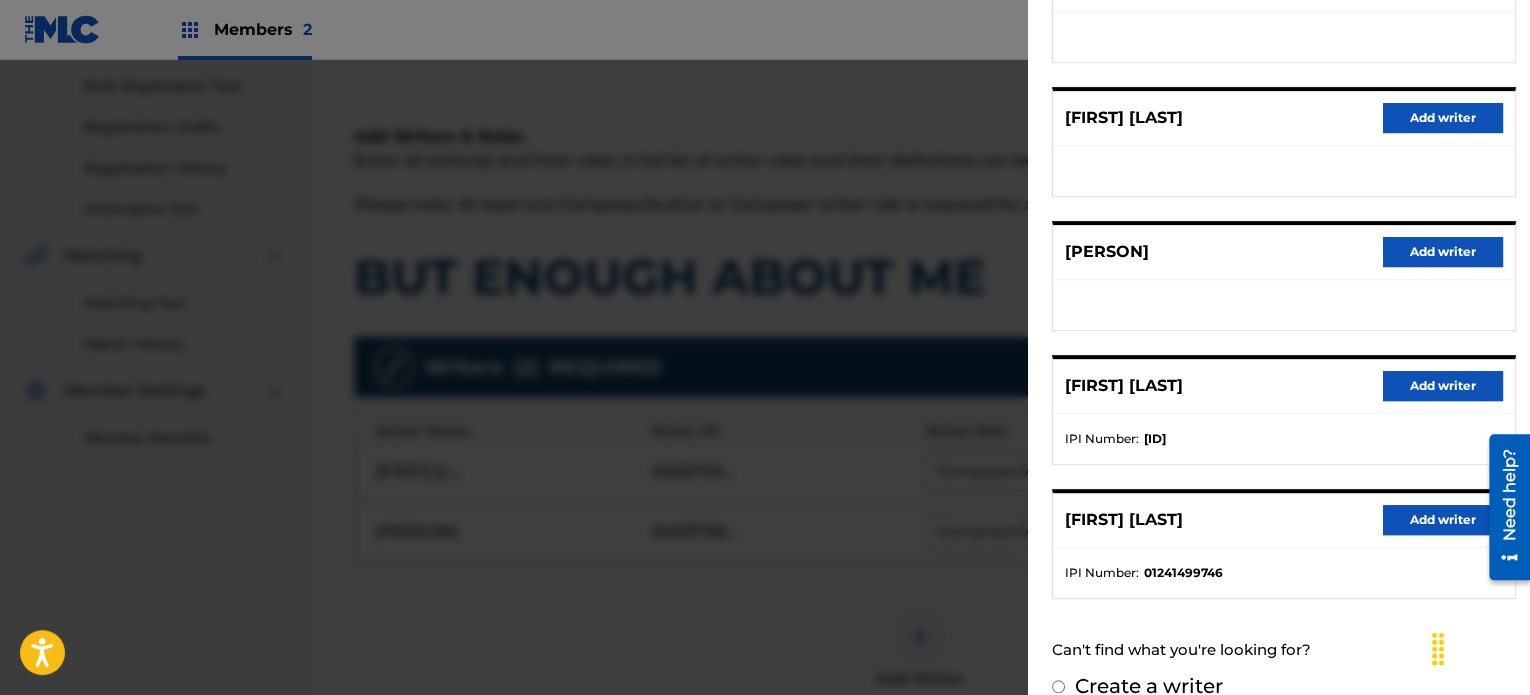 scroll, scrollTop: 344, scrollLeft: 0, axis: vertical 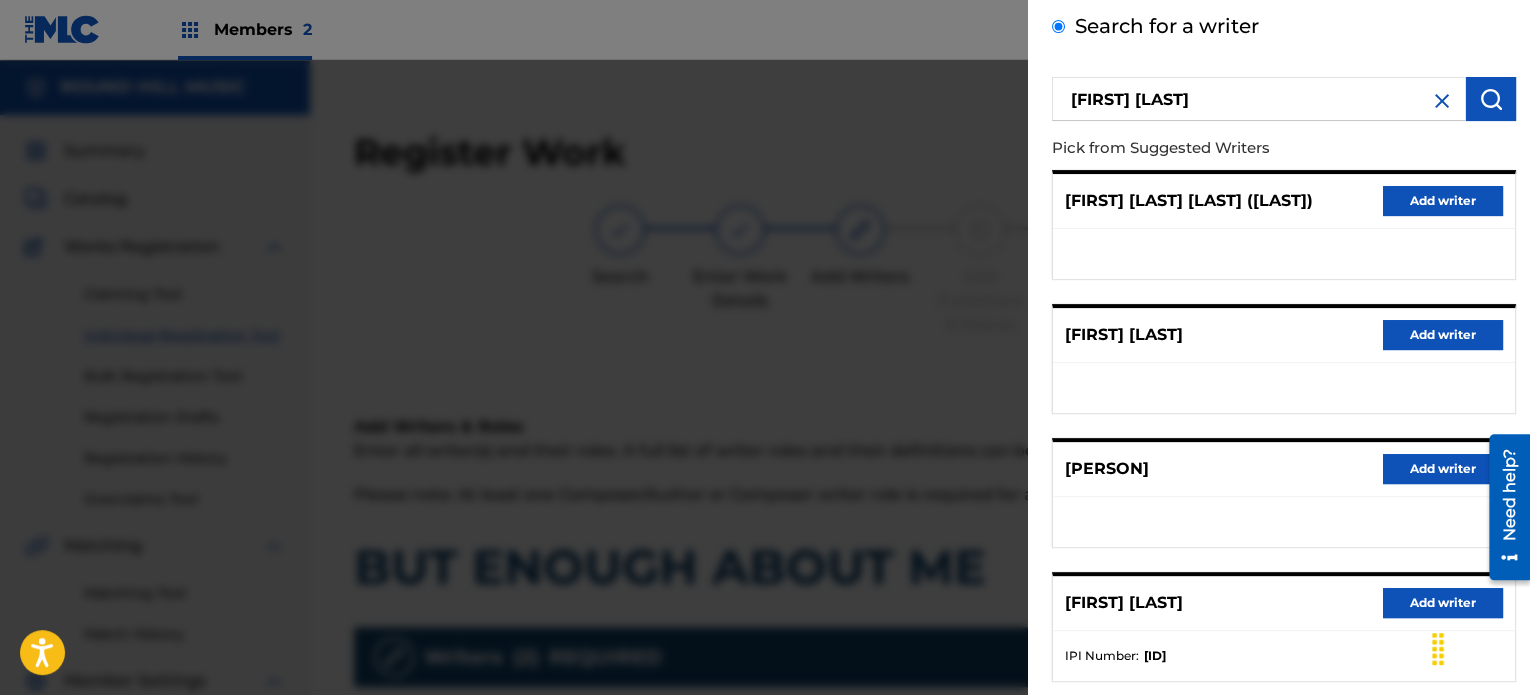 click on "Add writer" at bounding box center (1443, 335) 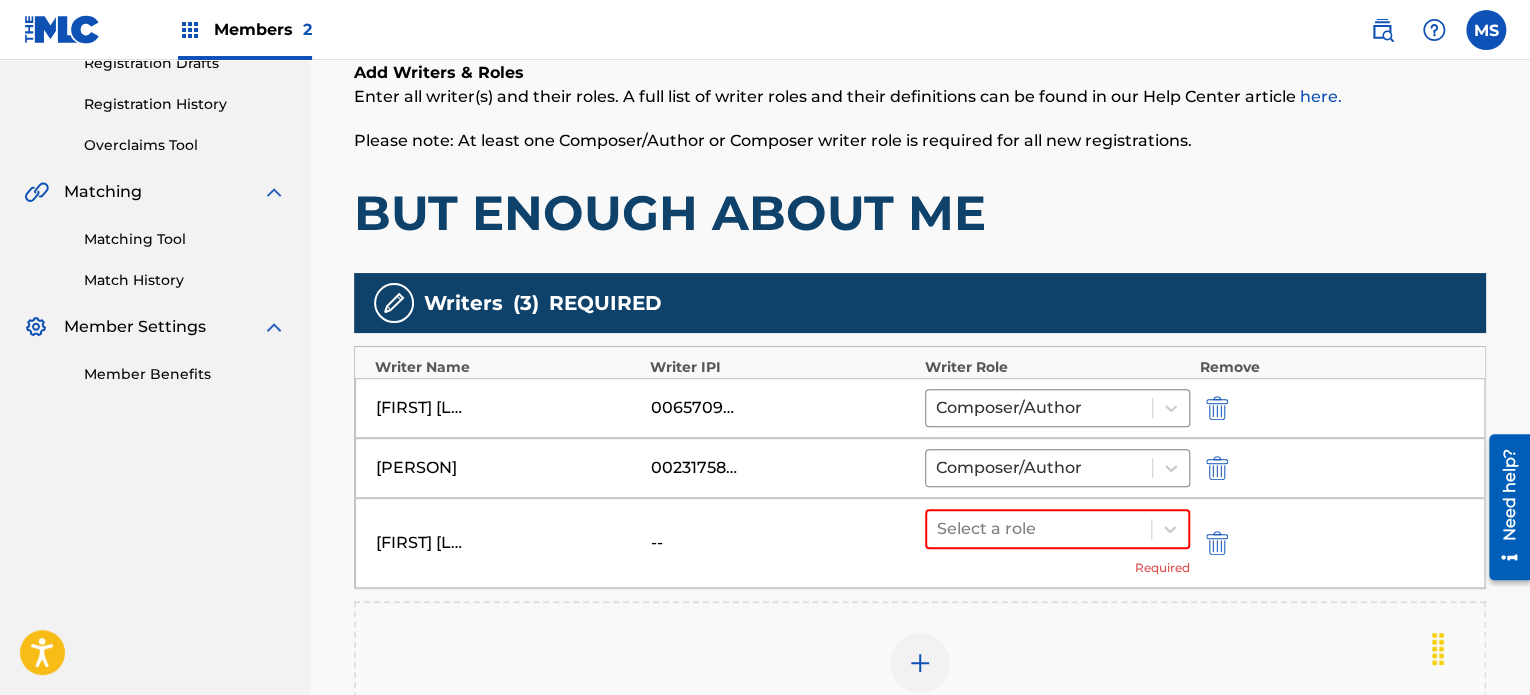 scroll, scrollTop: 500, scrollLeft: 0, axis: vertical 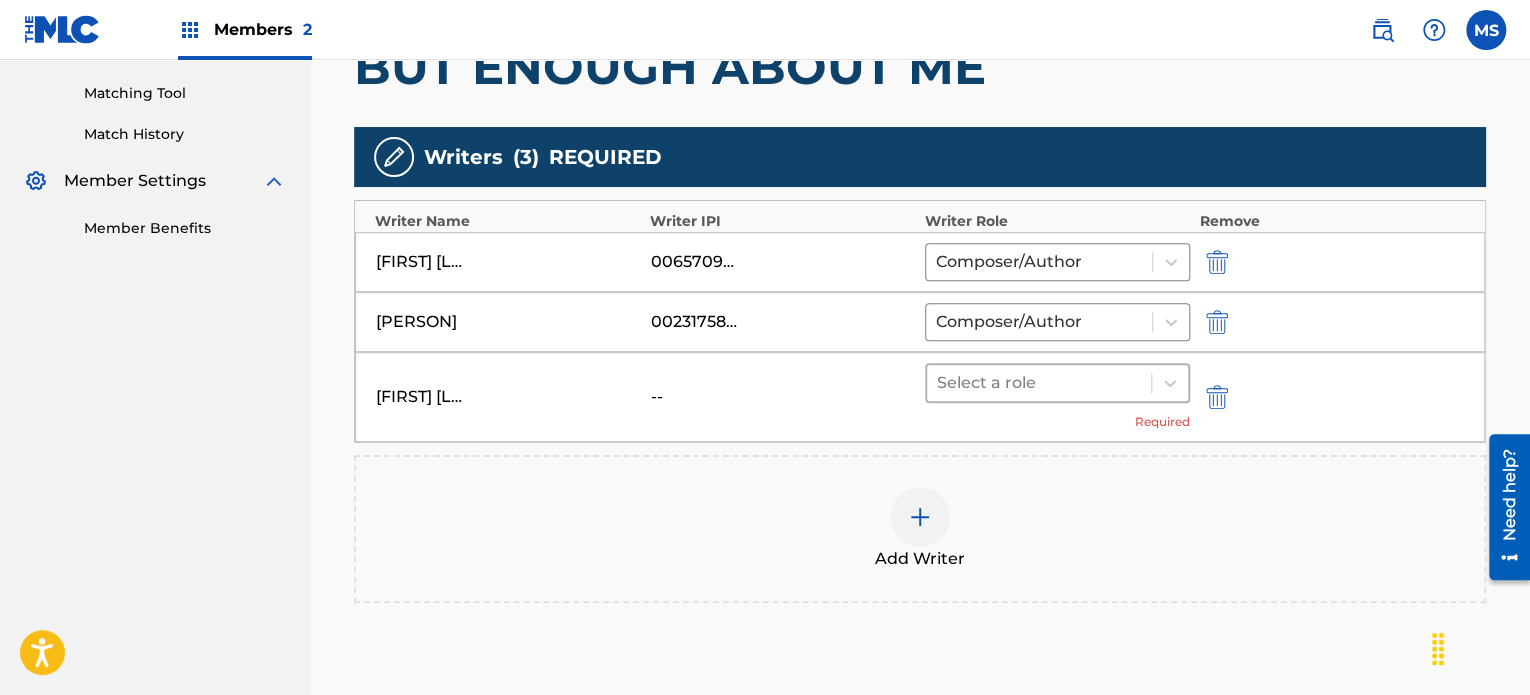 click at bounding box center [1039, 383] 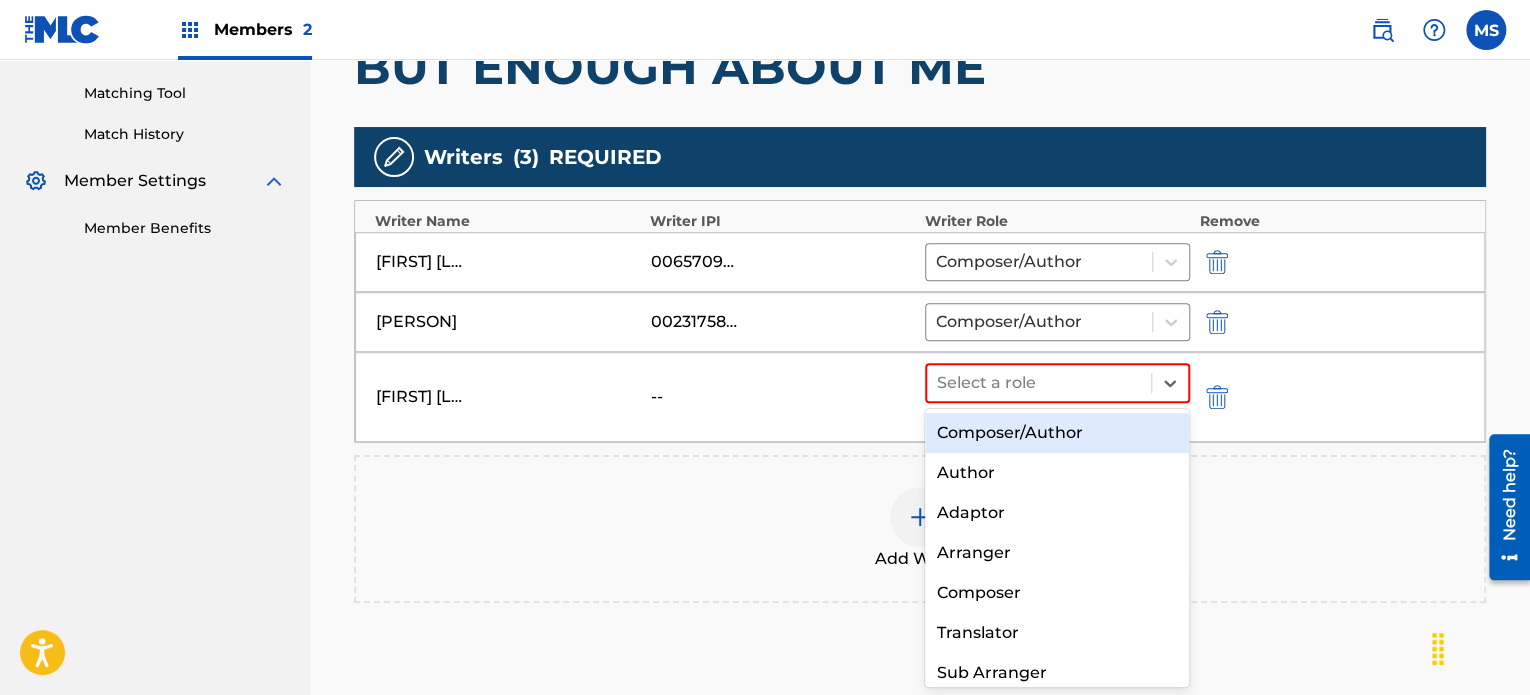 click on "Composer/Author" at bounding box center (1057, 433) 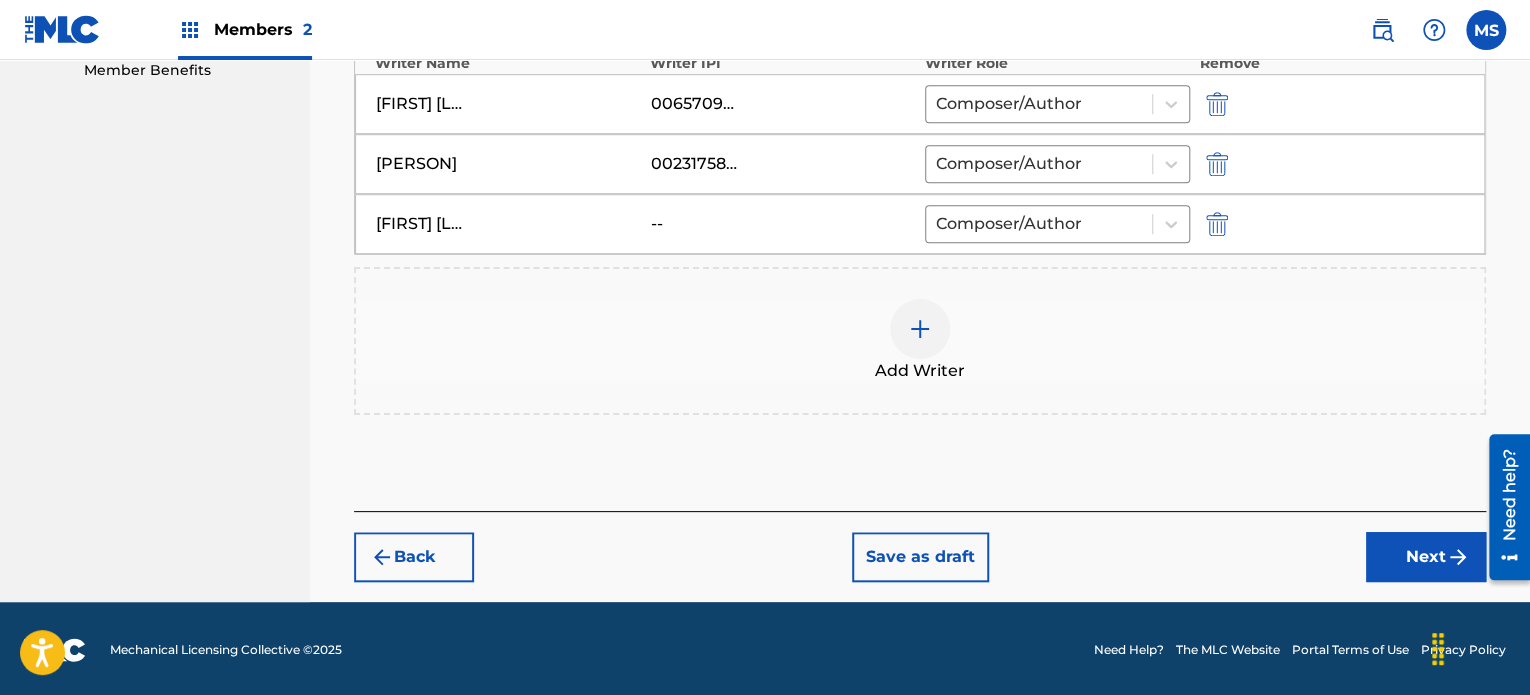 click on "Next" at bounding box center (1426, 557) 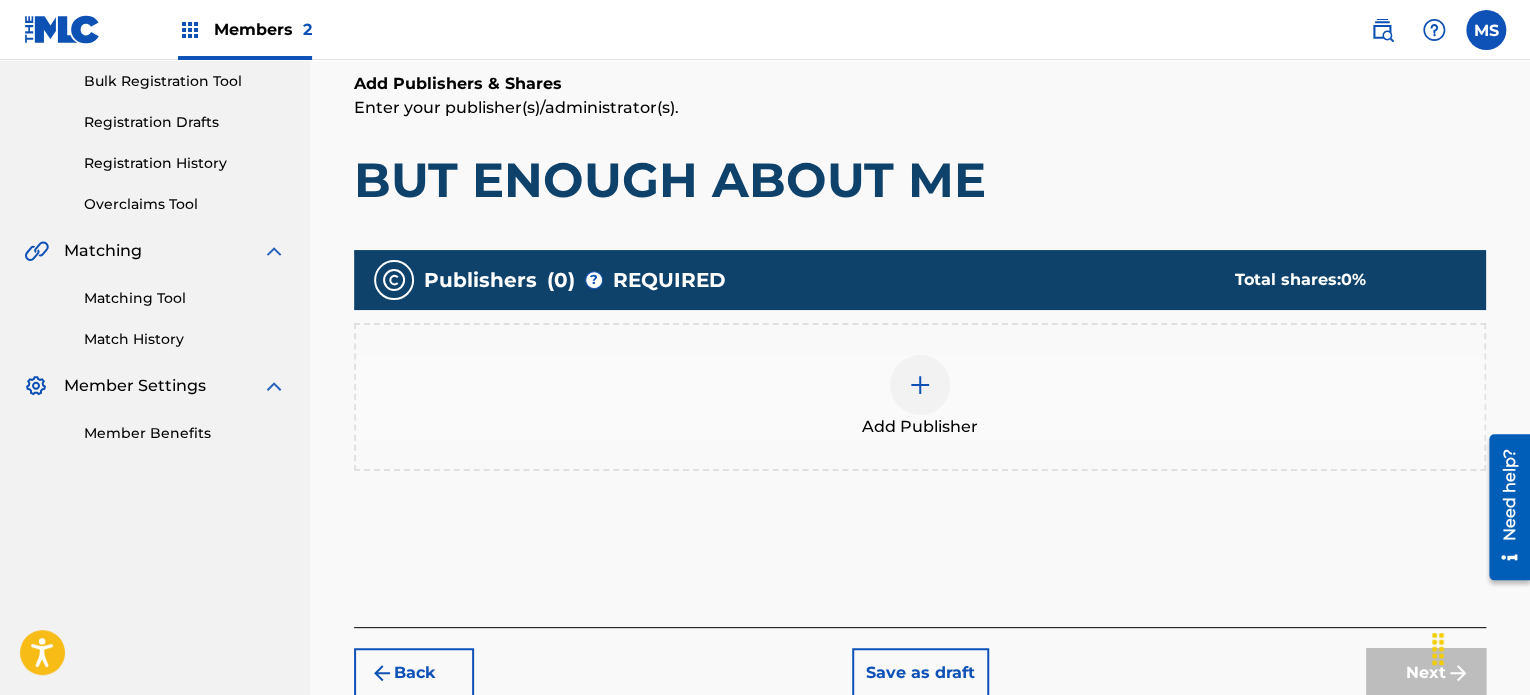 scroll, scrollTop: 390, scrollLeft: 0, axis: vertical 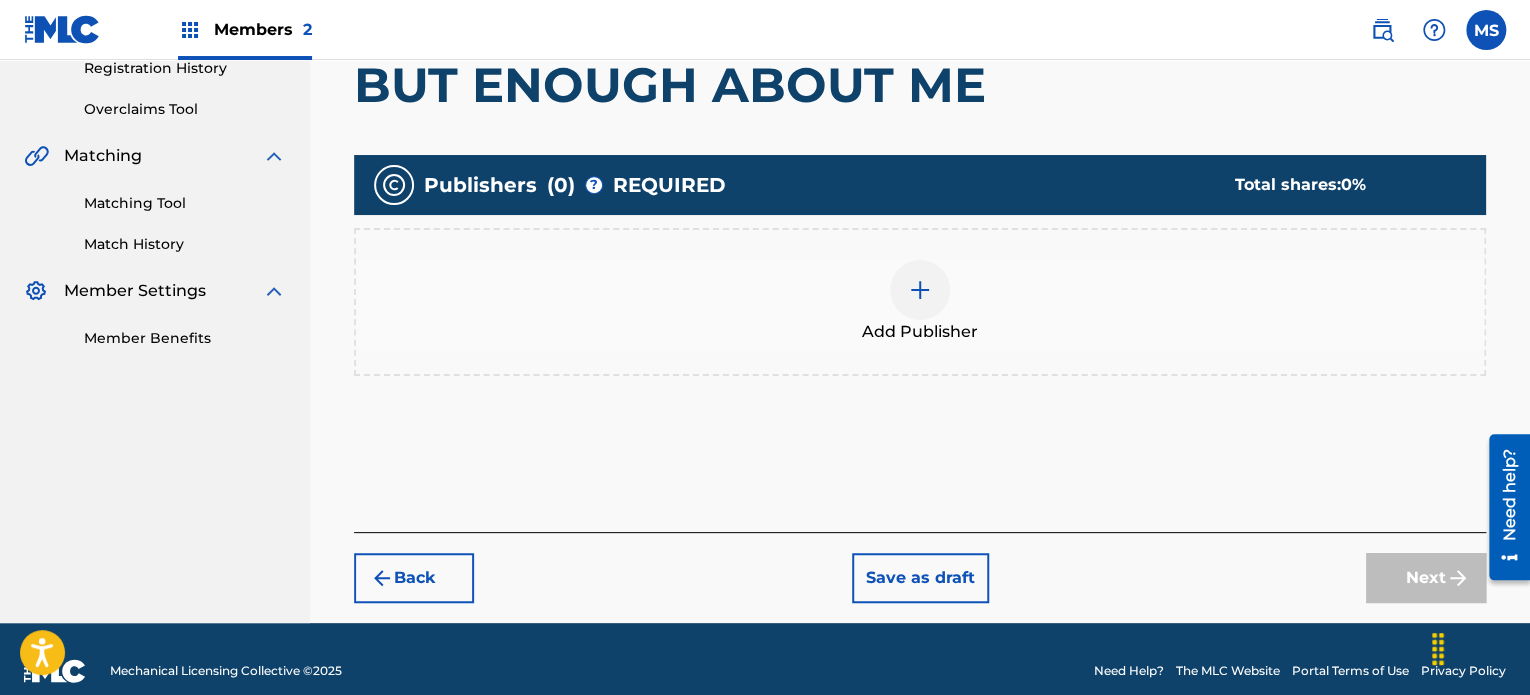 click at bounding box center [920, 290] 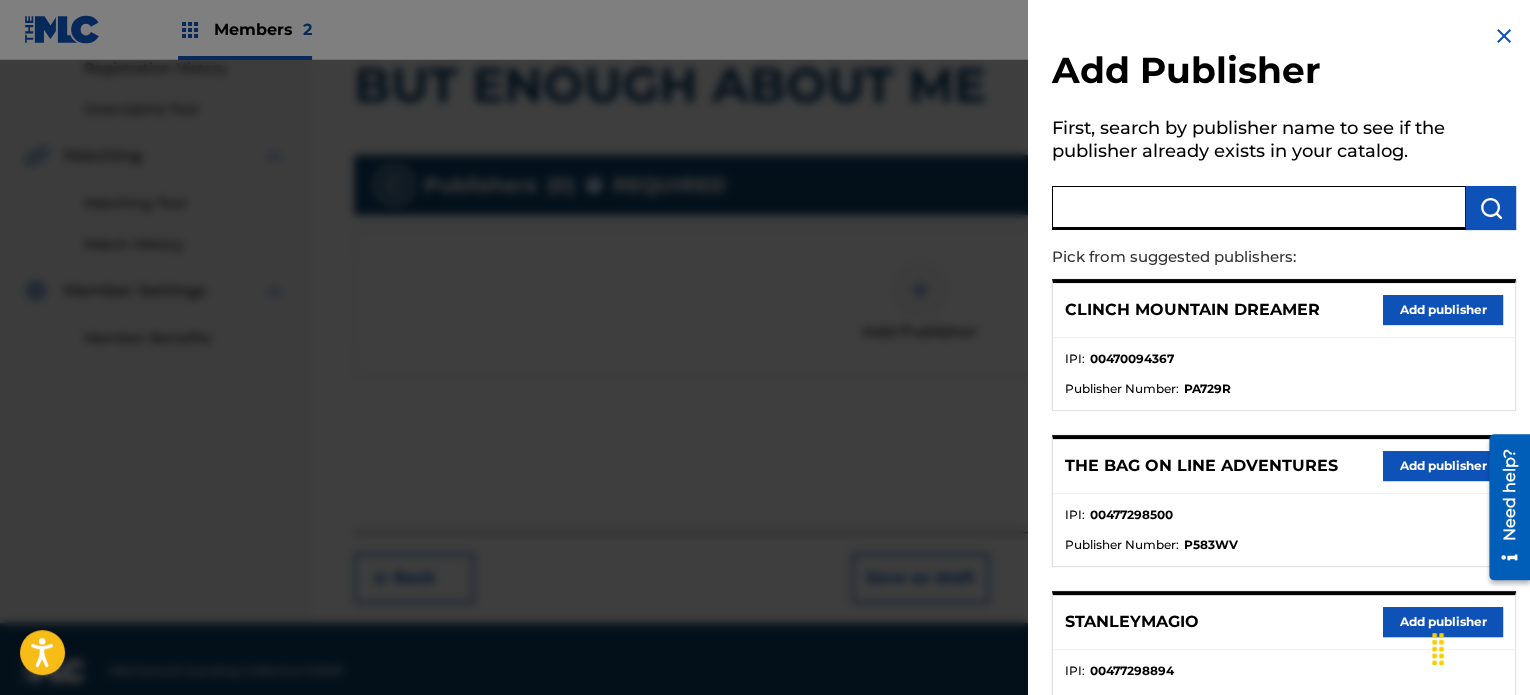 click at bounding box center (1259, 208) 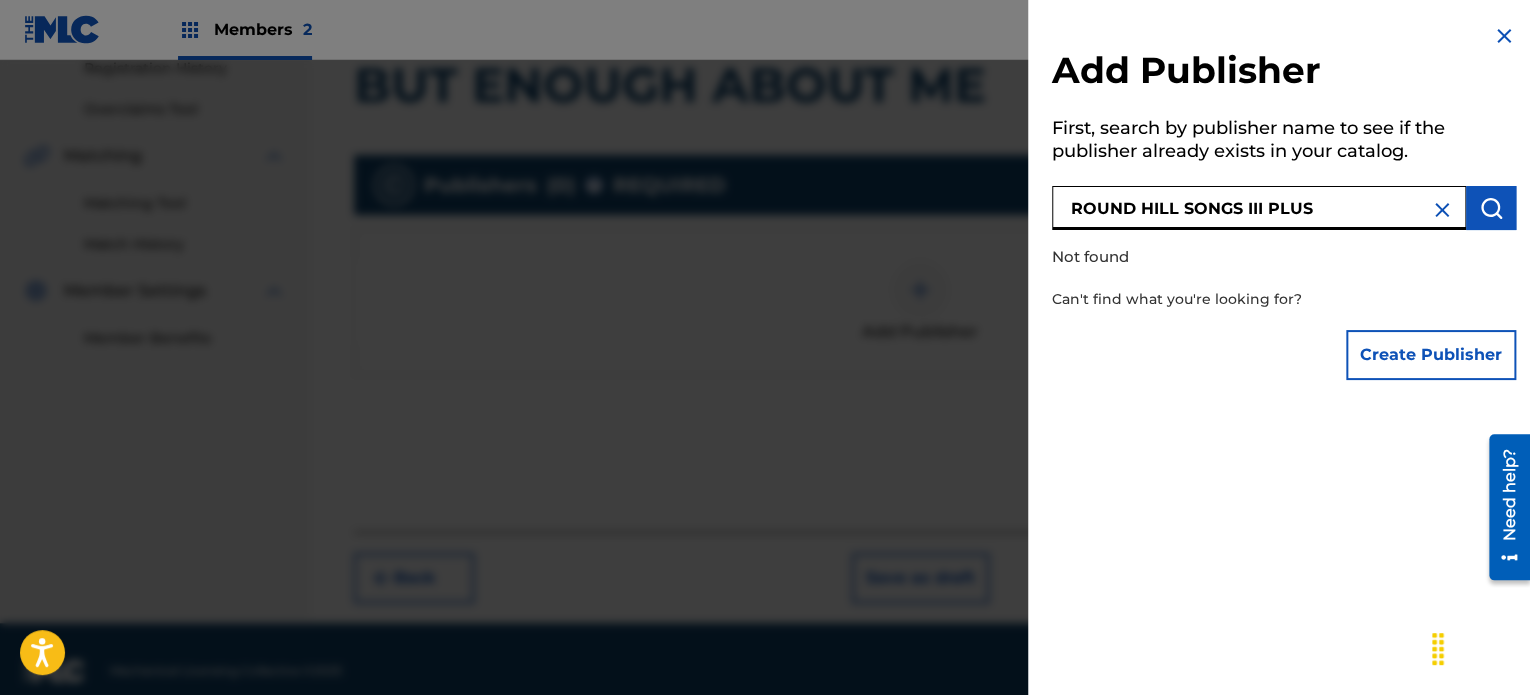 drag, startPoint x: 1188, startPoint y: 207, endPoint x: 1240, endPoint y: 216, distance: 52.773098 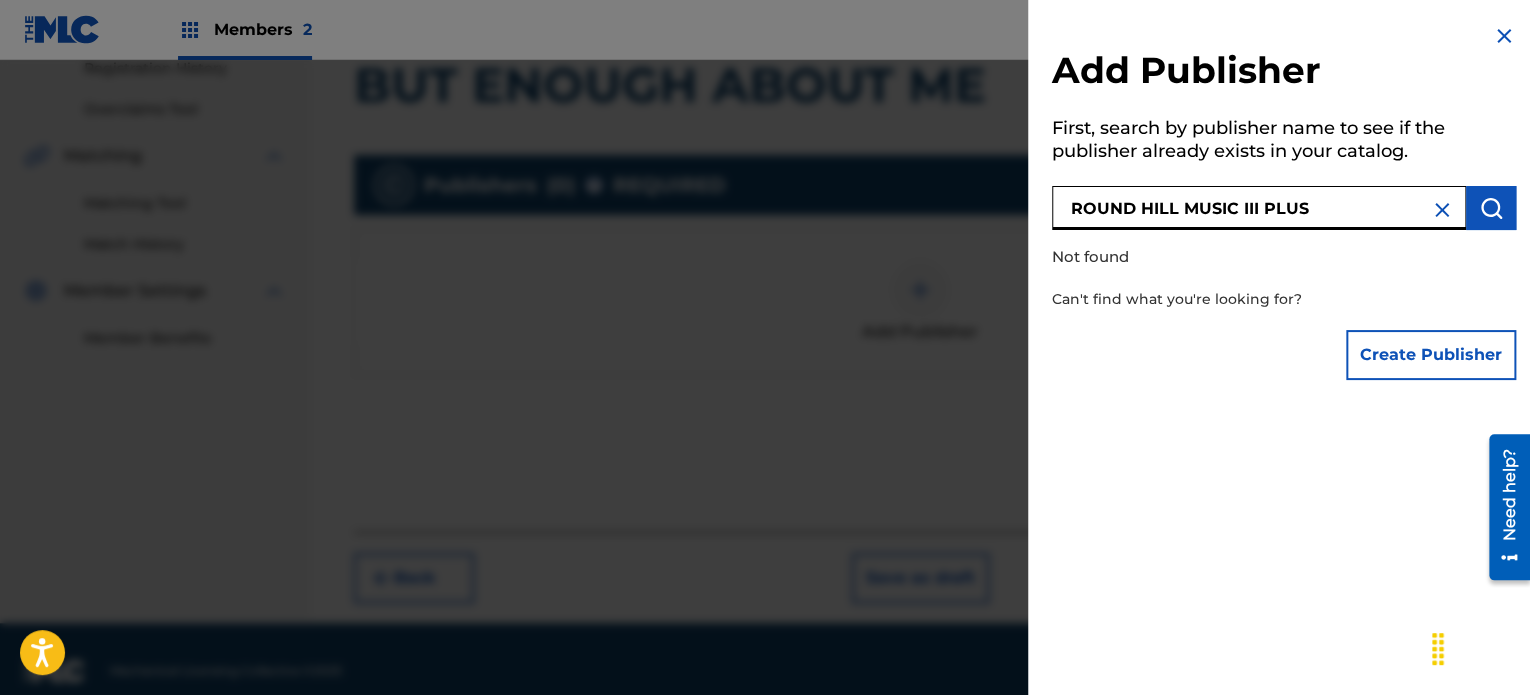type on "ROUND HILL MUSIC III PLUS" 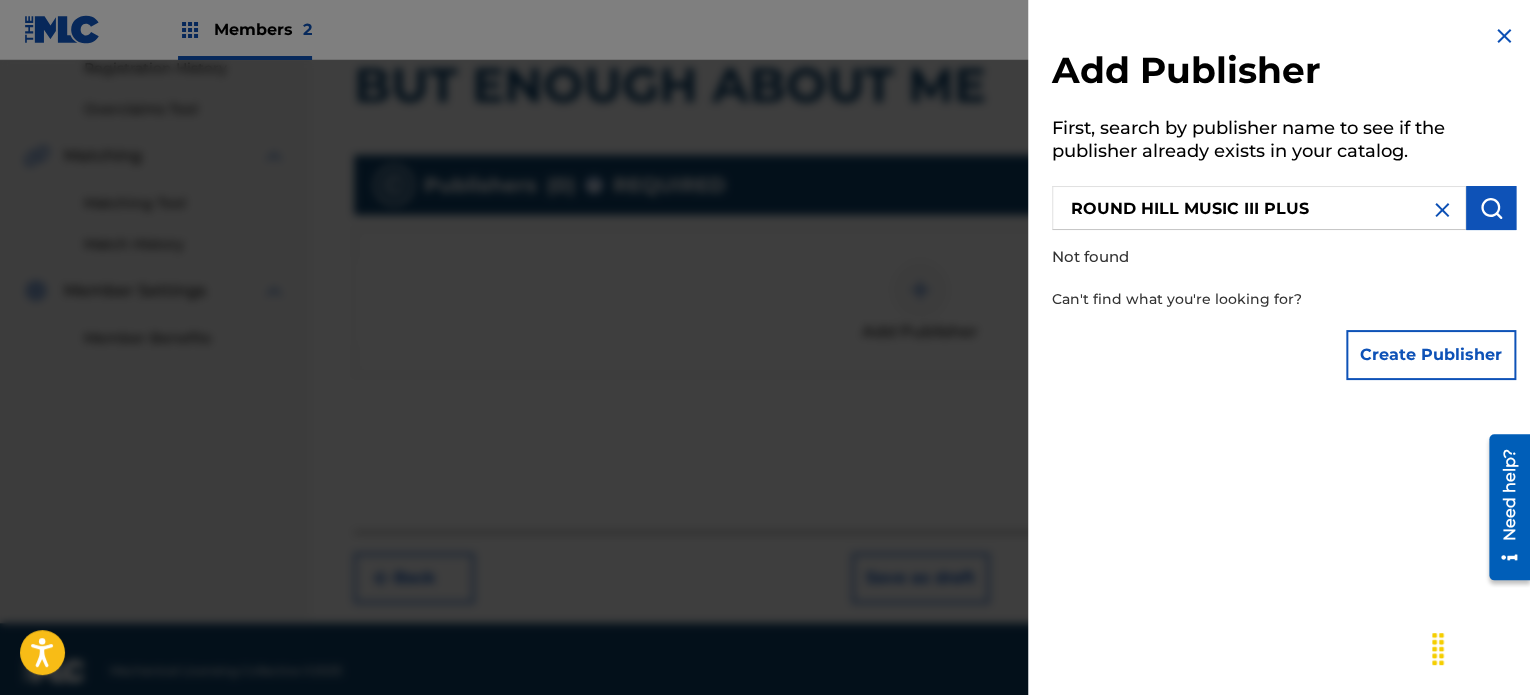 click at bounding box center [1491, 208] 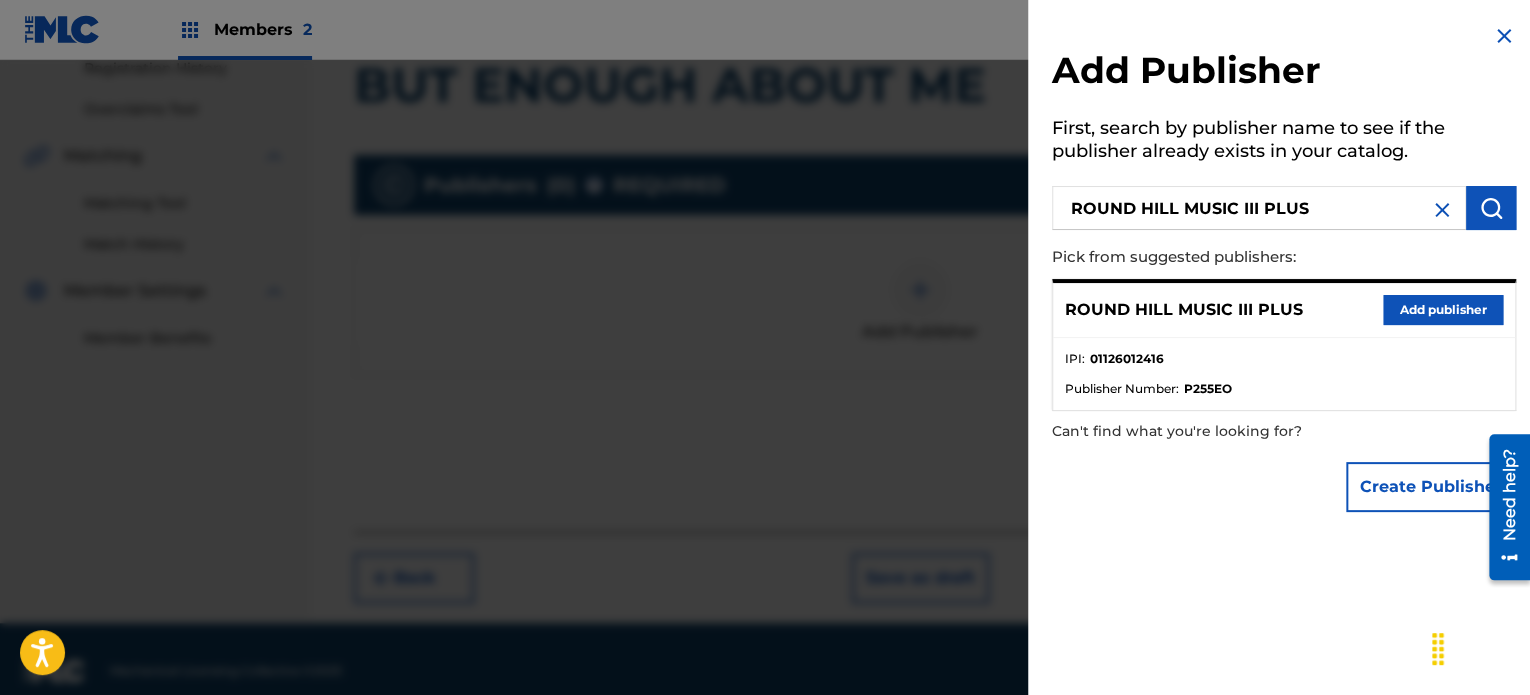 click on "Add publisher" at bounding box center (1443, 310) 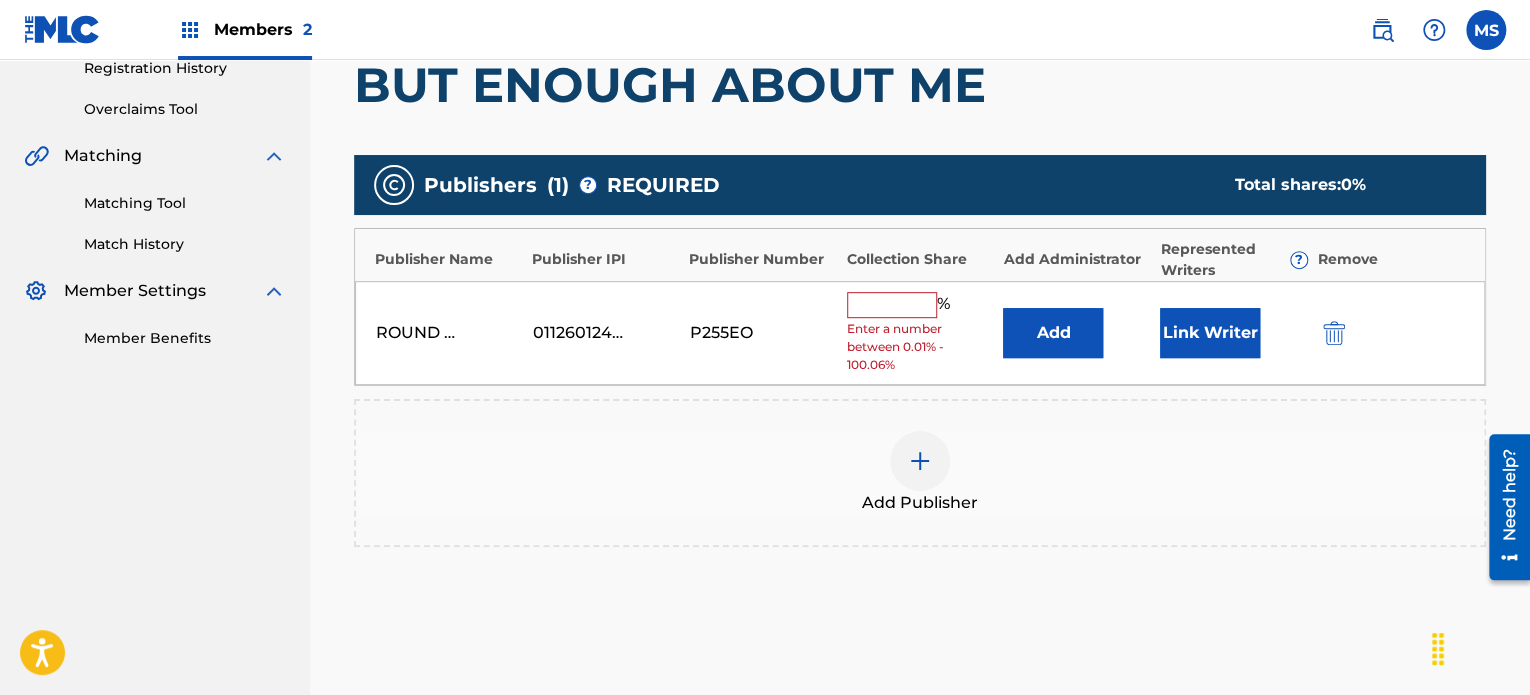 click at bounding box center [892, 305] 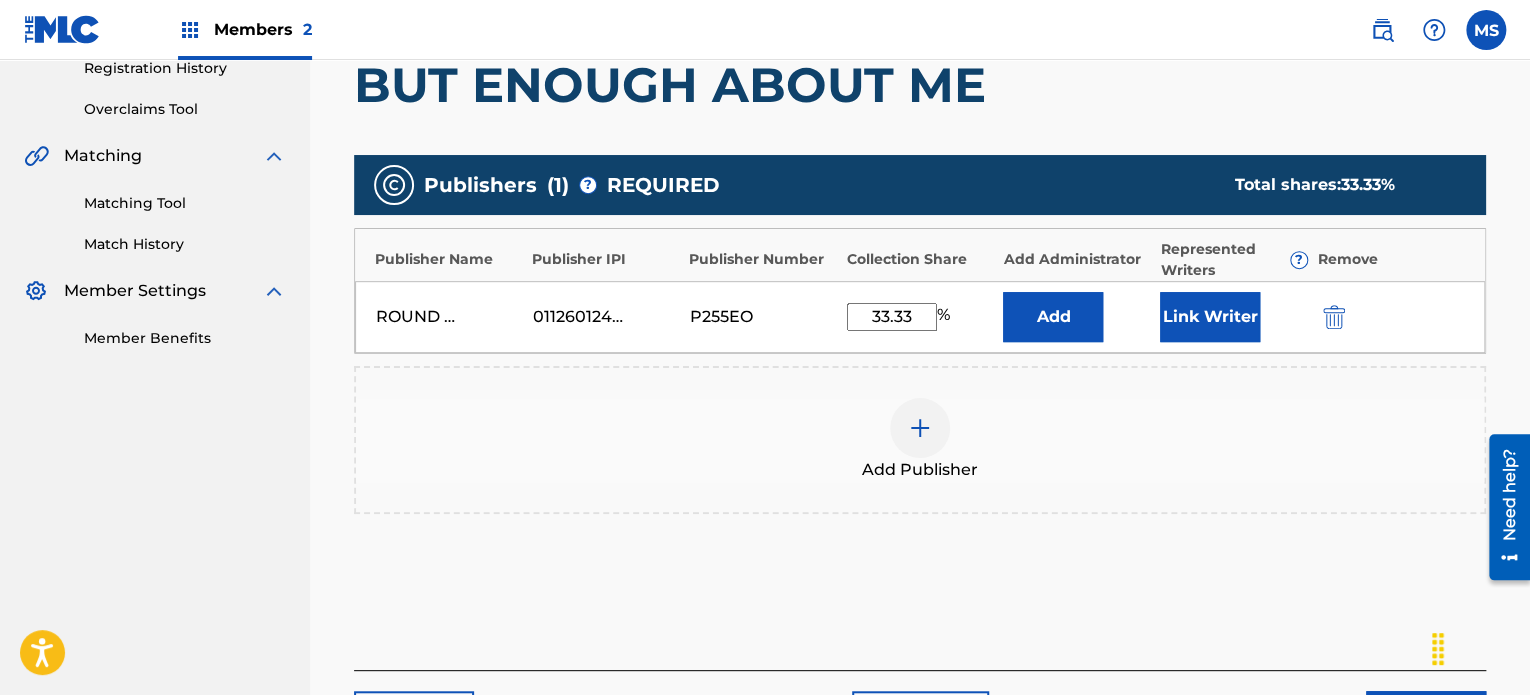 type on "33.33" 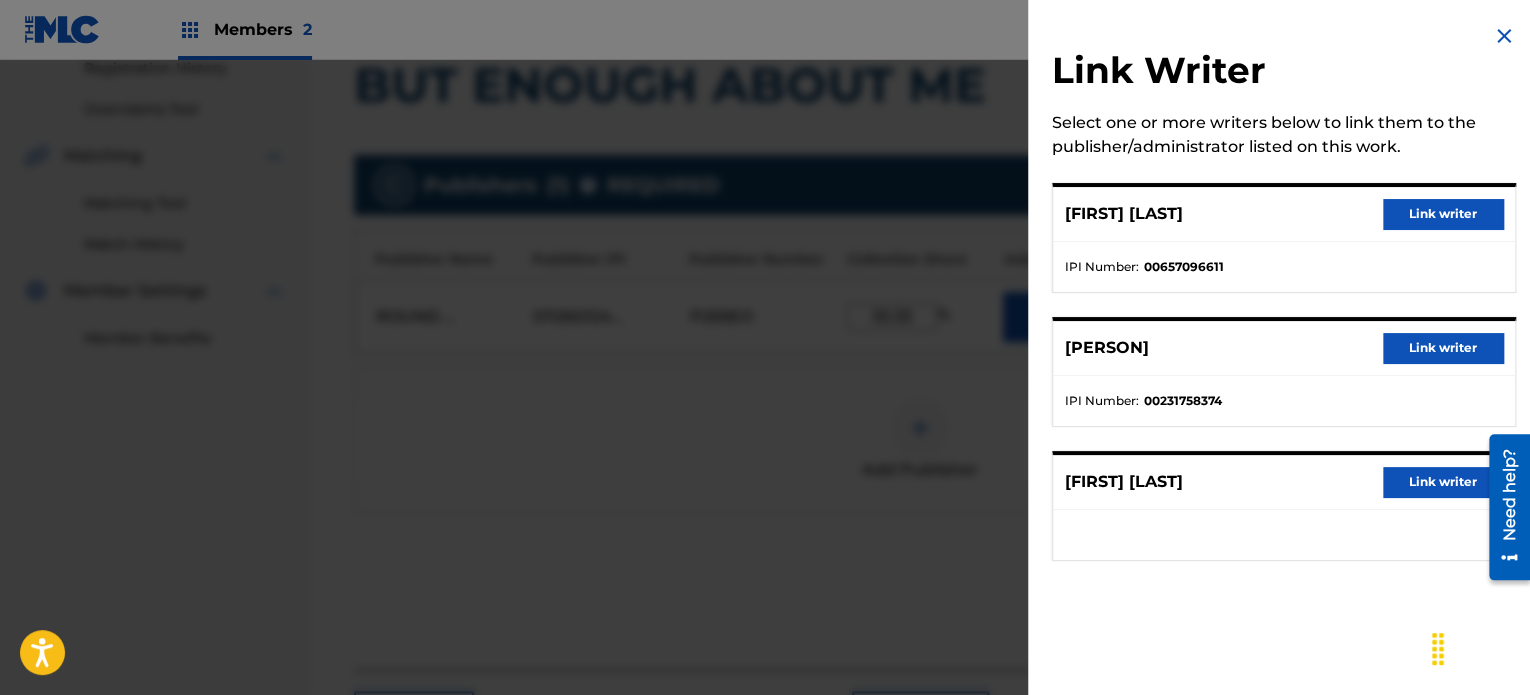 click on "Link writer" at bounding box center [1443, 214] 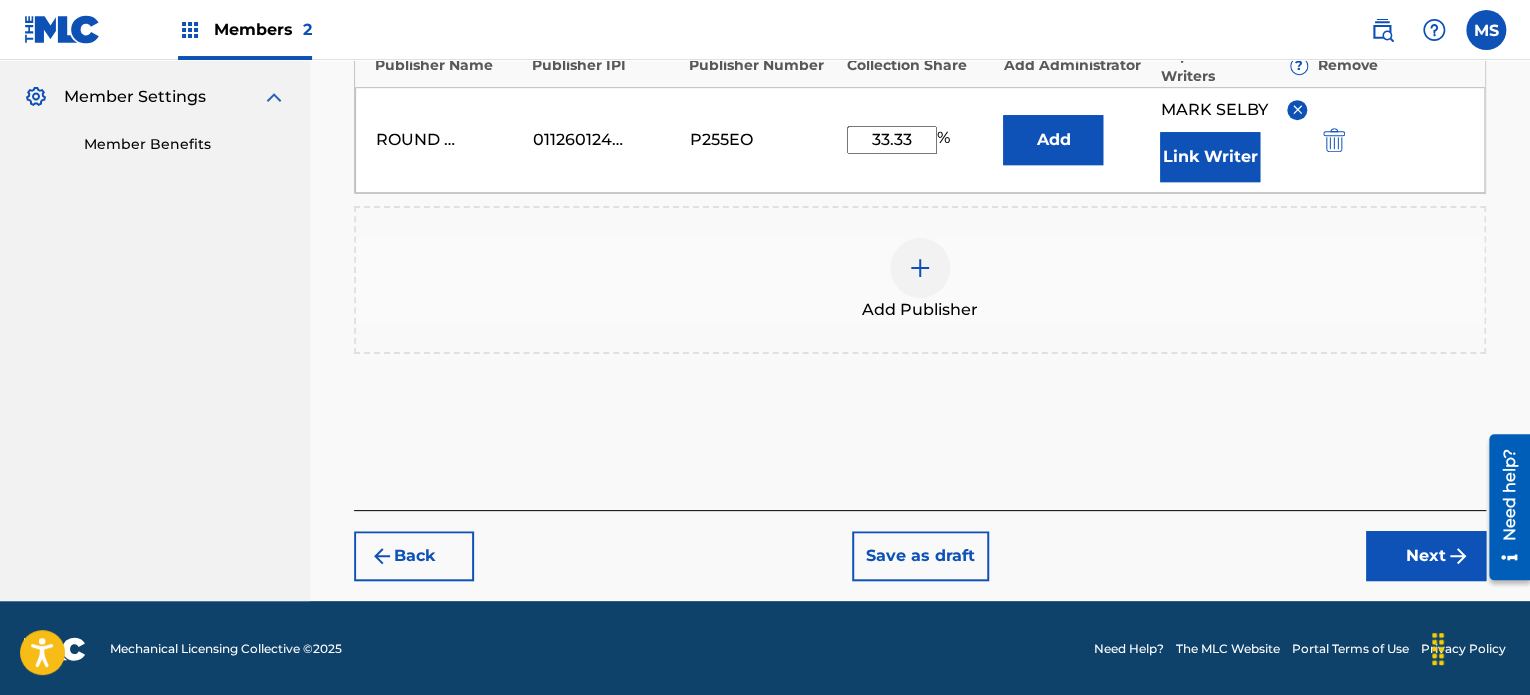 click on "Next" at bounding box center [1426, 556] 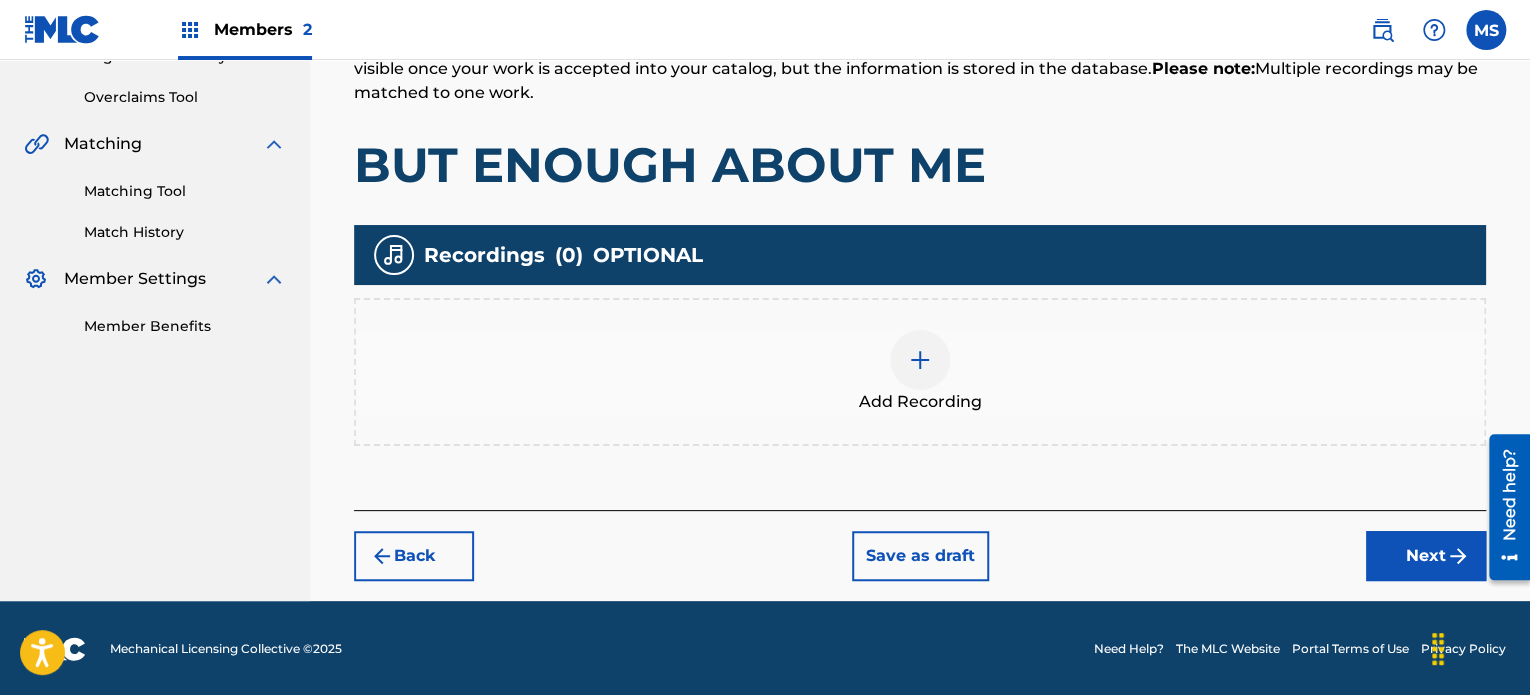 click on "Next" at bounding box center [1426, 556] 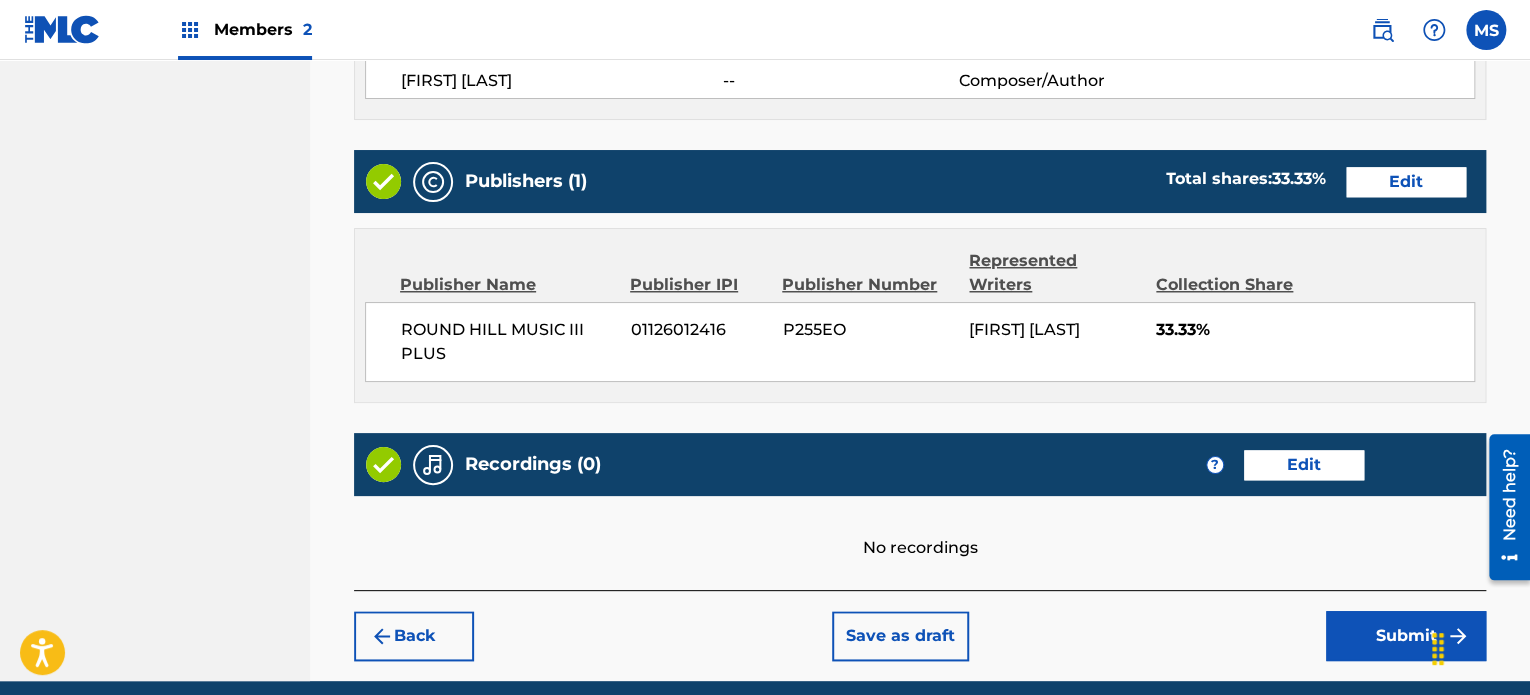 scroll, scrollTop: 1060, scrollLeft: 0, axis: vertical 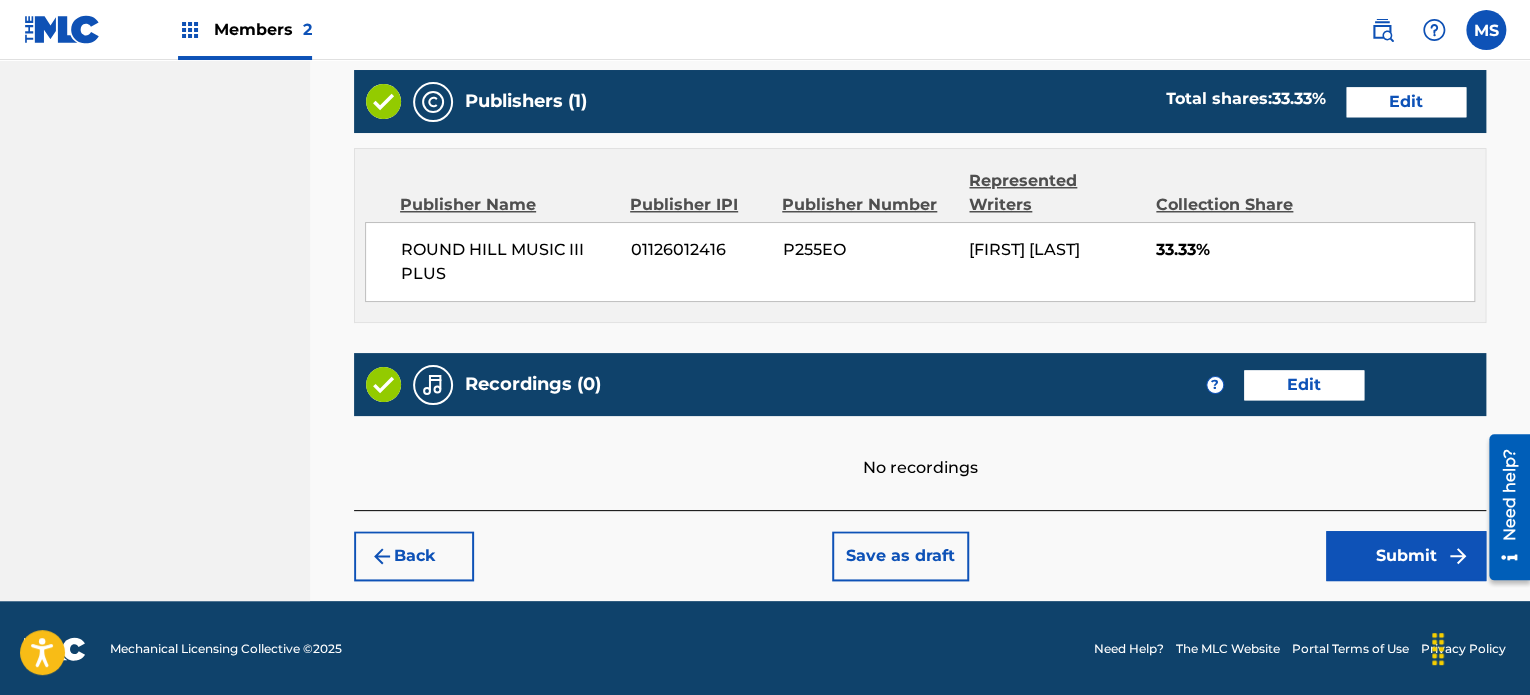 click on "Submit" at bounding box center [1406, 556] 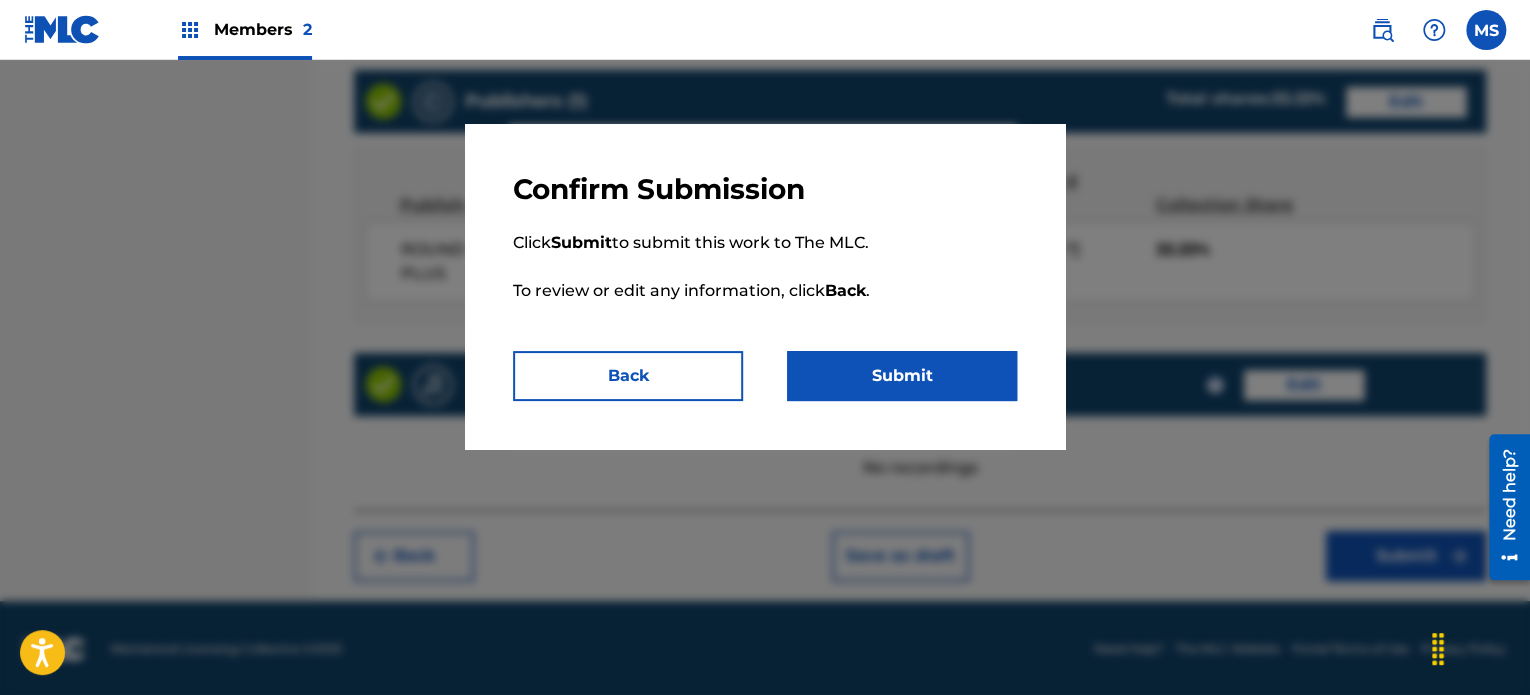 click on "Submit" at bounding box center [902, 376] 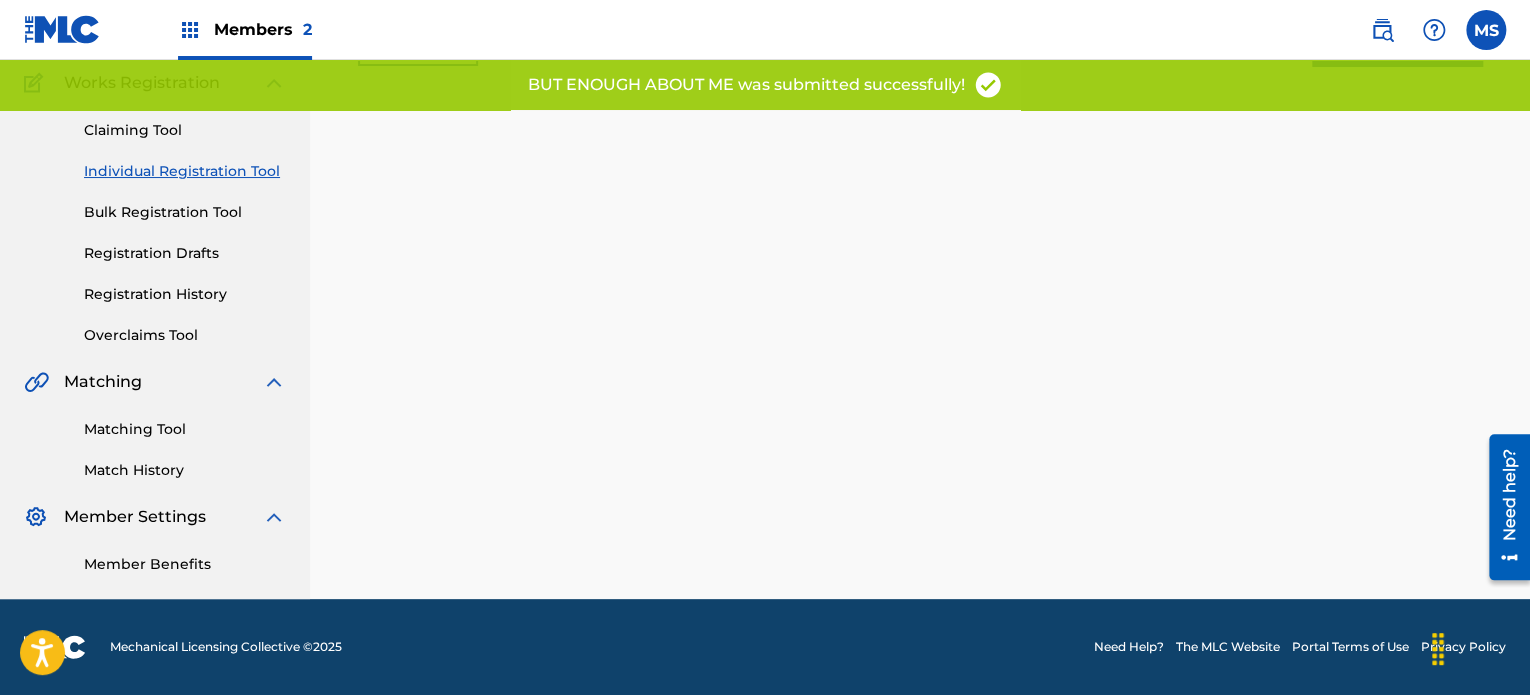 scroll, scrollTop: 0, scrollLeft: 0, axis: both 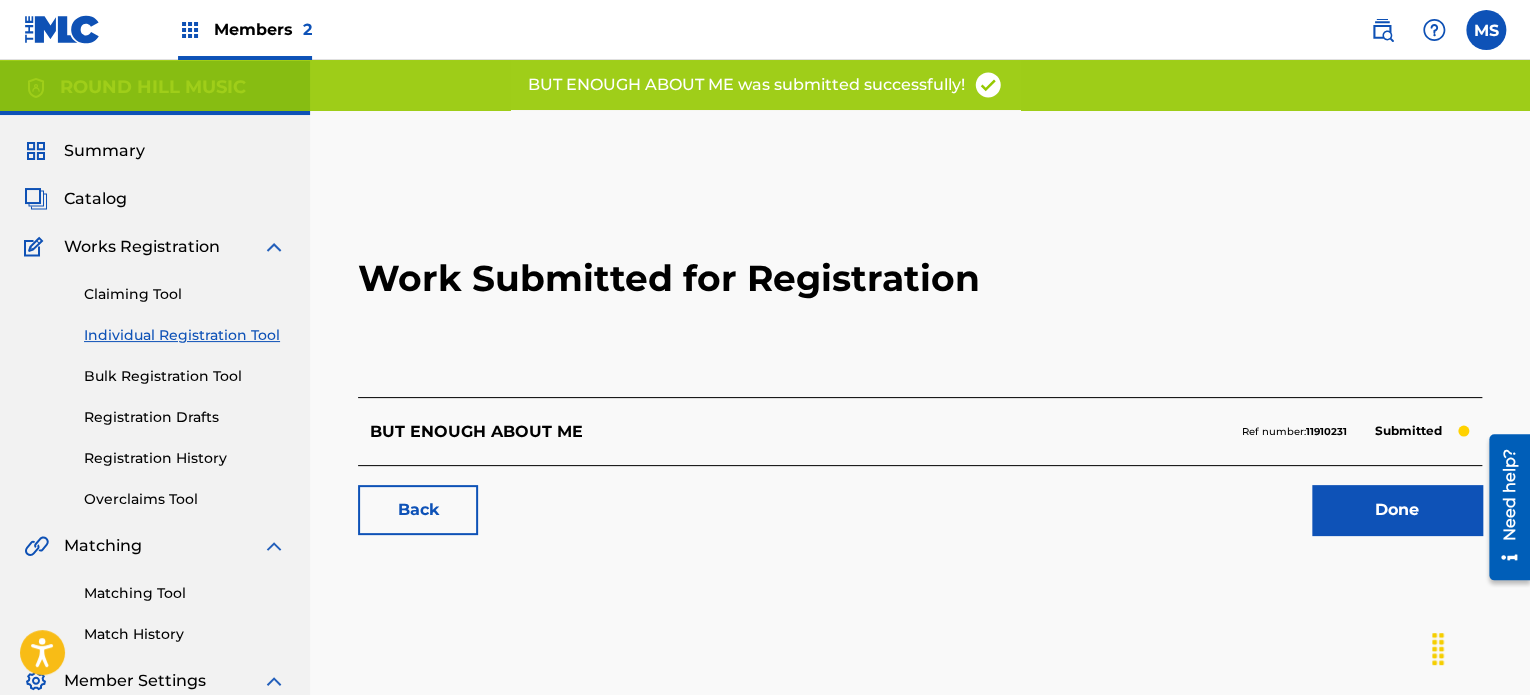 click on "Done" at bounding box center [1397, 510] 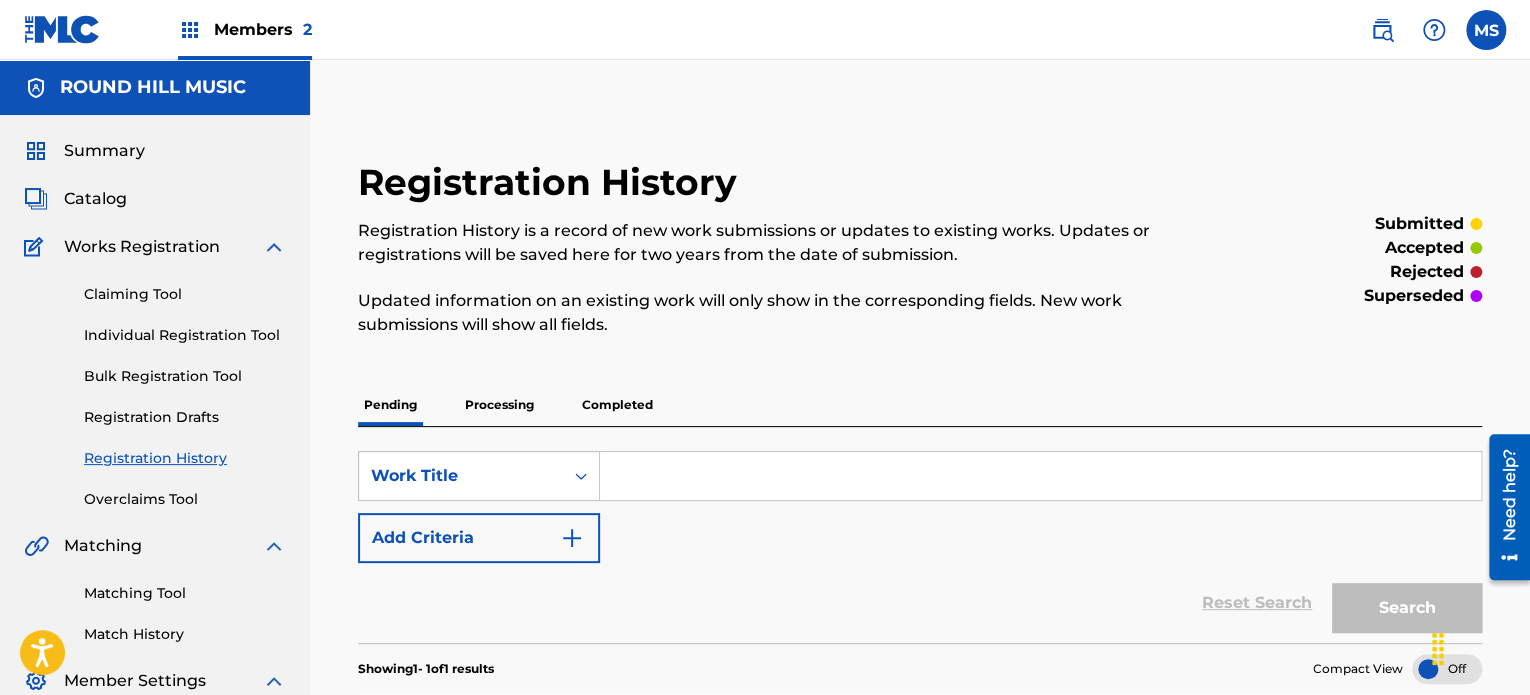 click on "Catalog" at bounding box center [155, 199] 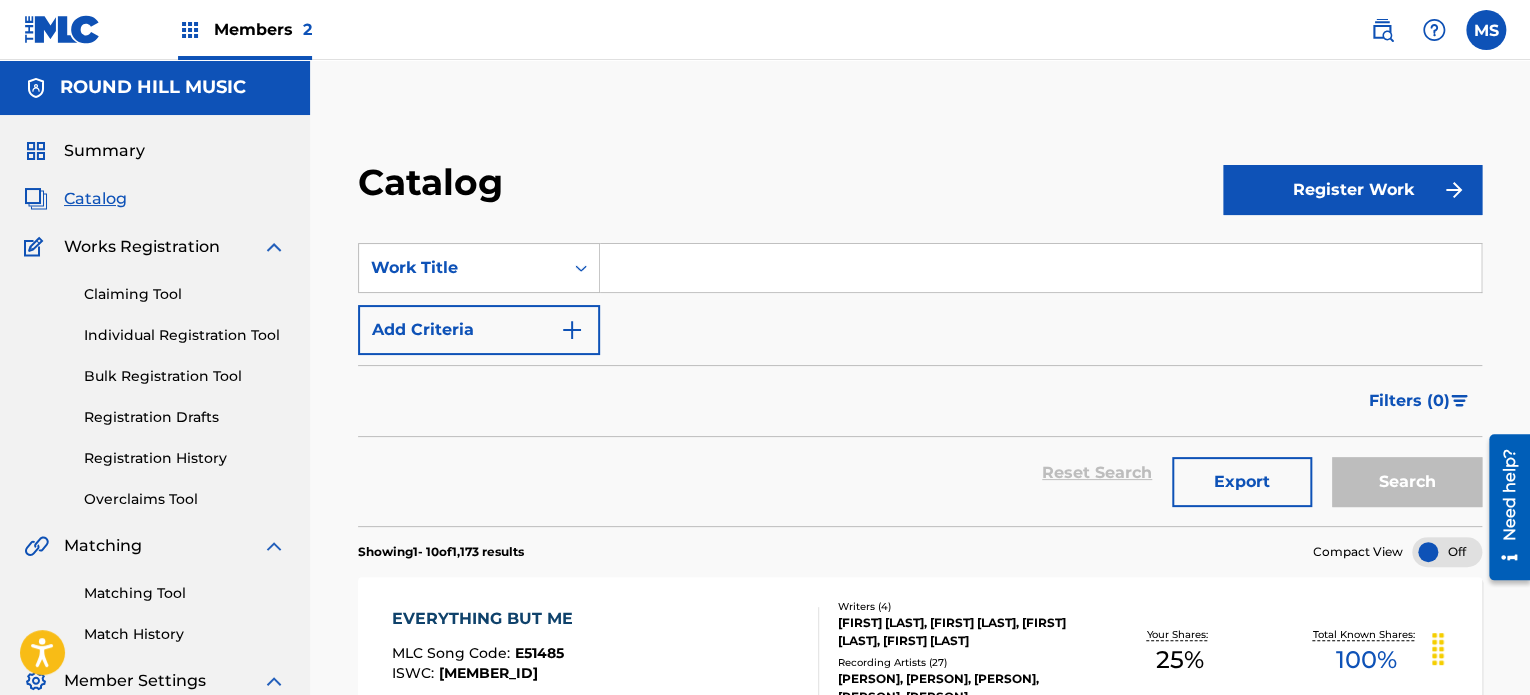 click at bounding box center (1040, 268) 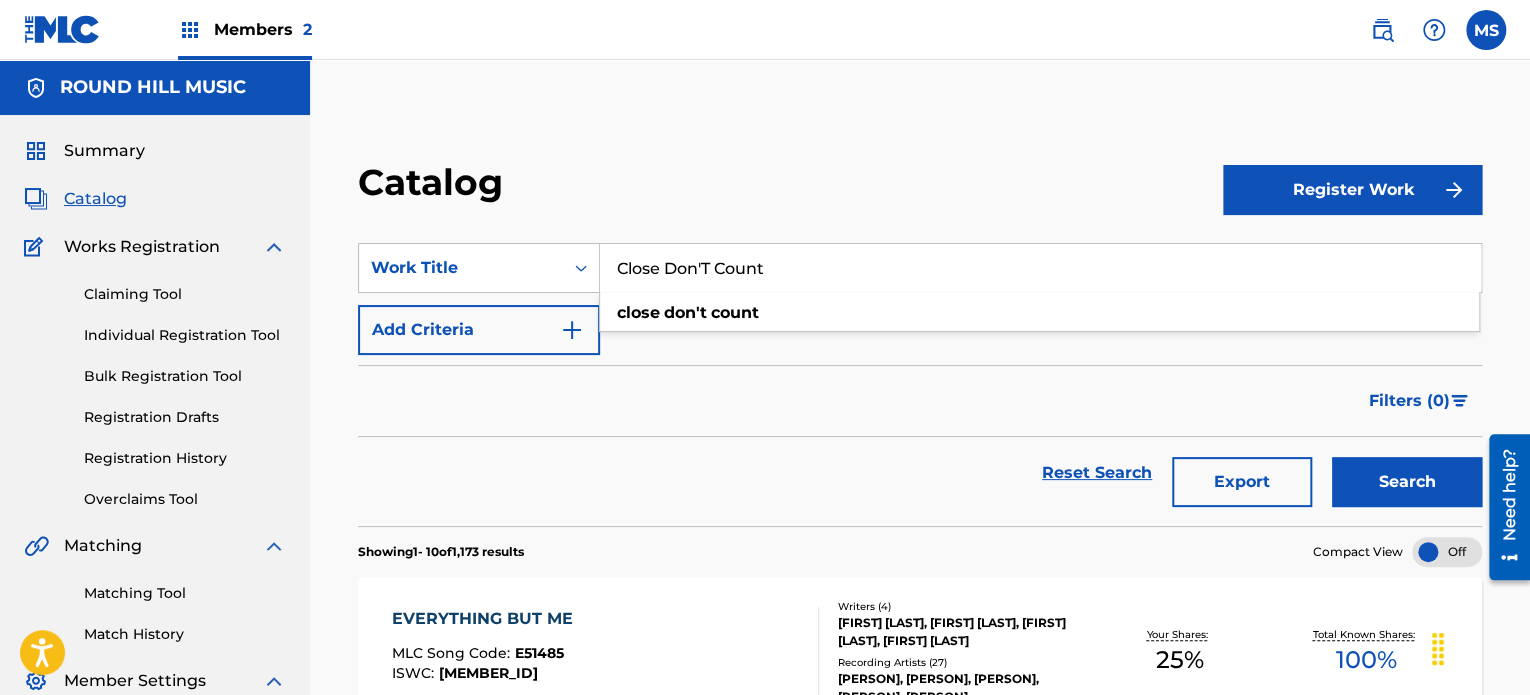 type on "Close Don'T Count" 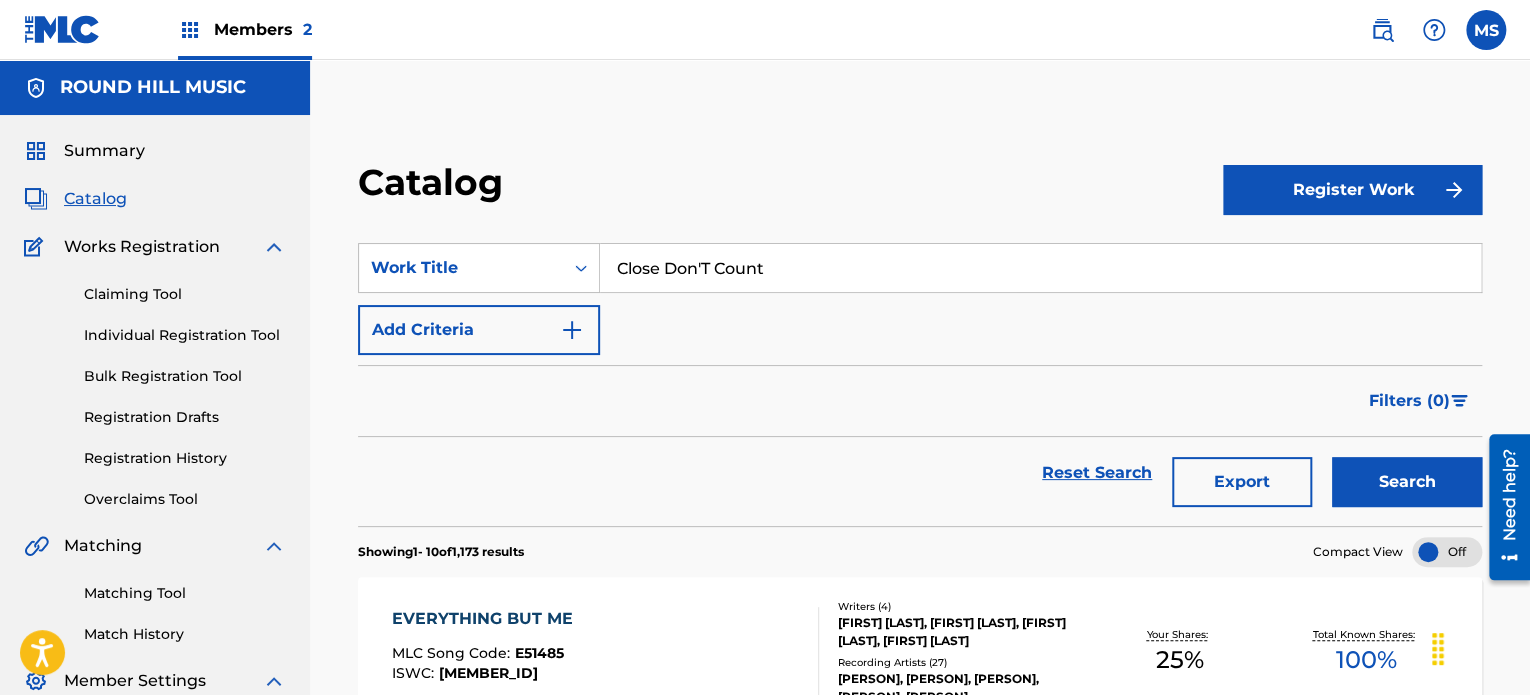 click on "Search" at bounding box center (1407, 482) 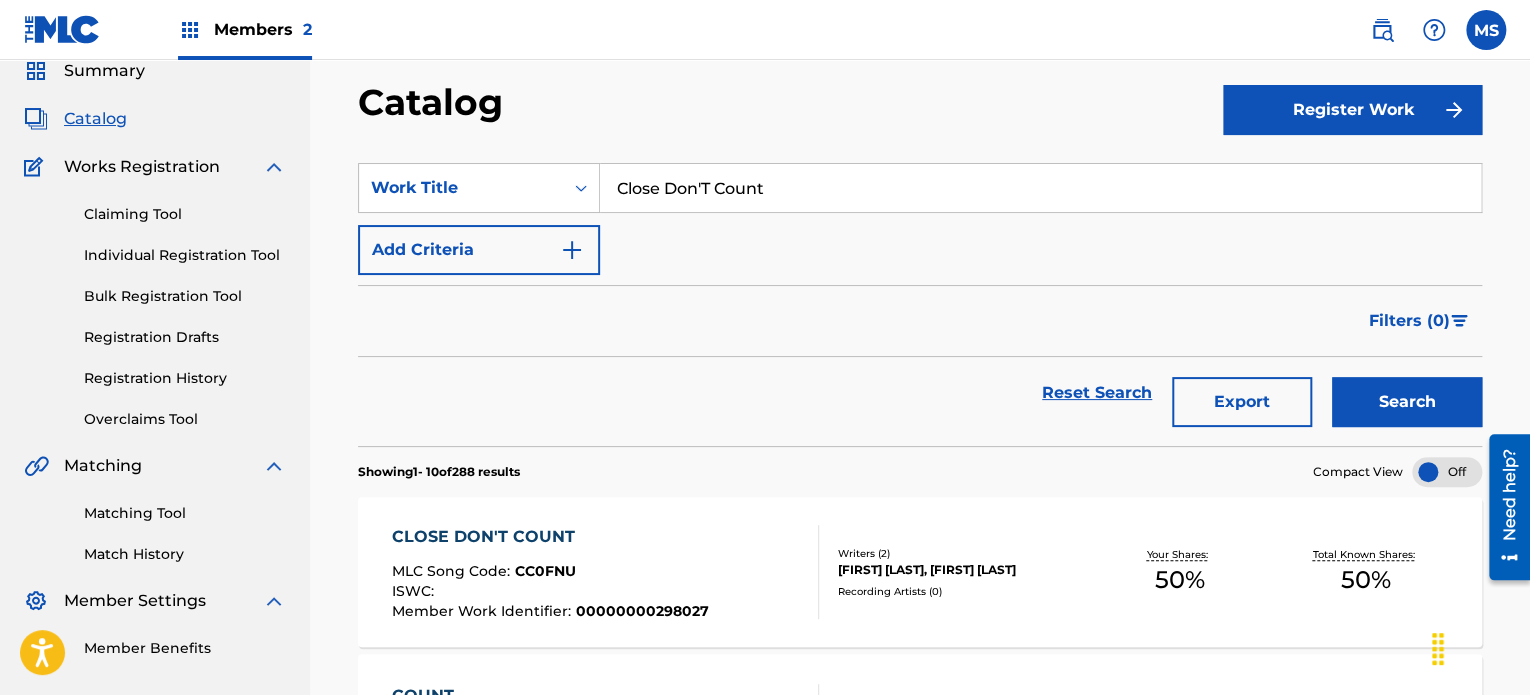 scroll, scrollTop: 200, scrollLeft: 0, axis: vertical 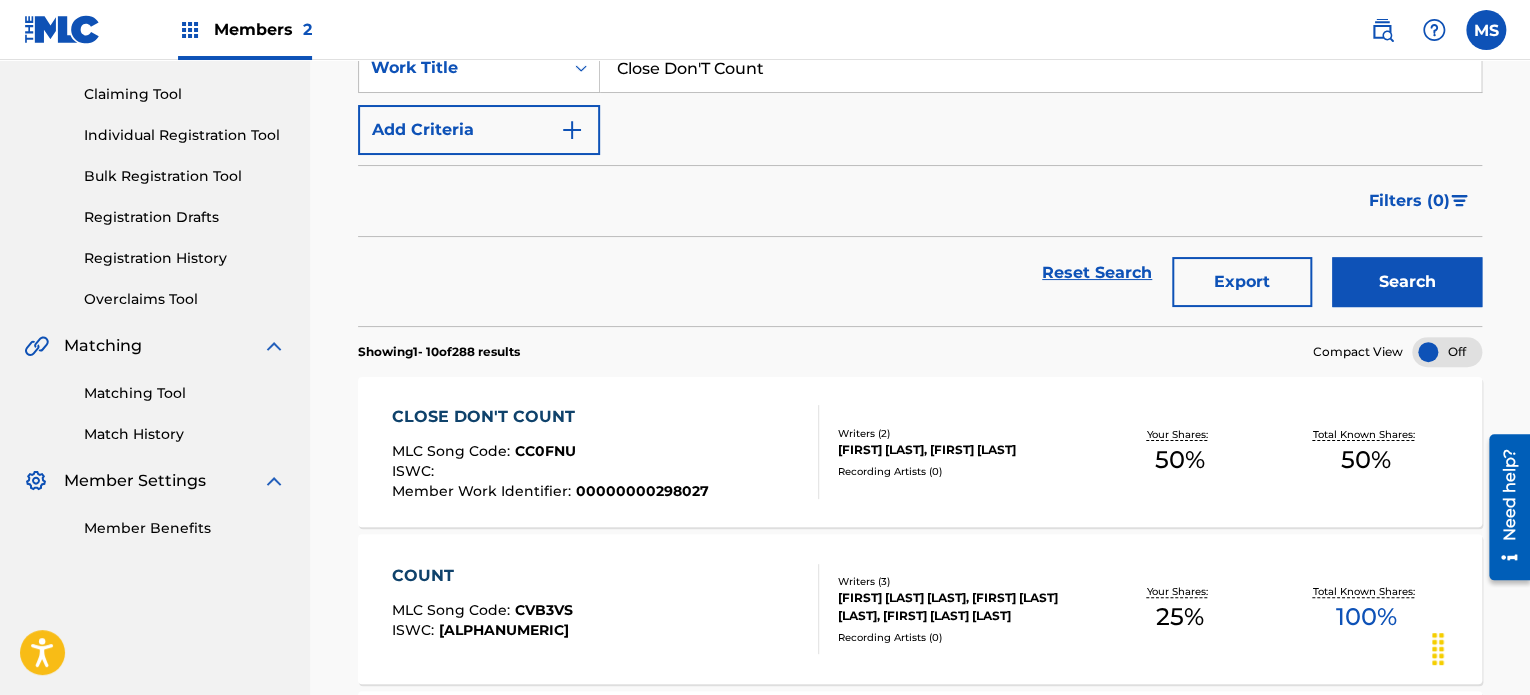 click on "CLOSE DON'T COUNT MLC Song Code : [ID] ISWC : Member Work Identifier : [ID] Writers ( 2 ) [FIRST] [LAST], [FIRST] [LAST] Recording Artists ( 0 ) Your Shares: 50 % Total Known Shares: 50 %" at bounding box center [920, 452] 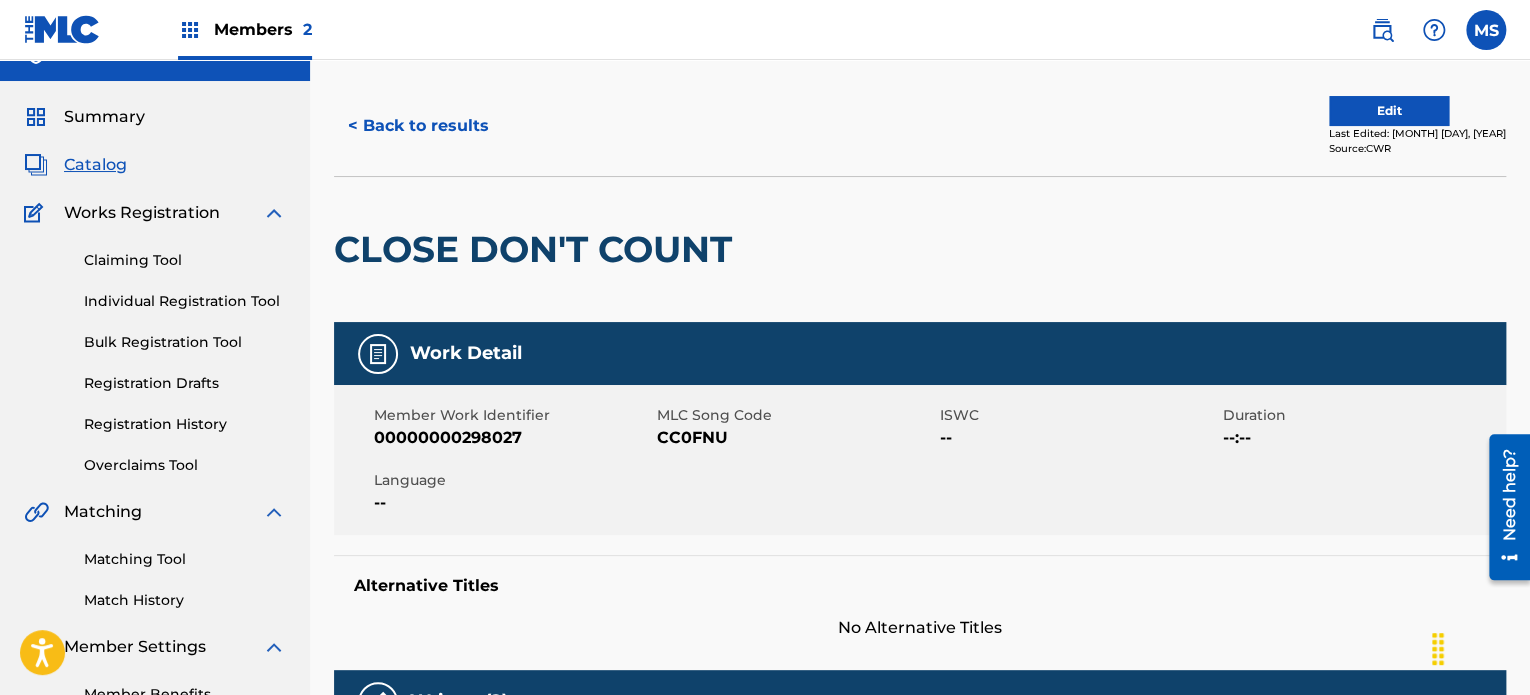 scroll, scrollTop: 0, scrollLeft: 0, axis: both 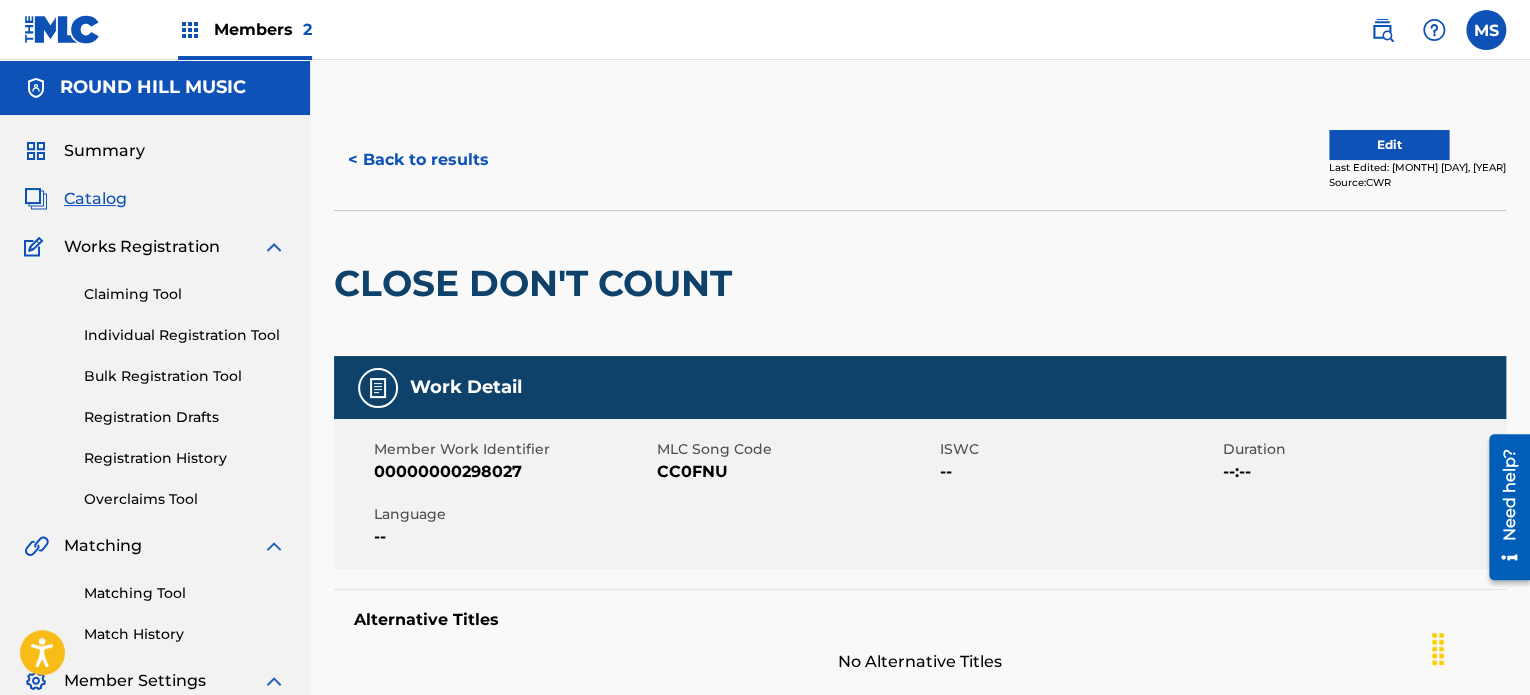click on "< Back to results" at bounding box center [418, 160] 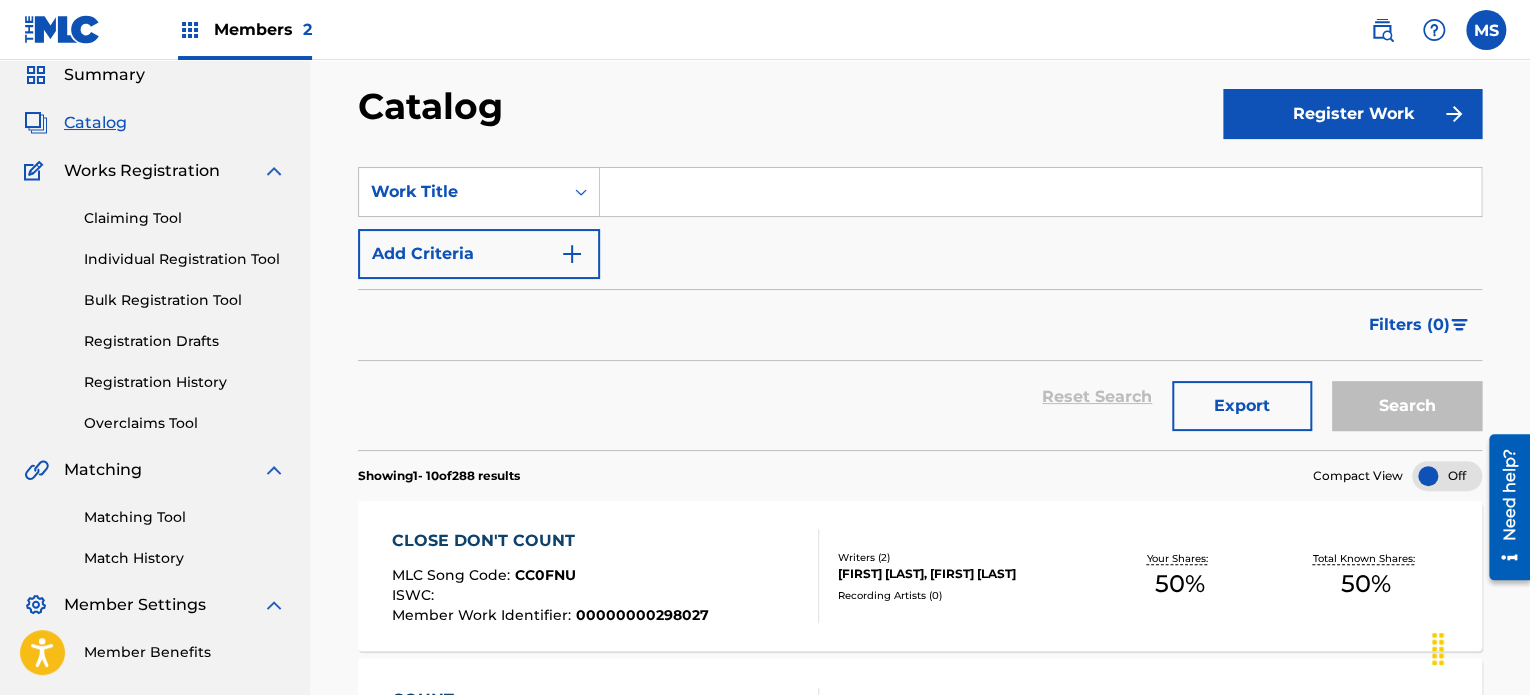 scroll, scrollTop: 0, scrollLeft: 0, axis: both 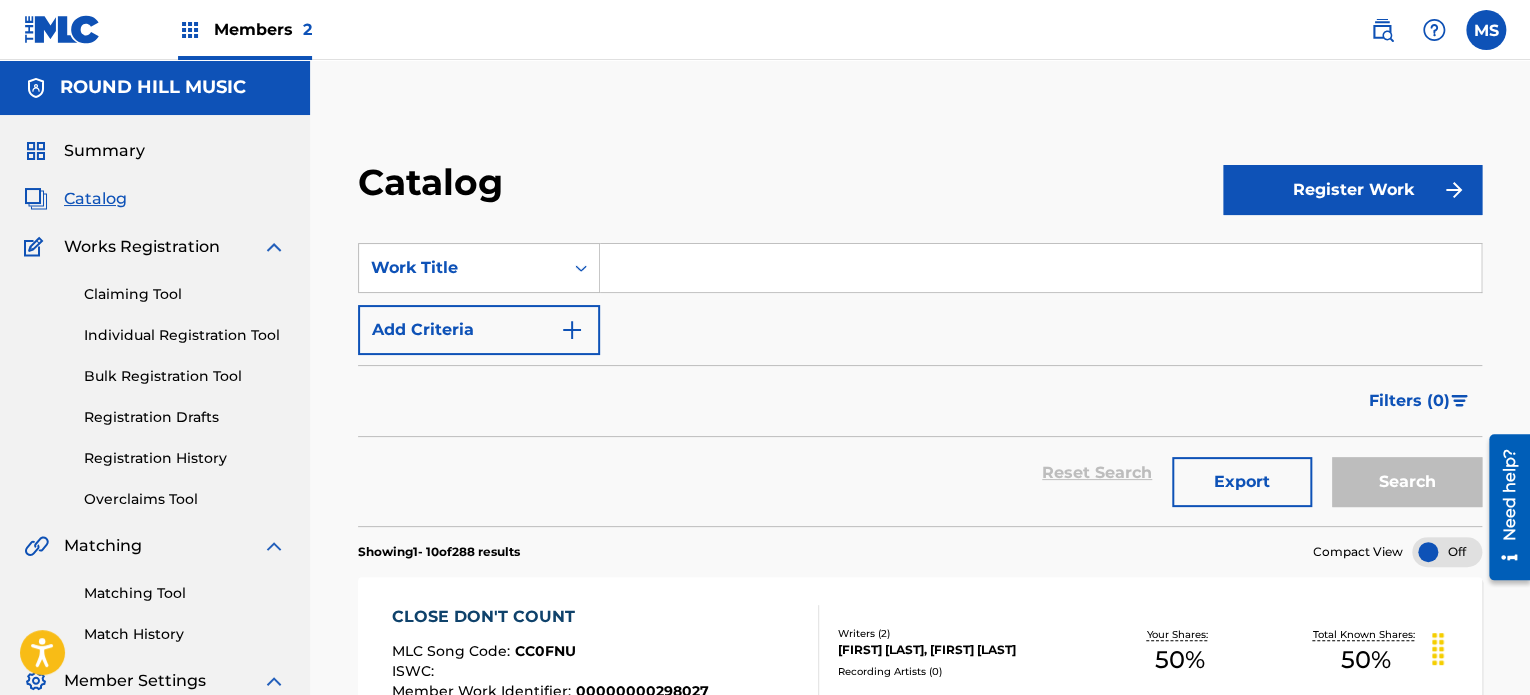 click at bounding box center (1040, 268) 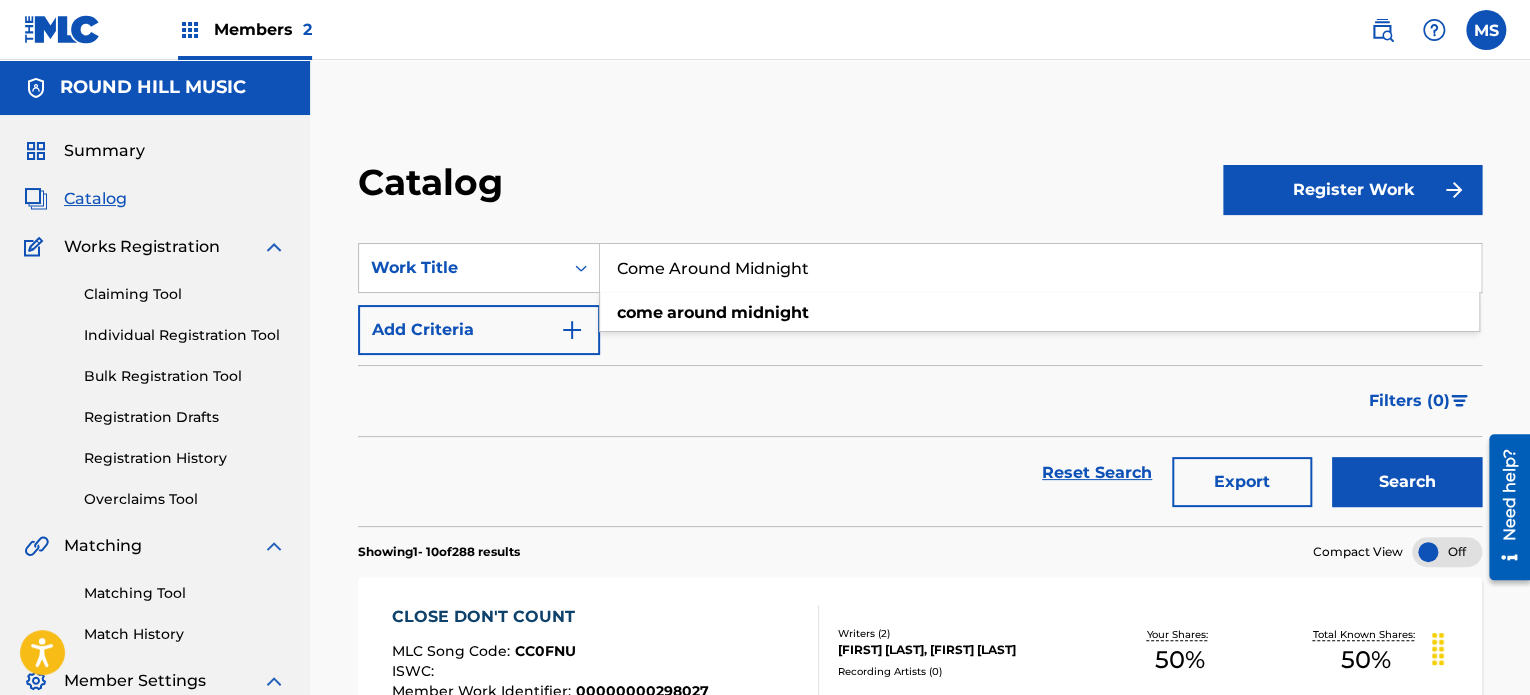 type on "Come Around Midnight" 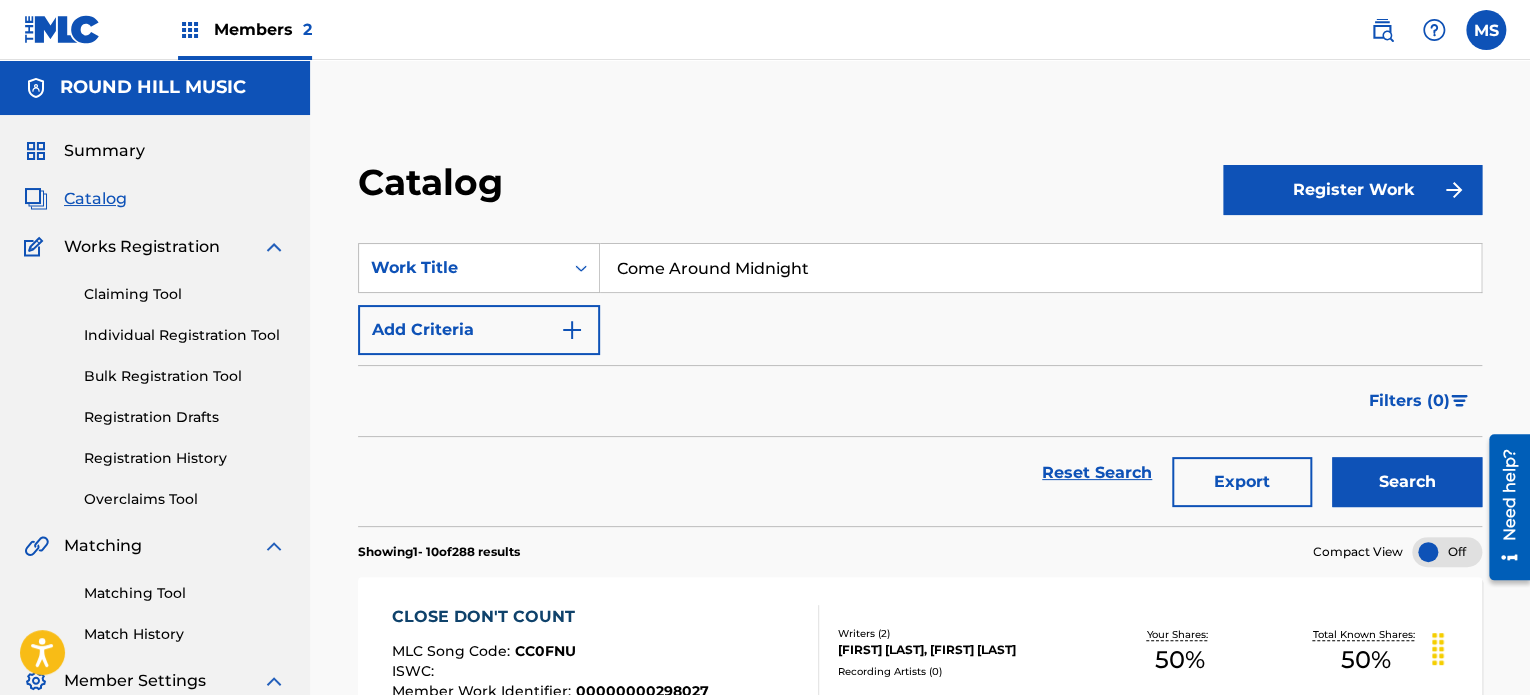 click on "Search" at bounding box center [1407, 482] 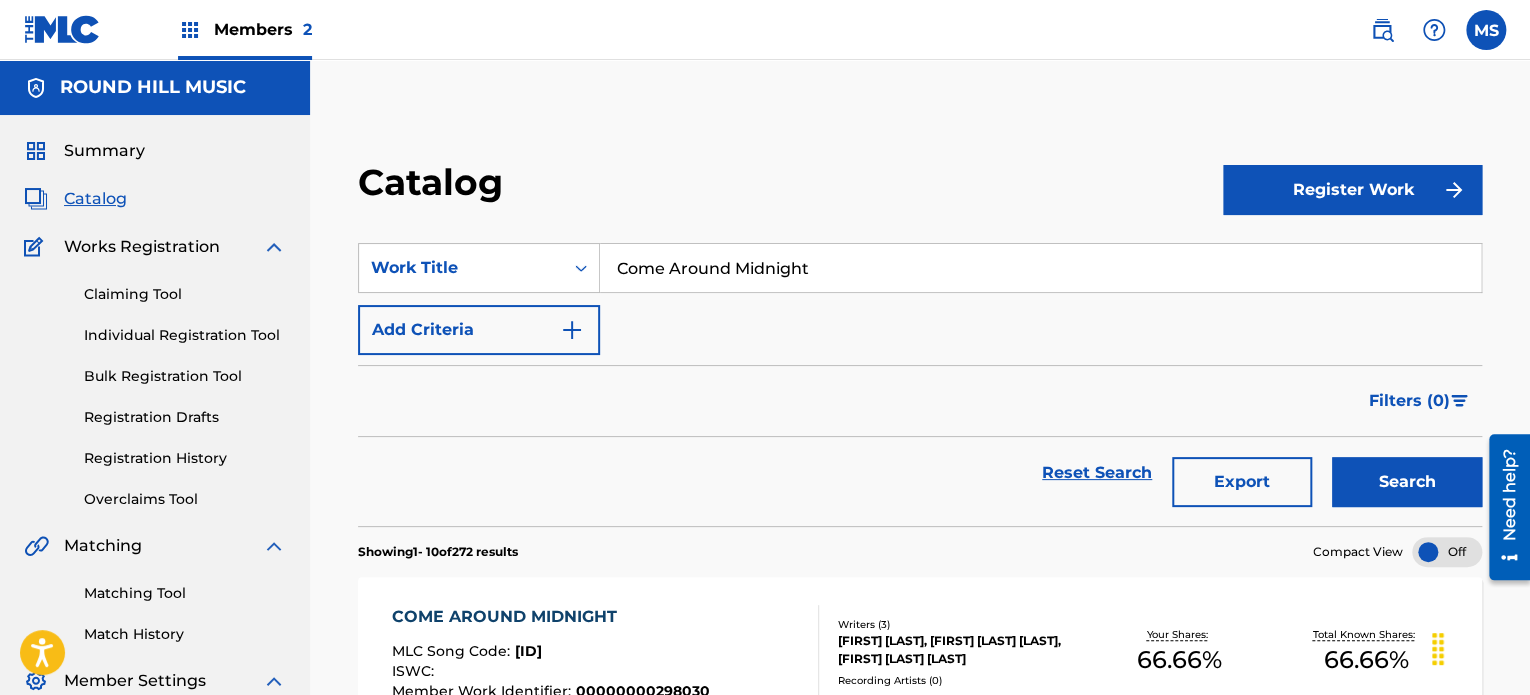 scroll, scrollTop: 100, scrollLeft: 0, axis: vertical 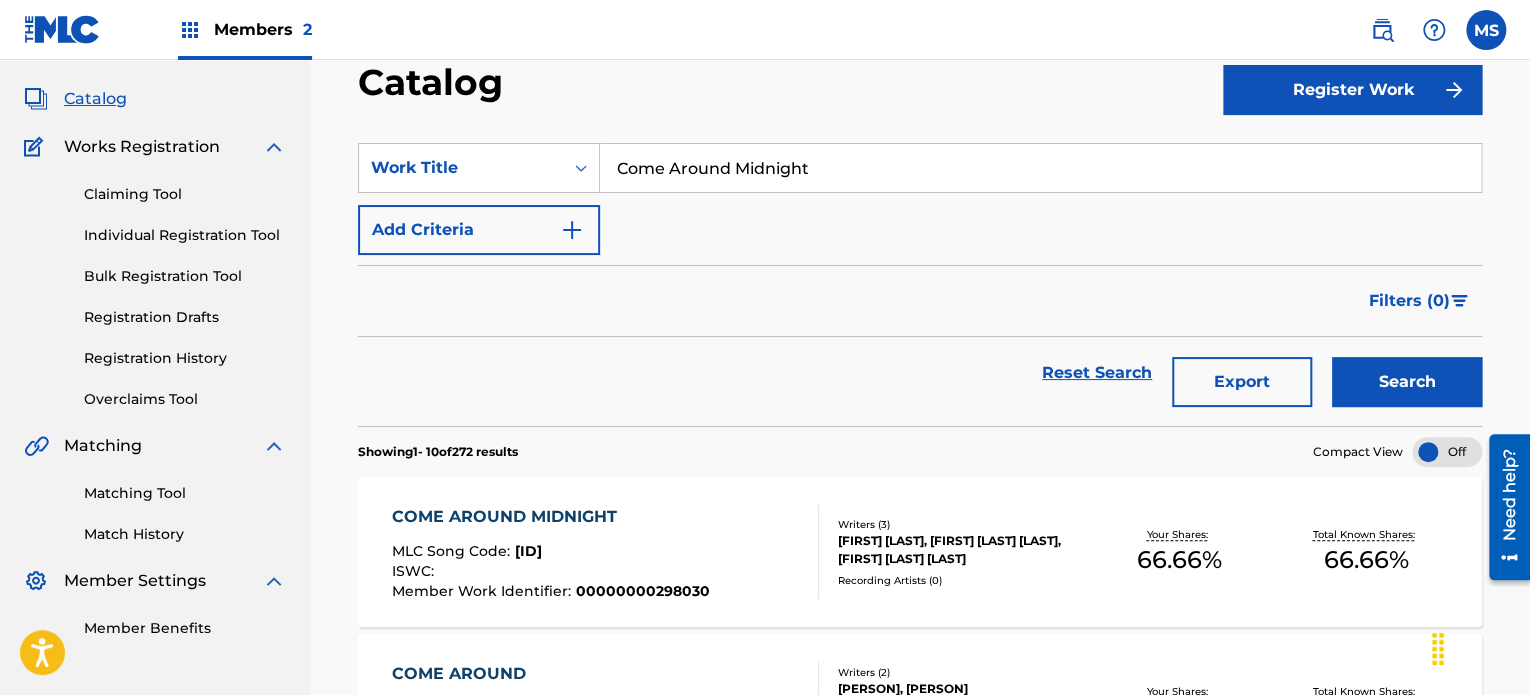 click on "COME AROUND MIDNIGHT MLC Song Code : CC0FMM ISWC : Member Work Identifier : 00000000298030 Writers ( 3 ) [FIRST] [LAST], [FIRST] [LAST], [FIRST] [LAST] Recording Artists ( 0 ) Your Shares: 66.66 % Total Known Shares: 66.66 %" at bounding box center [920, 552] 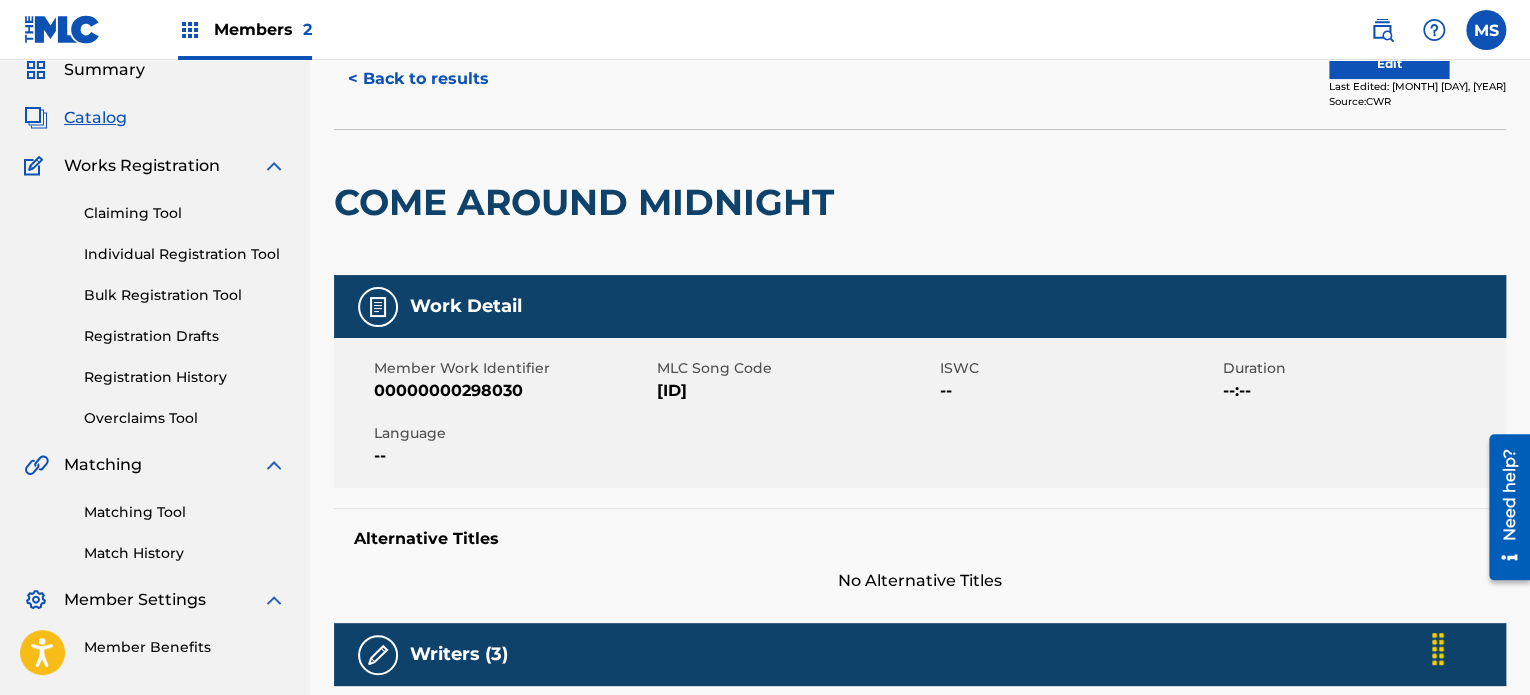 scroll, scrollTop: 0, scrollLeft: 0, axis: both 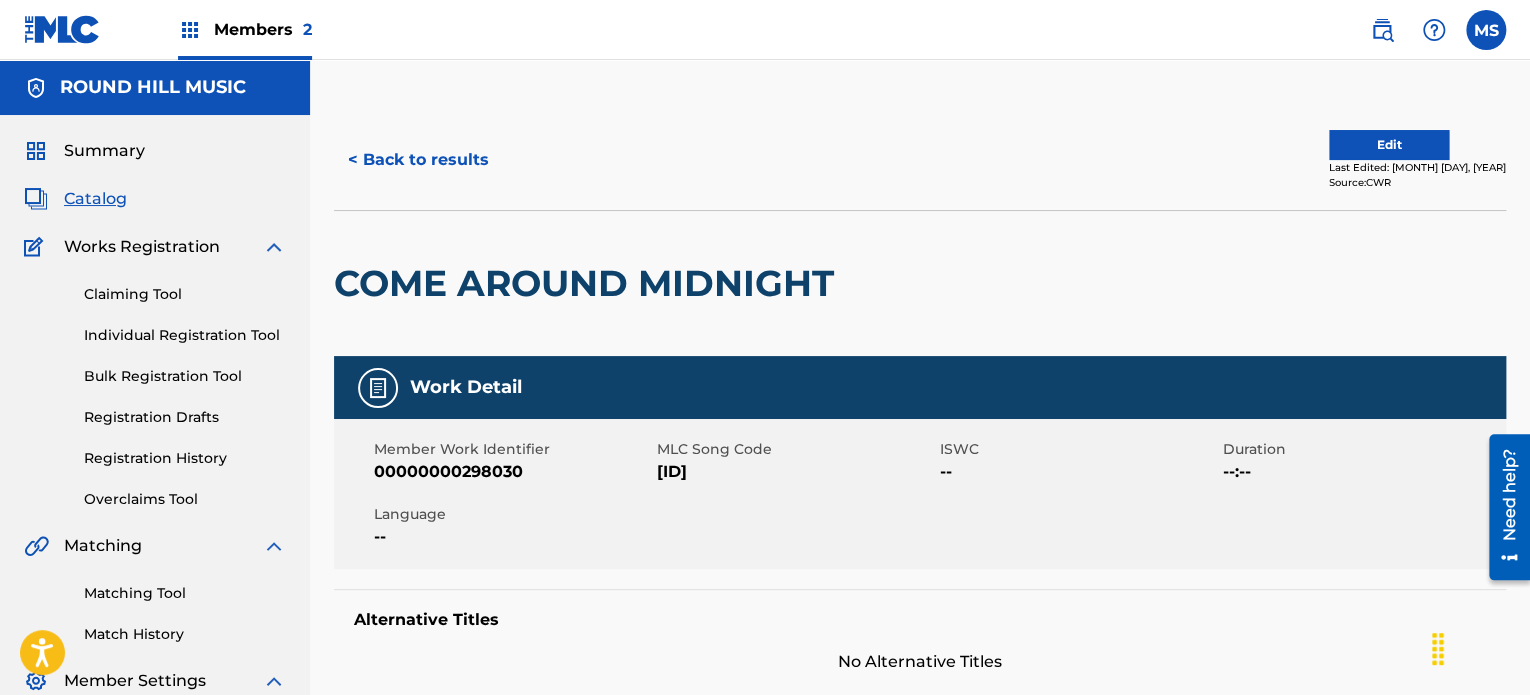 click on "< Back to results" at bounding box center (418, 160) 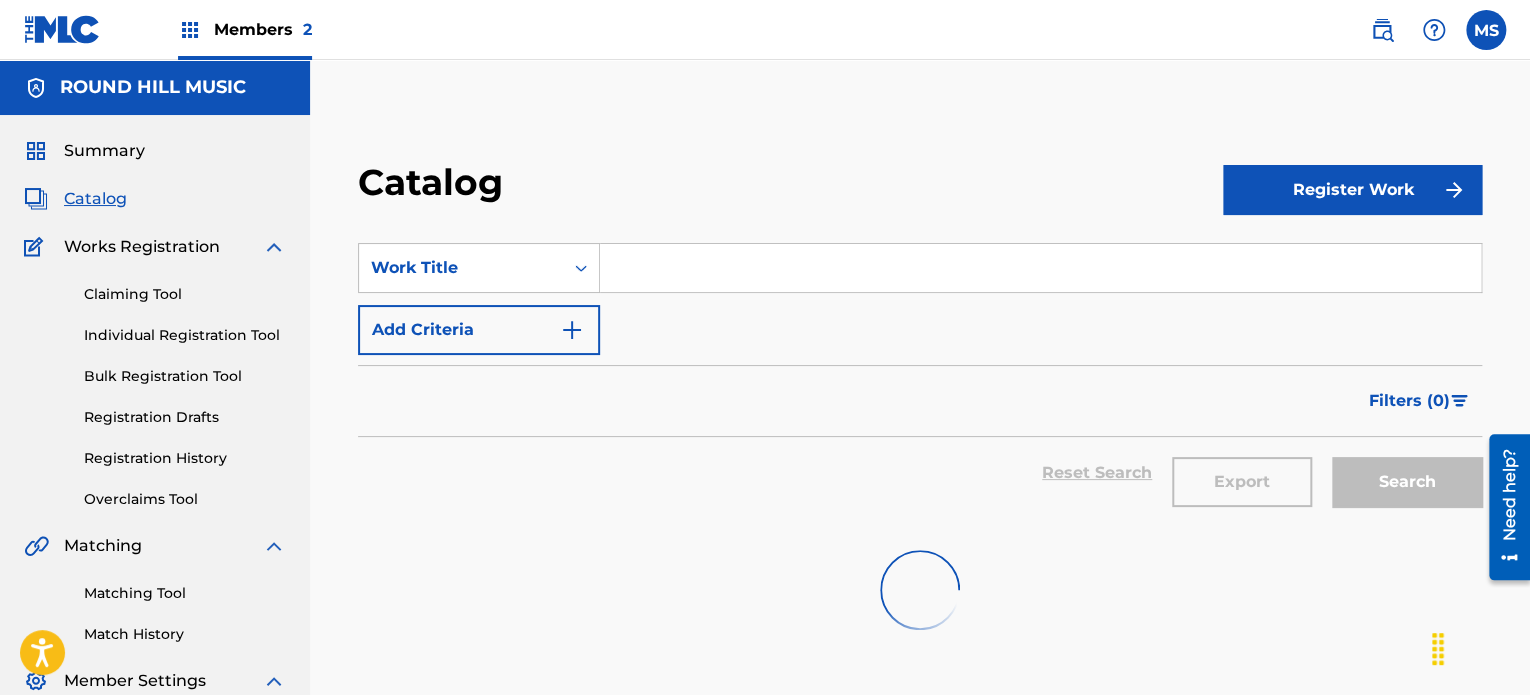 scroll, scrollTop: 100, scrollLeft: 0, axis: vertical 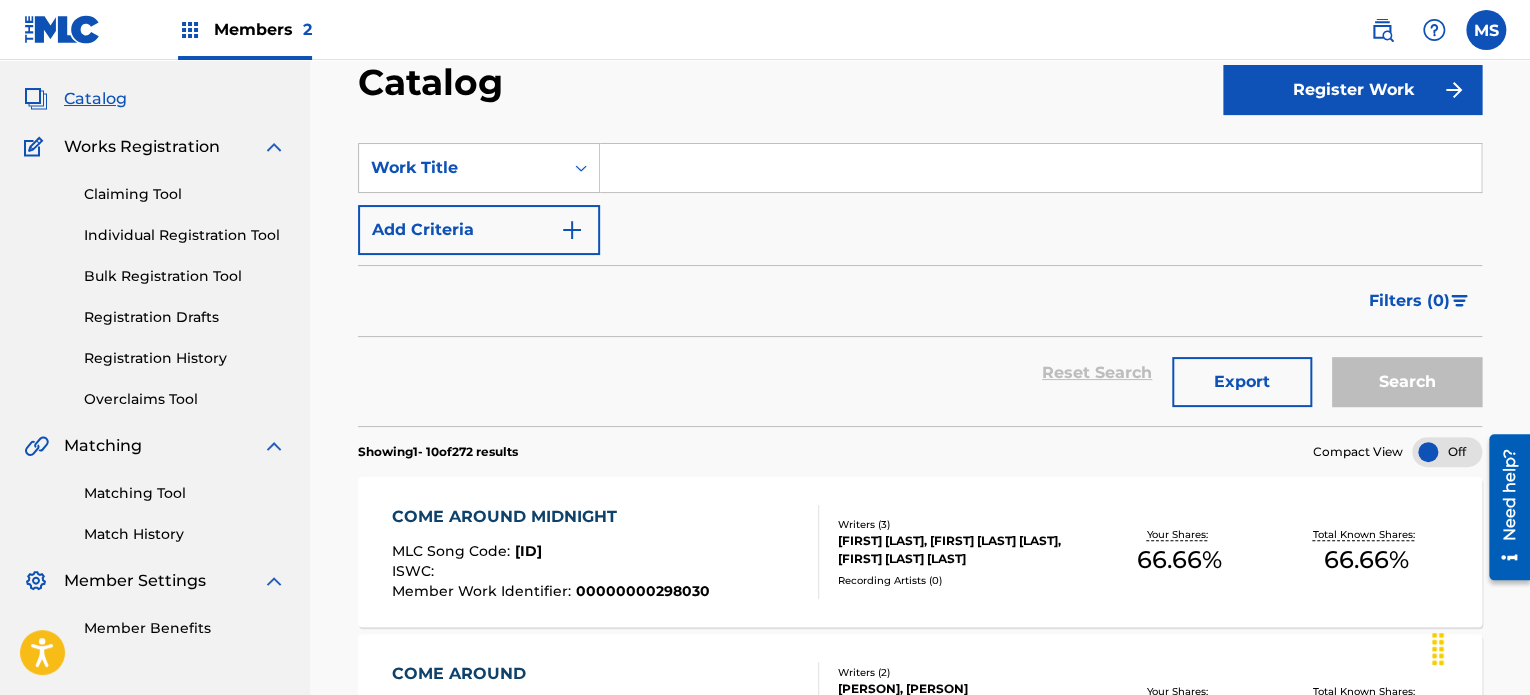 click at bounding box center [1040, 168] 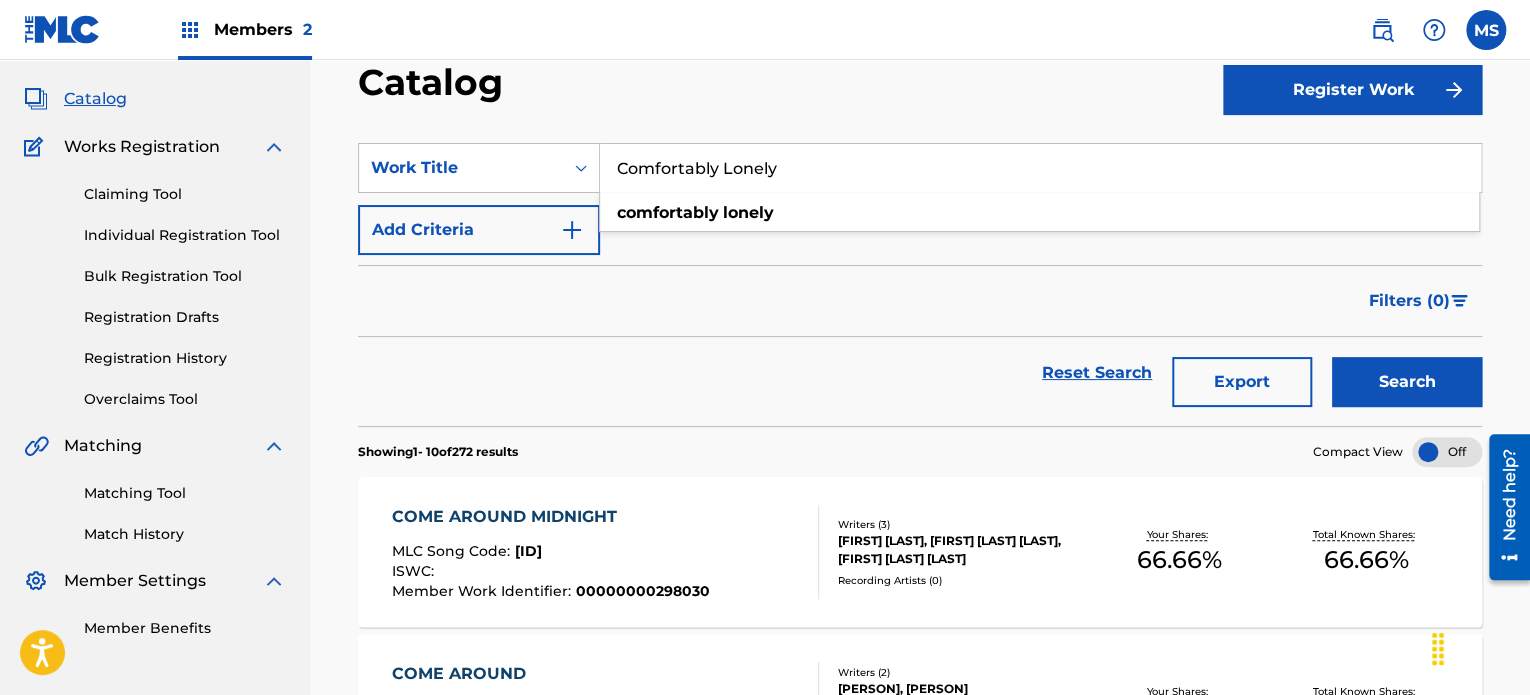 type on "Comfortably Lonely" 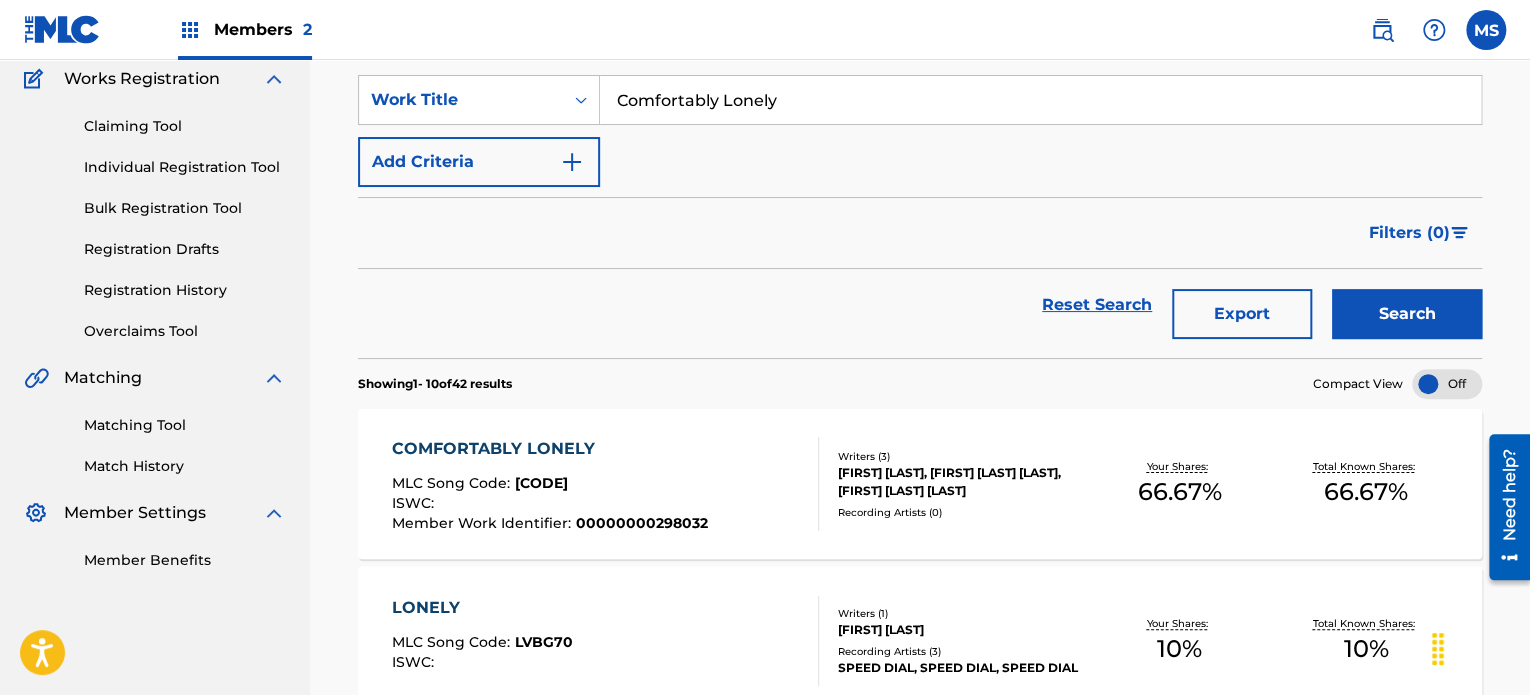scroll, scrollTop: 200, scrollLeft: 0, axis: vertical 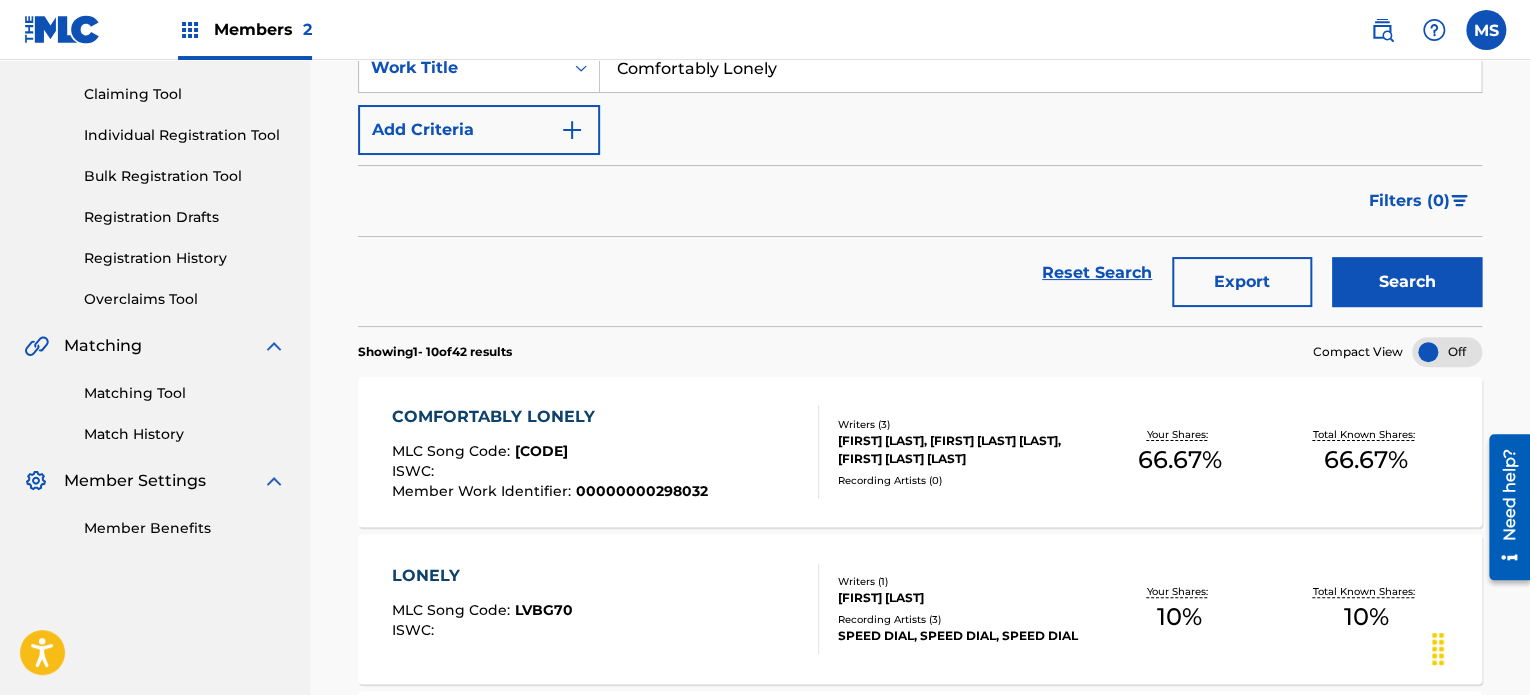 click on "COMFORTABLY LONELY" at bounding box center [550, 417] 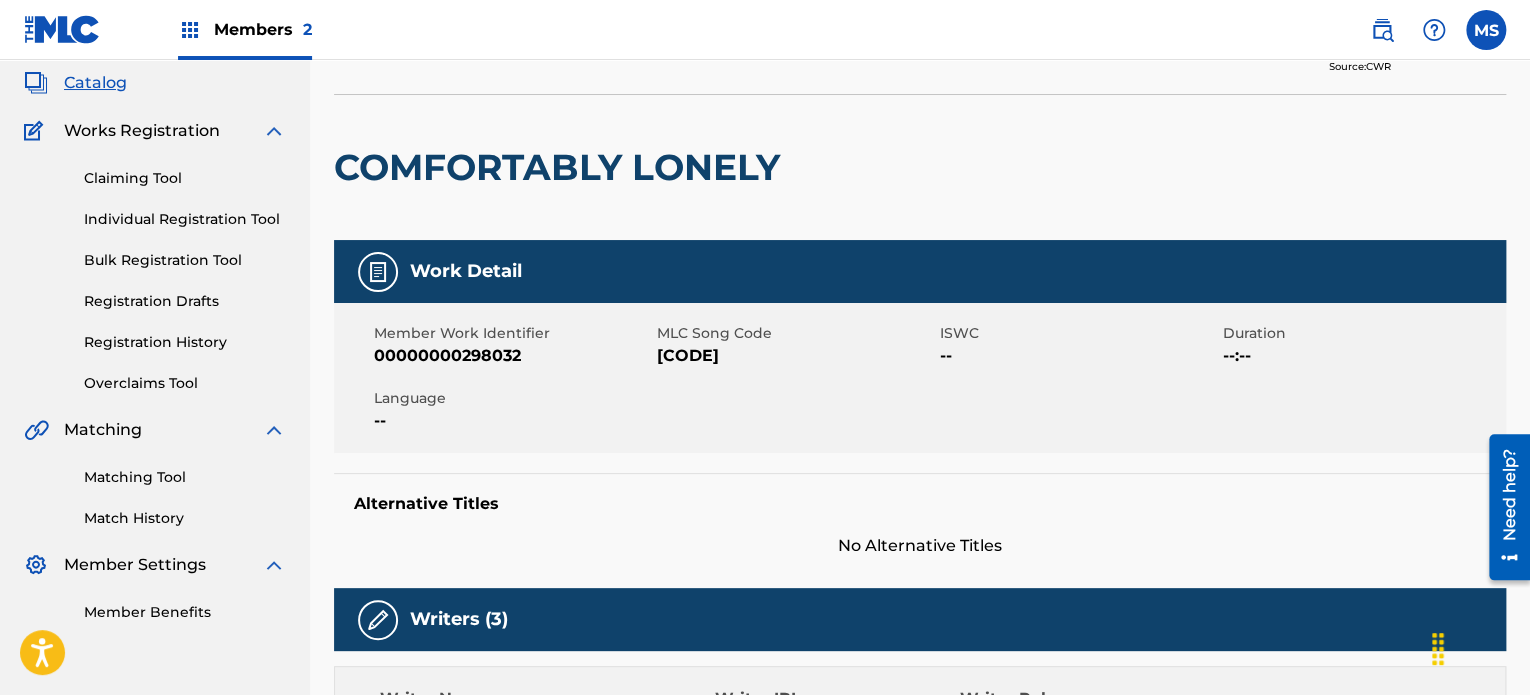 scroll, scrollTop: 0, scrollLeft: 0, axis: both 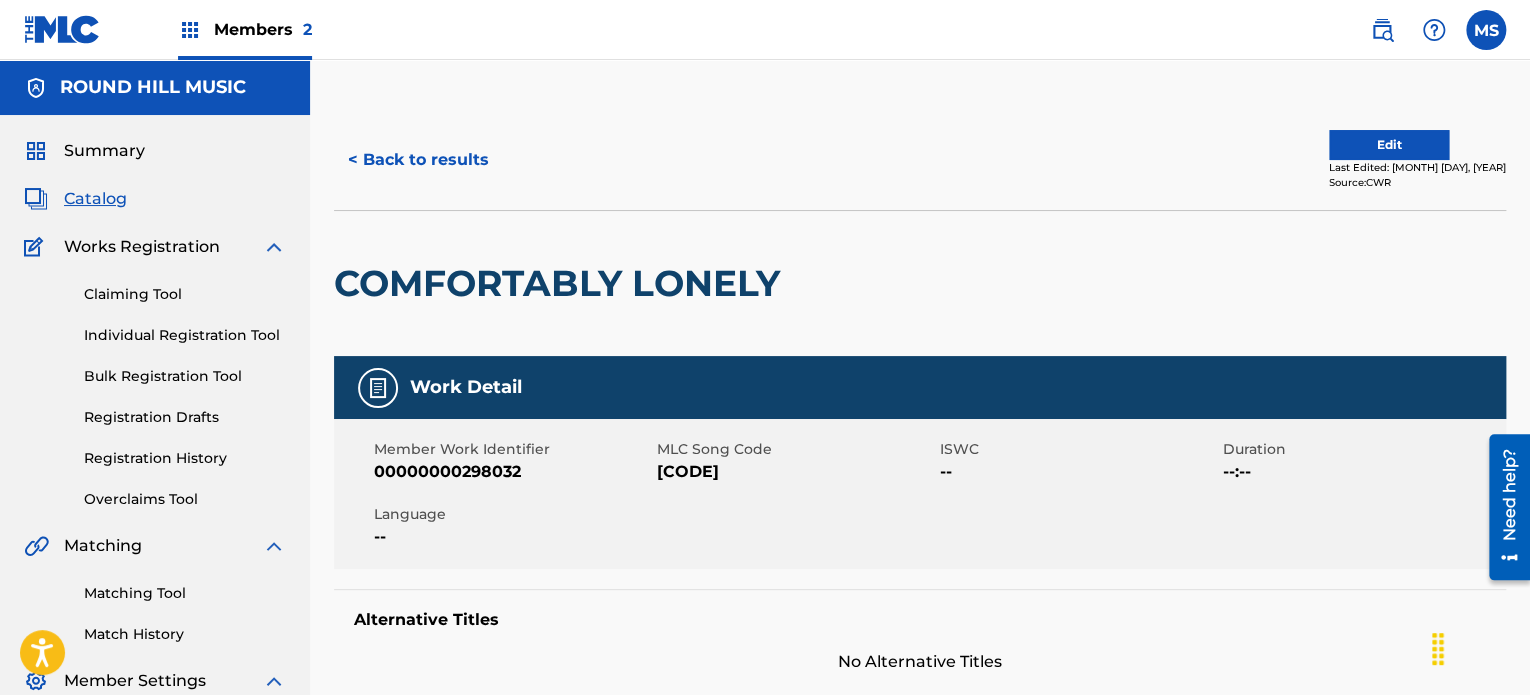 click on "< Back to results" at bounding box center (418, 160) 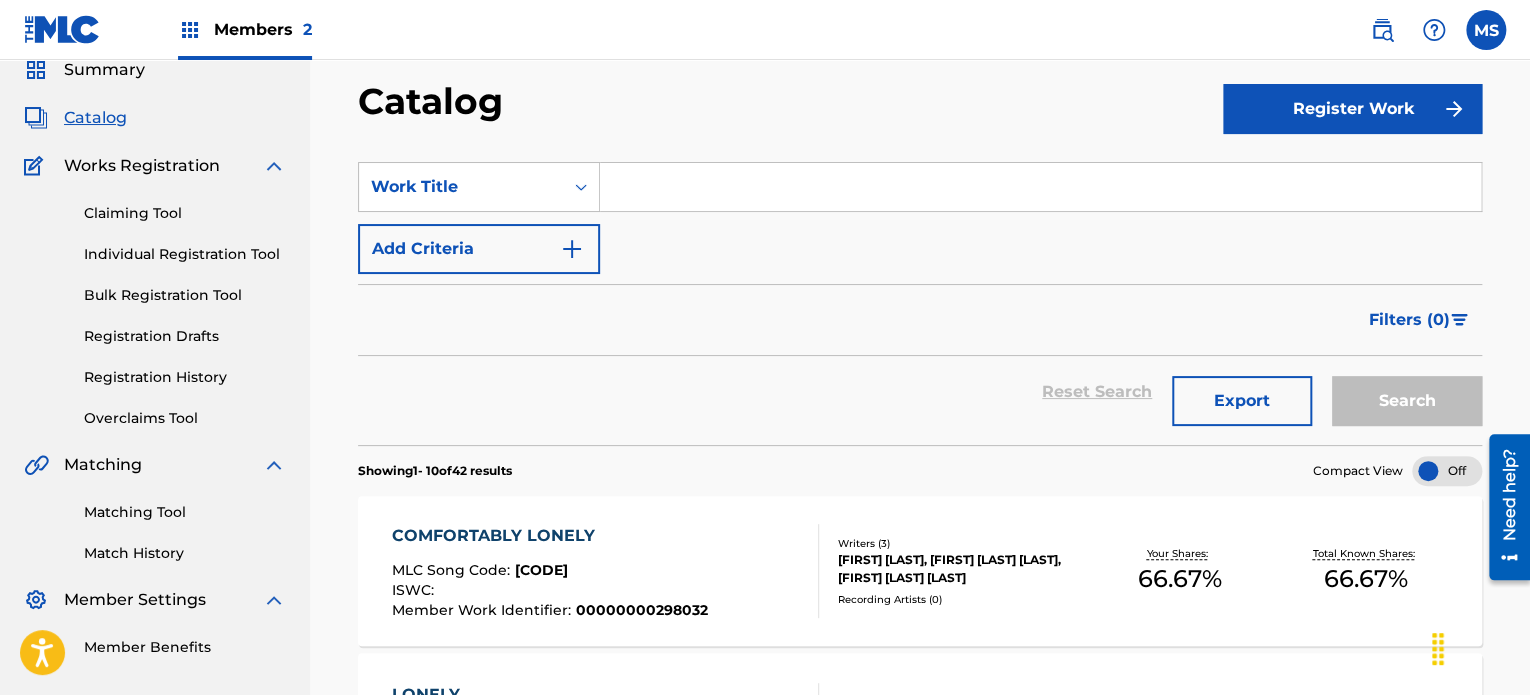 scroll, scrollTop: 0, scrollLeft: 0, axis: both 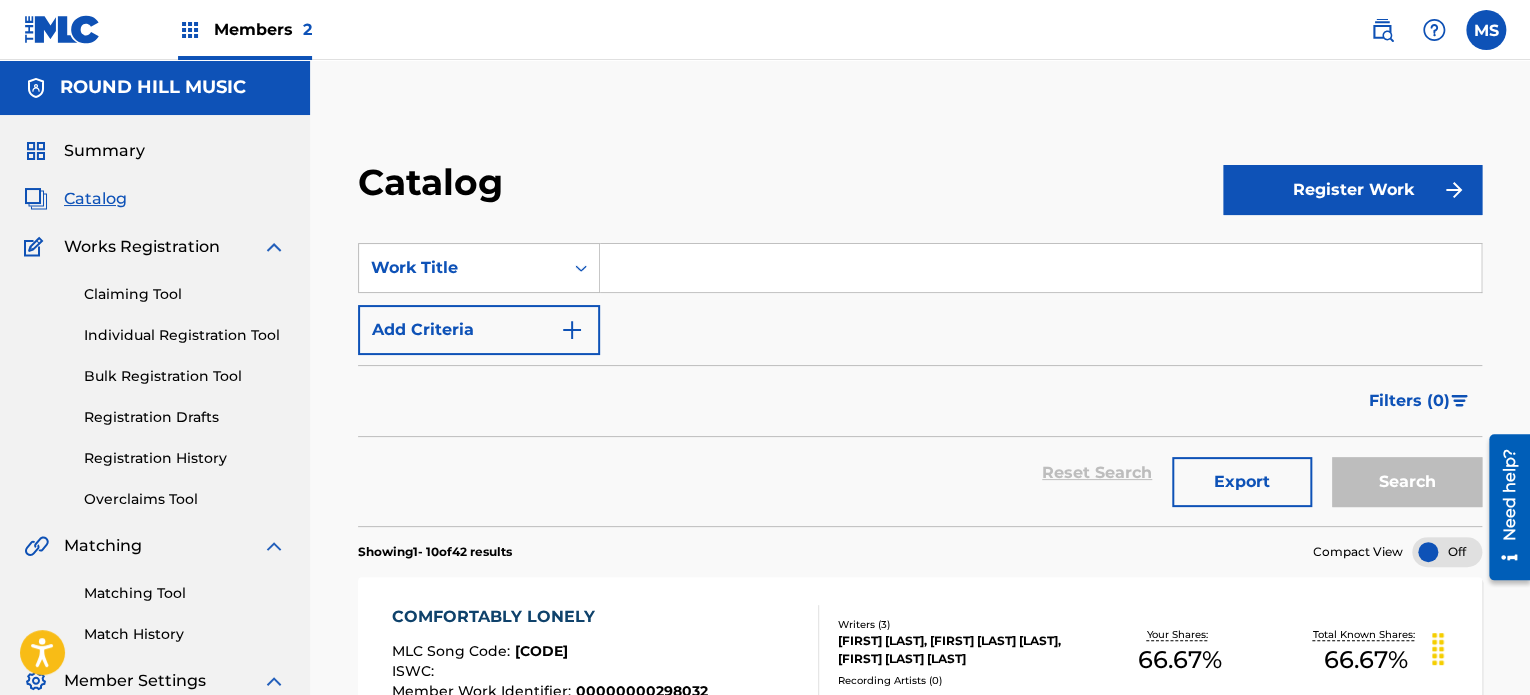 click at bounding box center (1040, 268) 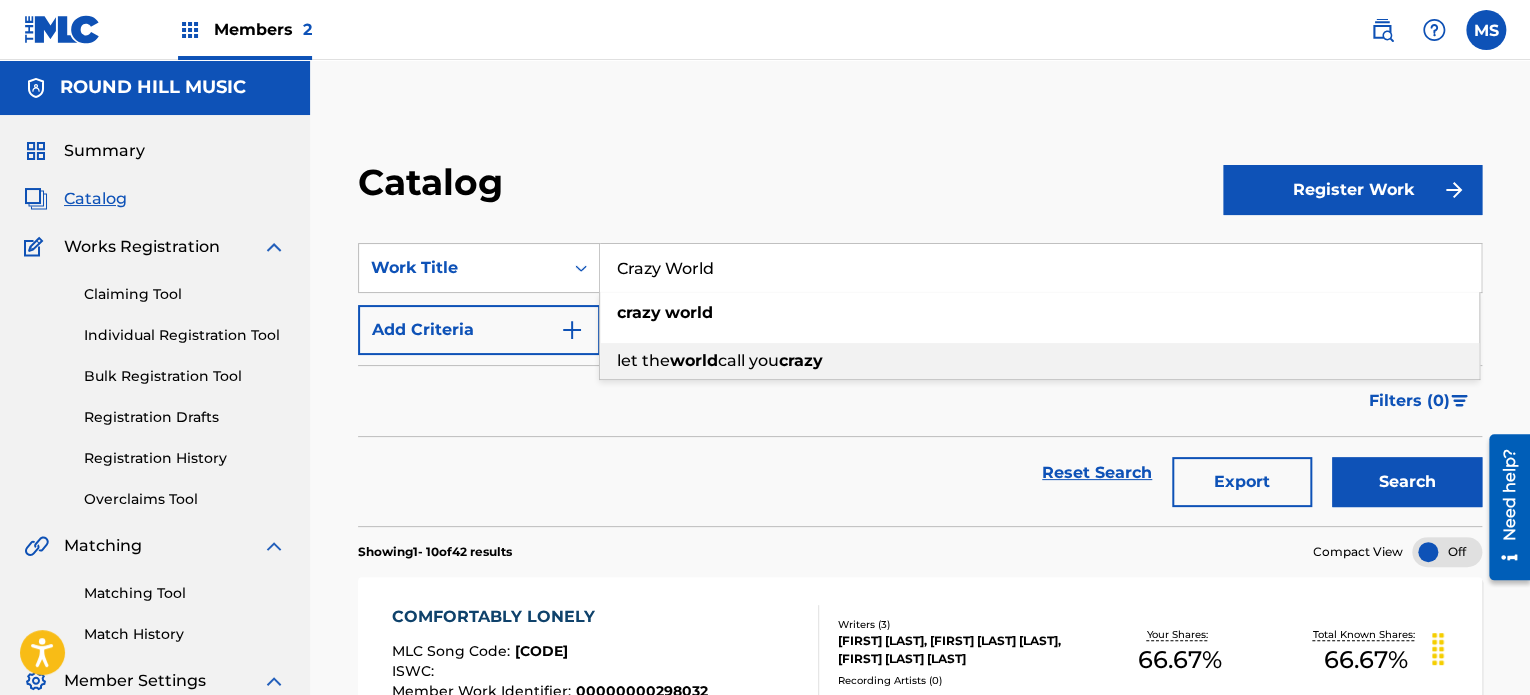 click on "let the  world  call you  crazy" at bounding box center [1039, 361] 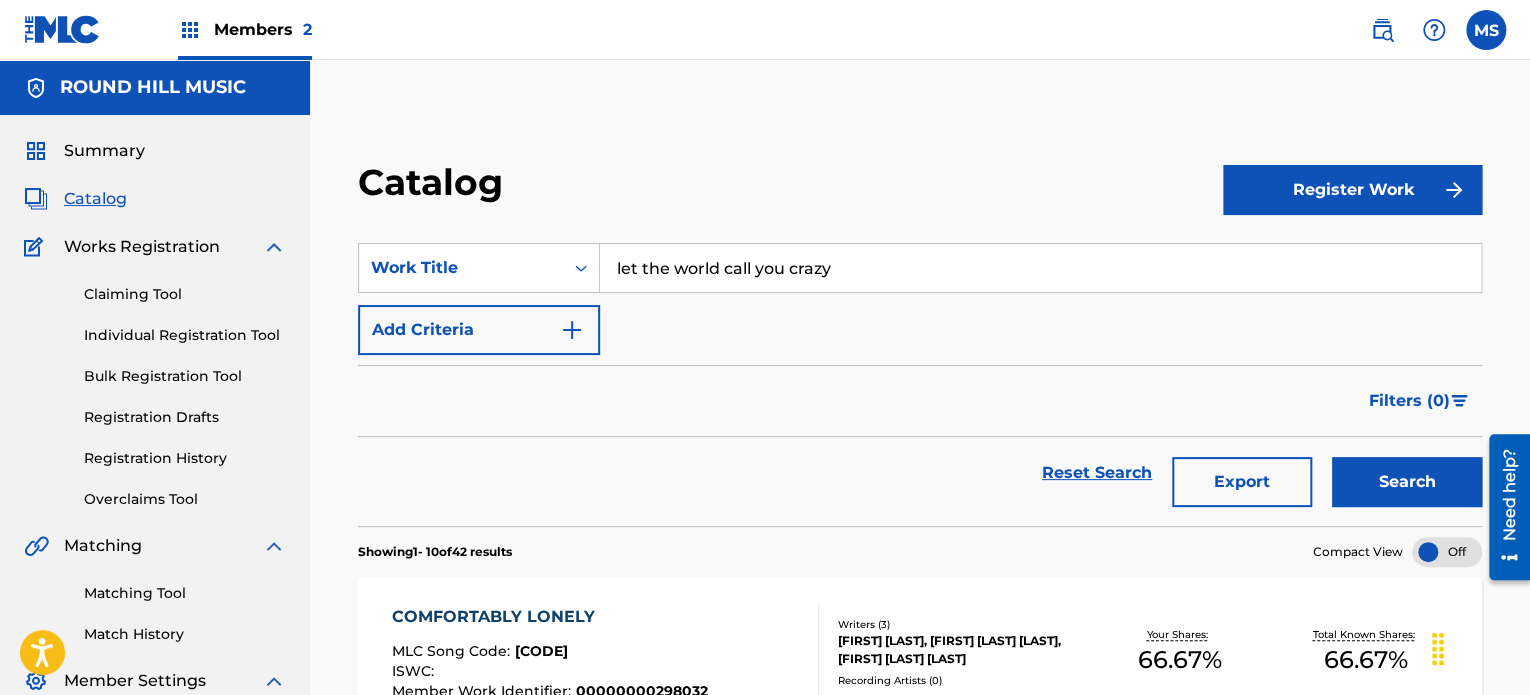click on "let the world call you crazy" at bounding box center [1040, 268] 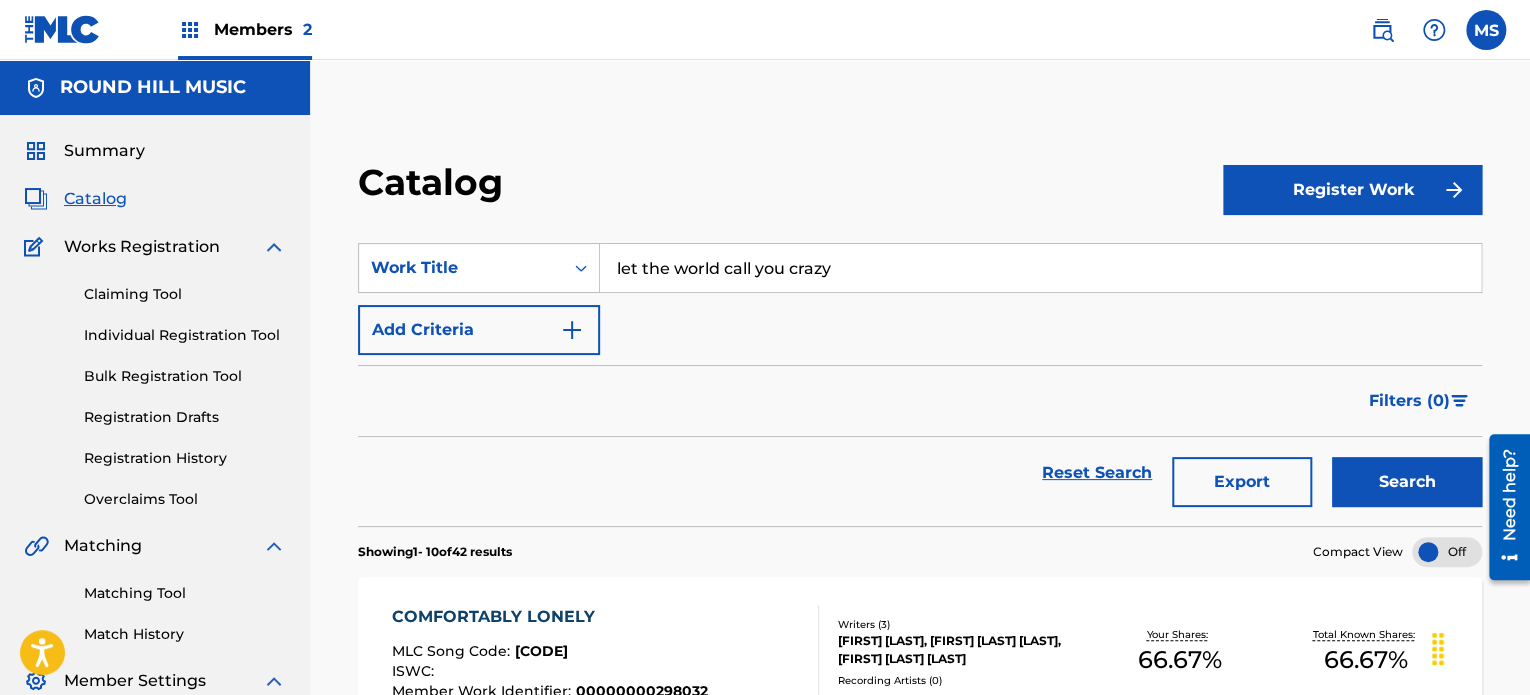 click on "Reset Search Export Search" at bounding box center (920, 473) 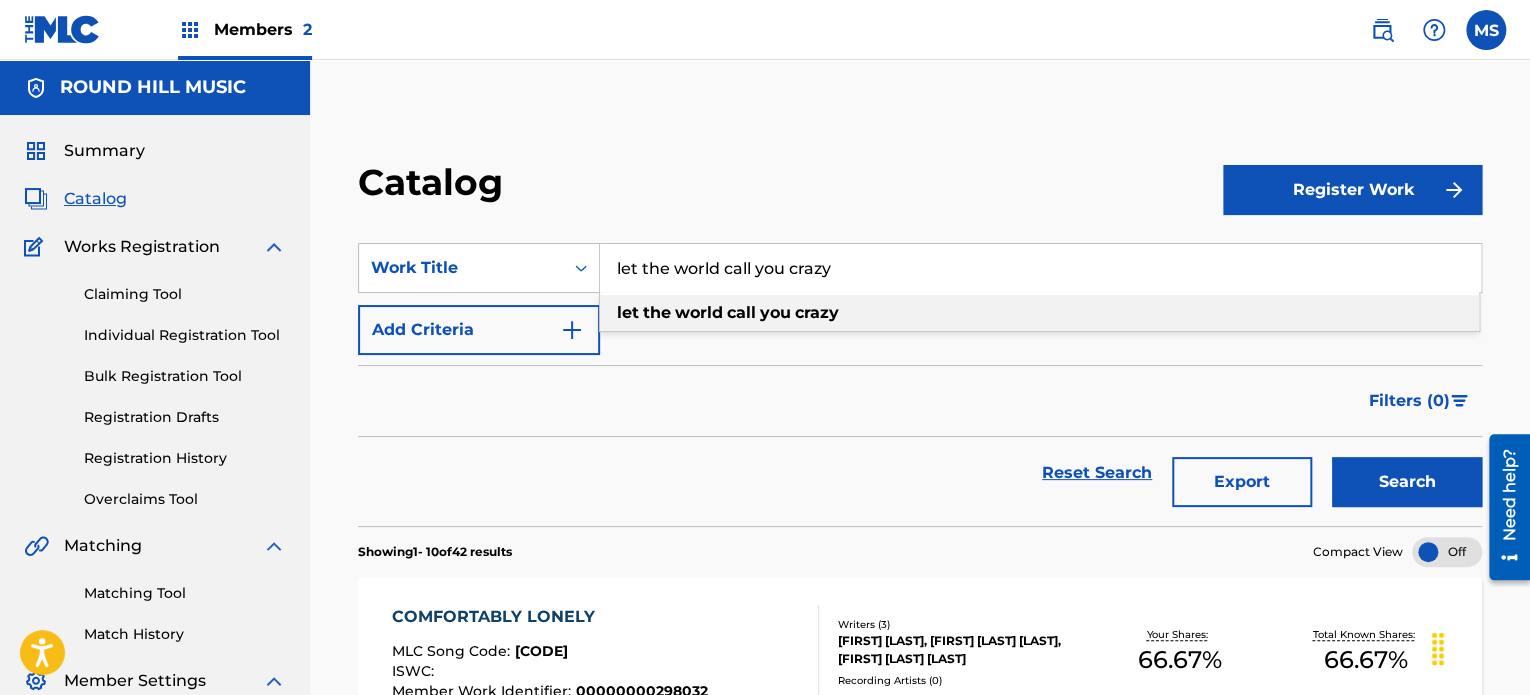 click on "let the world call you crazy" at bounding box center (1040, 268) 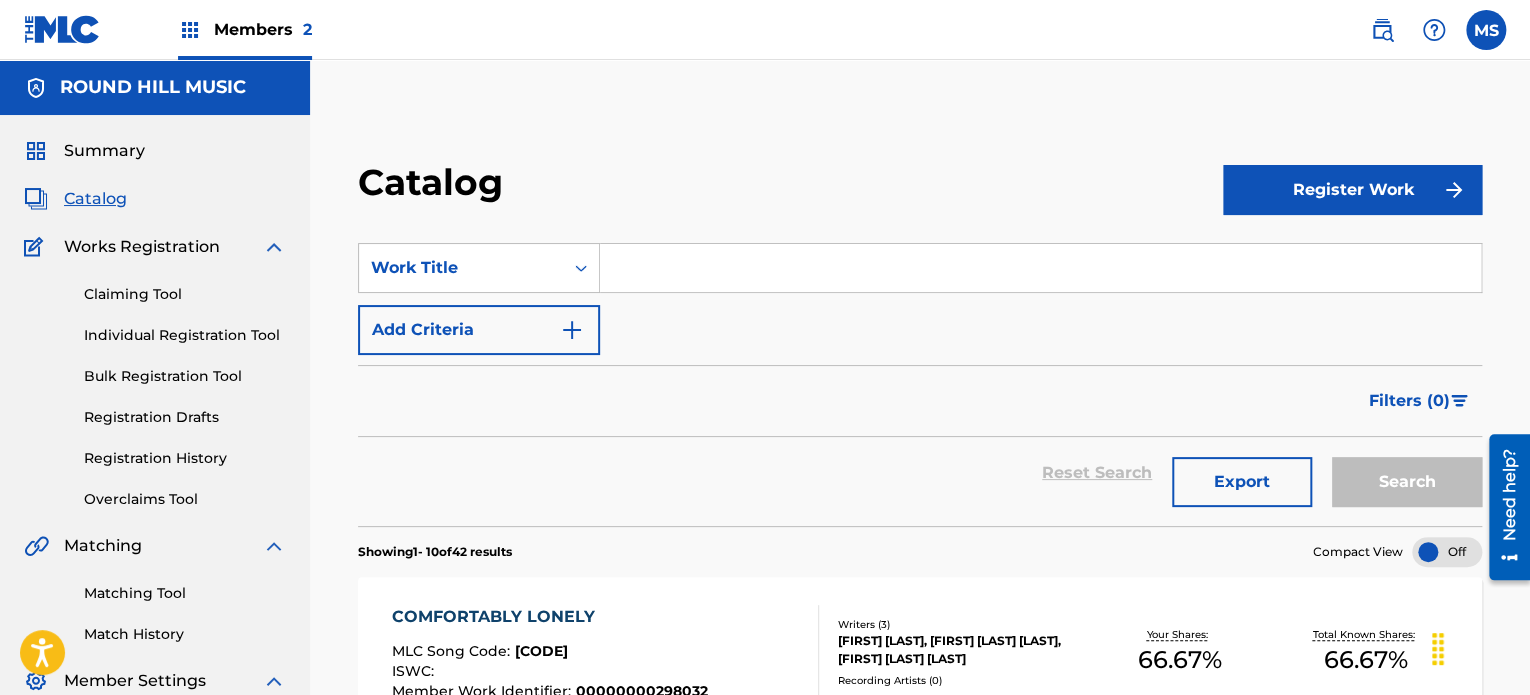 paste on "Crazy World" 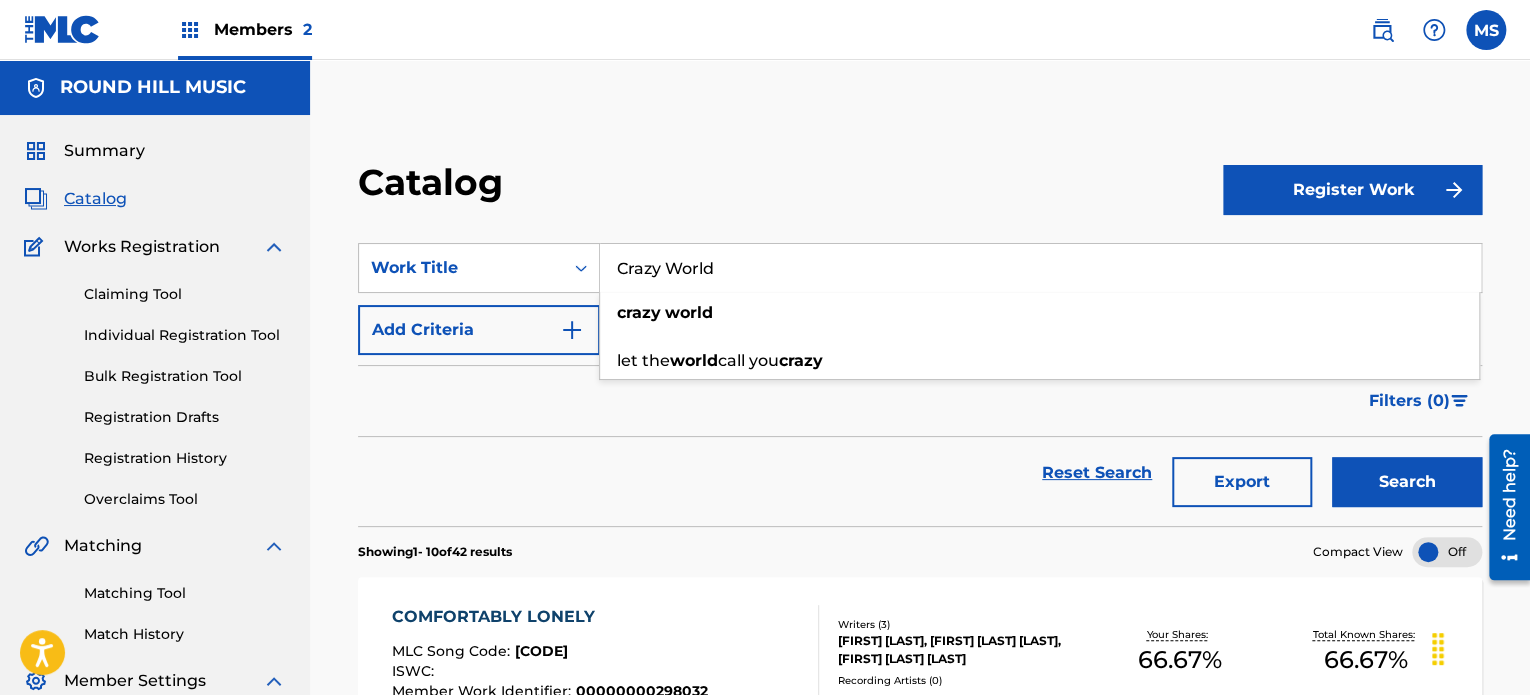 type on "Crazy World" 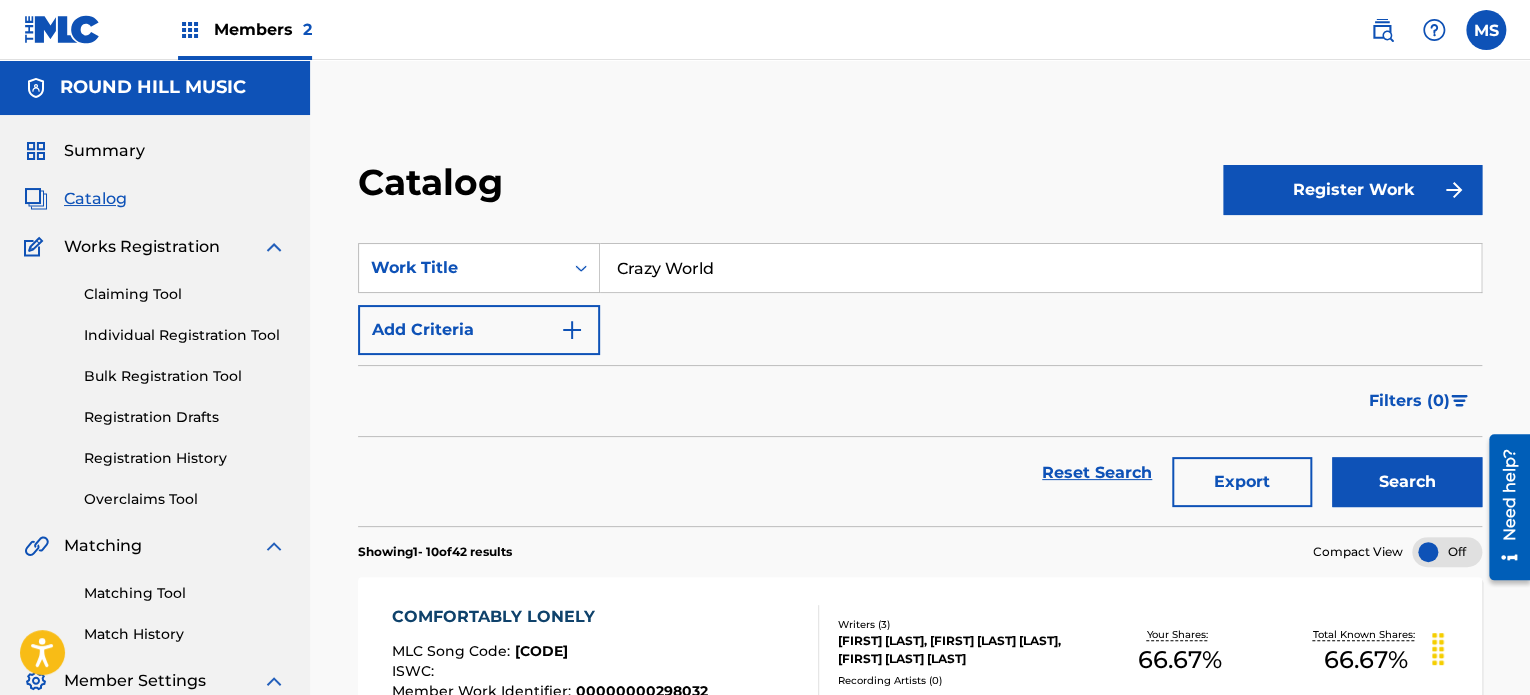 click on "Reset Search Export Search" at bounding box center [920, 473] 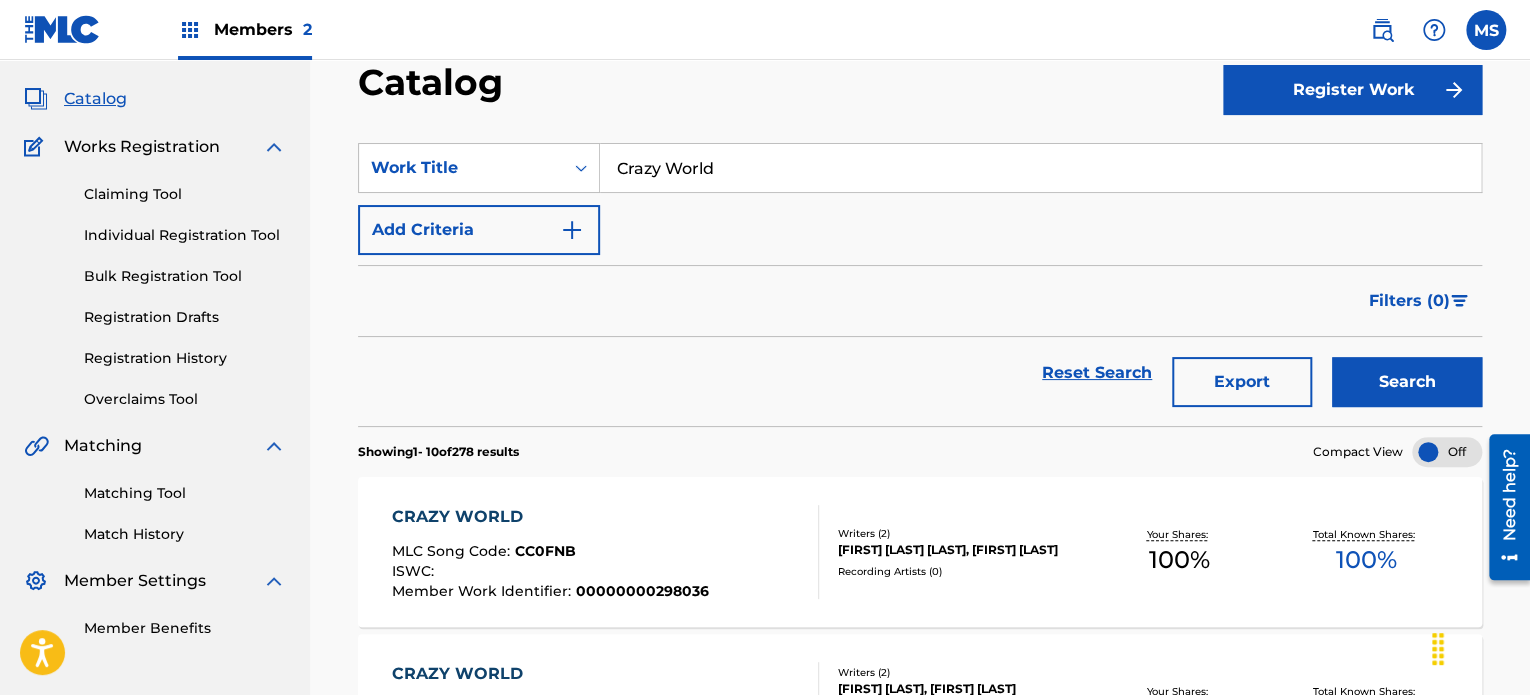 scroll, scrollTop: 200, scrollLeft: 0, axis: vertical 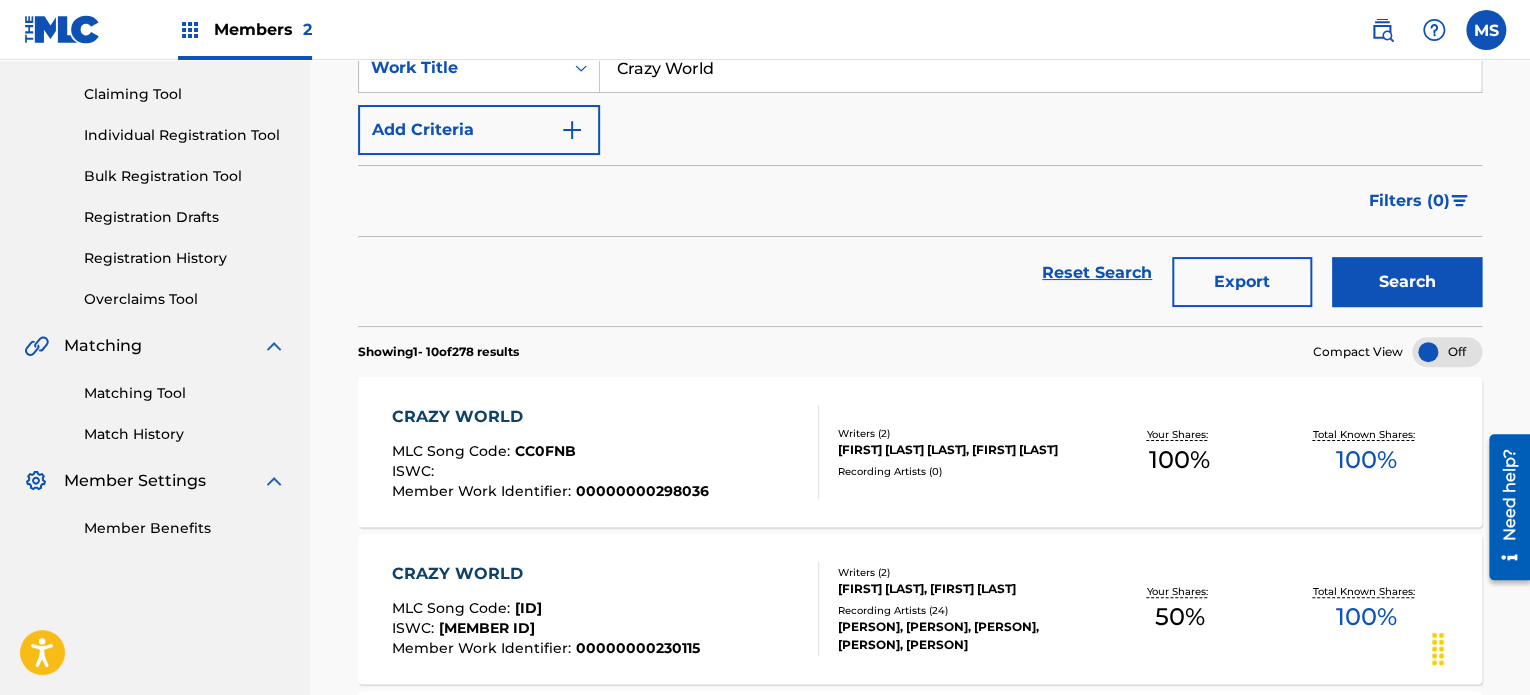 click on "CC0FNB" at bounding box center [545, 451] 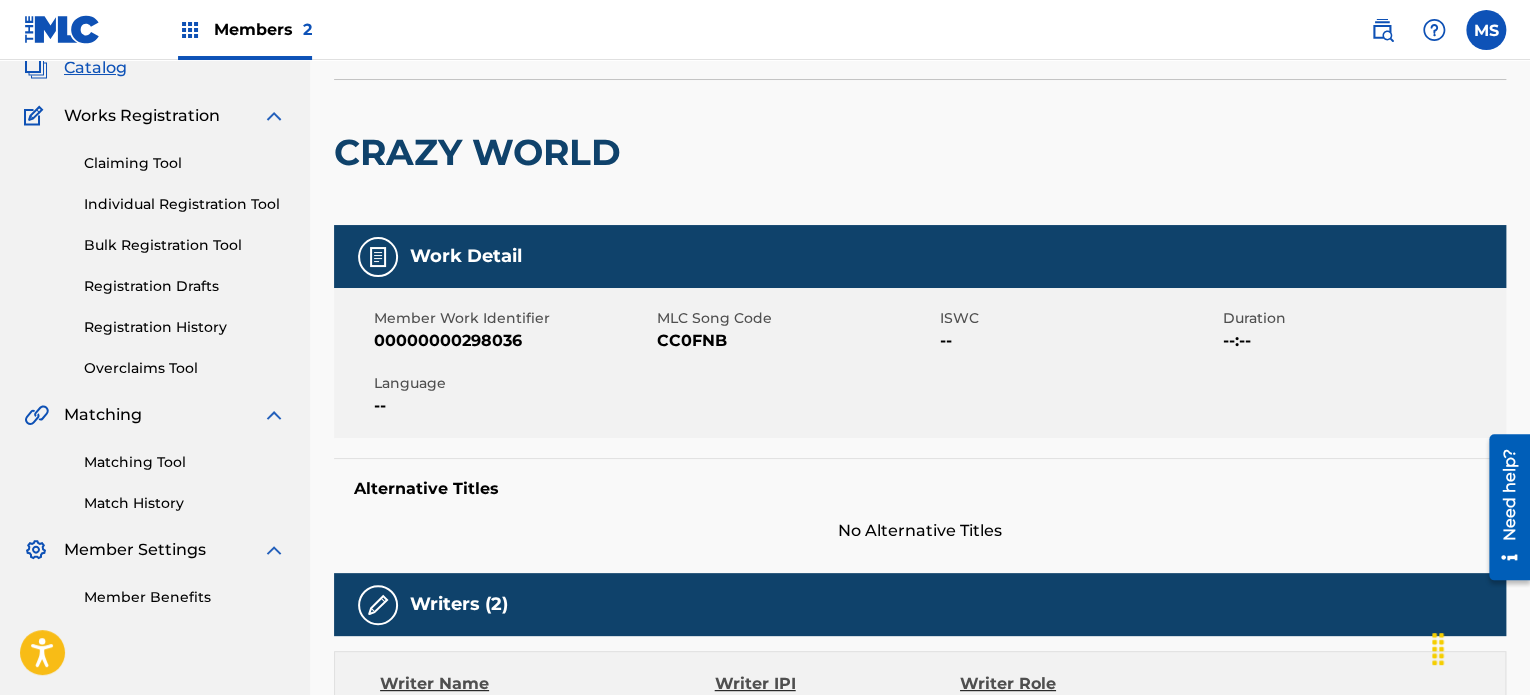 scroll, scrollTop: 0, scrollLeft: 0, axis: both 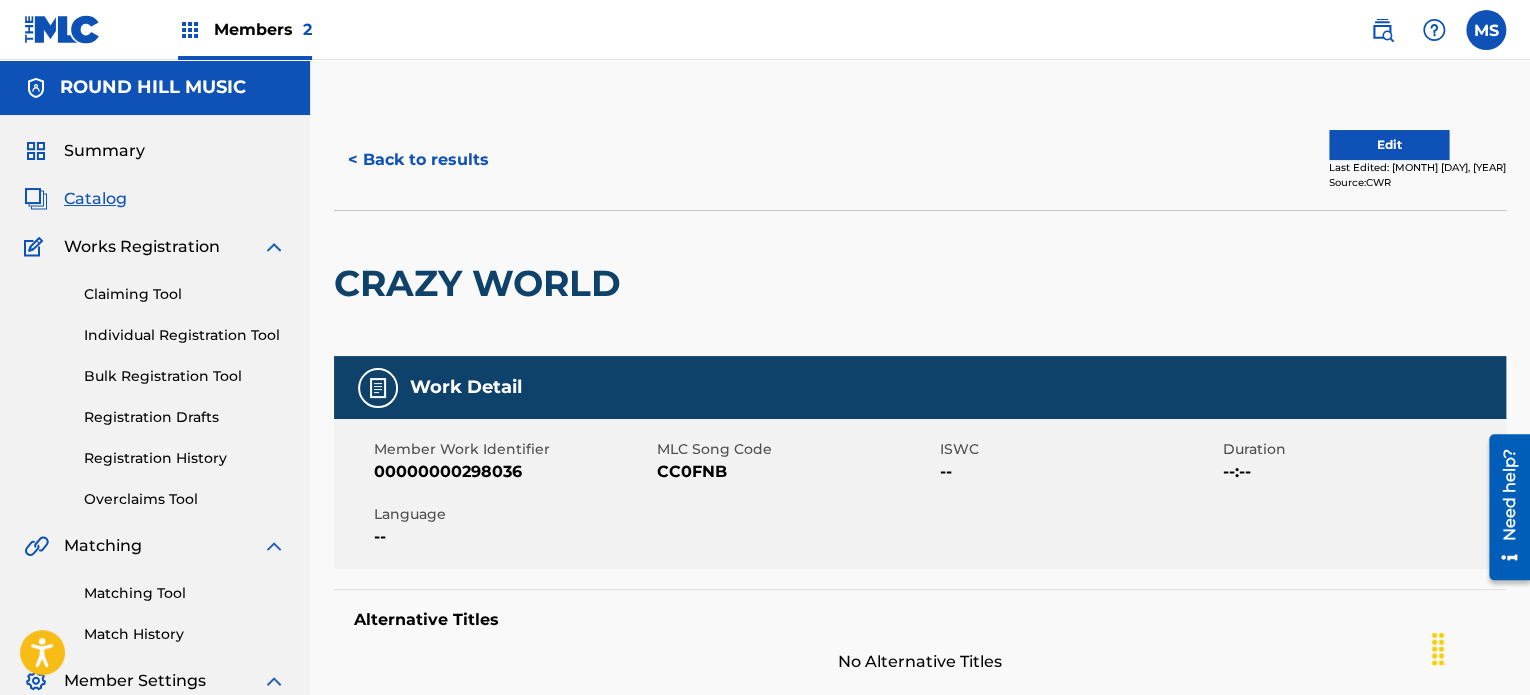 click on "< Back to results" at bounding box center [418, 160] 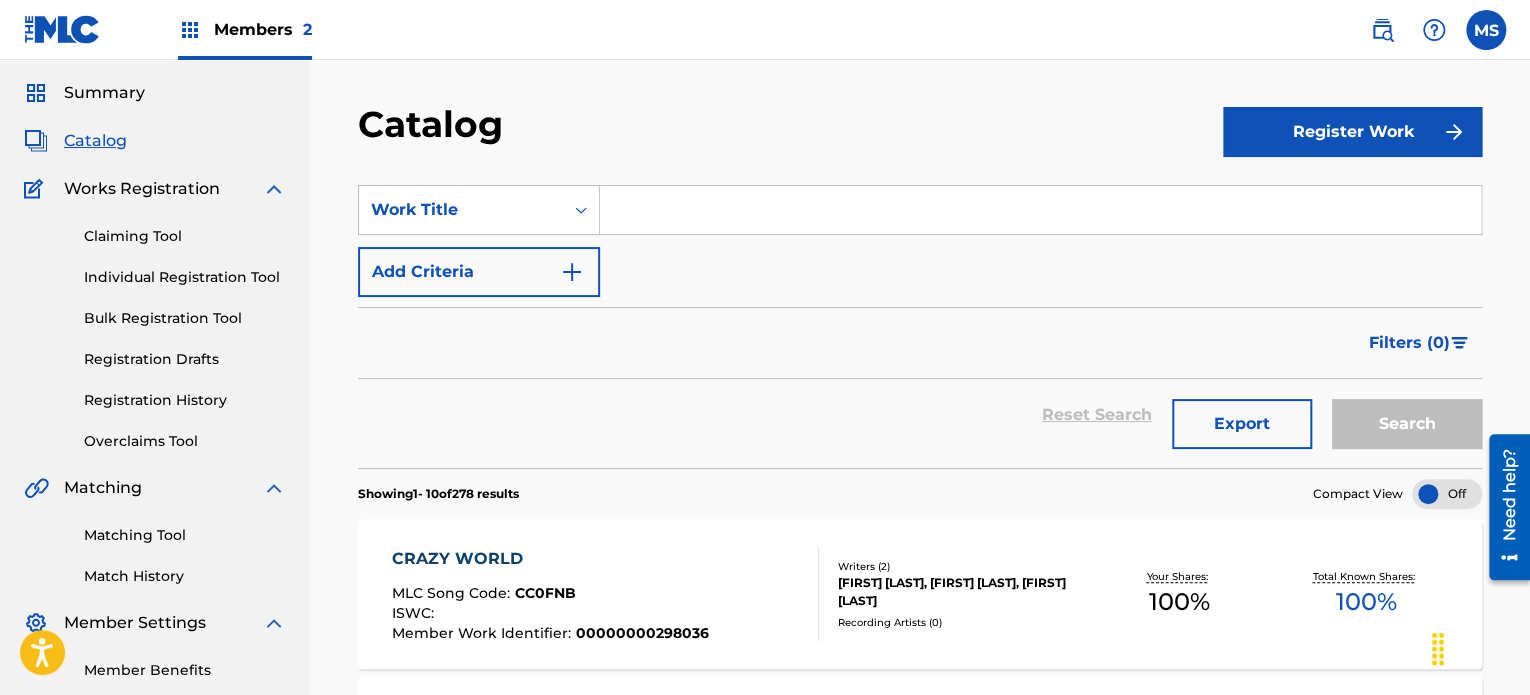 scroll, scrollTop: 0, scrollLeft: 0, axis: both 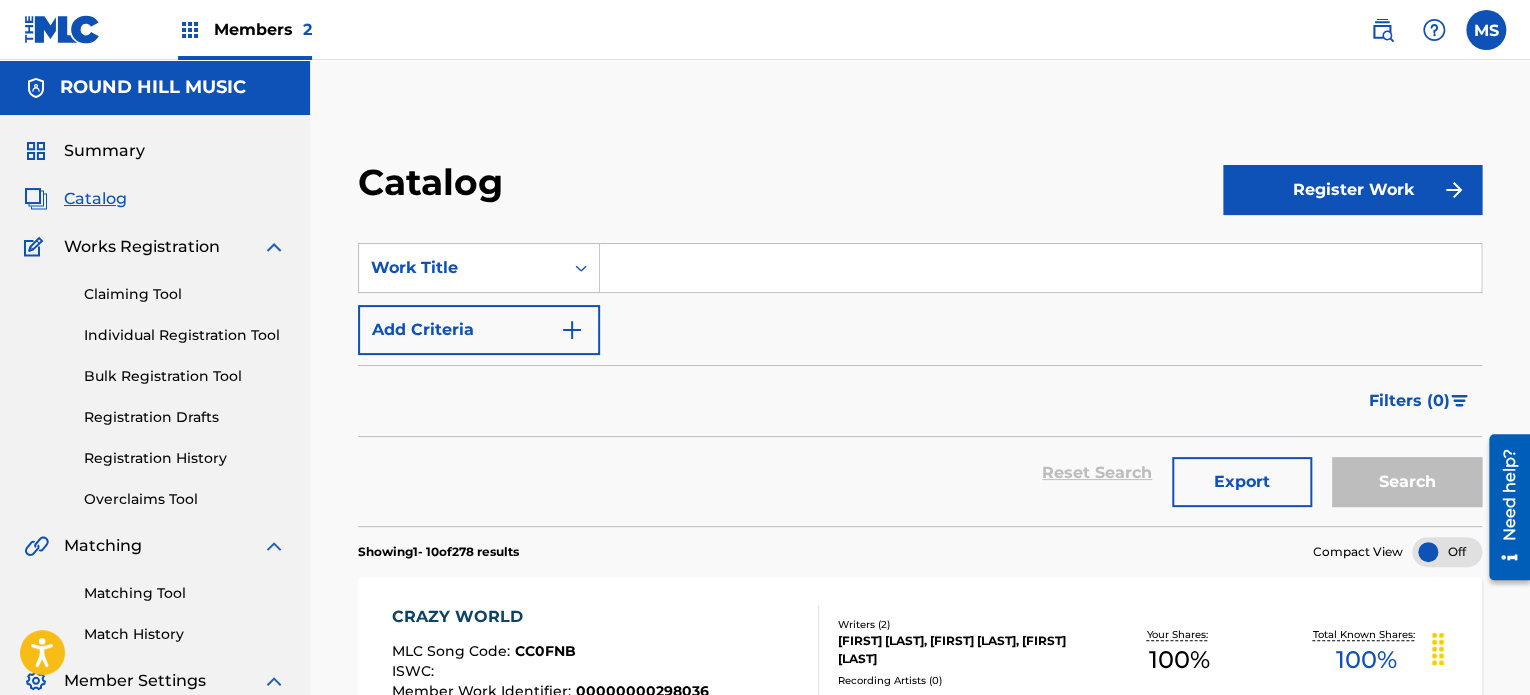 click at bounding box center [1040, 268] 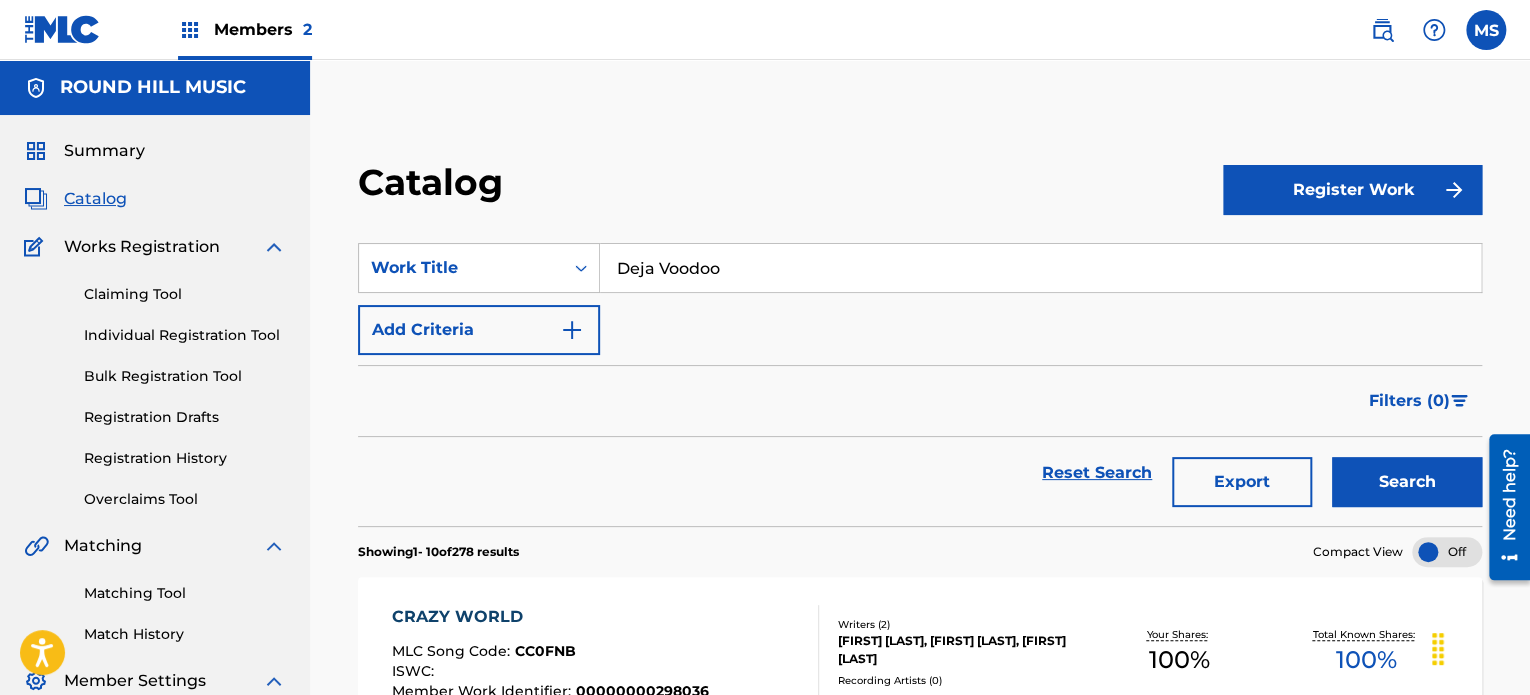 click on "Catalog" at bounding box center (790, 189) 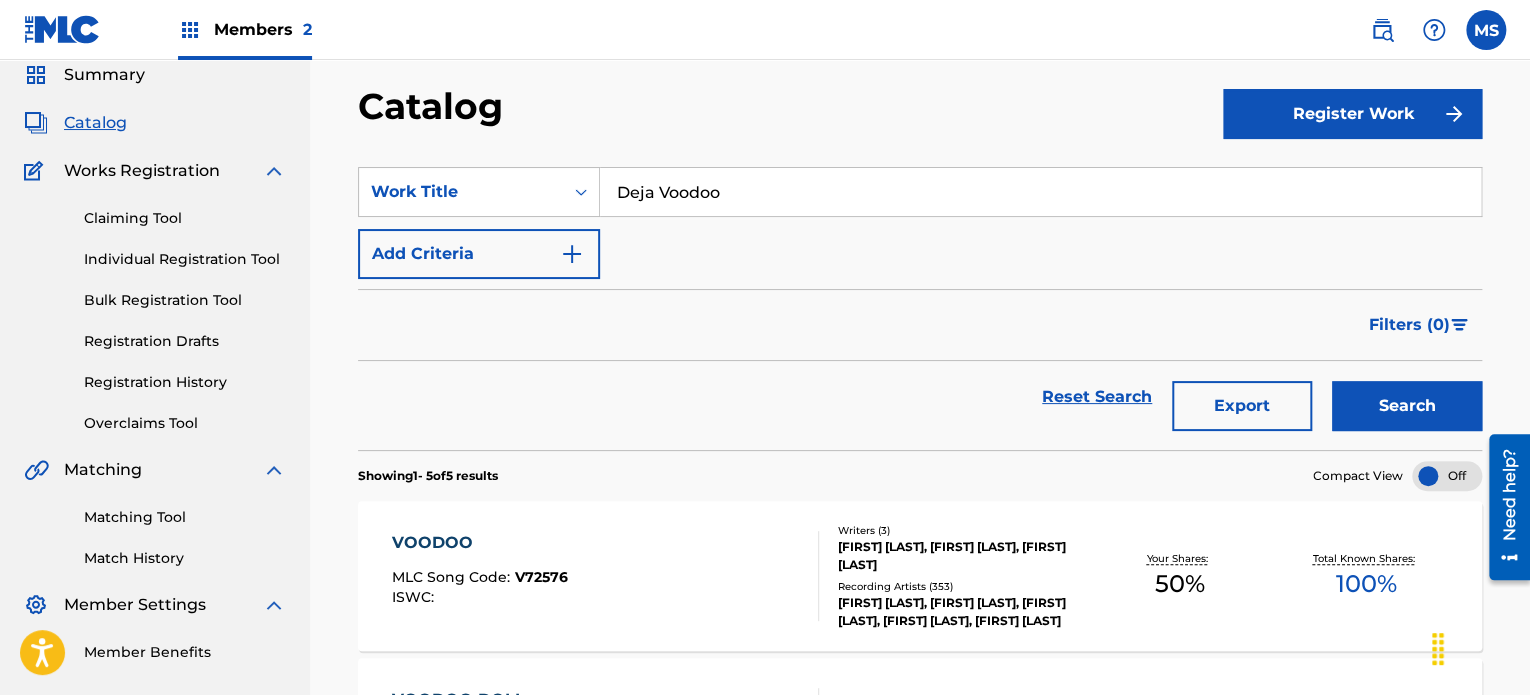 scroll, scrollTop: 0, scrollLeft: 0, axis: both 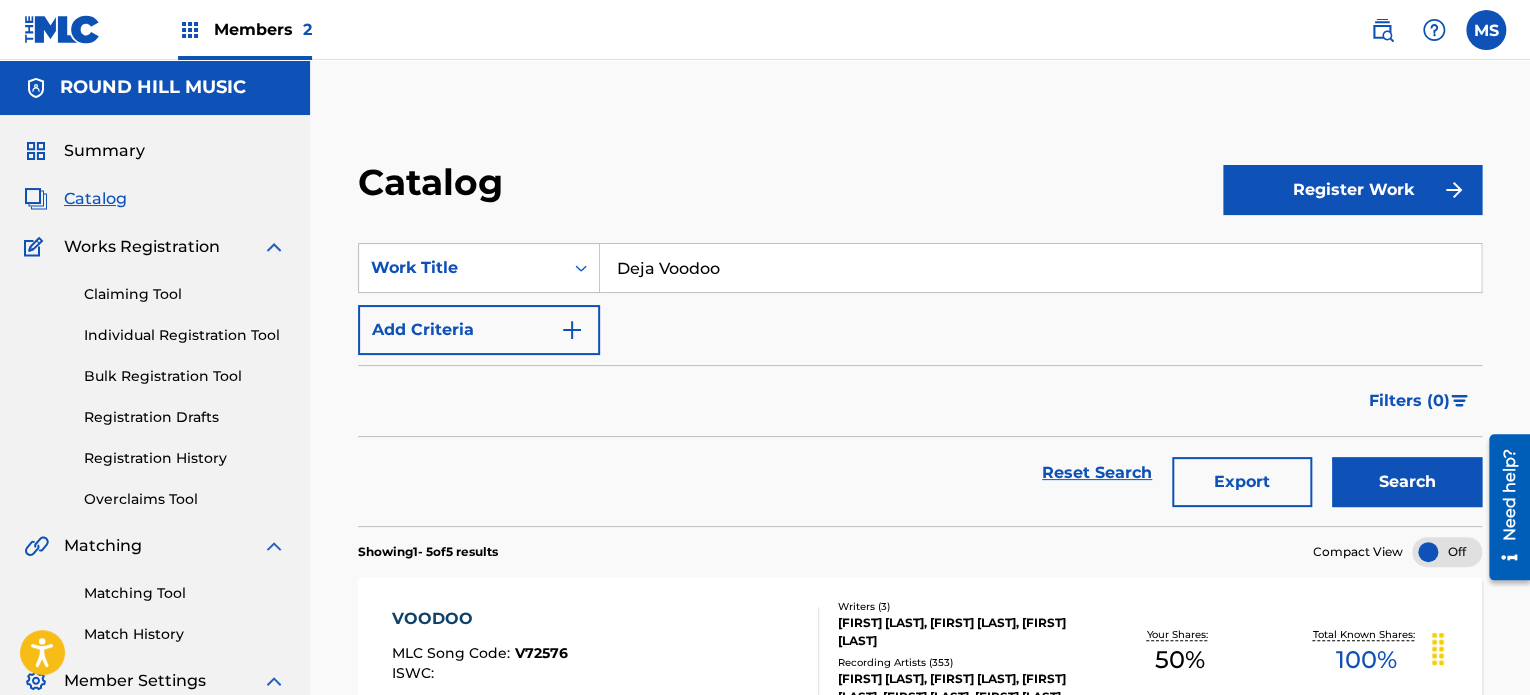 click on "Work Title [TITLE] Add Criteria Filter Hold Filters Overclaim   Dispute   Remove Filters Apply Filters Filters ( 0 ) Reset Search Export Search" at bounding box center (920, 372) 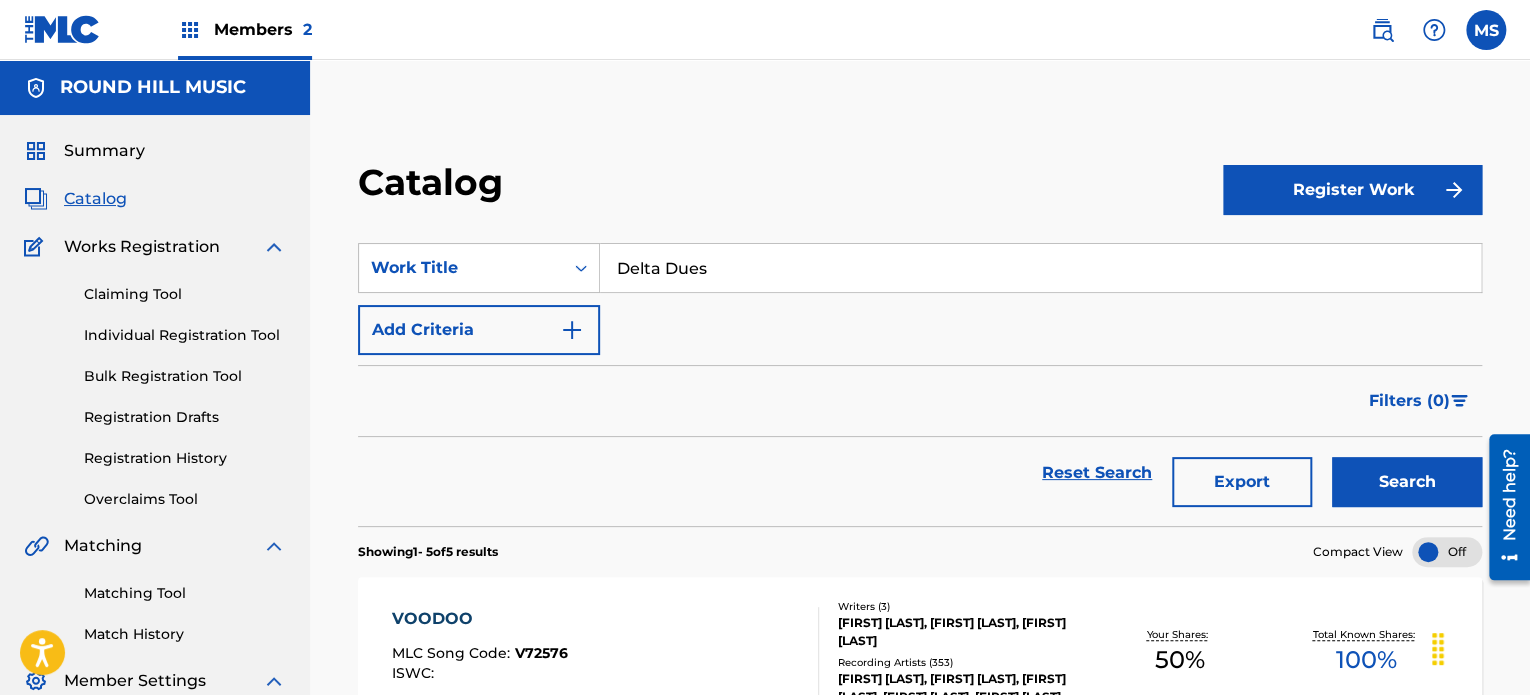 drag, startPoint x: 772, startPoint y: 153, endPoint x: 841, endPoint y: 162, distance: 69.58448 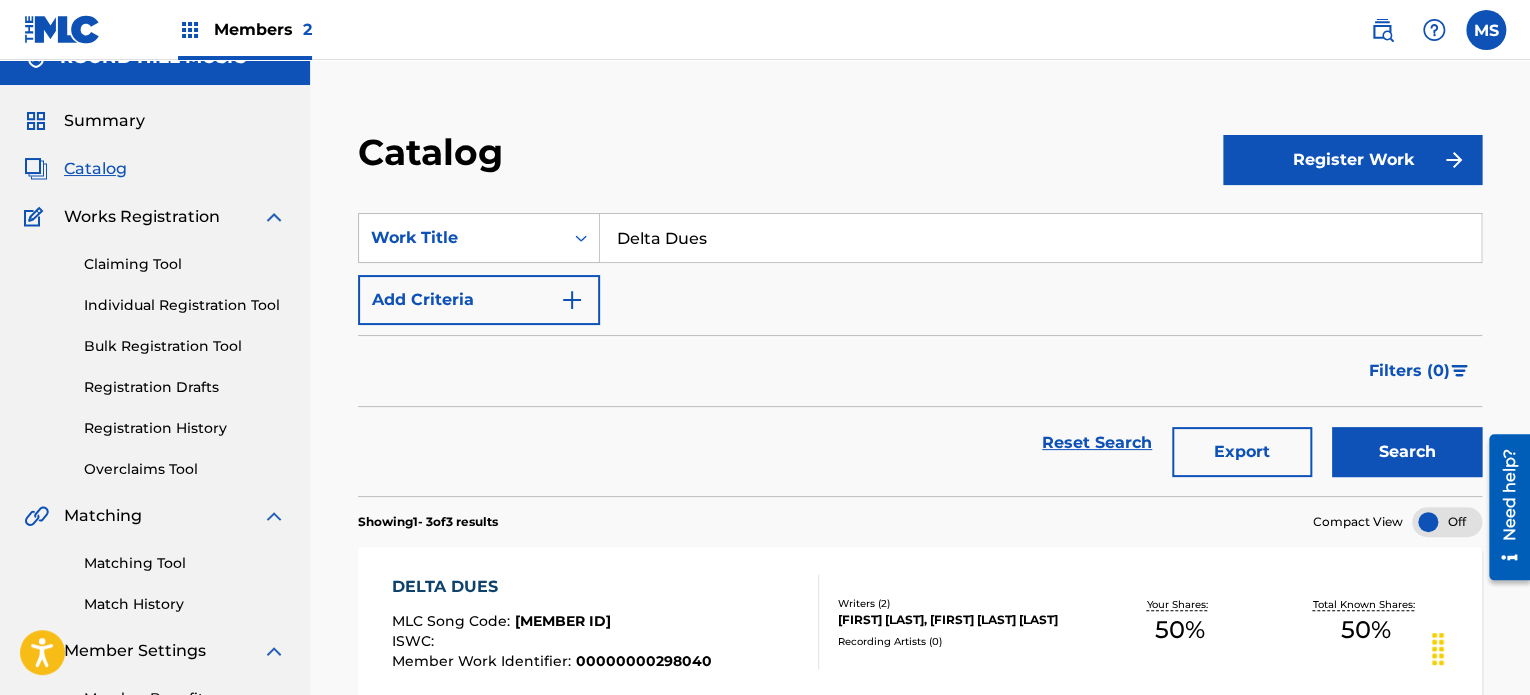 scroll, scrollTop: 0, scrollLeft: 0, axis: both 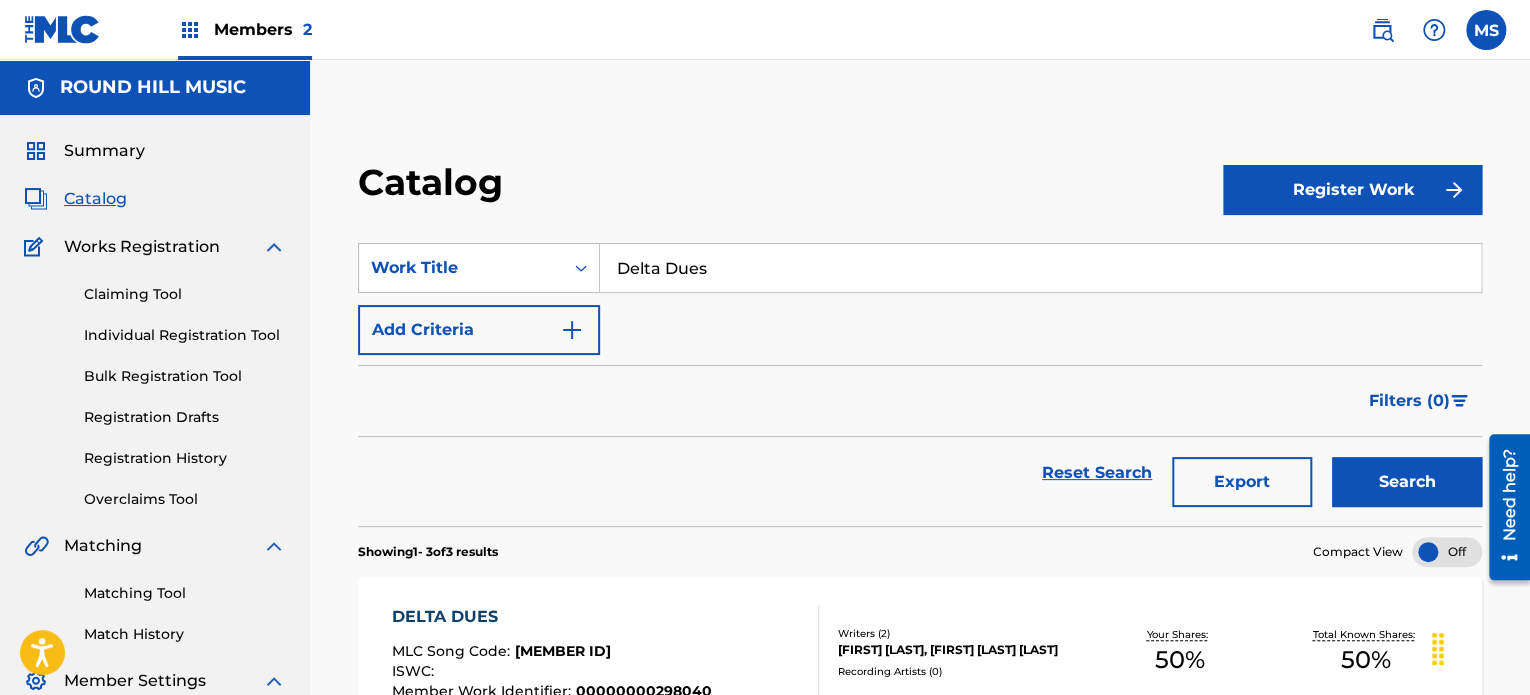 click on "Delta Dues" at bounding box center (1040, 268) 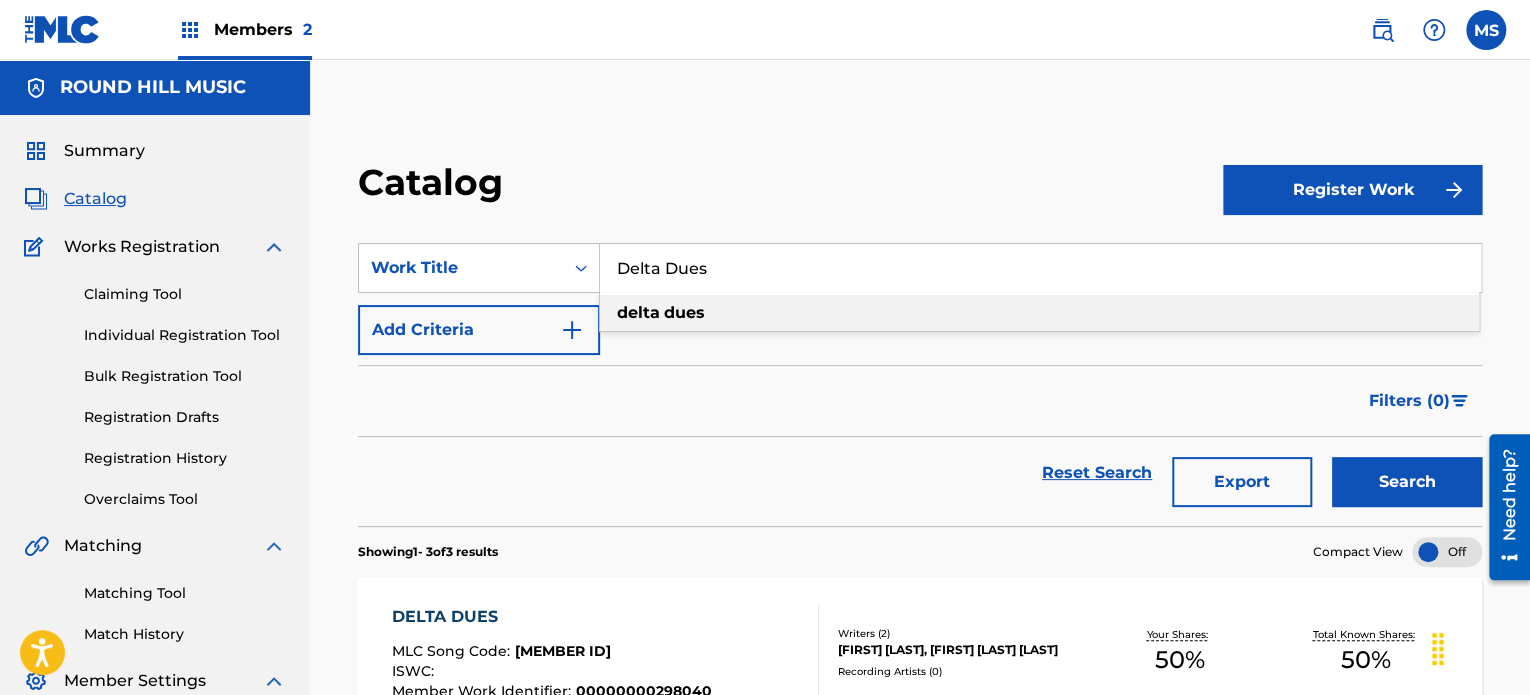click on "Delta Dues" at bounding box center [1040, 268] 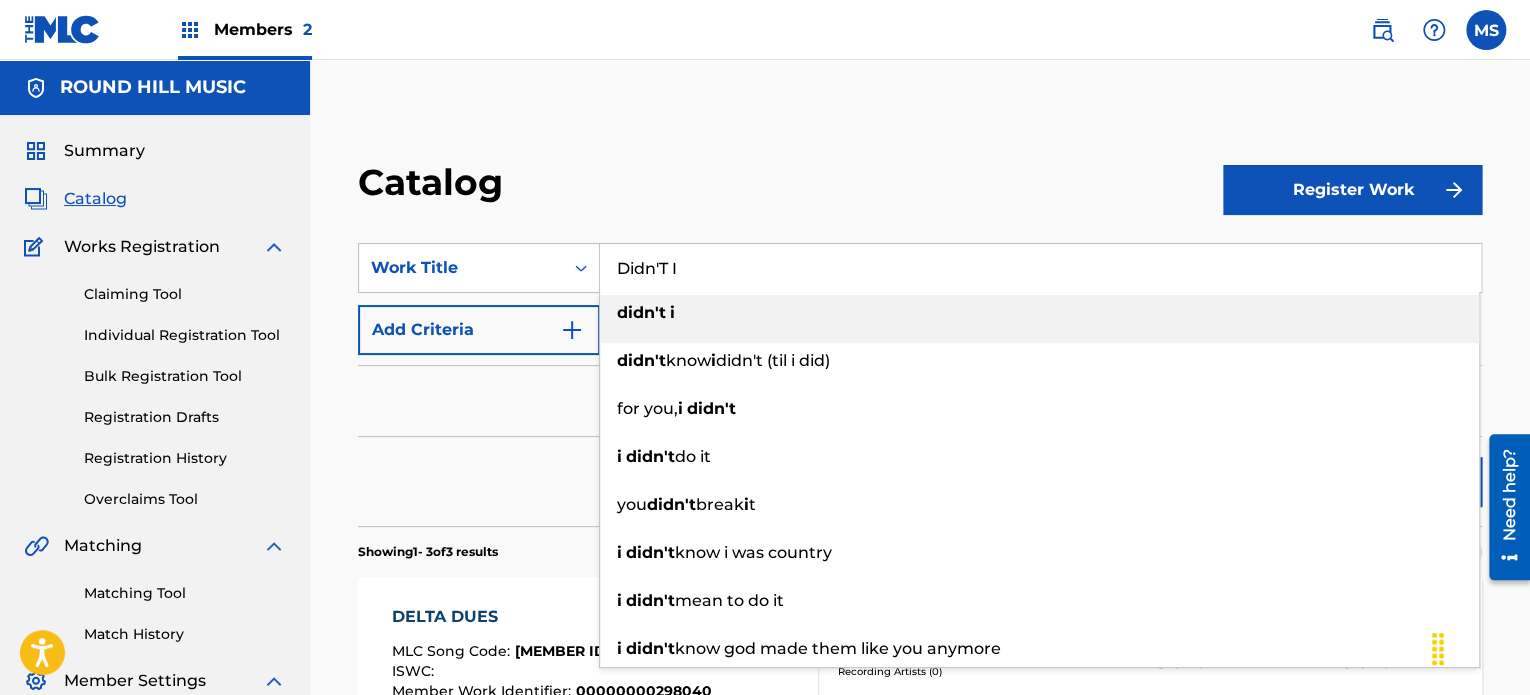 click on "Catalog" at bounding box center (790, 189) 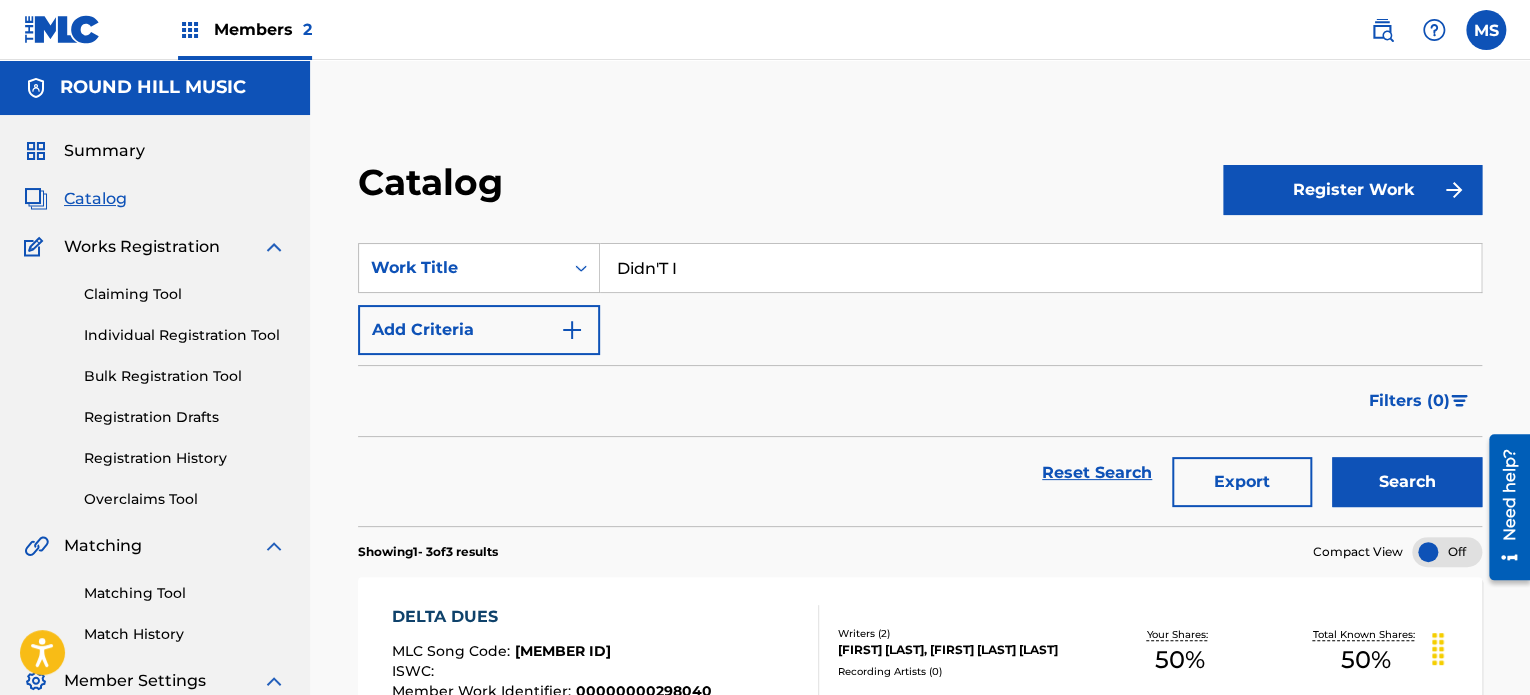 click on "Search" at bounding box center [1407, 482] 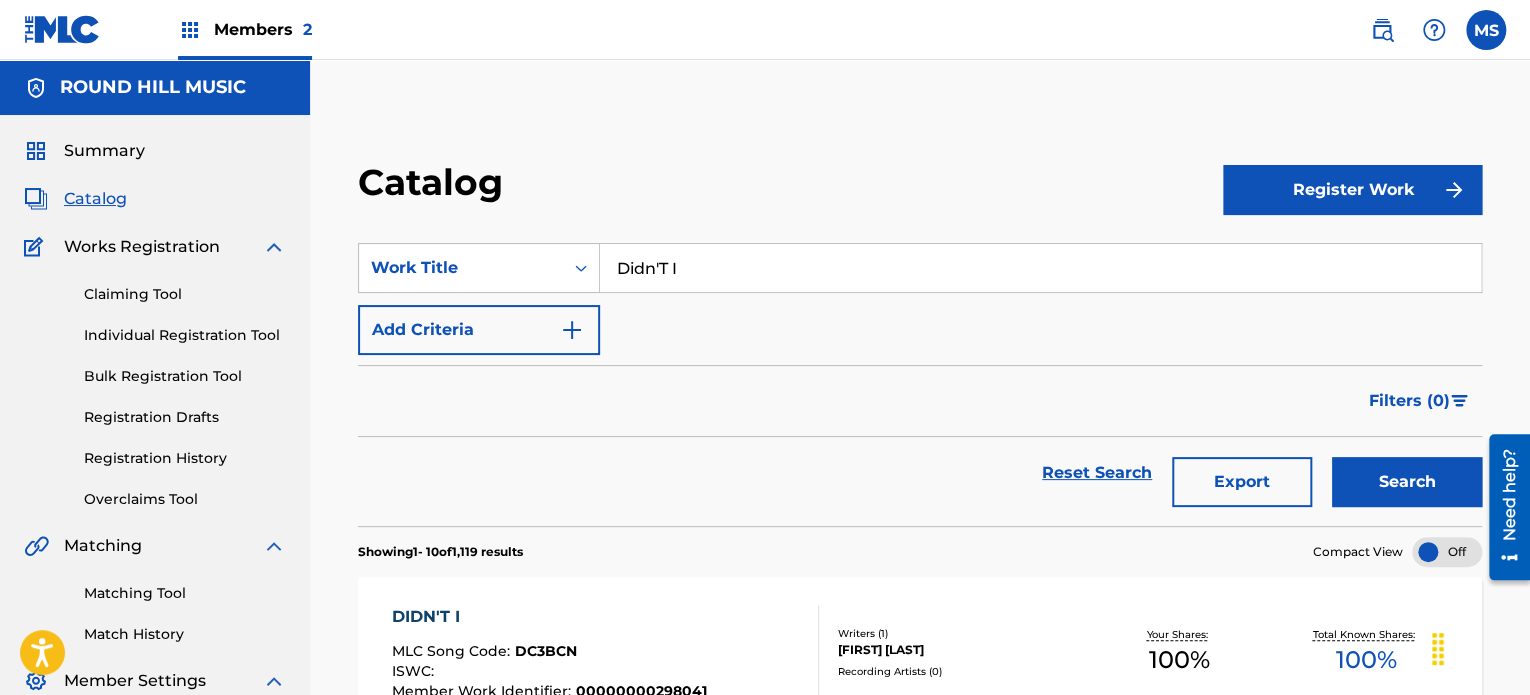 click on "Didn'T I" at bounding box center [1040, 268] 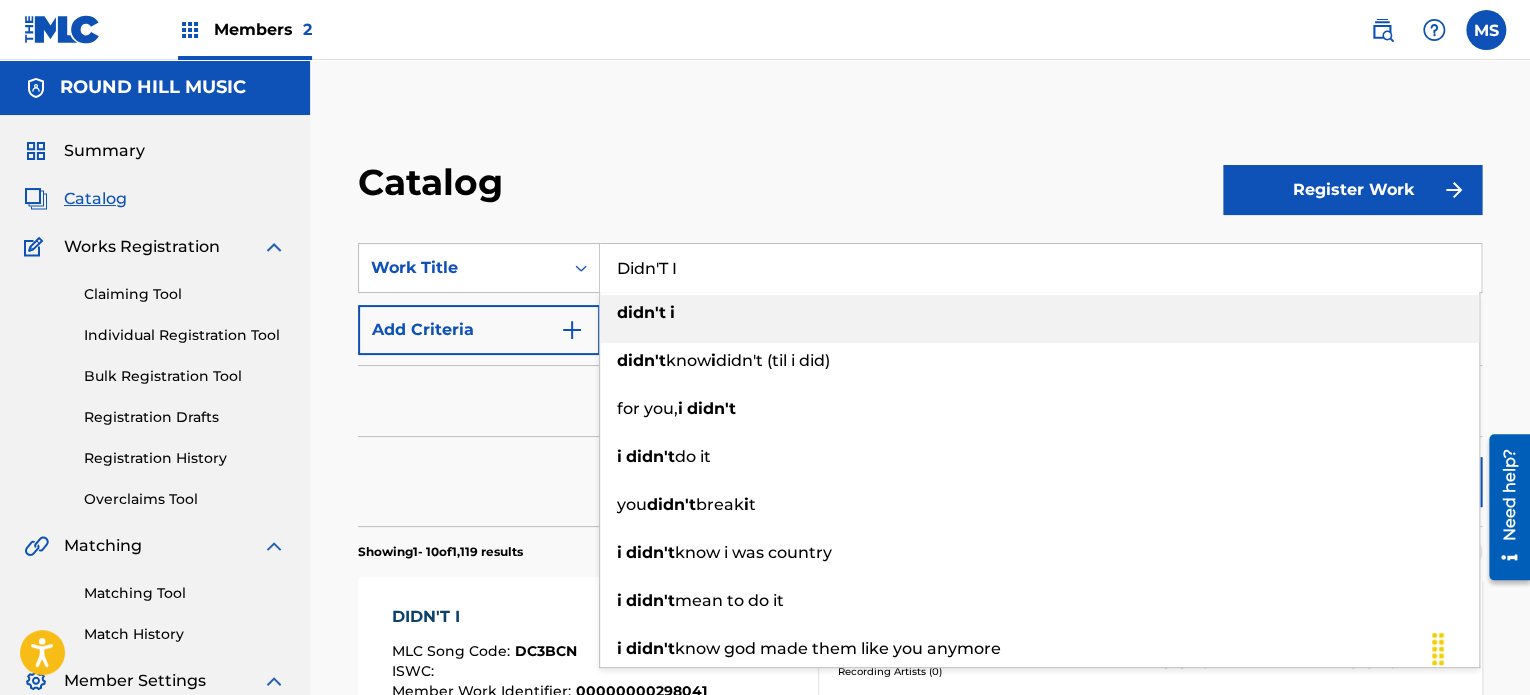 click on "Didn'T I" at bounding box center [1040, 268] 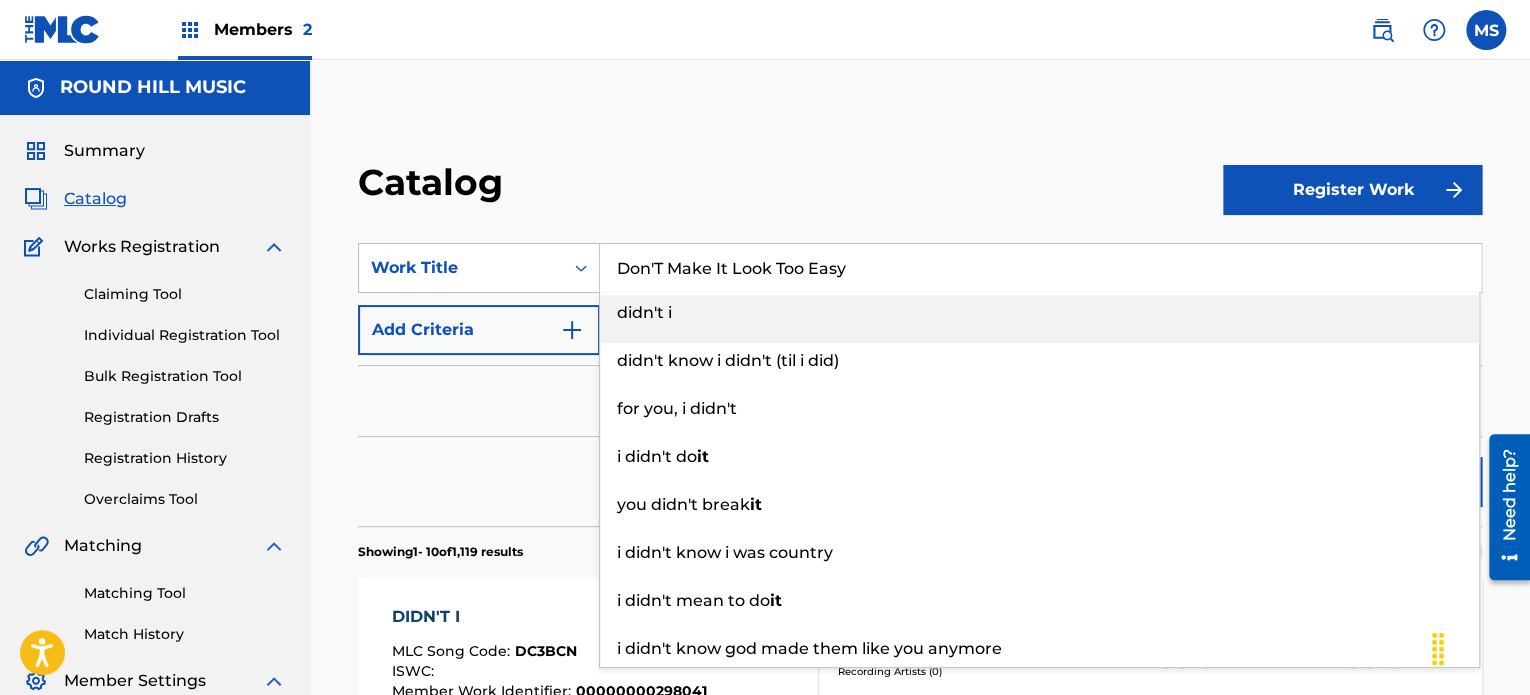 click on "Catalog Register Work SearchWithCriteria228a0265-04c1-4693-aa8b-25b889e9e013 Work Title Don'T Make It Look Too Easy didn't i didn't know i didn't (til i did) for you, i didn't i didn't do  it you didn't break  it i didn't know i was country i didn't mean to do  it i didn't know god made them like you anymore Add Criteria Filter Hold Filters Overclaim   Dispute   Remove Filters Apply Filters Filters ( 0 ) Reset Search Export Search Showing  1  -   10  of  1,119   results   Compact View DIDN'T I MLC Song Code : DC3BCN ISWC : Member Work Identifier : 00000000298041 Writers ( 1 ) [FIRST] [LAST] Recording Artists ( 0 ) Your Shares: 100 % Total Known Shares: 100 % DIDN T I MLC Song Code : DVDJE8 ISWC : T0728876558 Writers ( 2 ) [FIRST] [LAST], [FIRST] [LAST] Recording Artists ( 0 ) Your Shares: 50 % Total Known Shares: 50 % DIDN'T KNOW I DIDN'T (TIL I DID) MLC Song Code : DV8IGX ISWC : Writers ( 3 ) [FIRST] [LAST], [FIRST] [LAST], [FIRST] [LAST] Recording Artists ( 0 ) Your Shares: 25 % Total Known Shares:" at bounding box center (920, 1176) 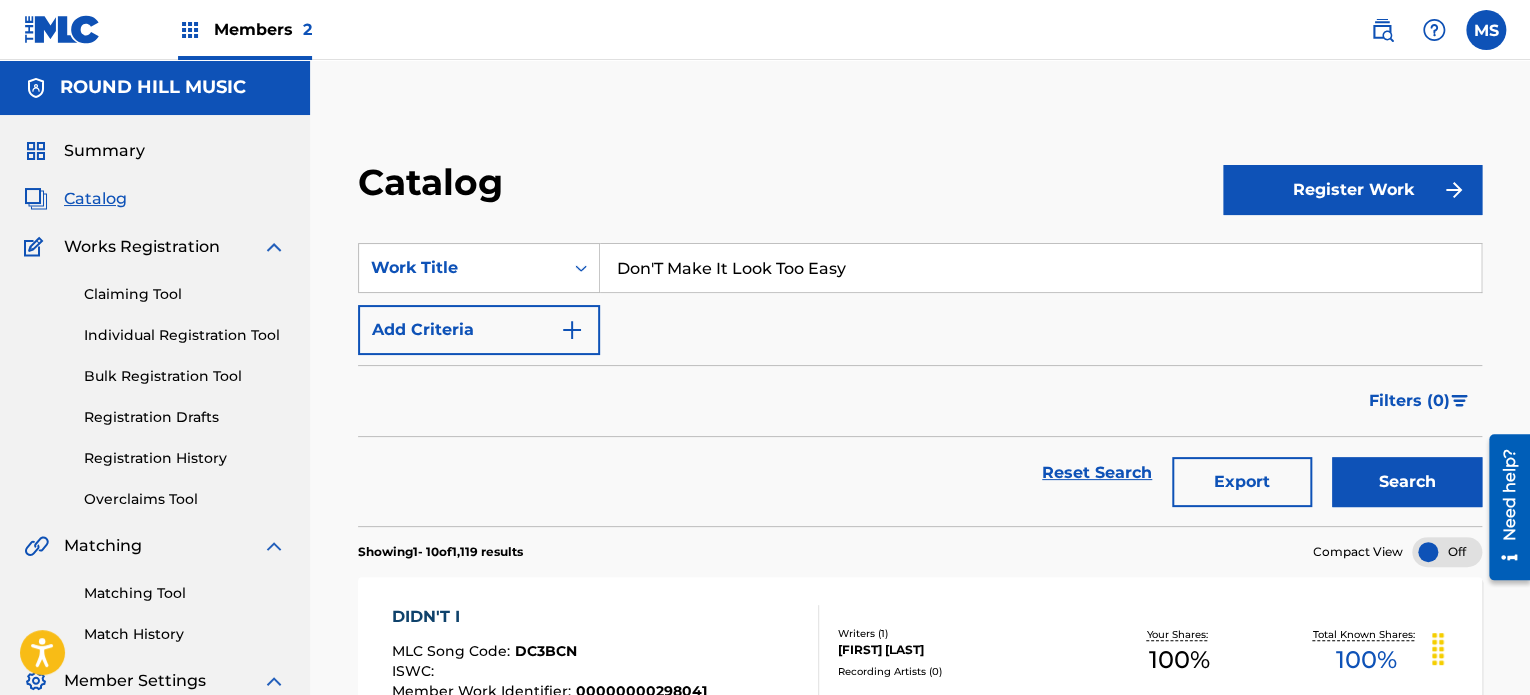 click on "Search" at bounding box center (1407, 482) 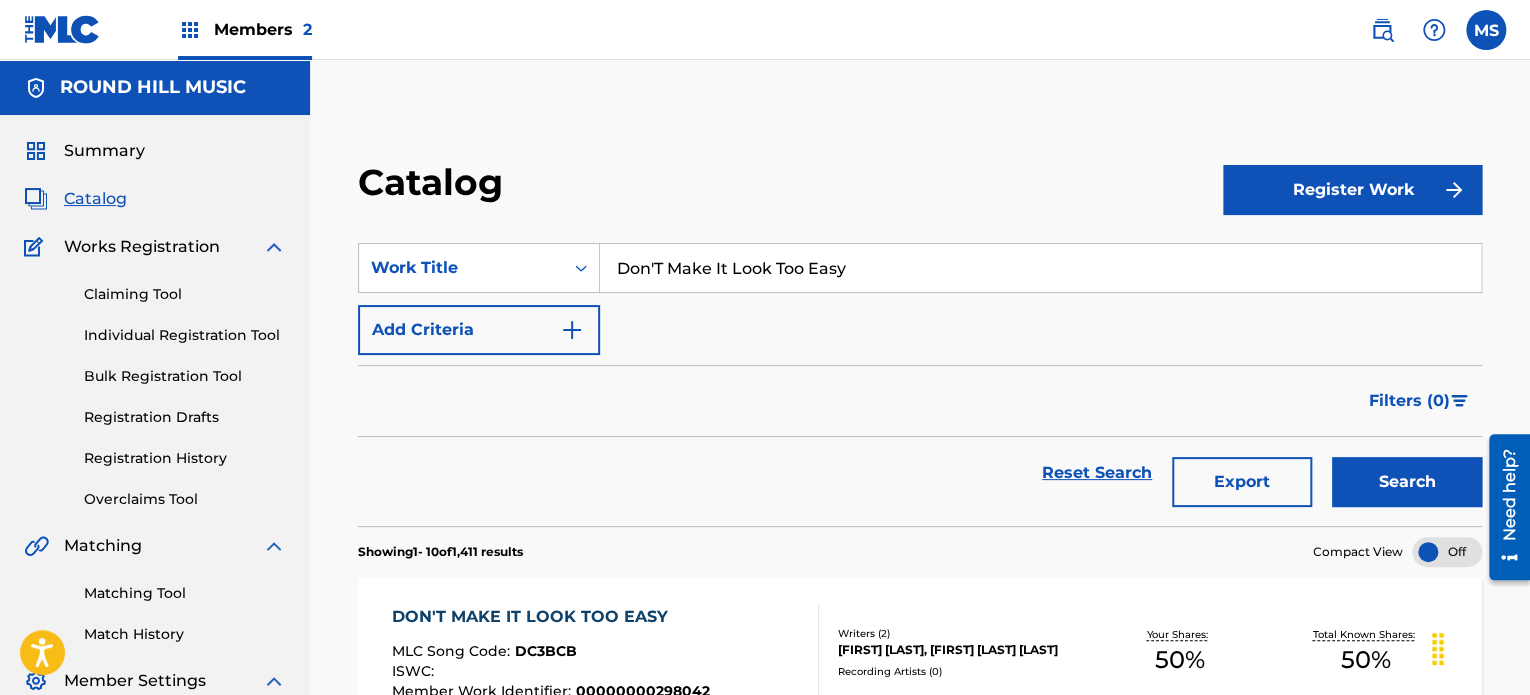 click on "Don'T Make It Look Too Easy" at bounding box center (1040, 268) 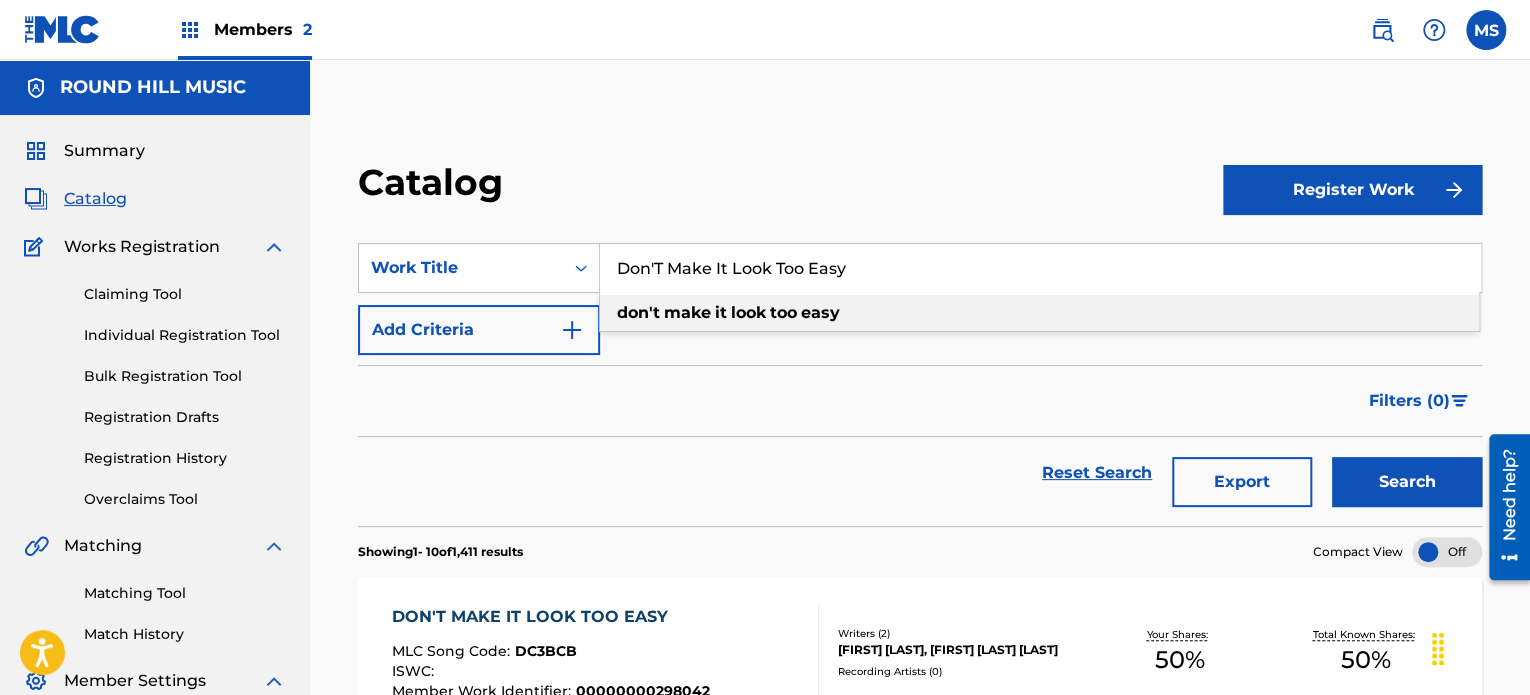click on "Don'T Make It Look Too Easy" at bounding box center (1040, 268) 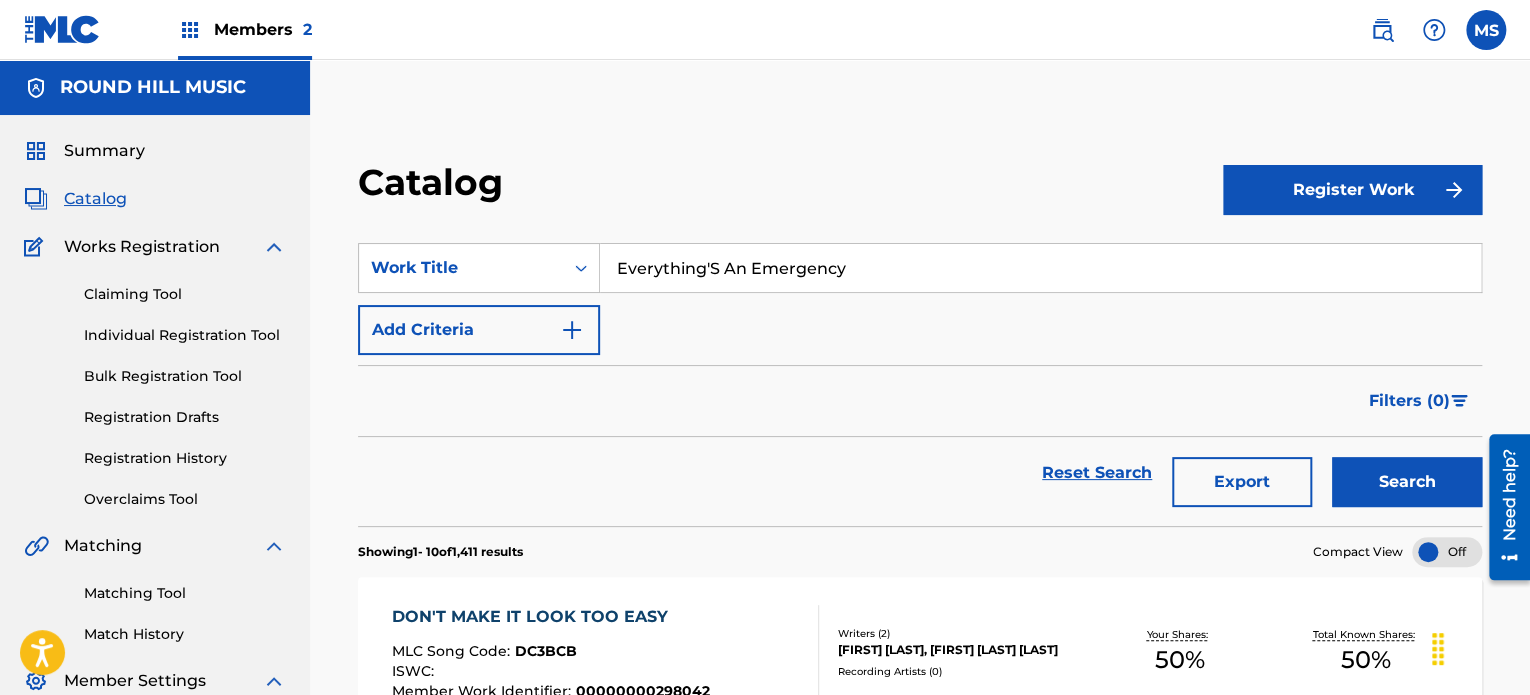 click on "Catalog" at bounding box center (790, 189) 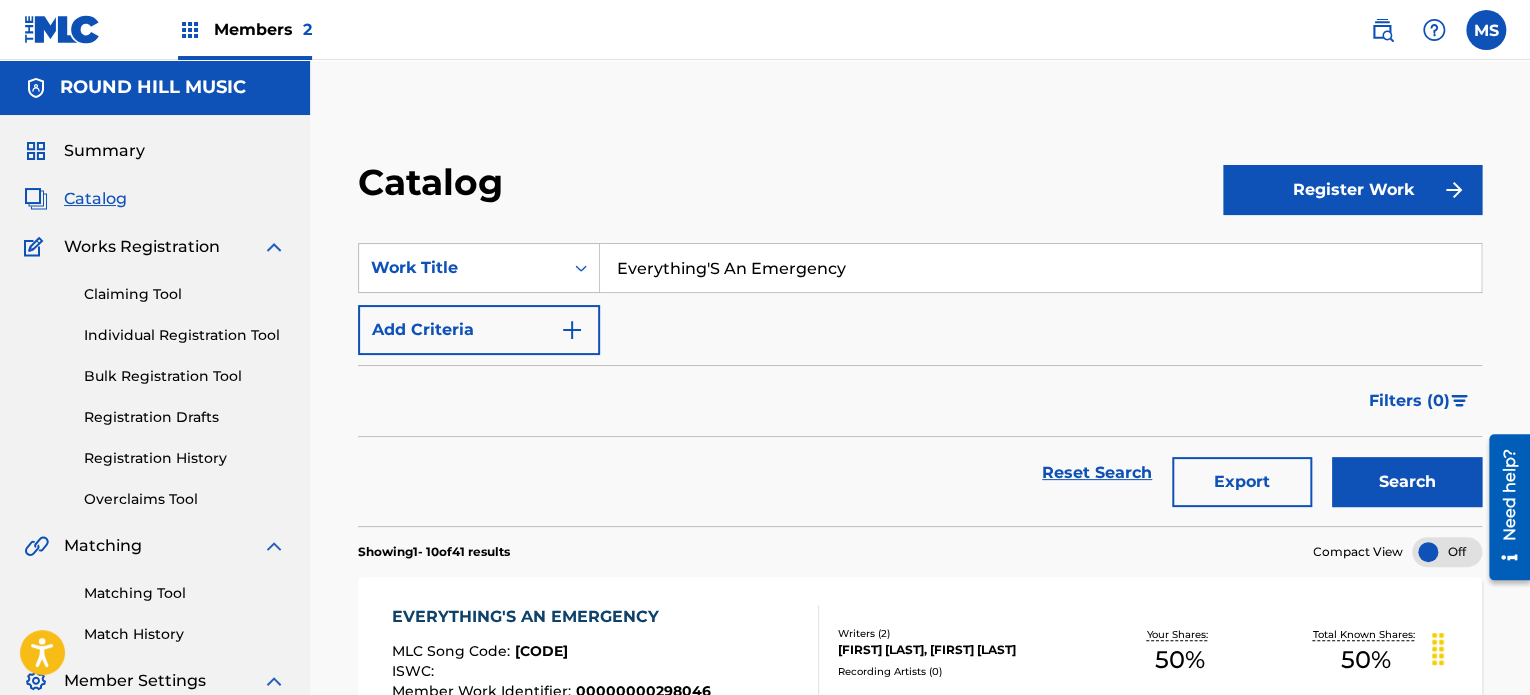scroll, scrollTop: 100, scrollLeft: 0, axis: vertical 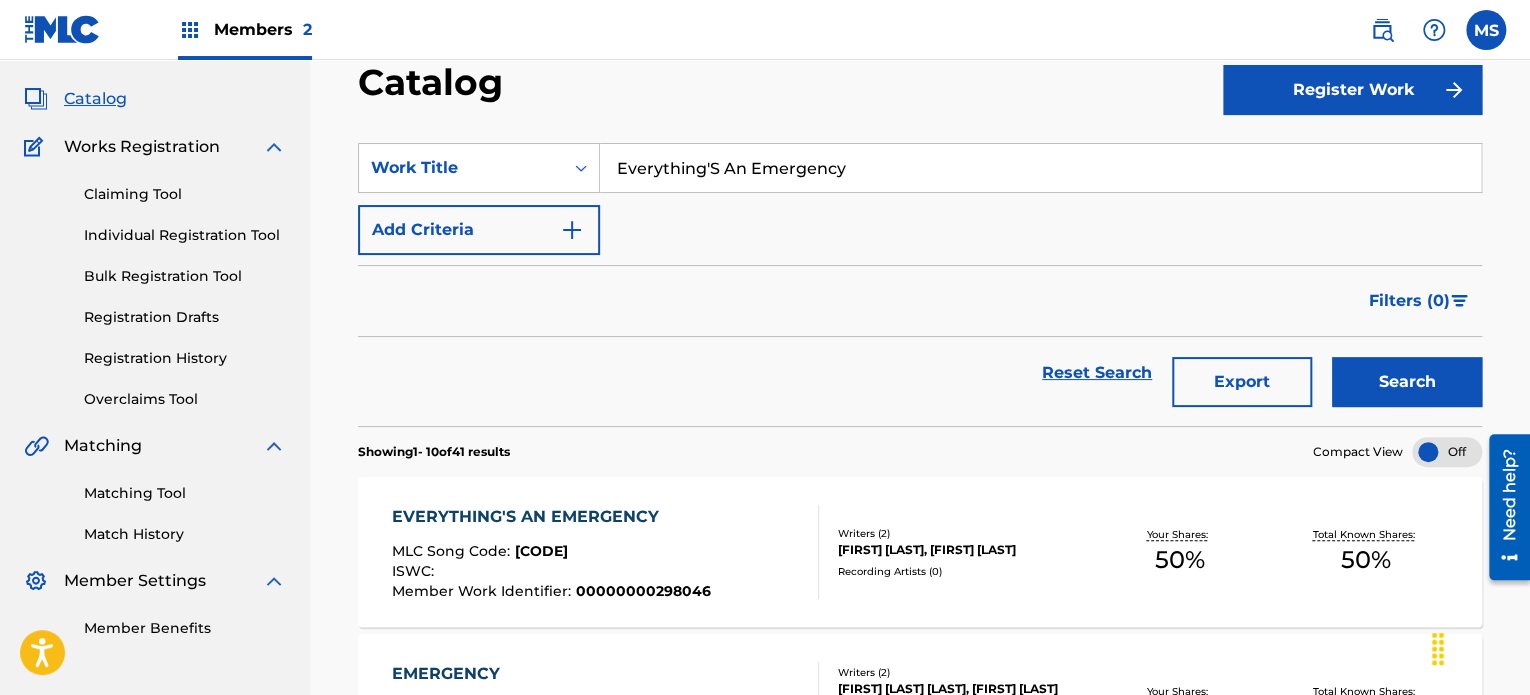 click on "Everything'S An Emergency" at bounding box center [1040, 168] 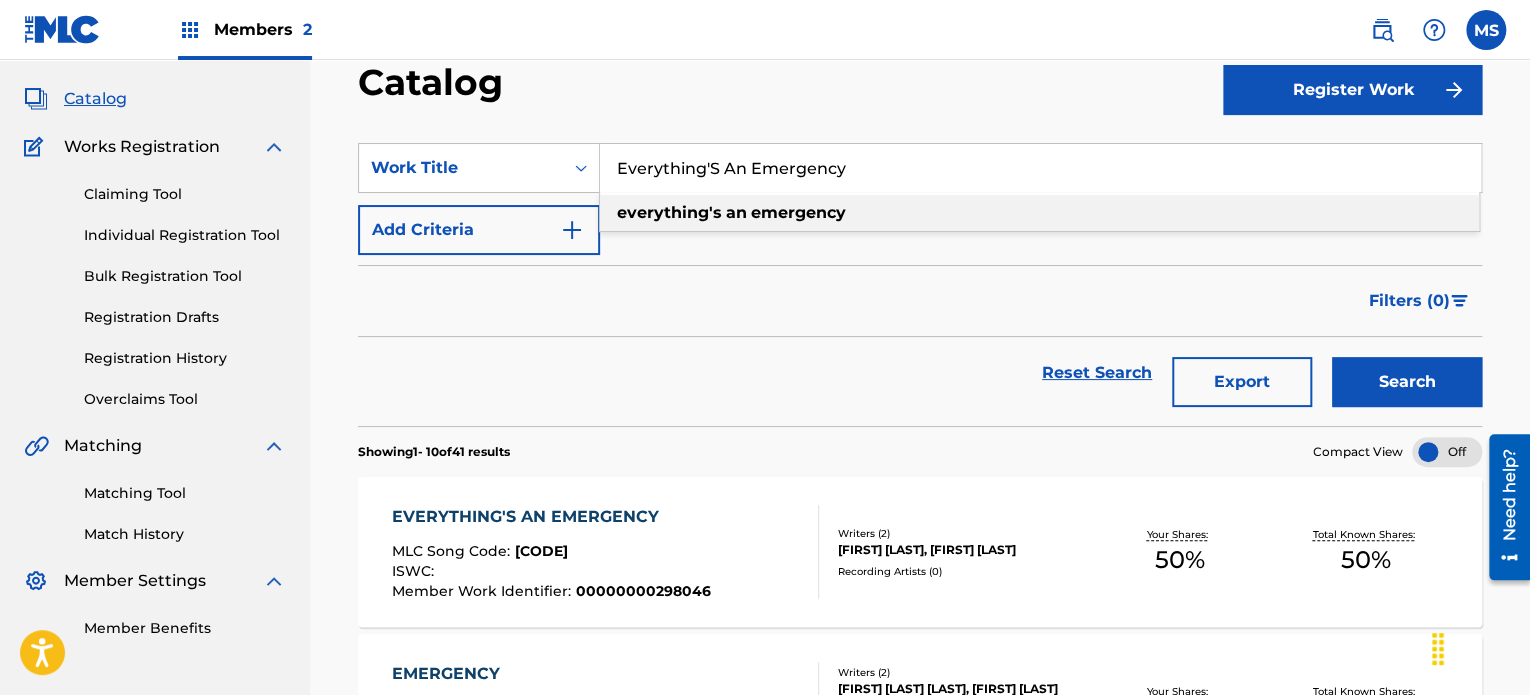 paste on "Had A Dream" 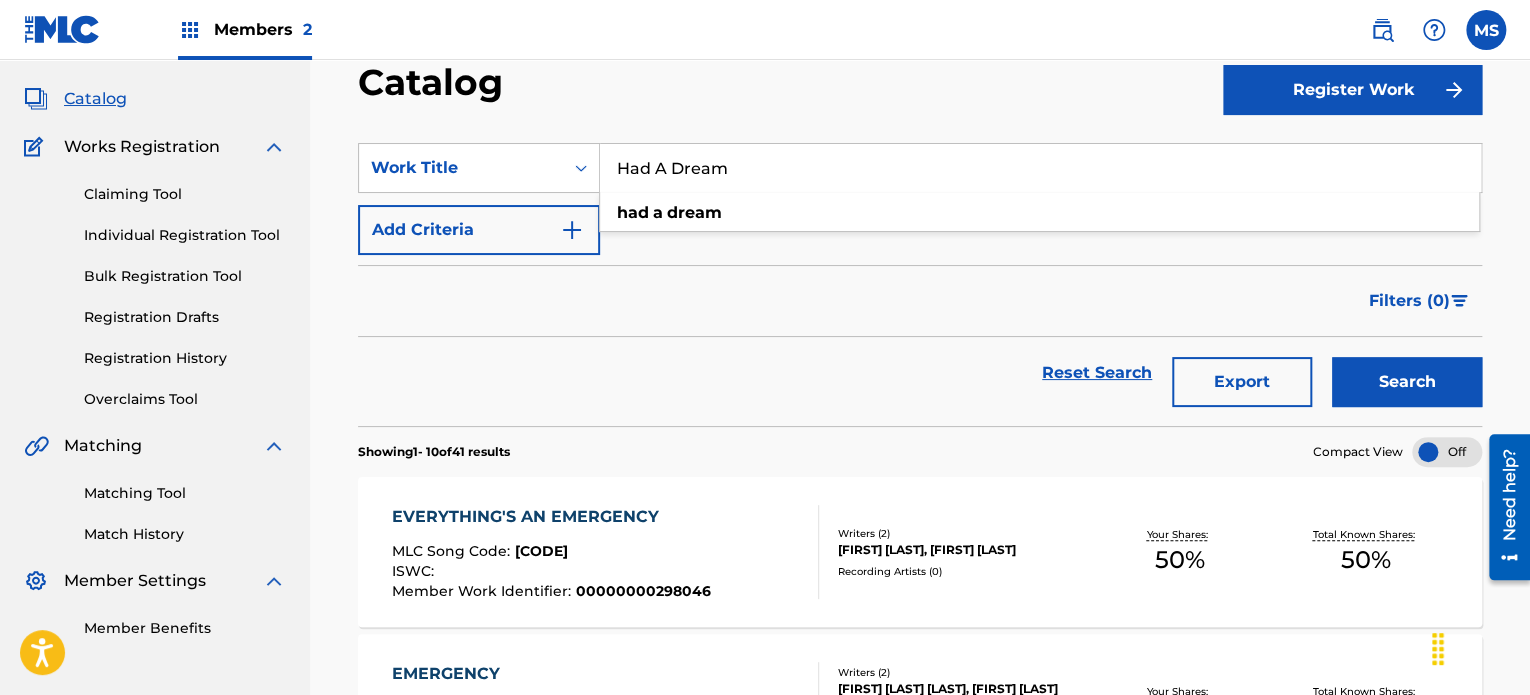 type on "Had A Dream" 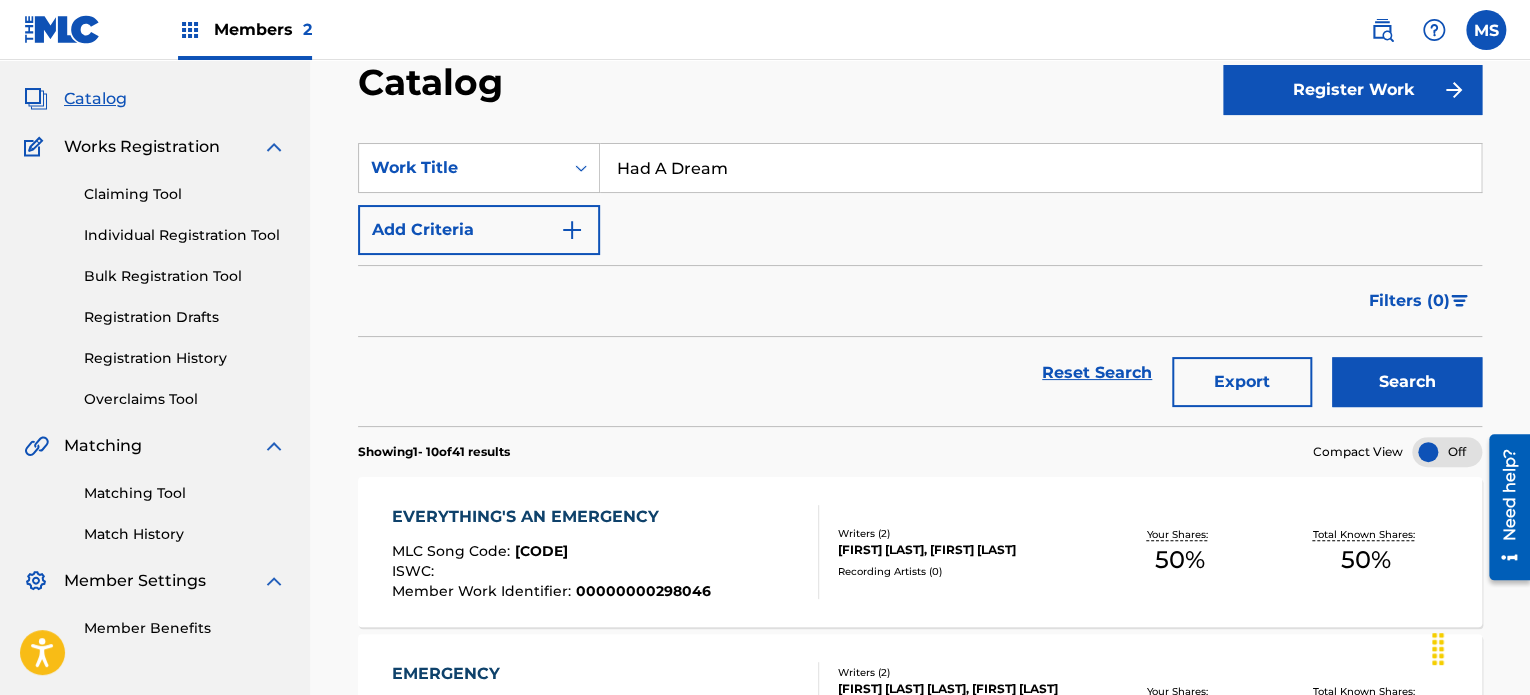 click on "Search" at bounding box center [1407, 382] 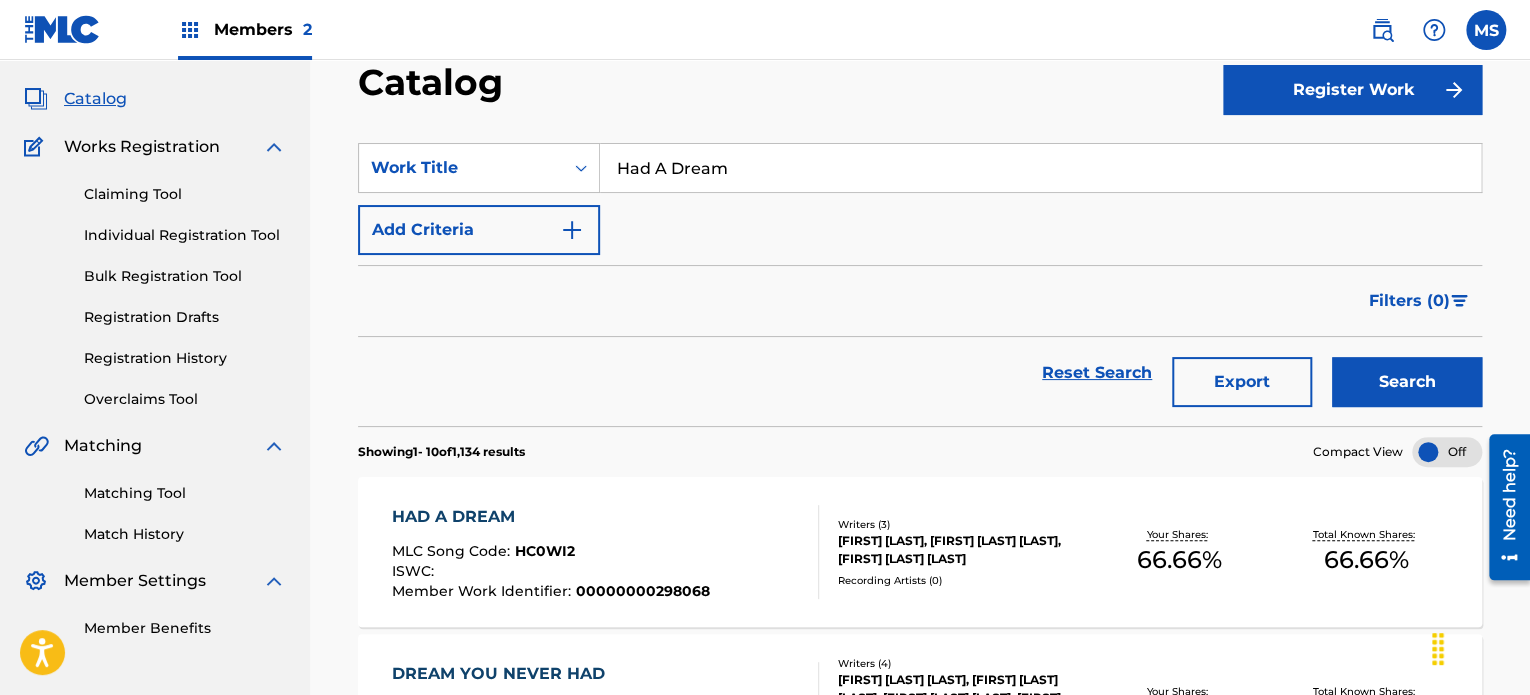 click on "HAD A DREAM" at bounding box center (551, 517) 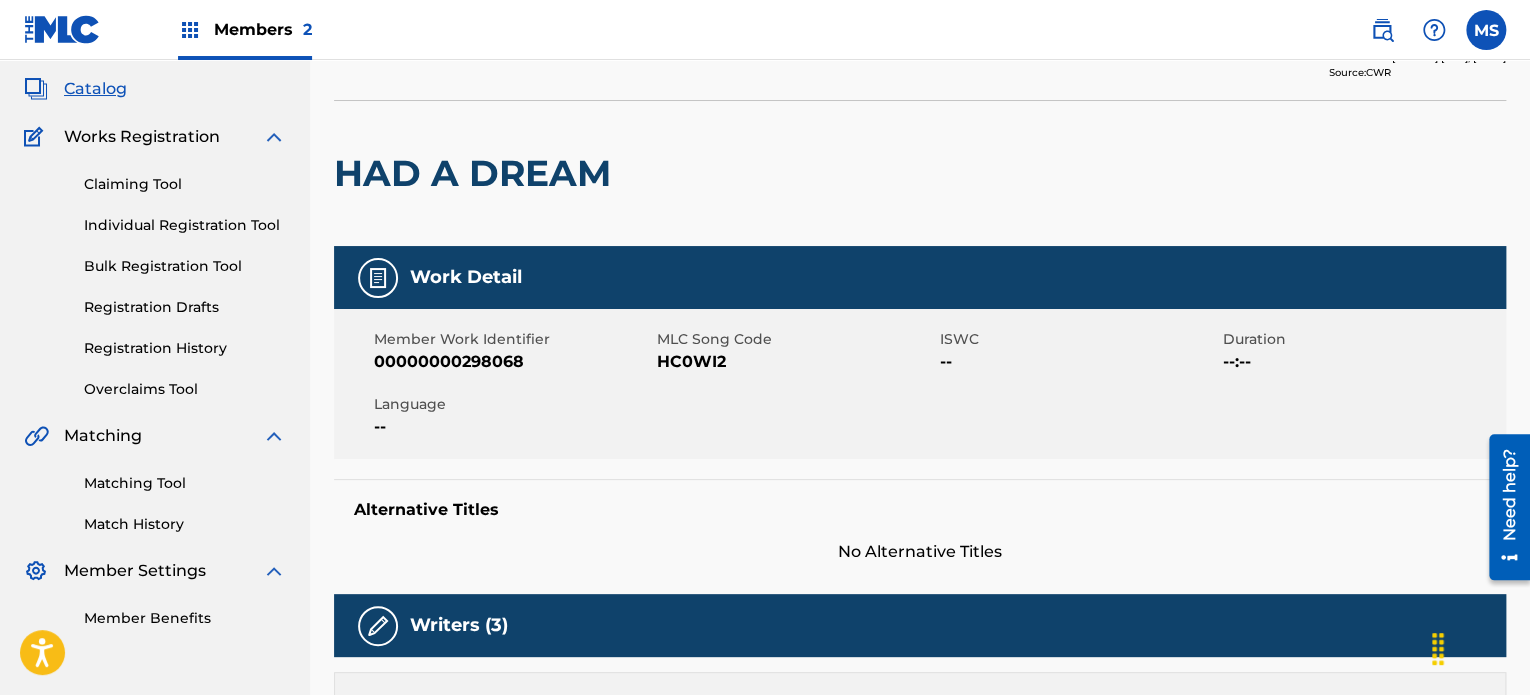 scroll, scrollTop: 0, scrollLeft: 0, axis: both 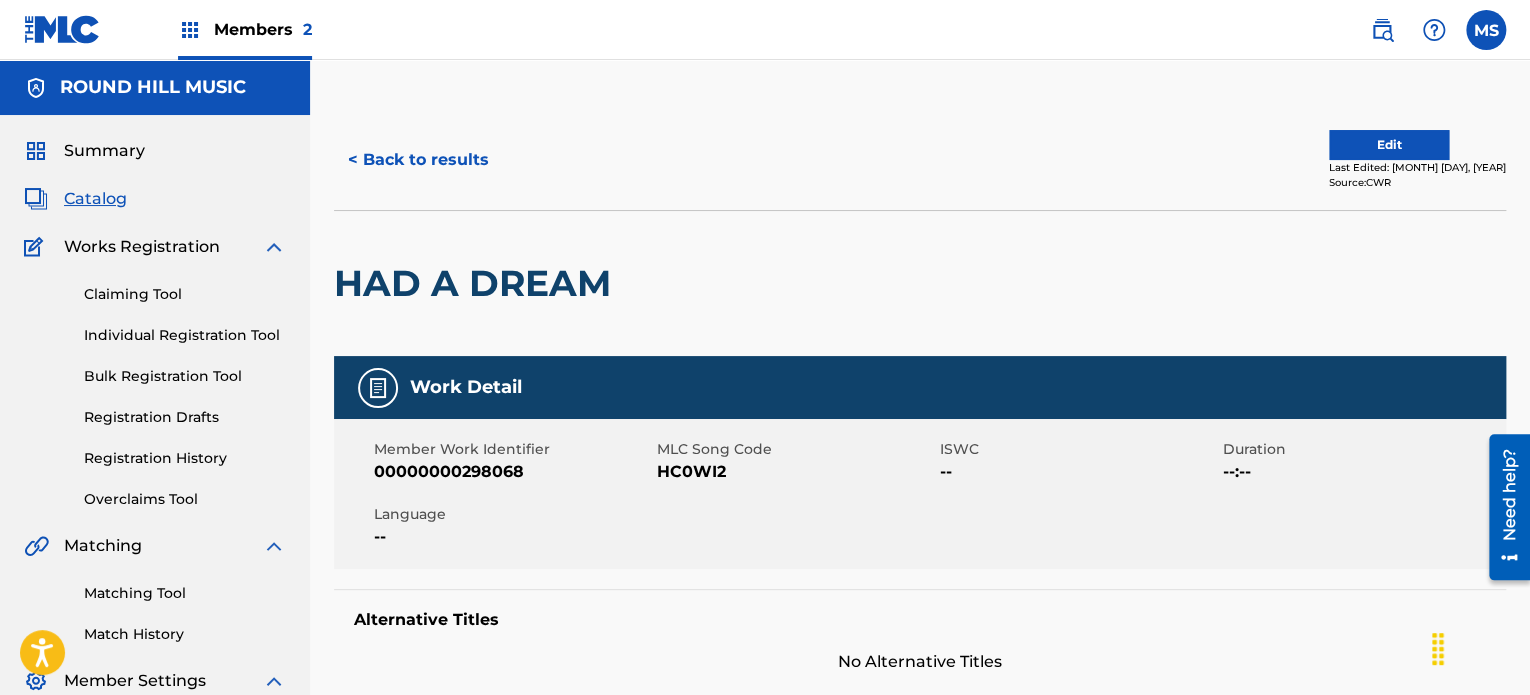 click on "Edit Last Edited:   [DATE] Source:  CWR" at bounding box center (920, 160) 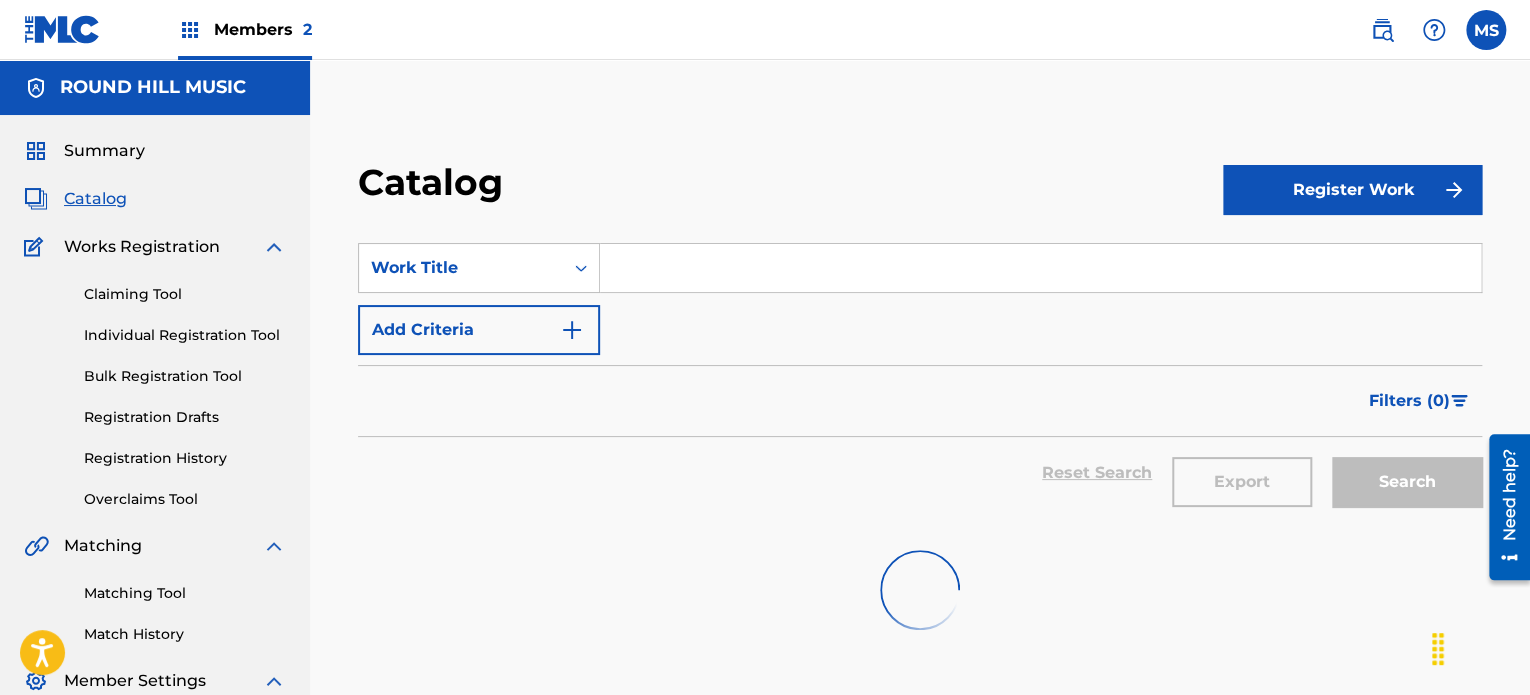 scroll, scrollTop: 100, scrollLeft: 0, axis: vertical 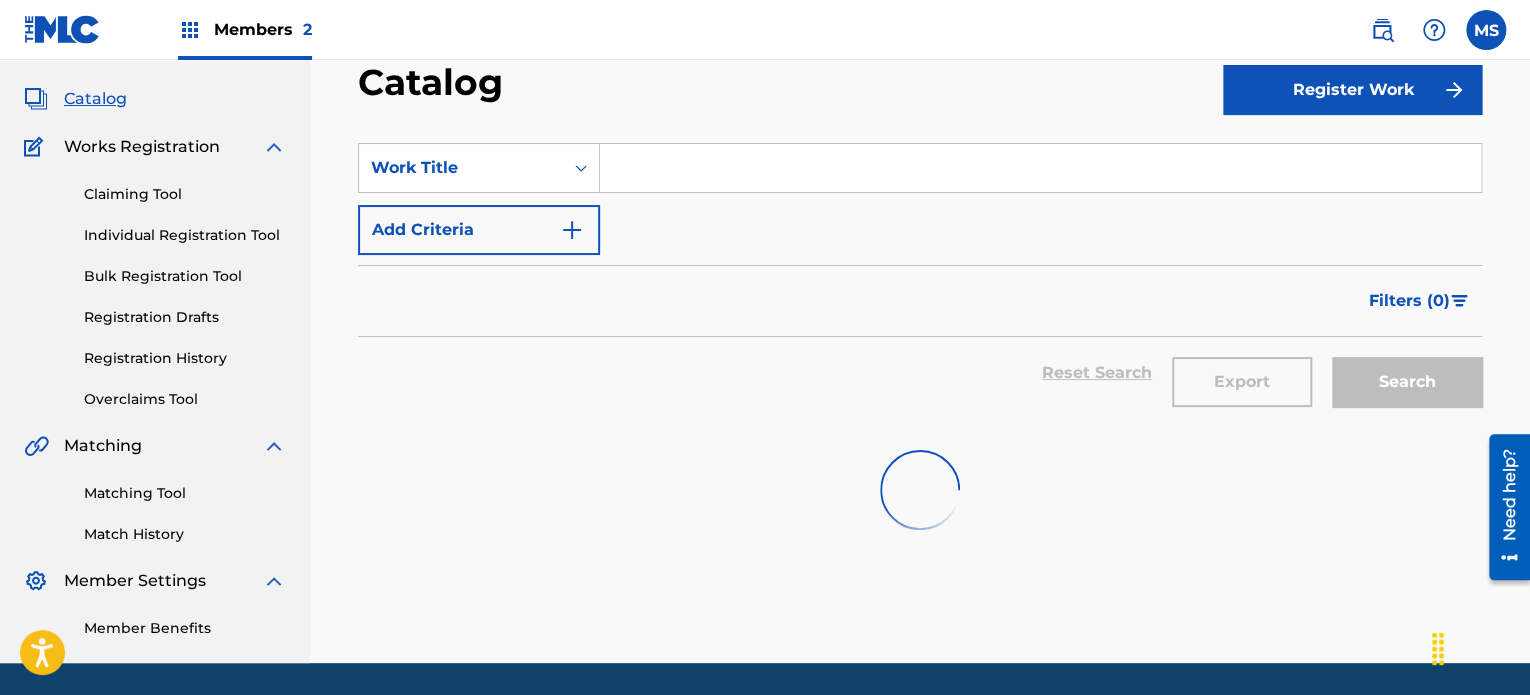 click at bounding box center (1040, 168) 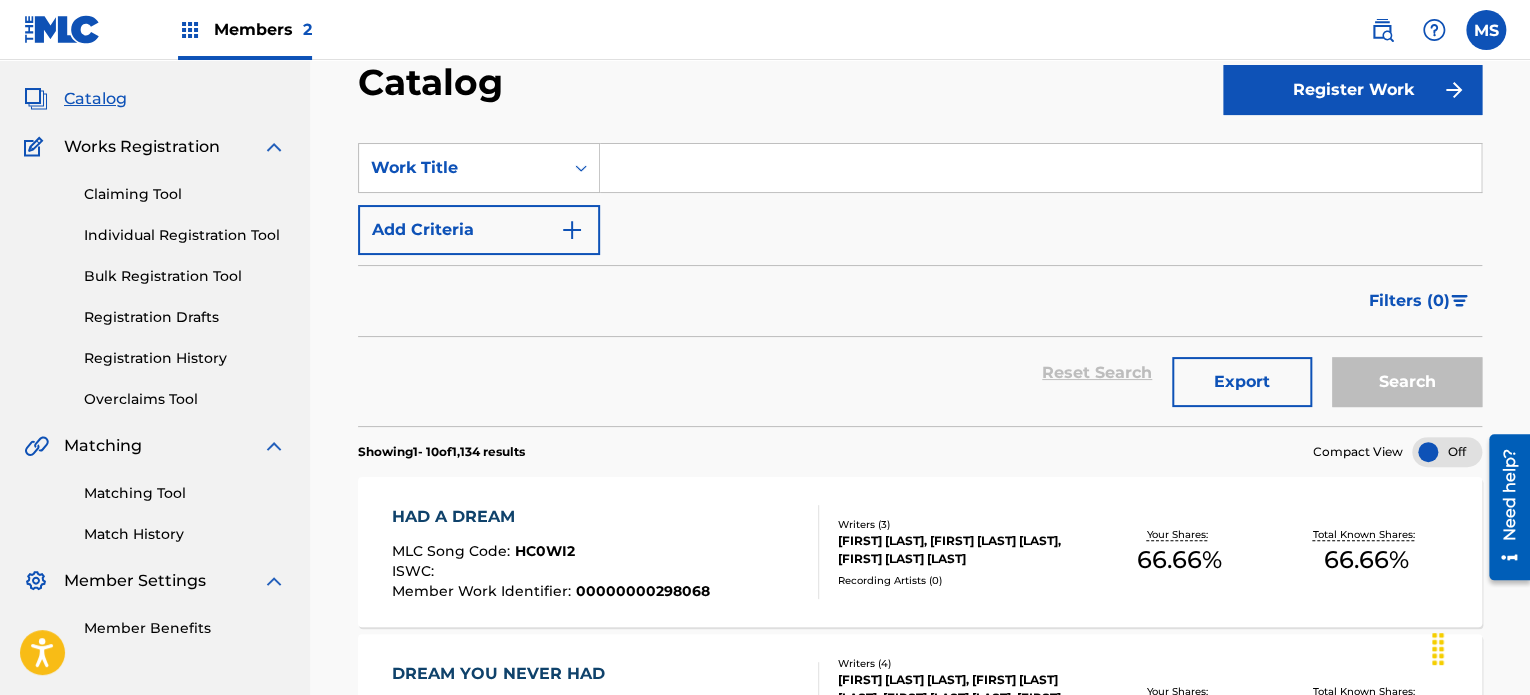 paste on "How High" 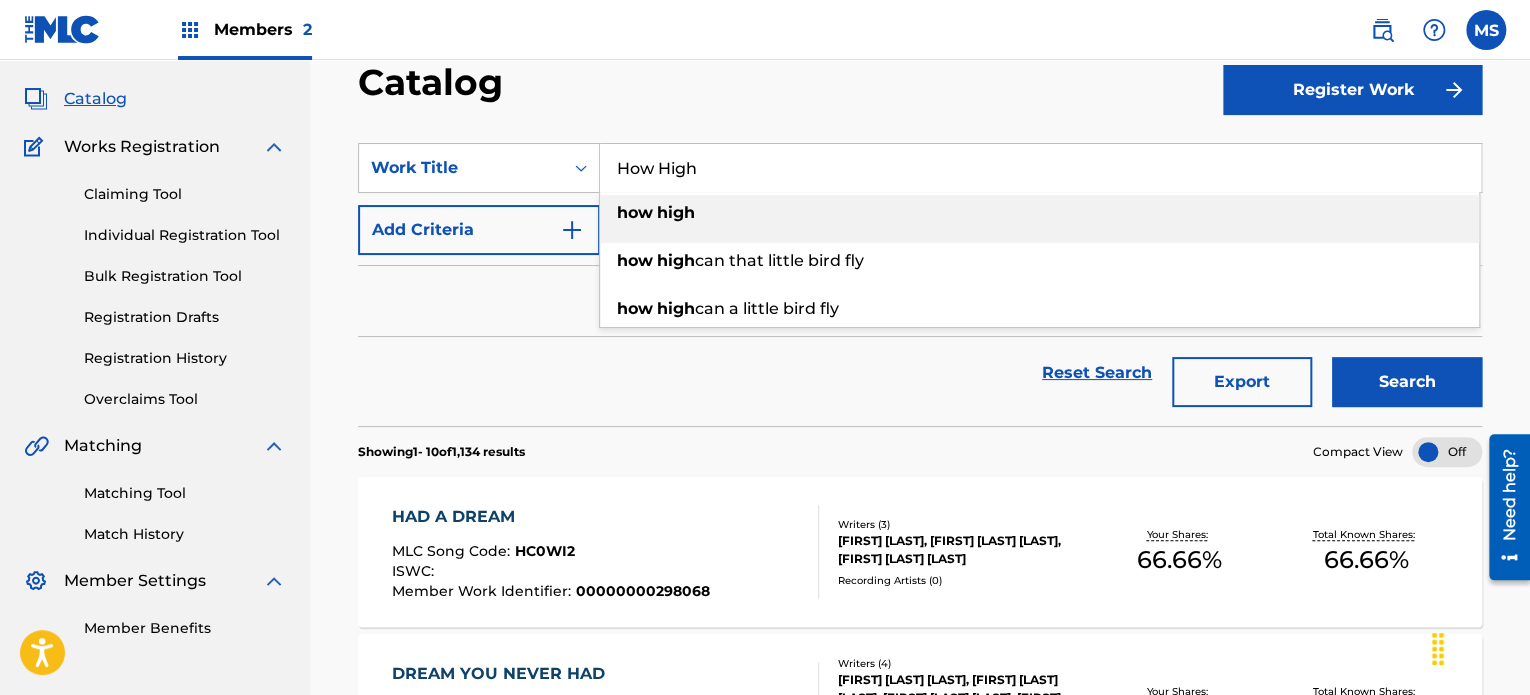 type on "How High" 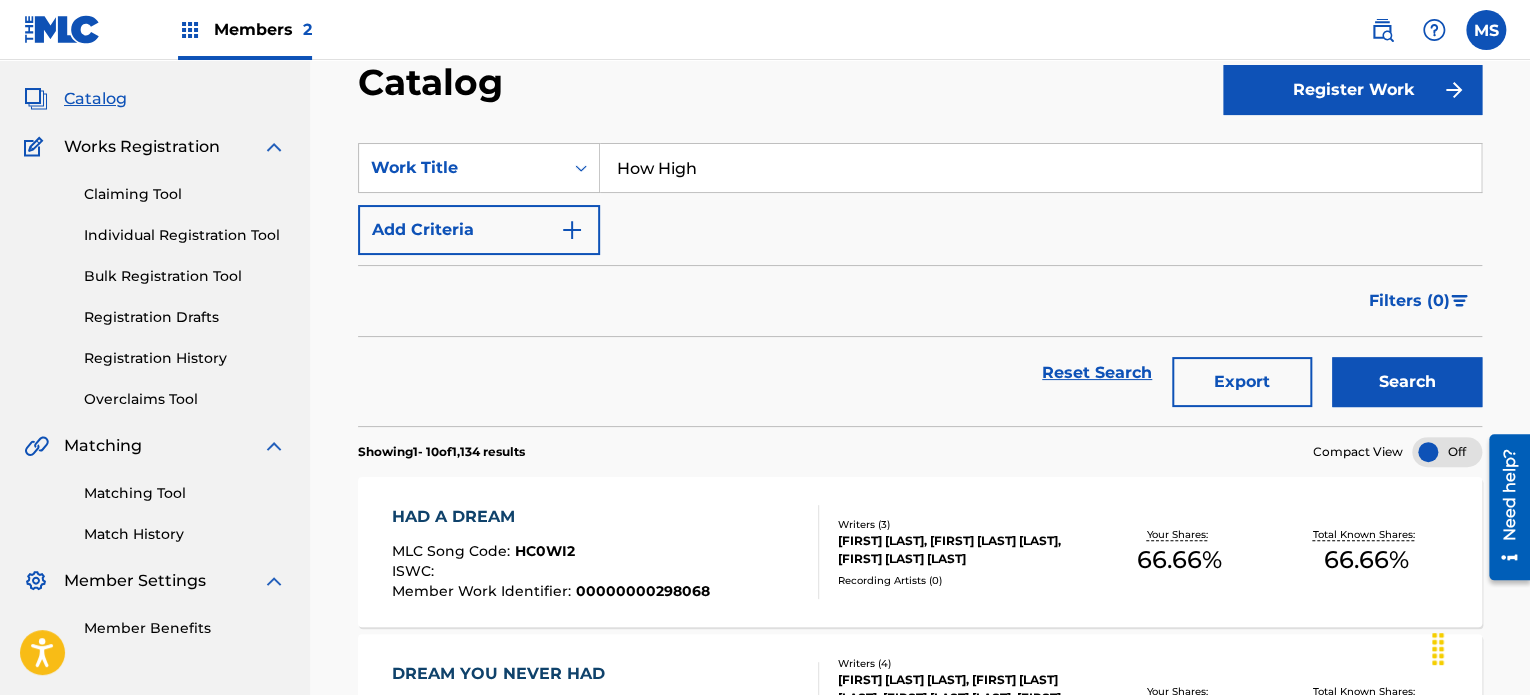 click on "Search" at bounding box center [1407, 382] 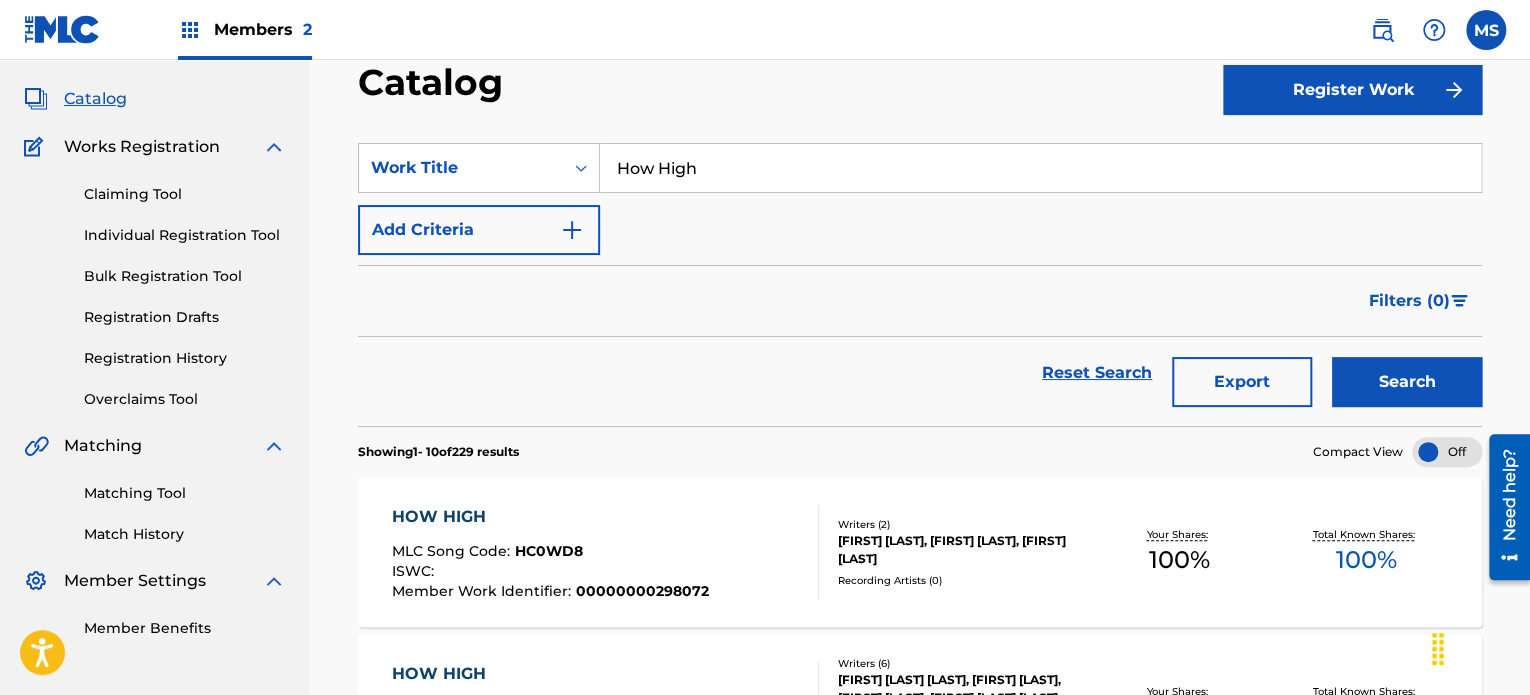 click on "HOW HIGH" at bounding box center (550, 517) 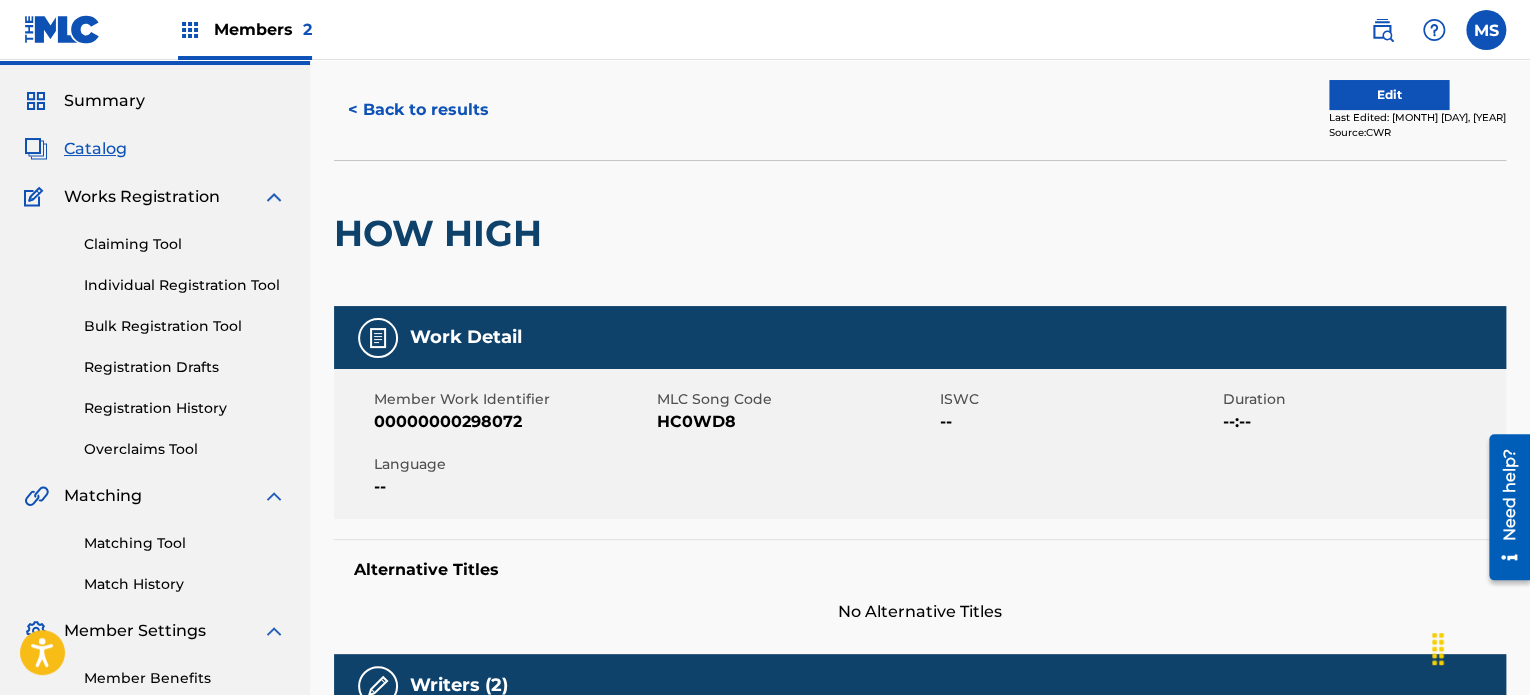 scroll, scrollTop: 0, scrollLeft: 0, axis: both 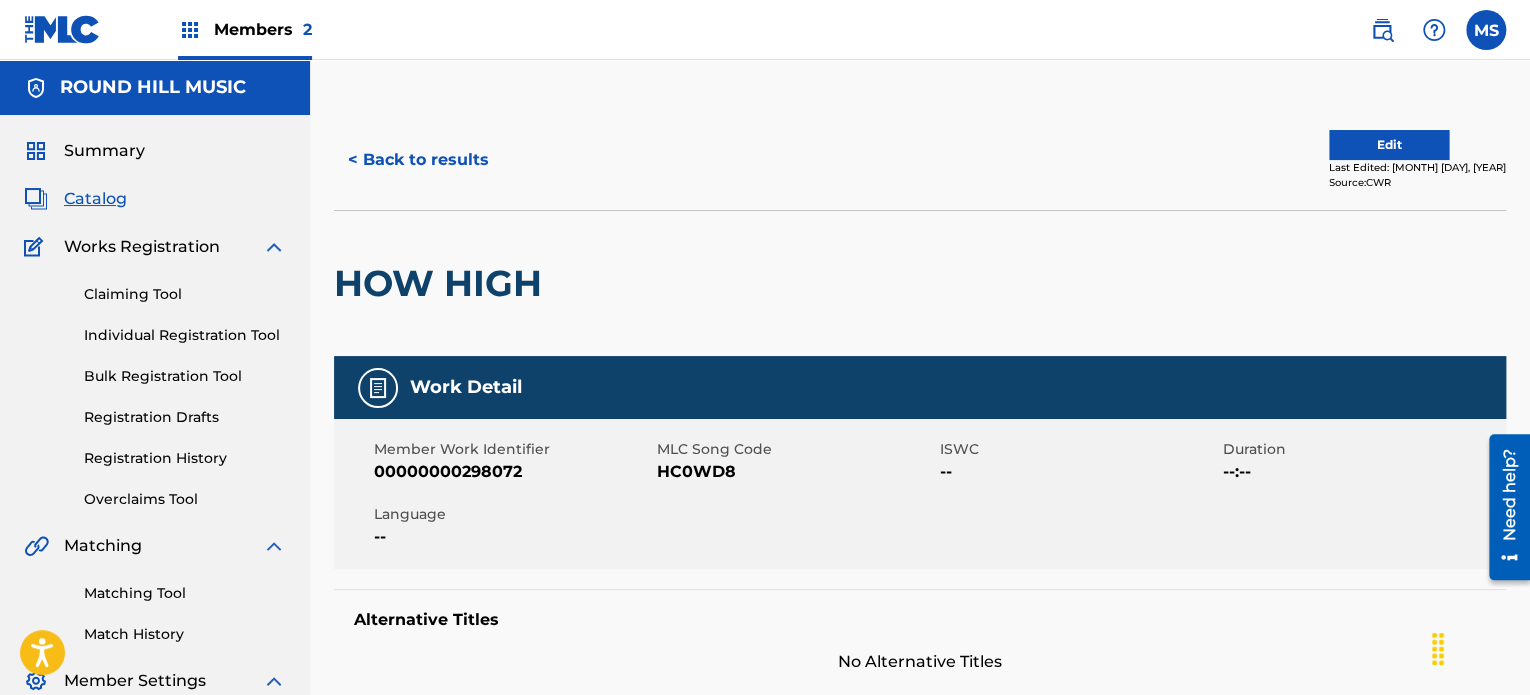 click on "< Back to results" at bounding box center [418, 160] 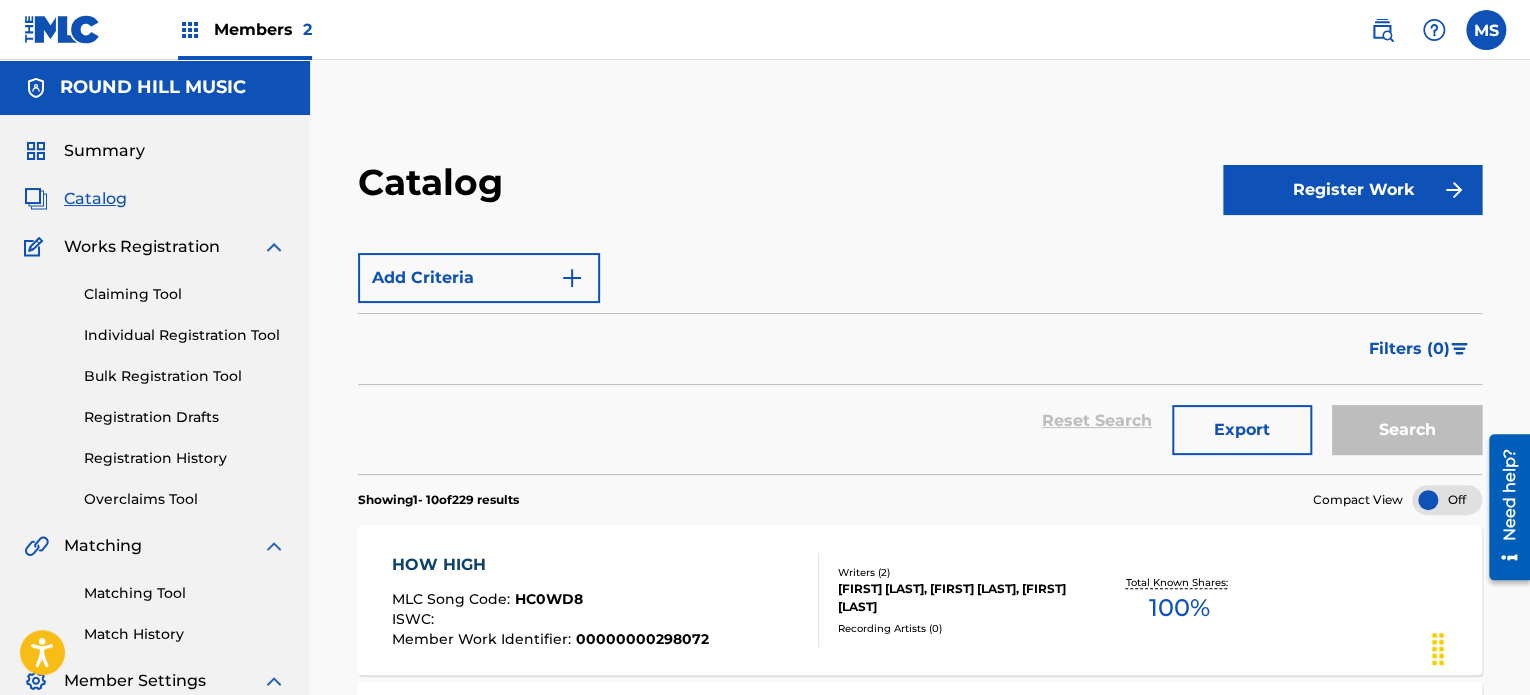 scroll, scrollTop: 100, scrollLeft: 0, axis: vertical 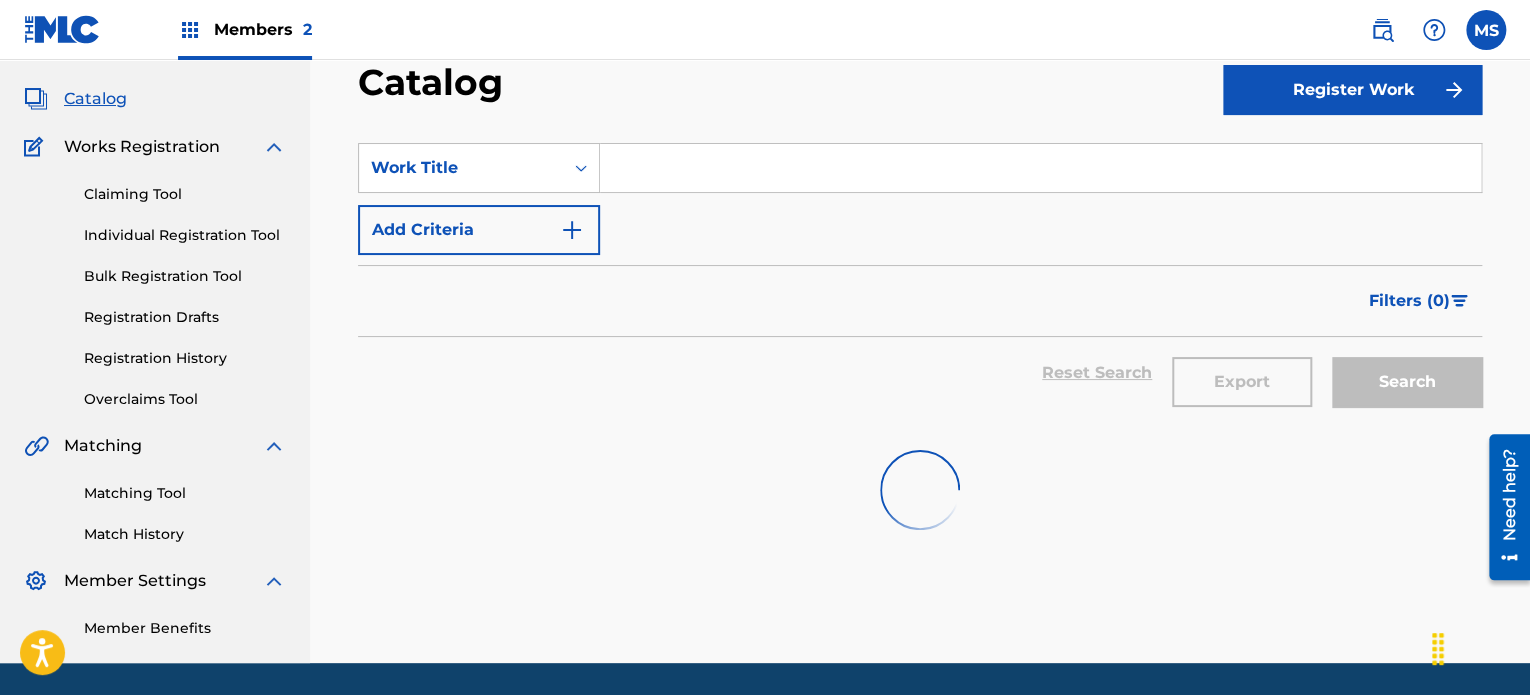 click at bounding box center [1040, 168] 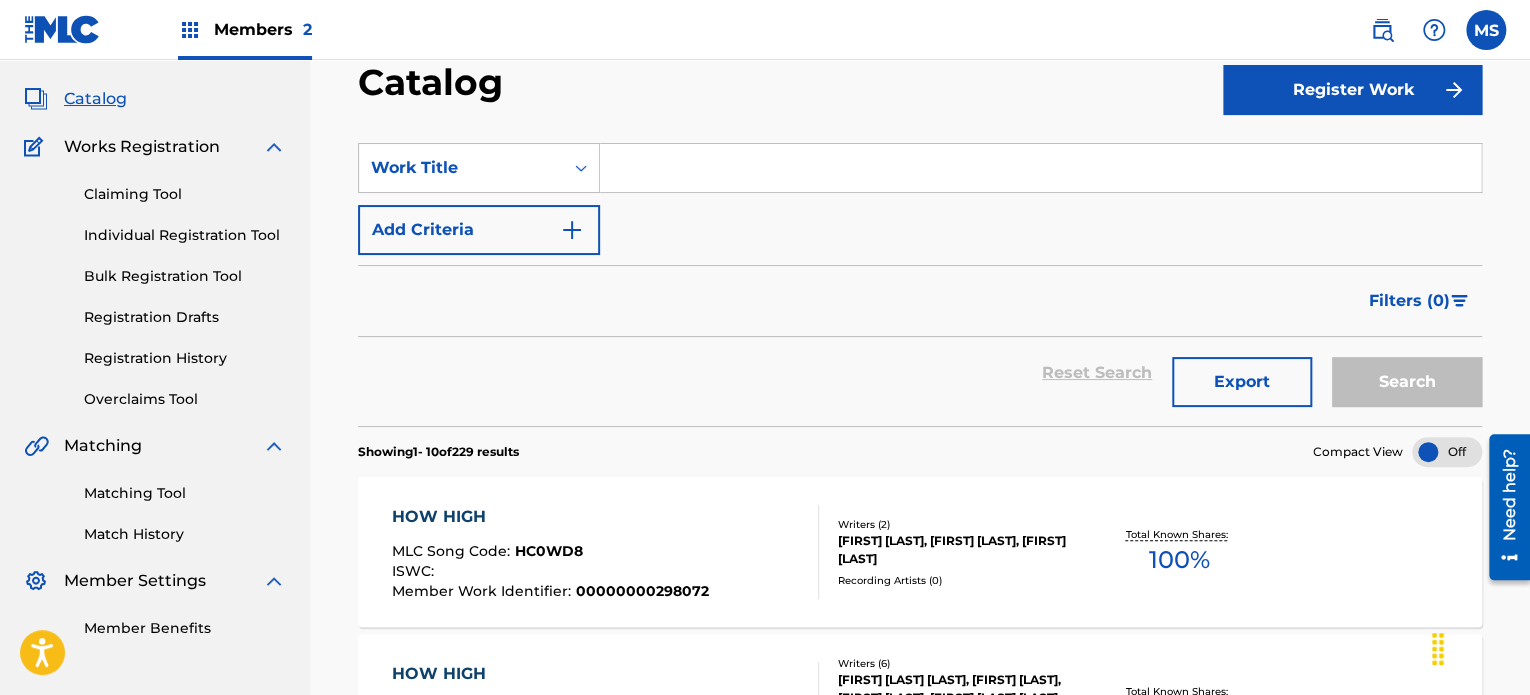 paste on "Humbled By Love" 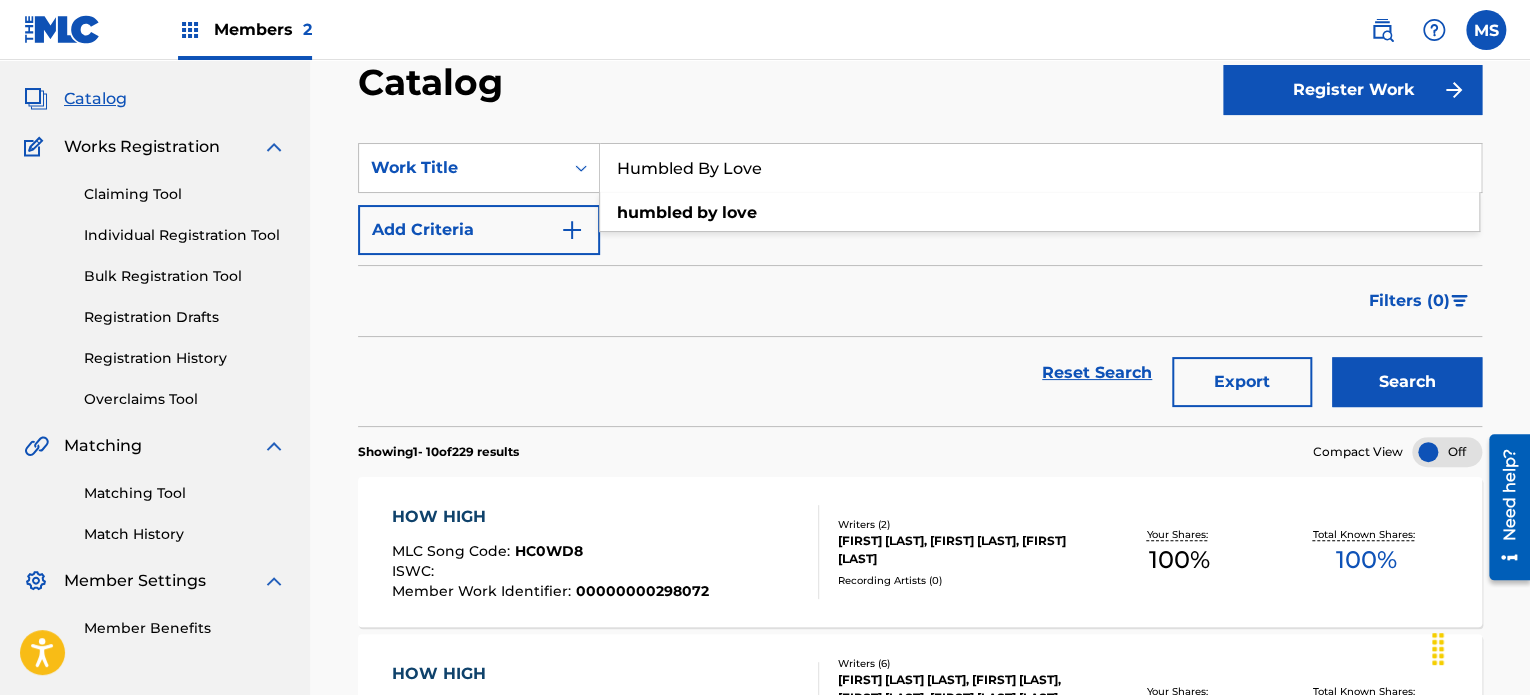 click on "Search" at bounding box center (1407, 382) 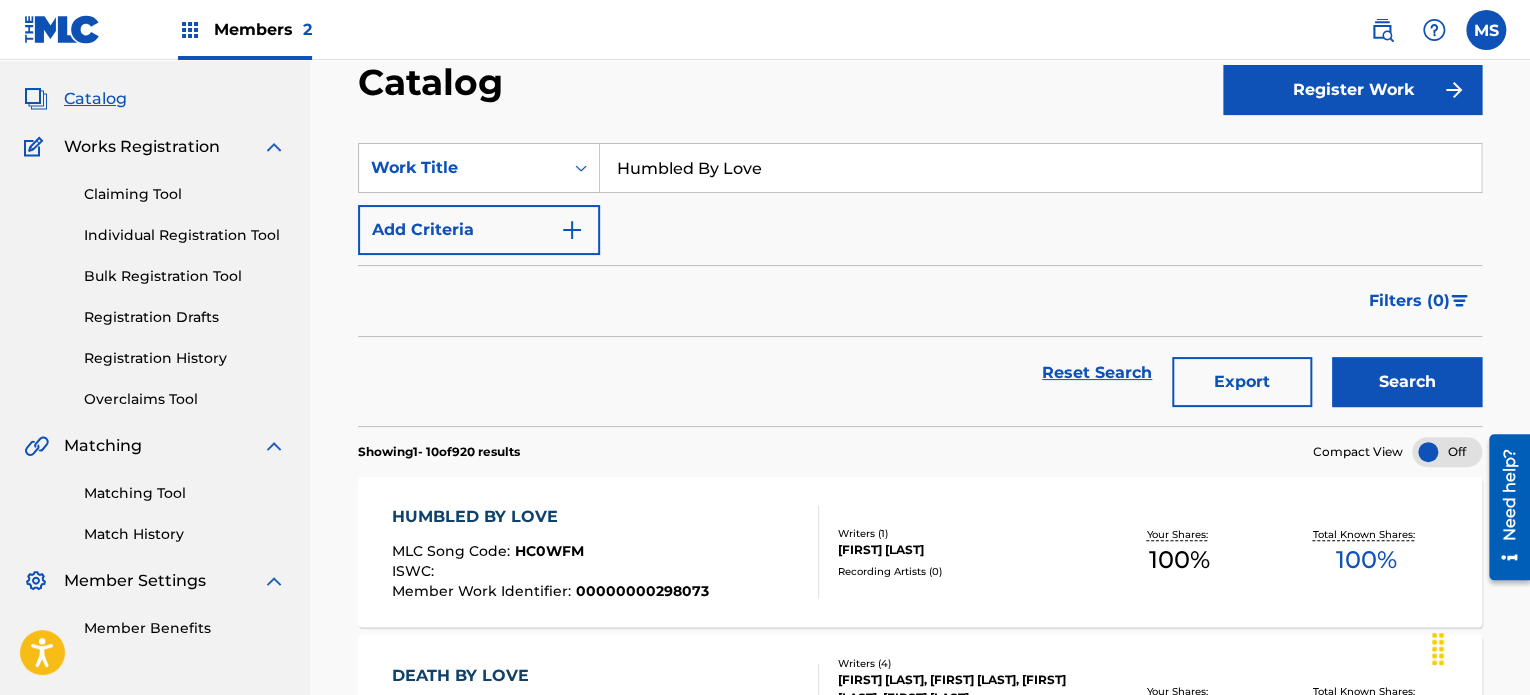 click on "Humbled By Love" at bounding box center (1040, 168) 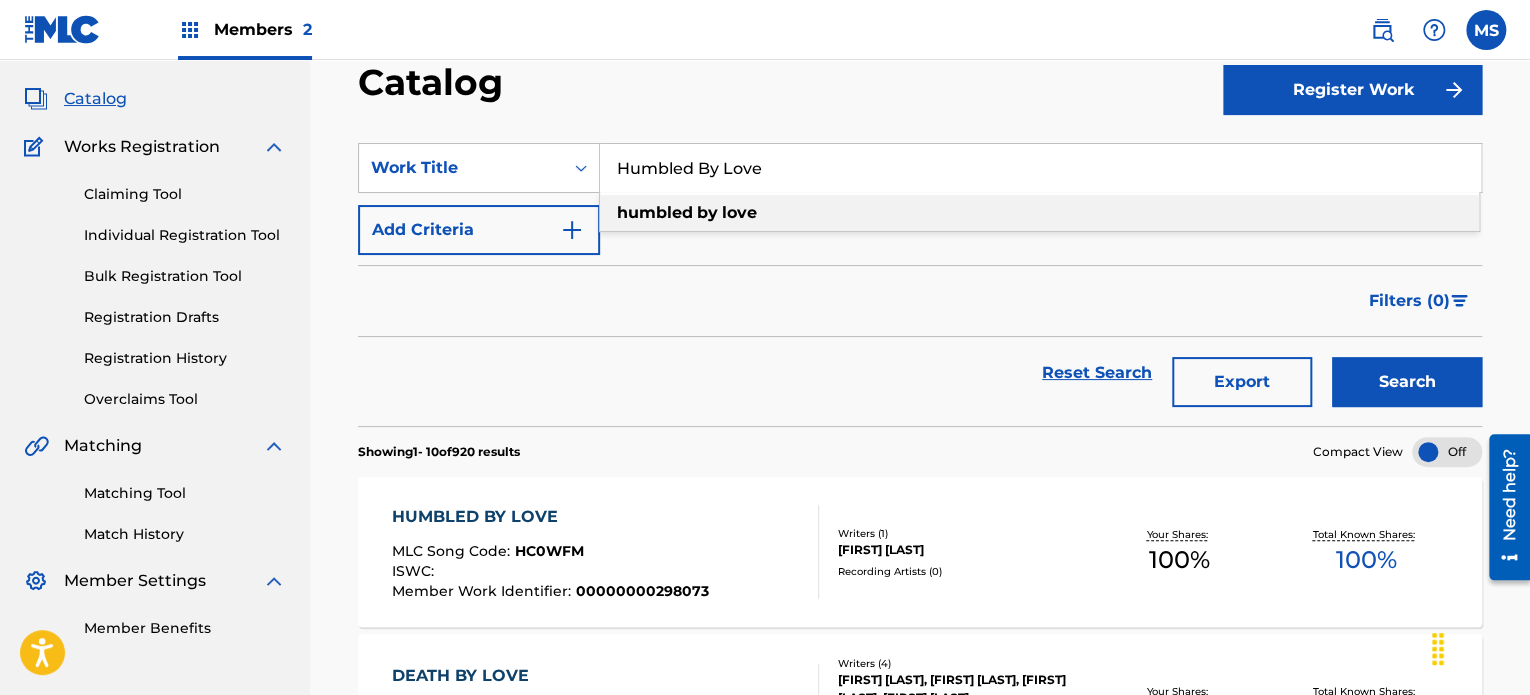 click on "Humbled By Love" at bounding box center (1040, 168) 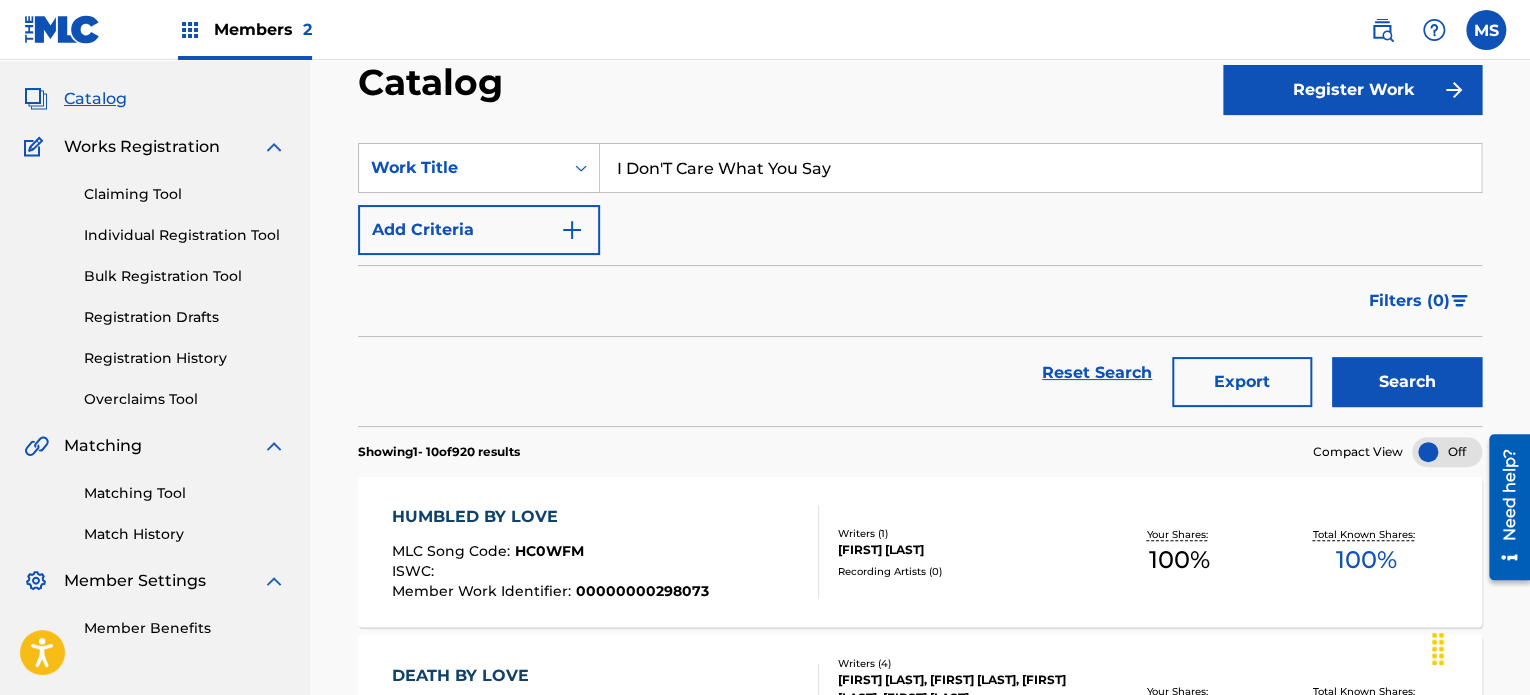click on "Search" at bounding box center [1402, 373] 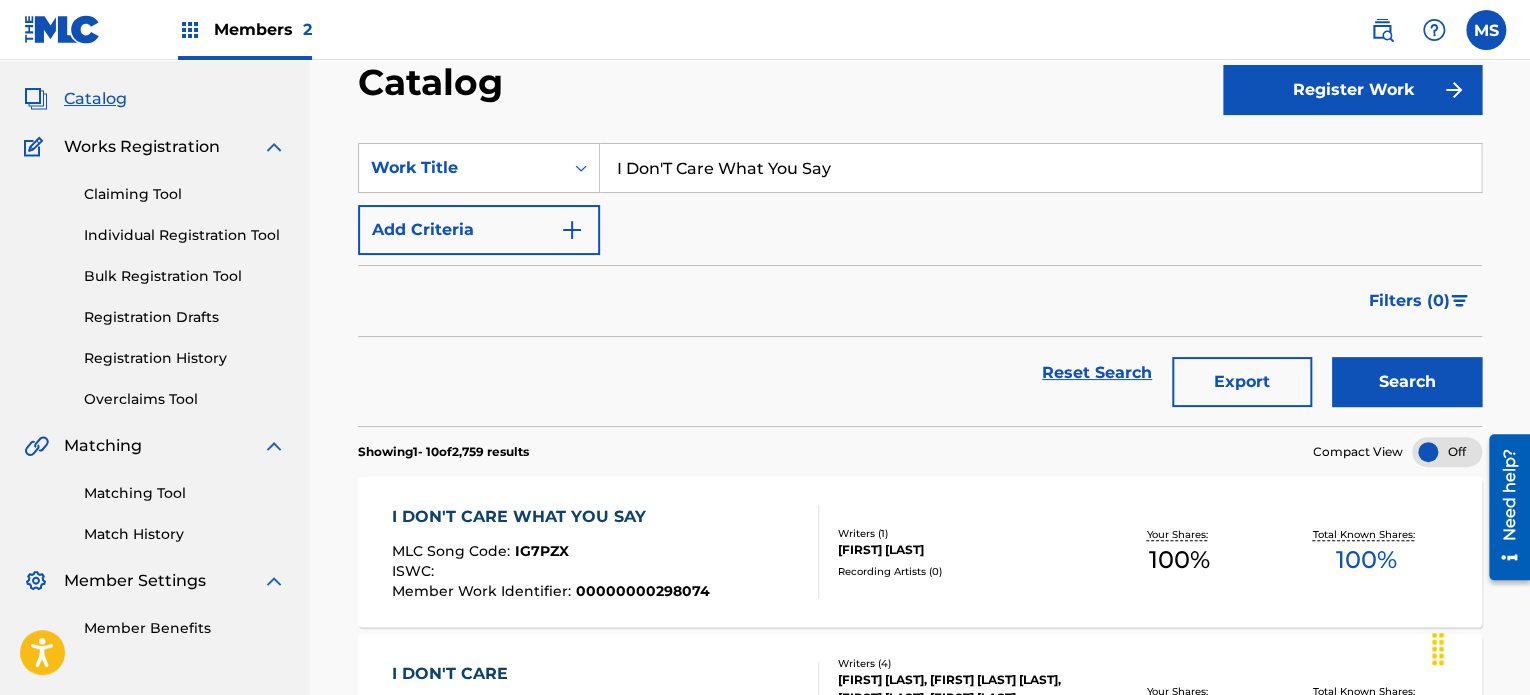 click on "I Don'T Care What You Say" at bounding box center [1040, 168] 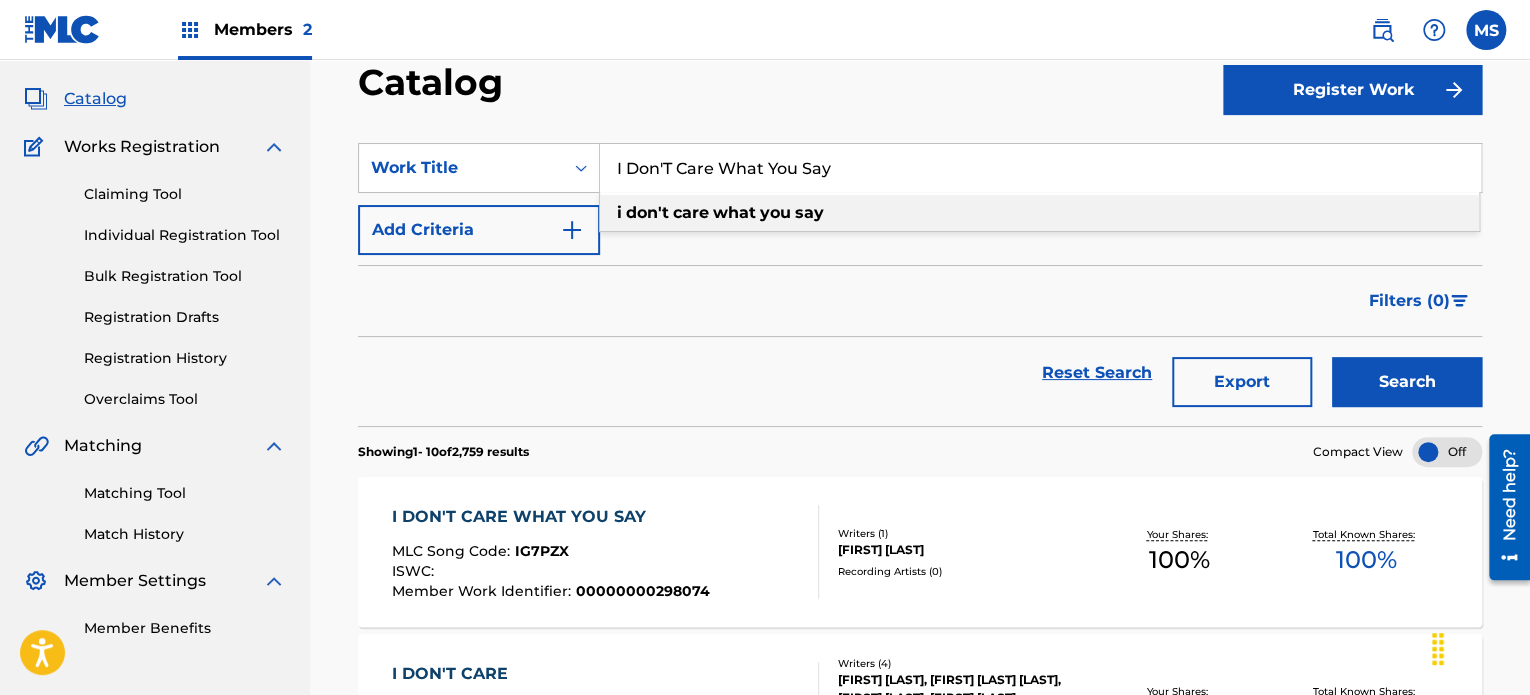 click on "I Don'T Care What You Say" at bounding box center (1040, 168) 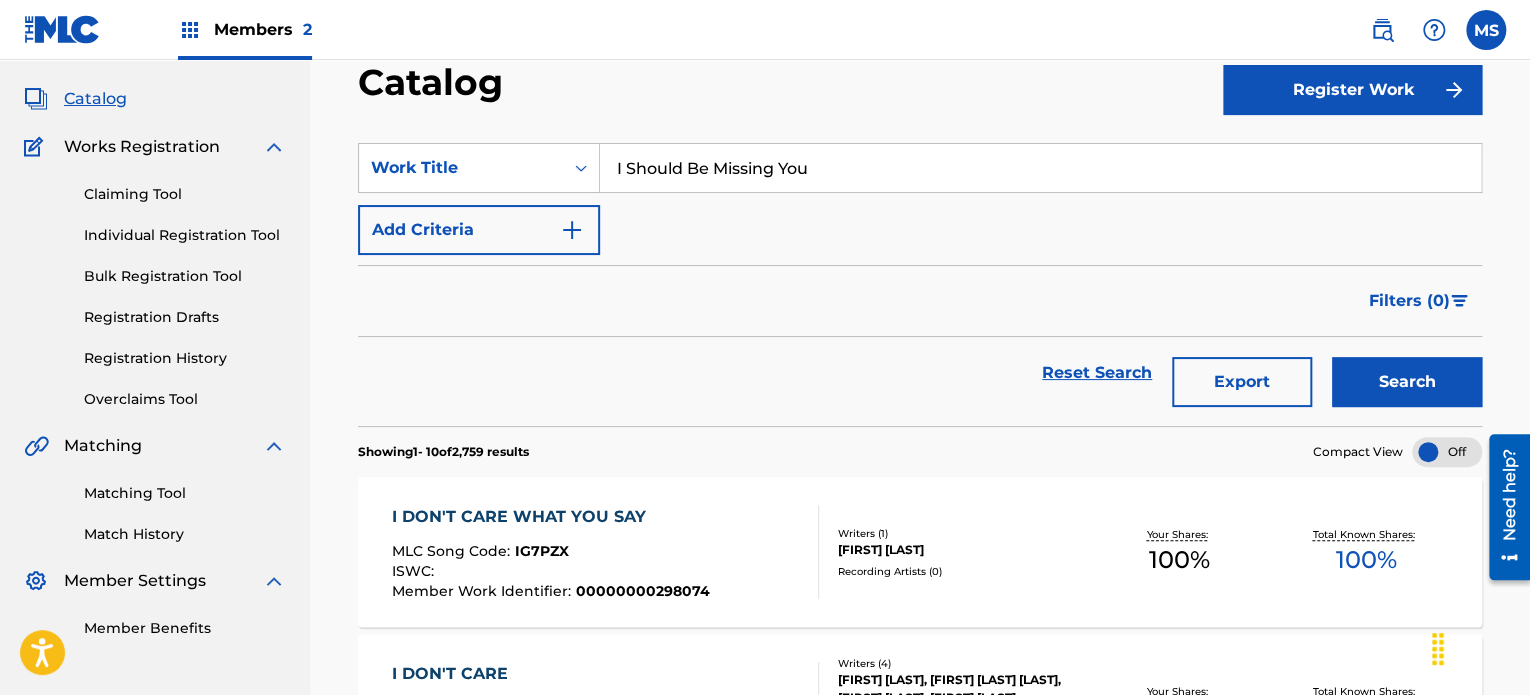 drag, startPoint x: 1420, startPoint y: 331, endPoint x: 1417, endPoint y: 363, distance: 32.140316 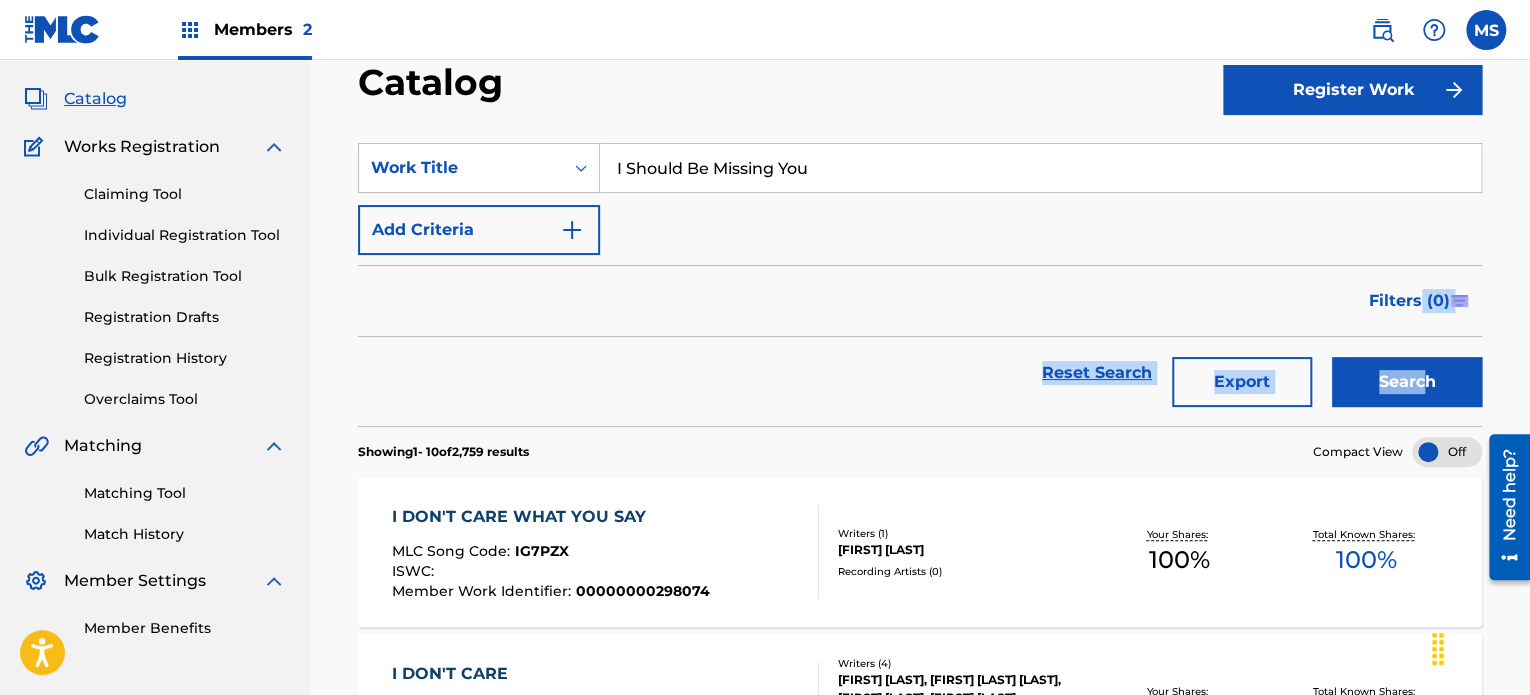 click on "Search" at bounding box center [1407, 382] 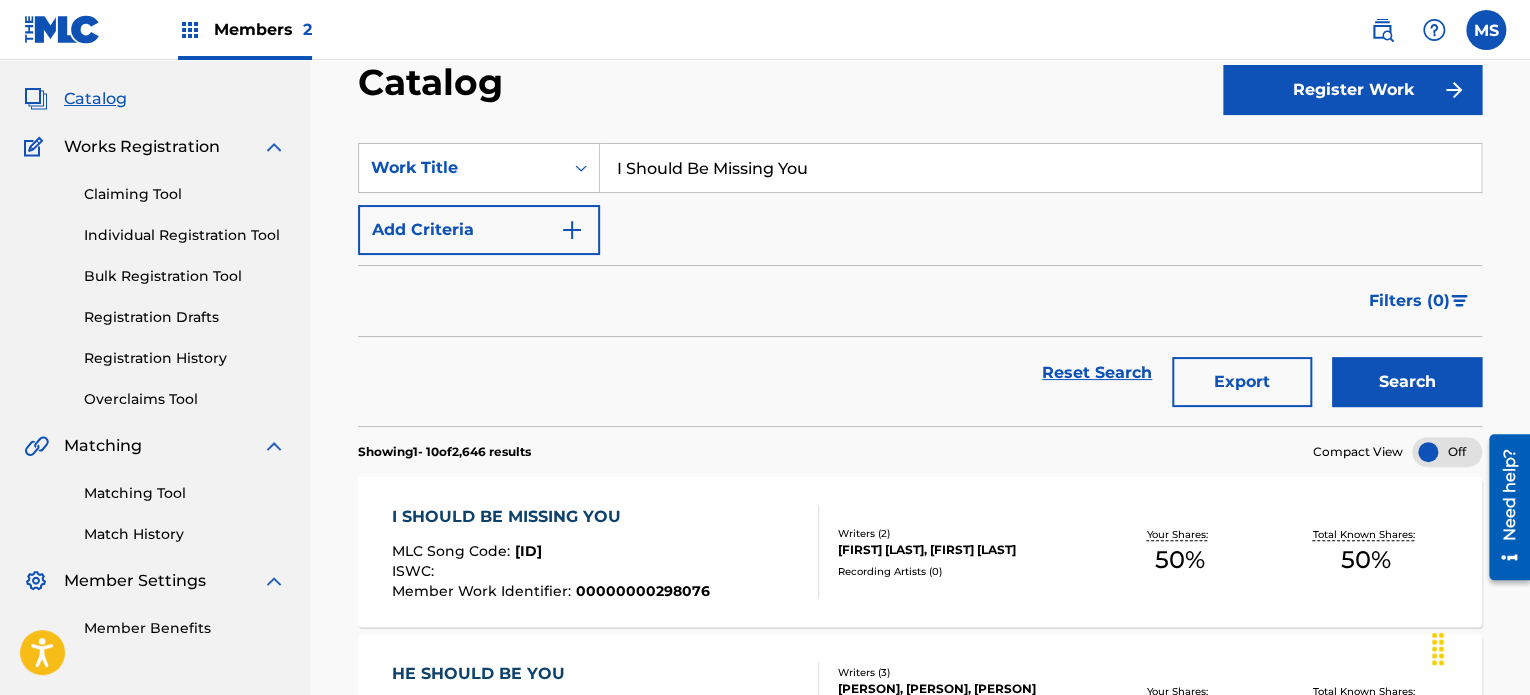 click on "I Should Be Missing You" at bounding box center [1040, 168] 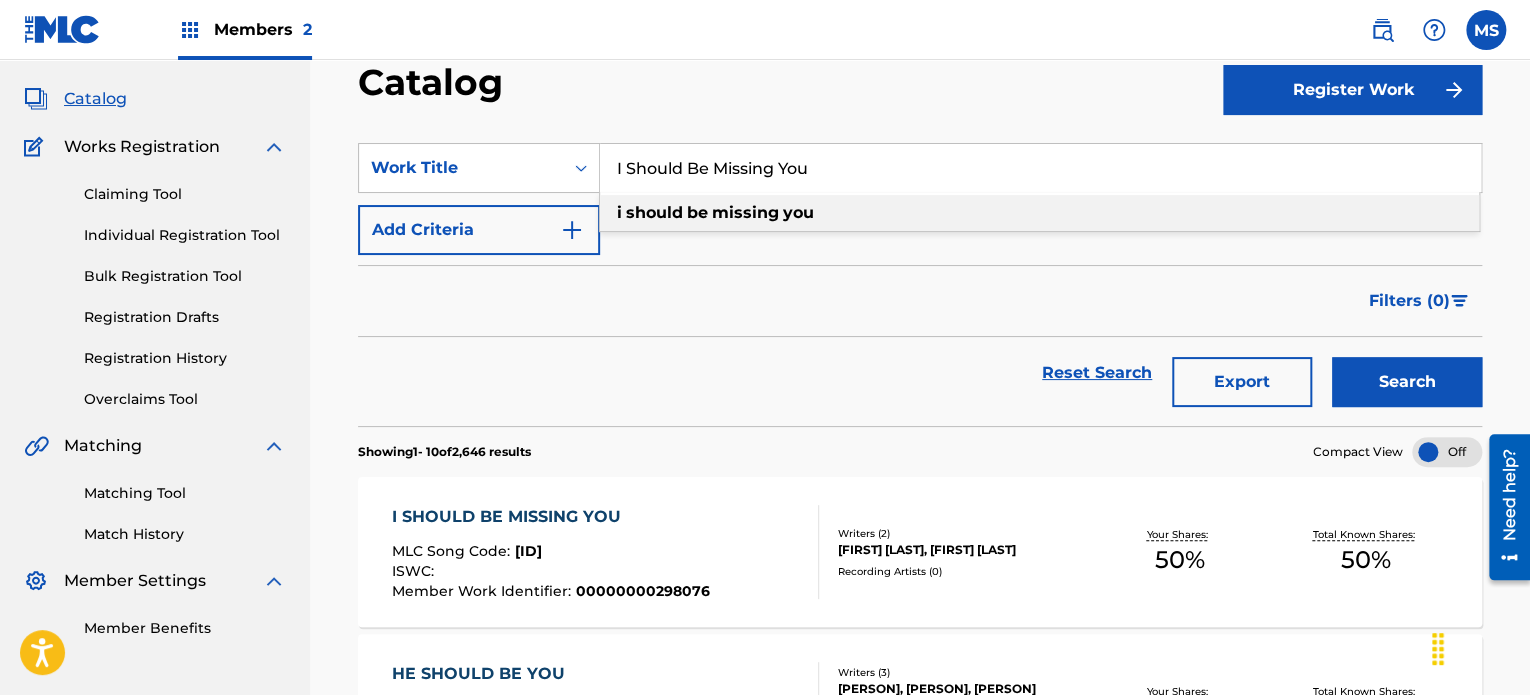 click on "I Should Be Missing You" at bounding box center (1040, 168) 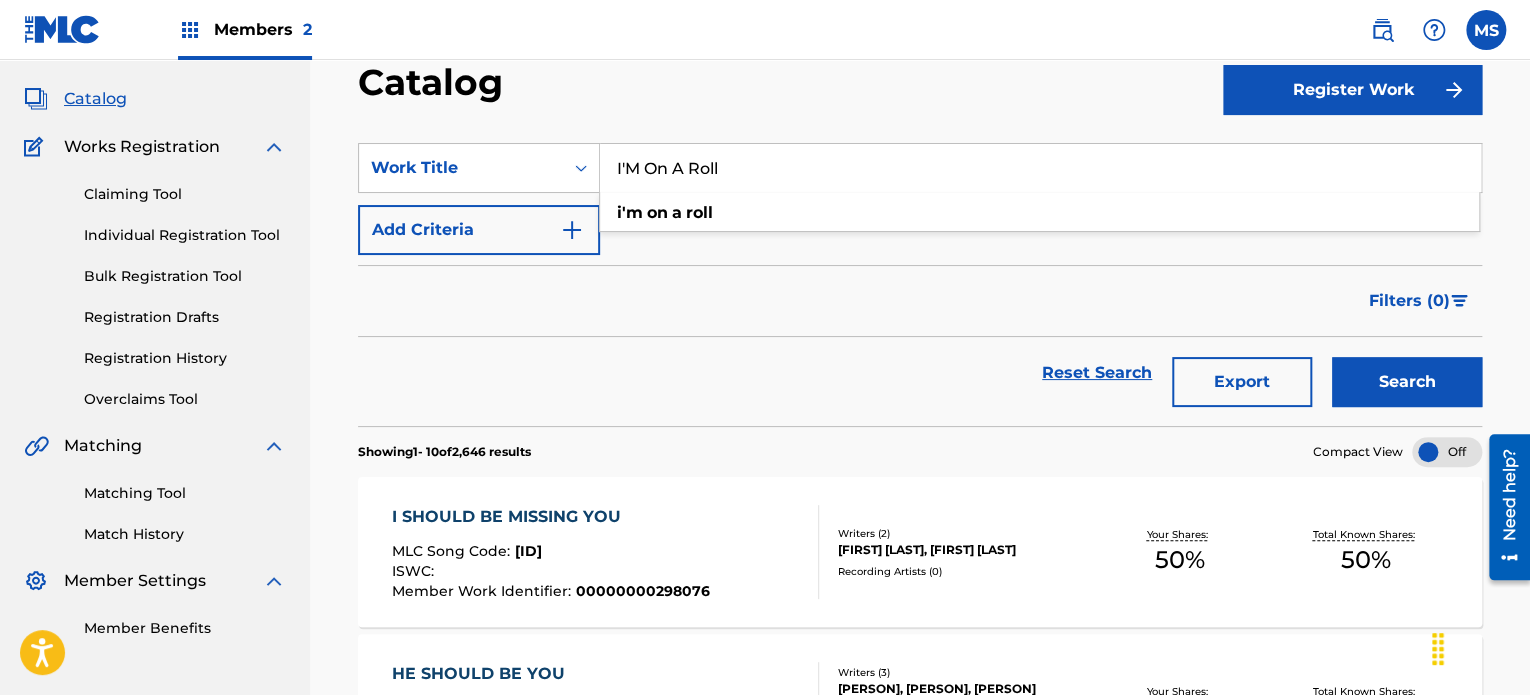 click on "Search" at bounding box center [1407, 382] 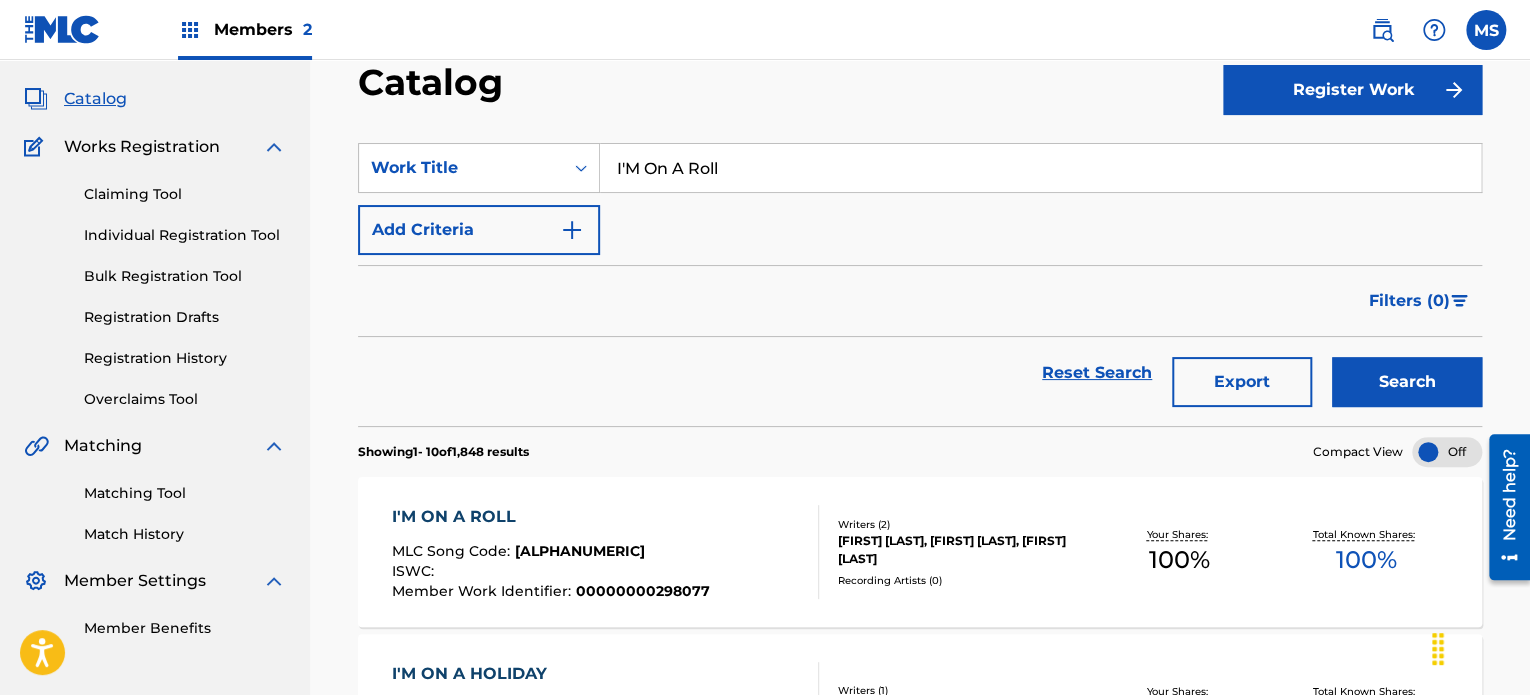 click on "I'M On A Roll" at bounding box center (1040, 168) 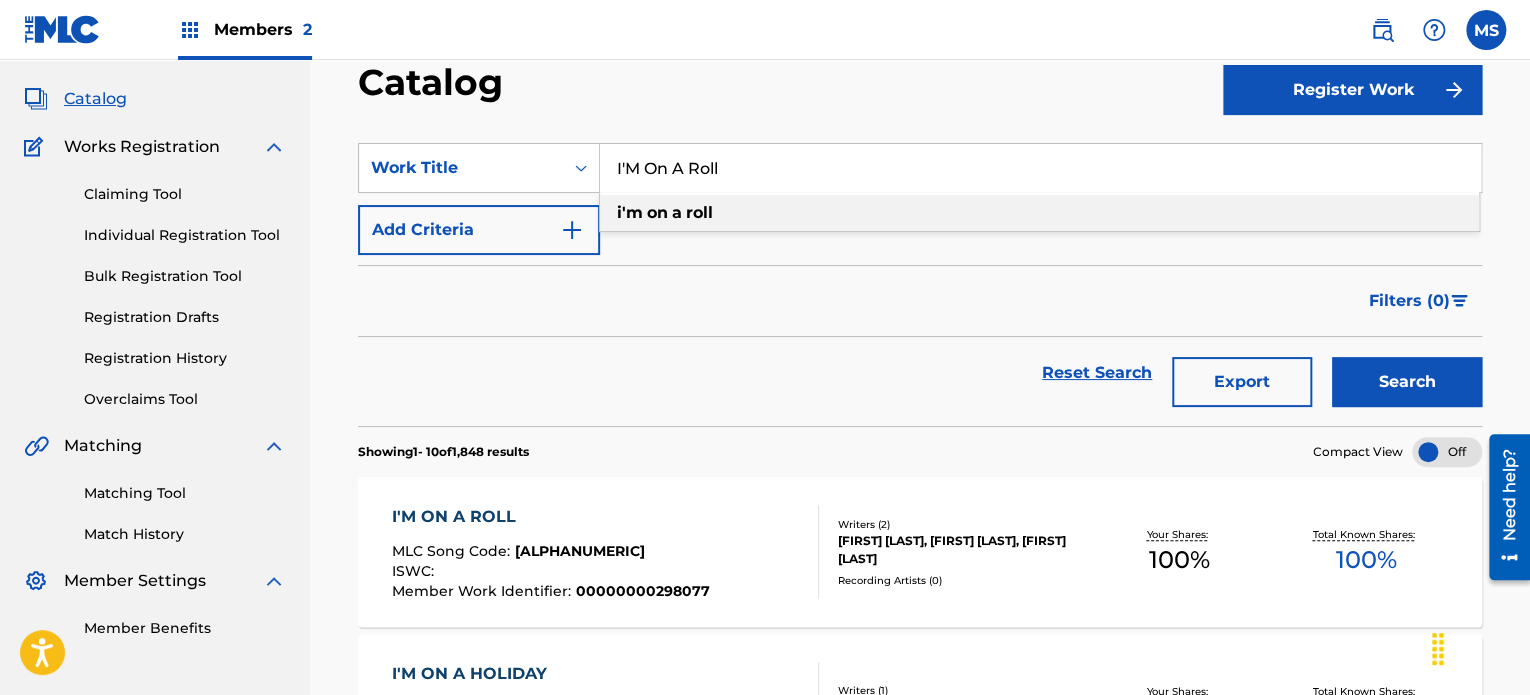 click on "I'M On A Roll" at bounding box center (1040, 168) 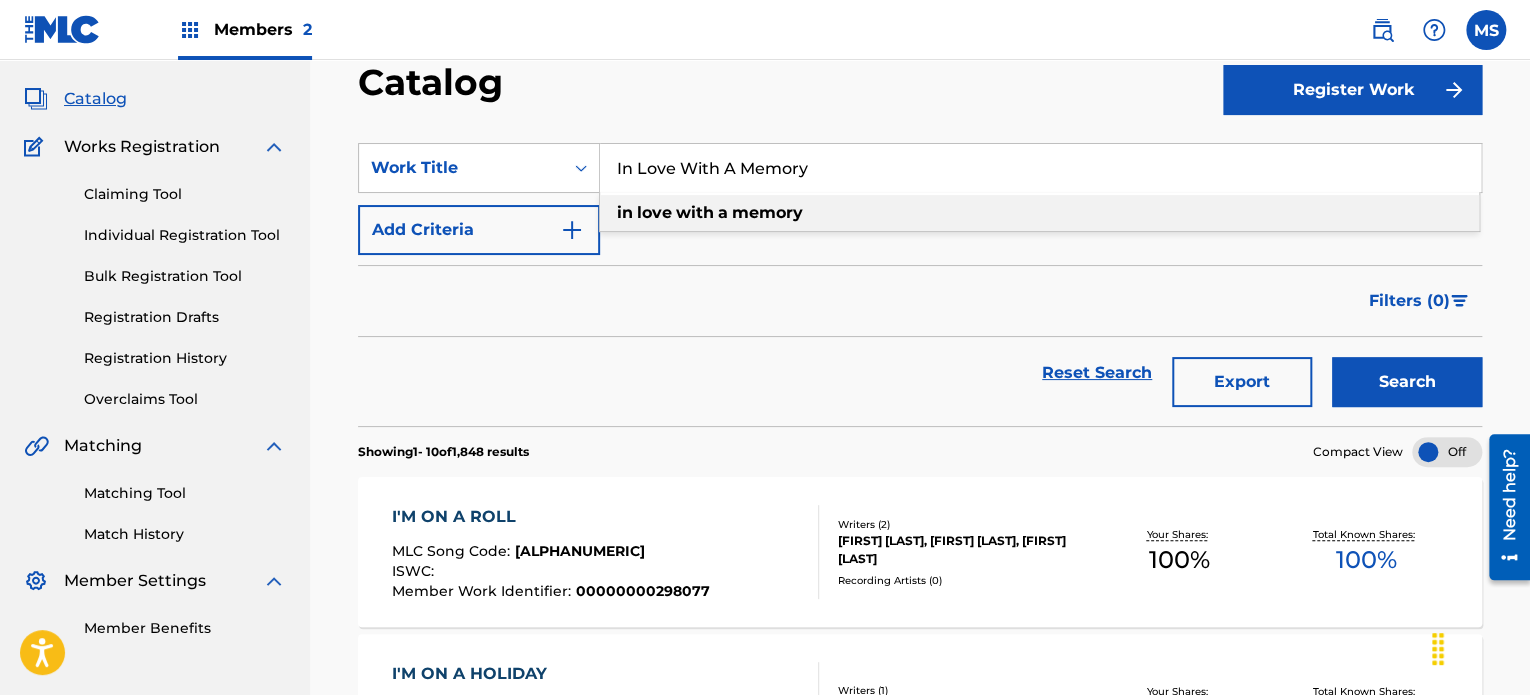 click on "Search" at bounding box center (1407, 382) 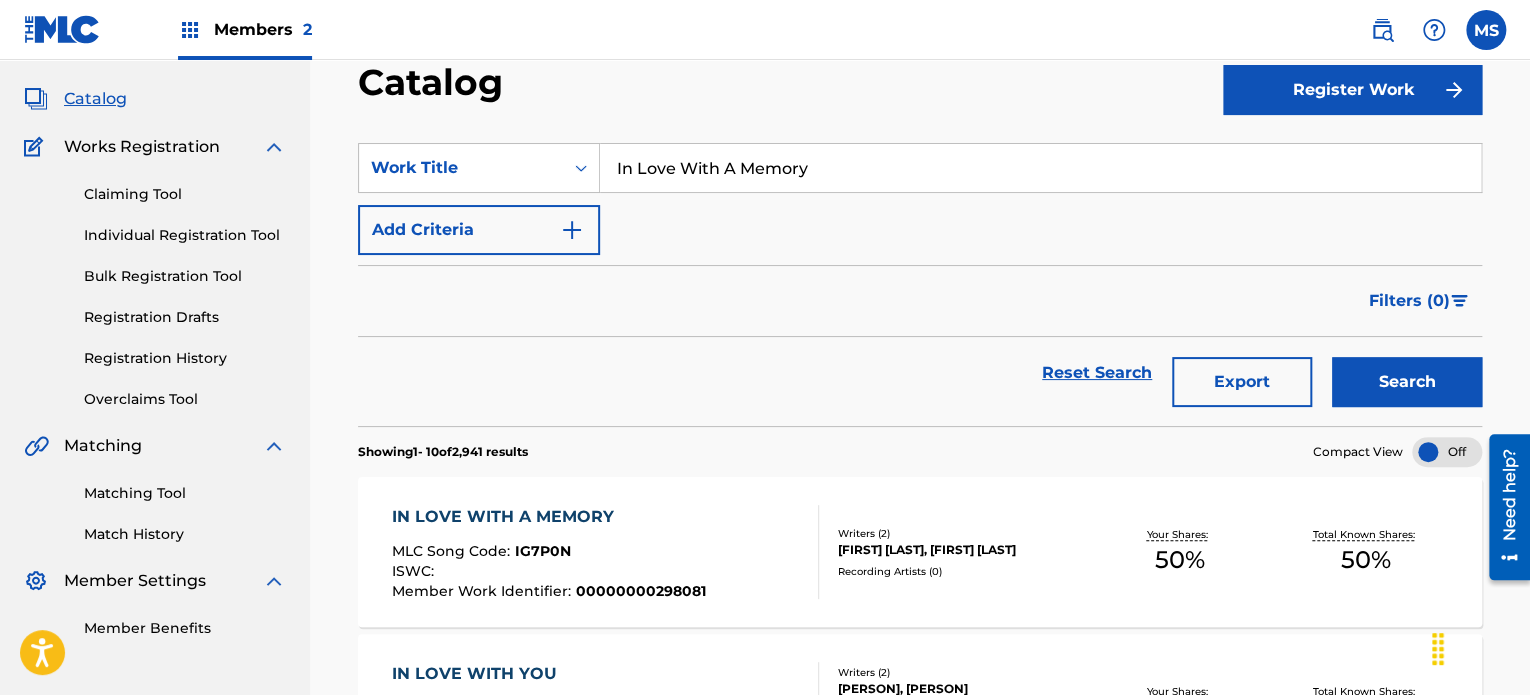 click on "In Love With A Memory" at bounding box center (1040, 168) 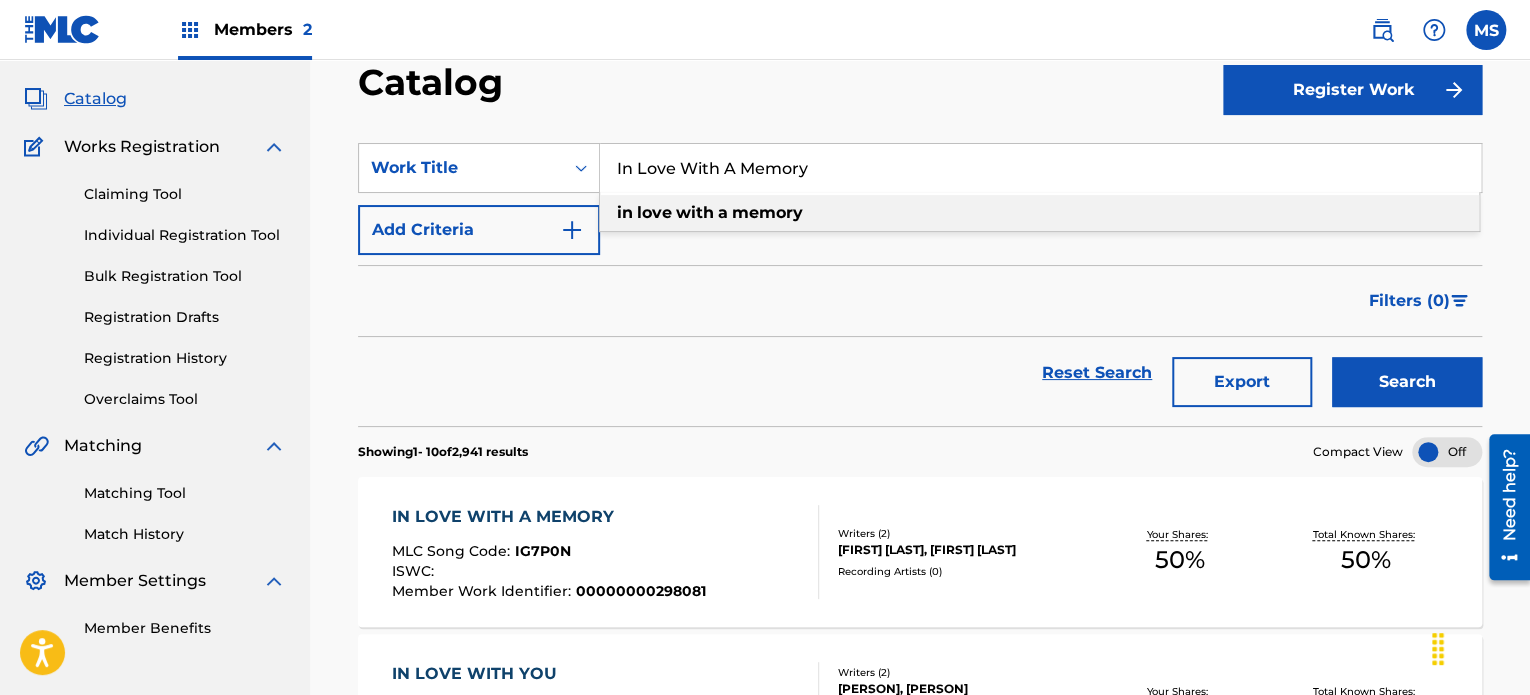 click on "In Love With A Memory" at bounding box center (1040, 168) 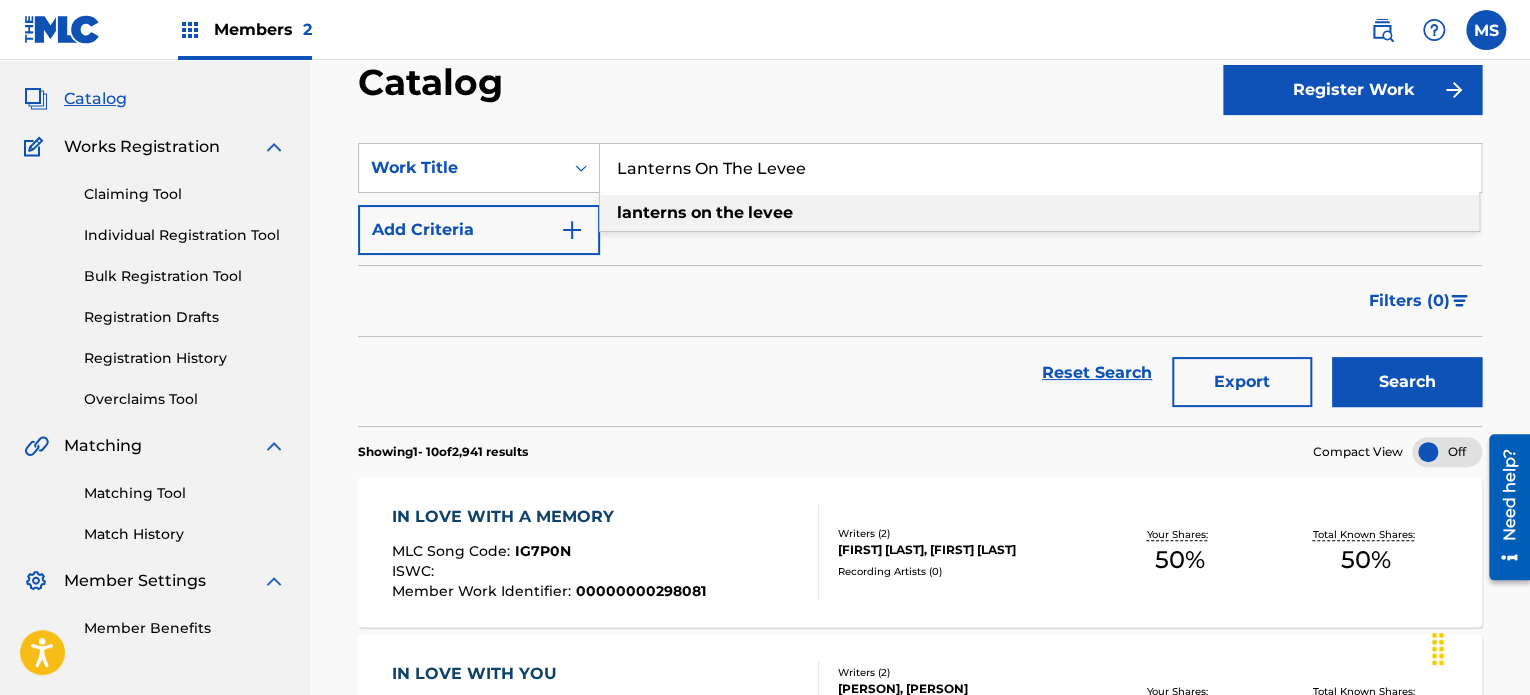 click on "Search" at bounding box center (1407, 382) 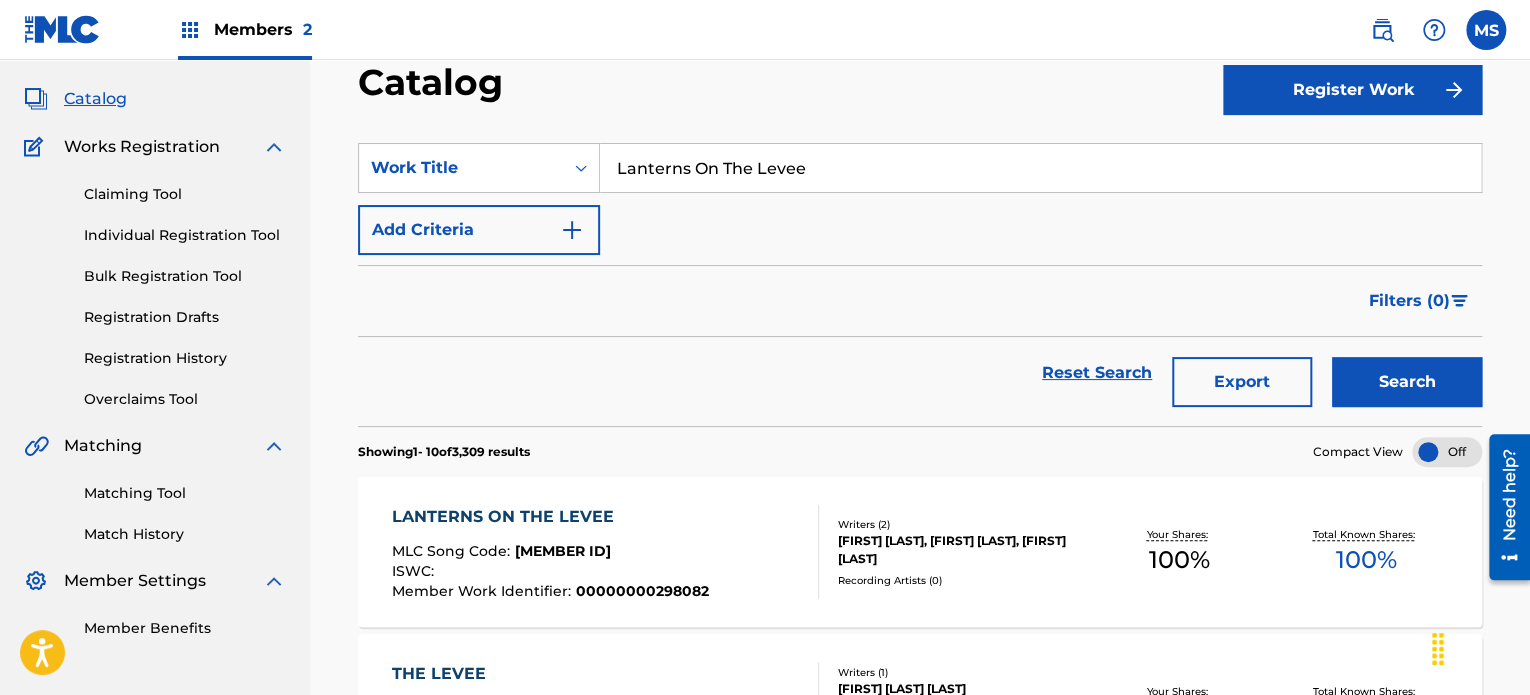 click on "Lanterns On The Levee" at bounding box center (1040, 168) 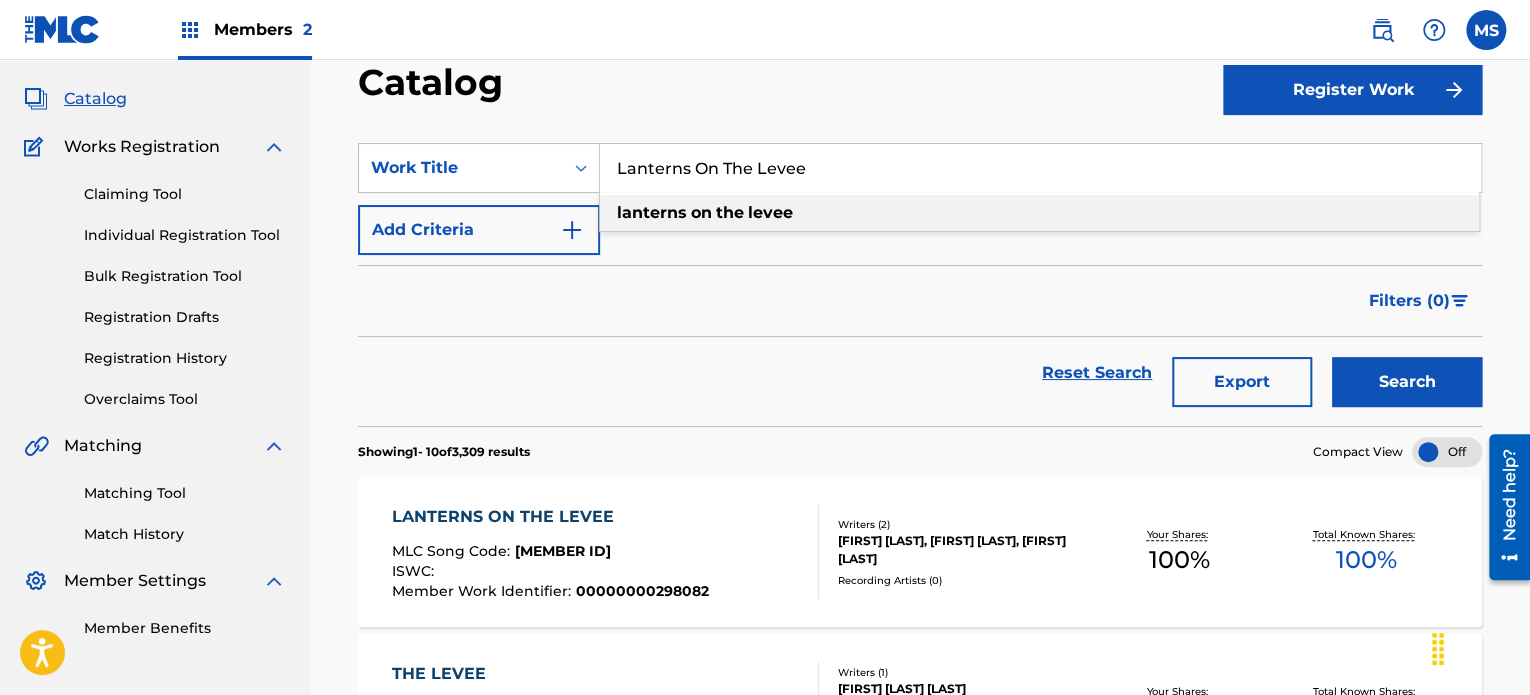 paste on "earning How To Stay" 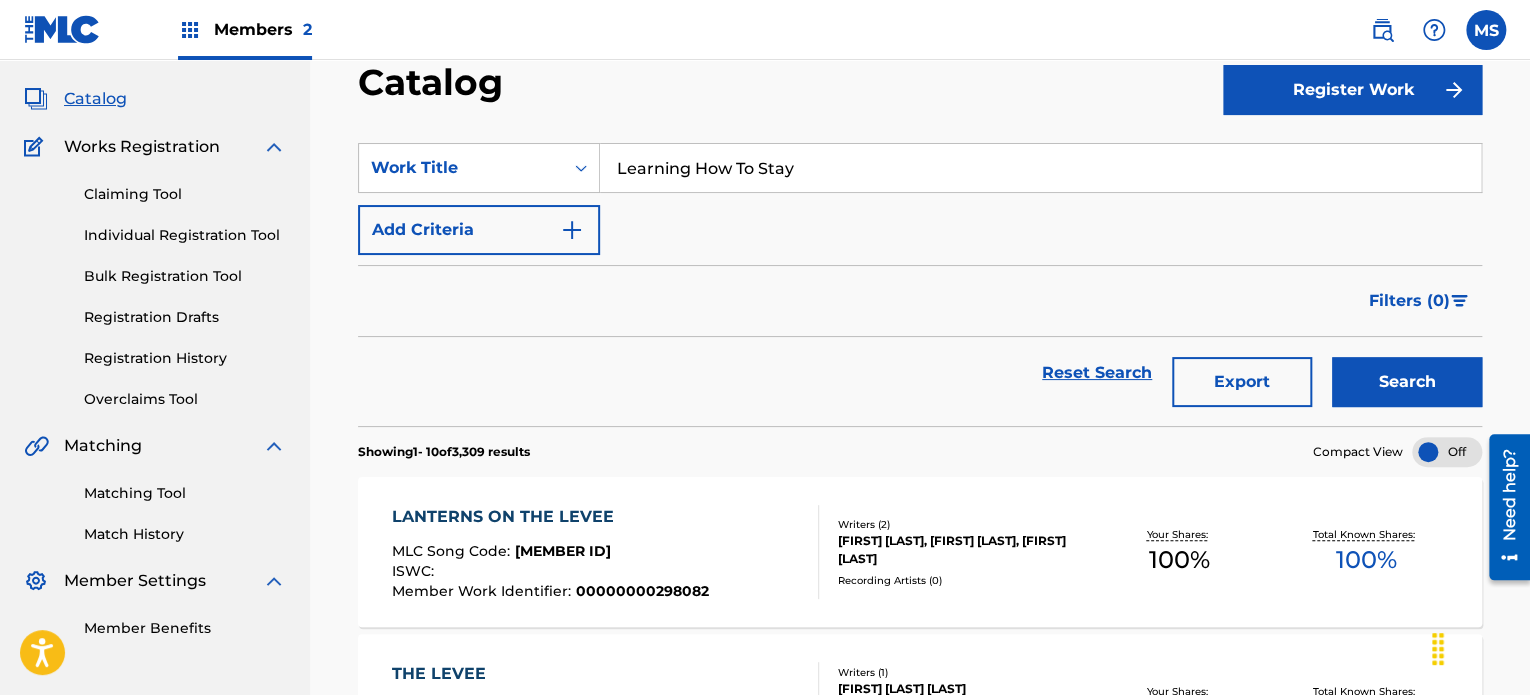 click on "Search" at bounding box center (1407, 382) 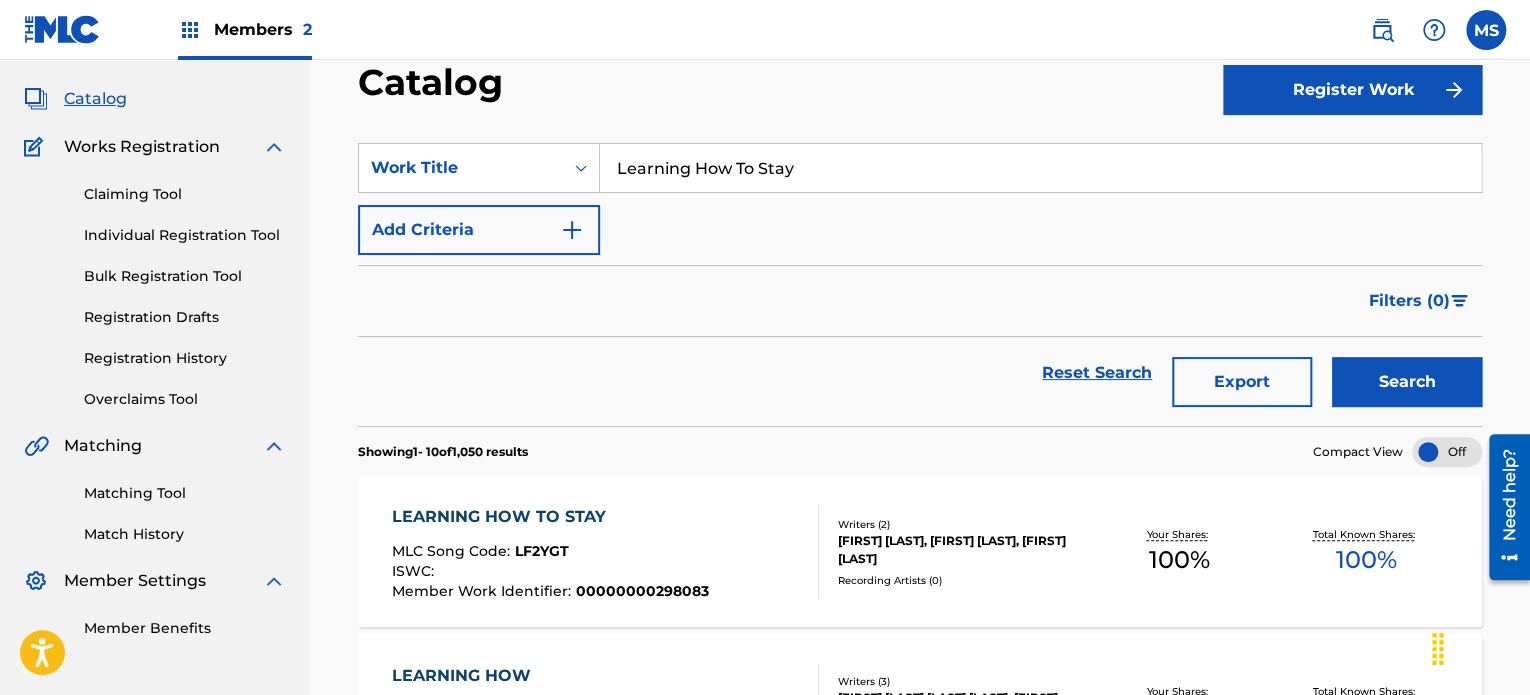 click on "SearchWithCriteria[ID] Work Title Learning How To Stay Add Criteria" at bounding box center [920, 199] 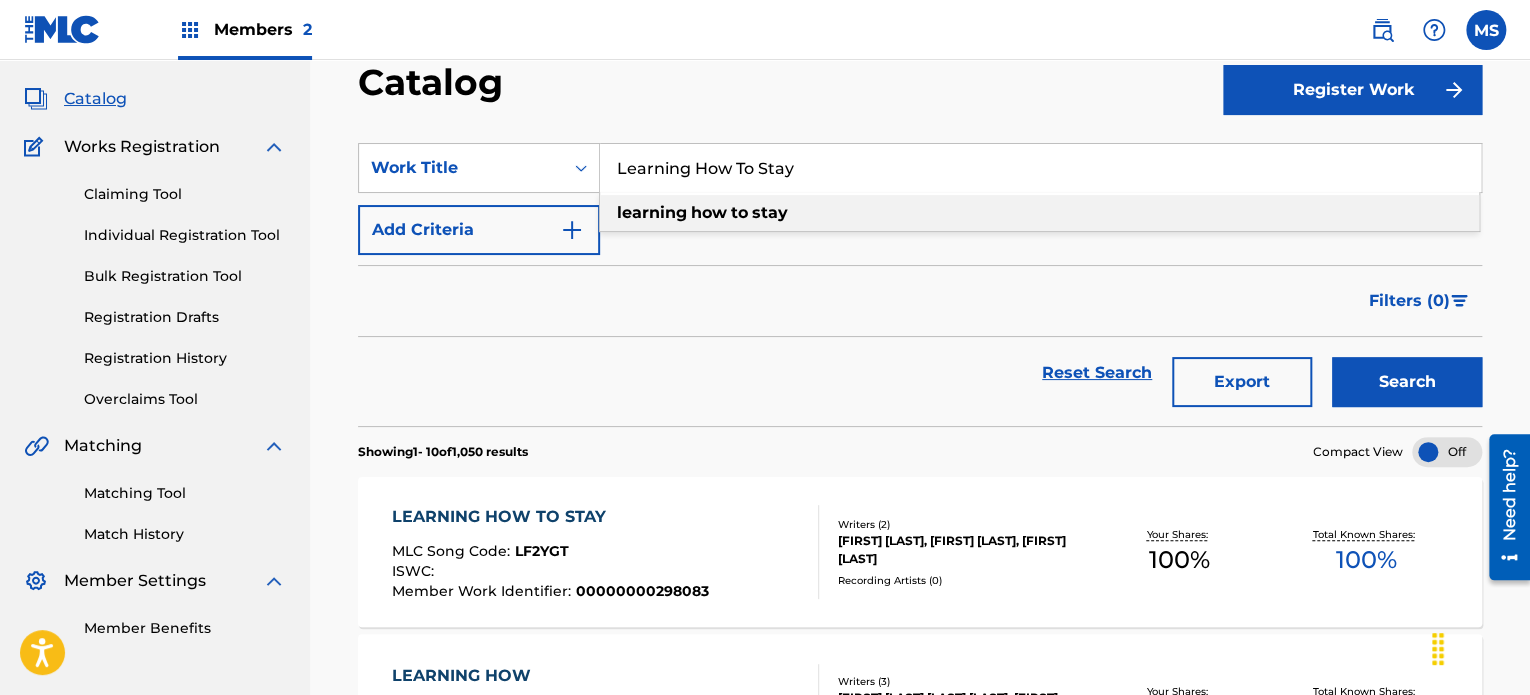 click on "Learning How To Stay" at bounding box center [1040, 168] 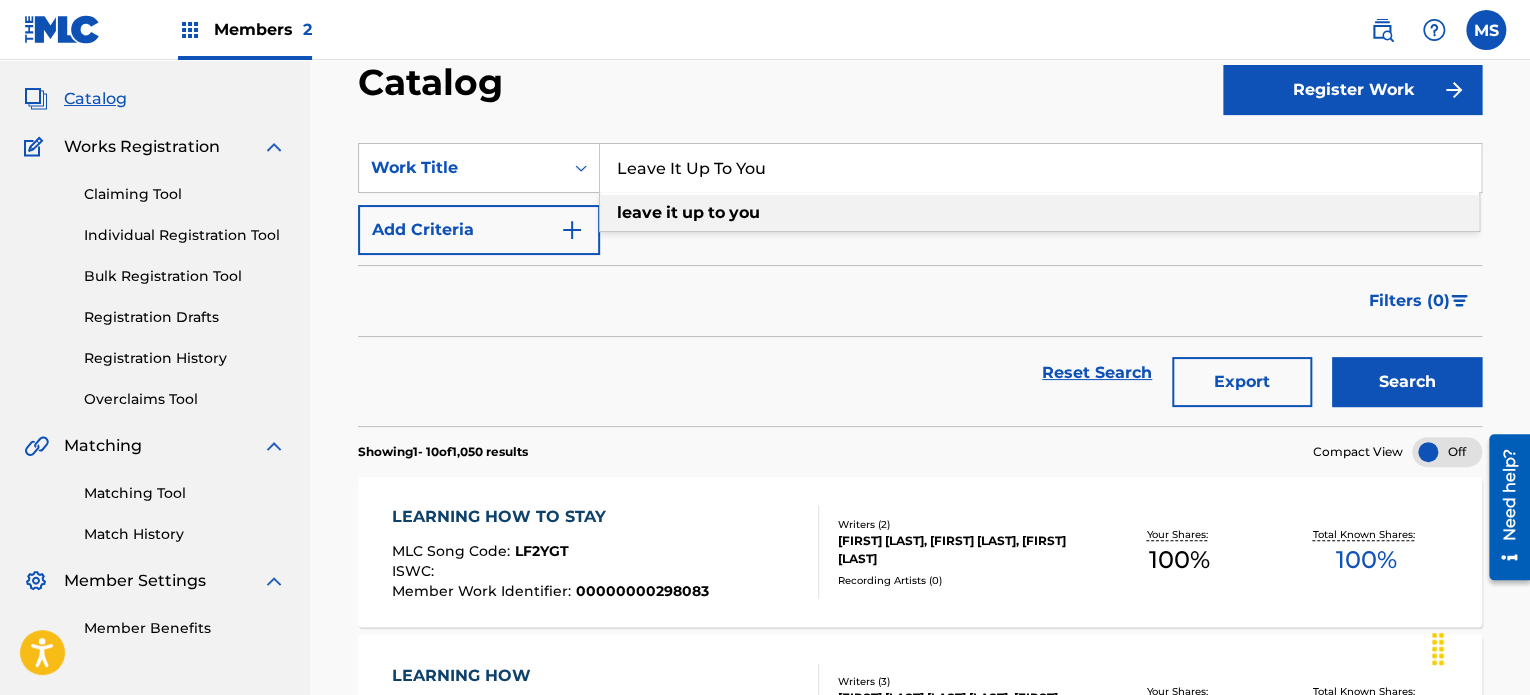click on "Search" at bounding box center [1407, 382] 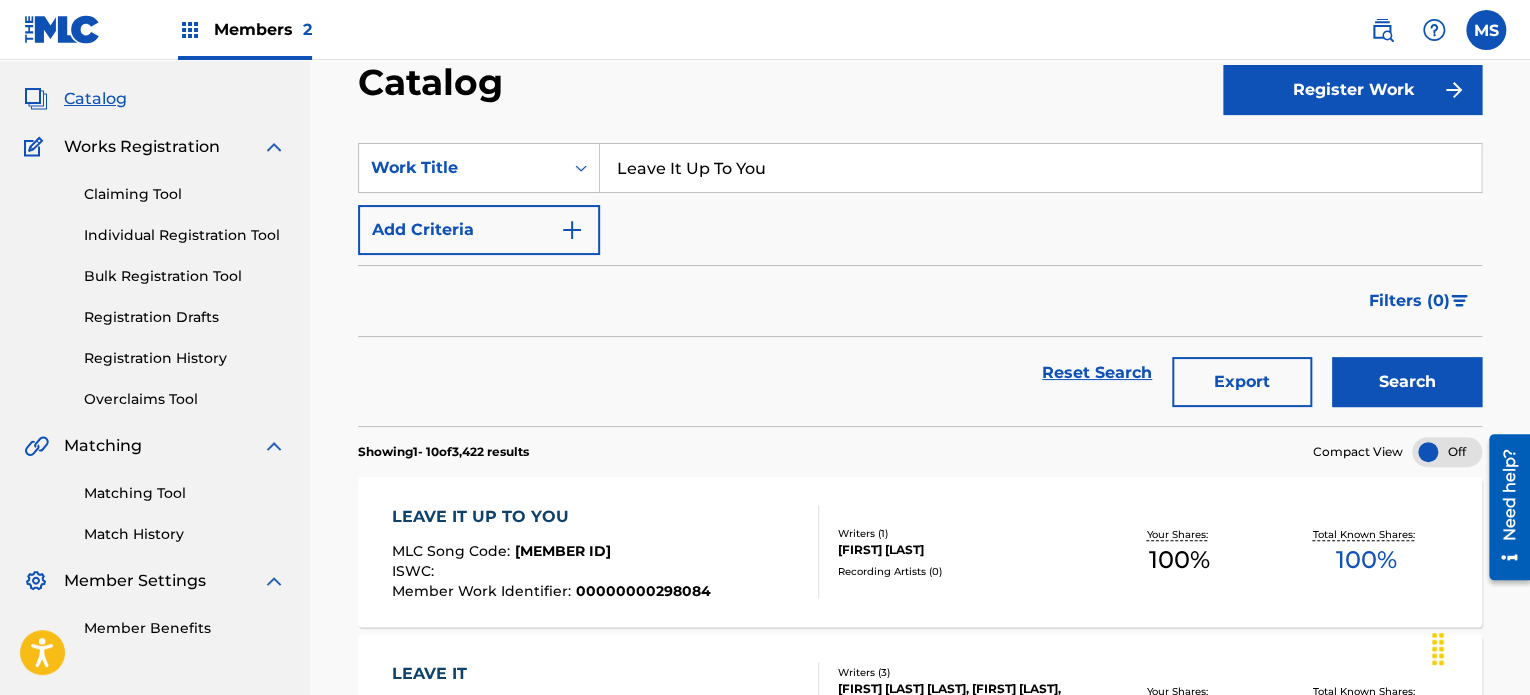 click on "Leave It Up To You" at bounding box center [1040, 168] 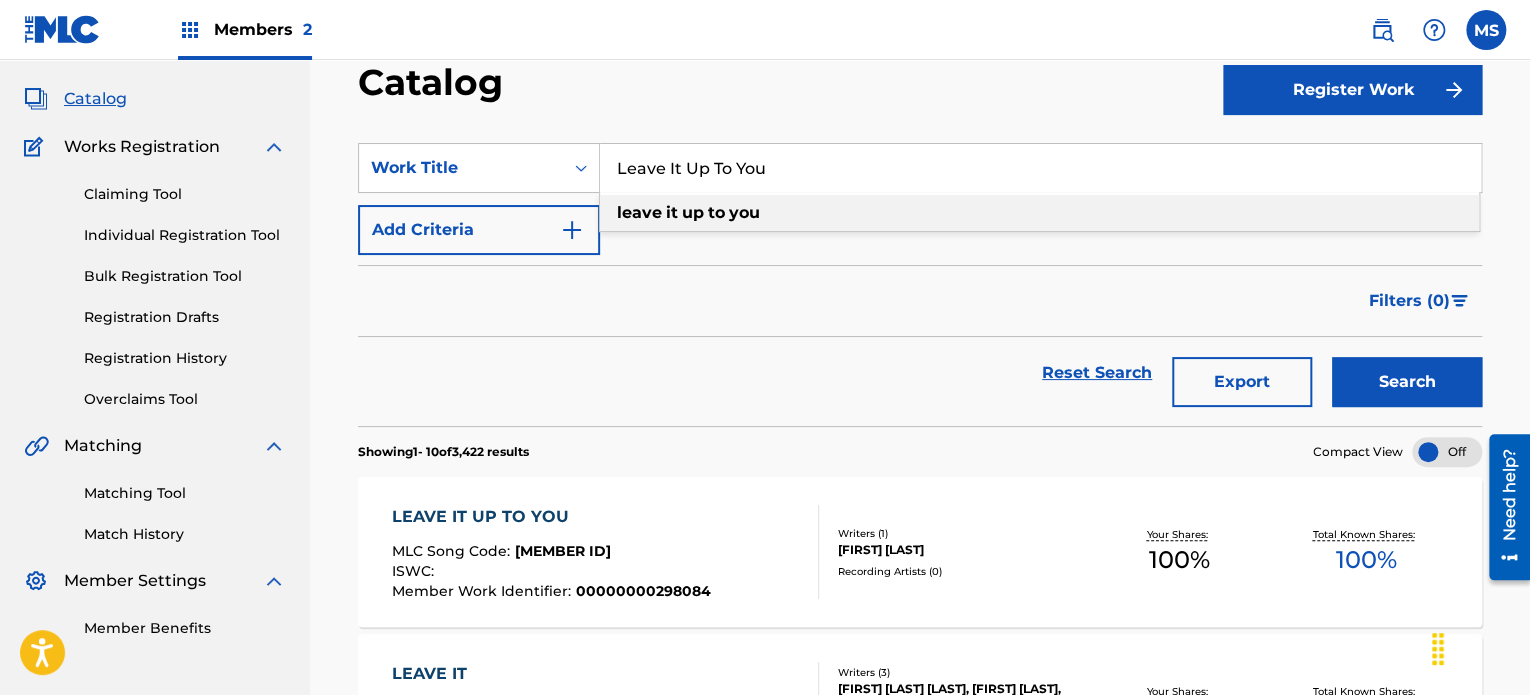 click on "Leave It Up To You" at bounding box center [1040, 168] 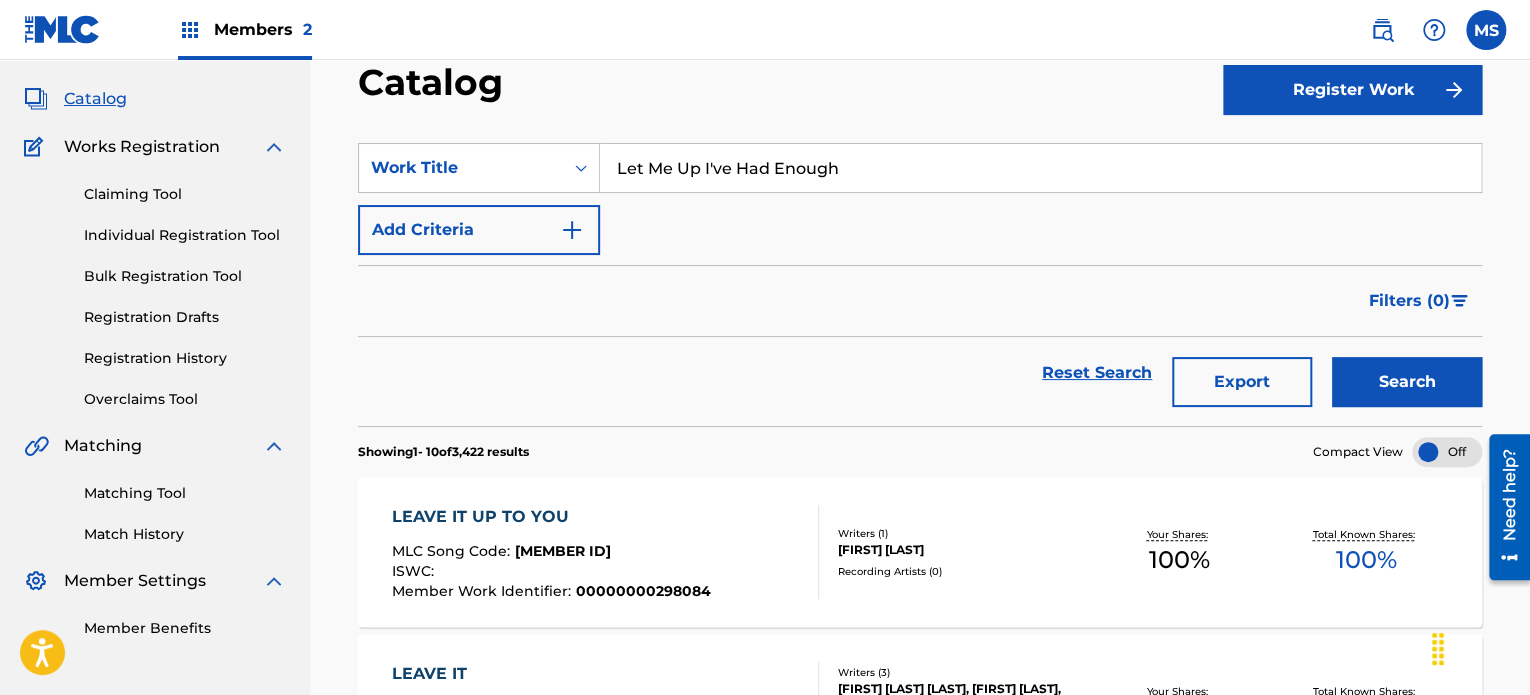 click on "Search" at bounding box center (1407, 382) 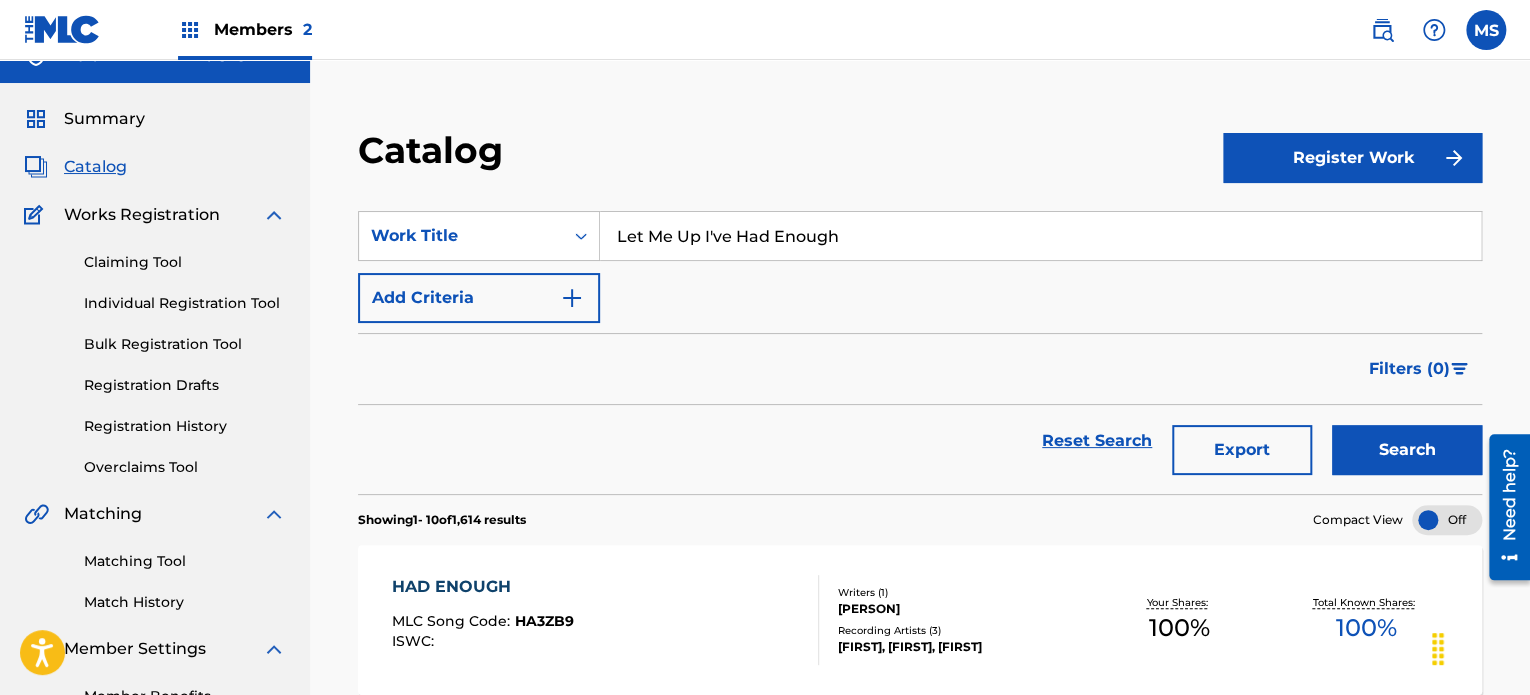 scroll, scrollTop: 0, scrollLeft: 0, axis: both 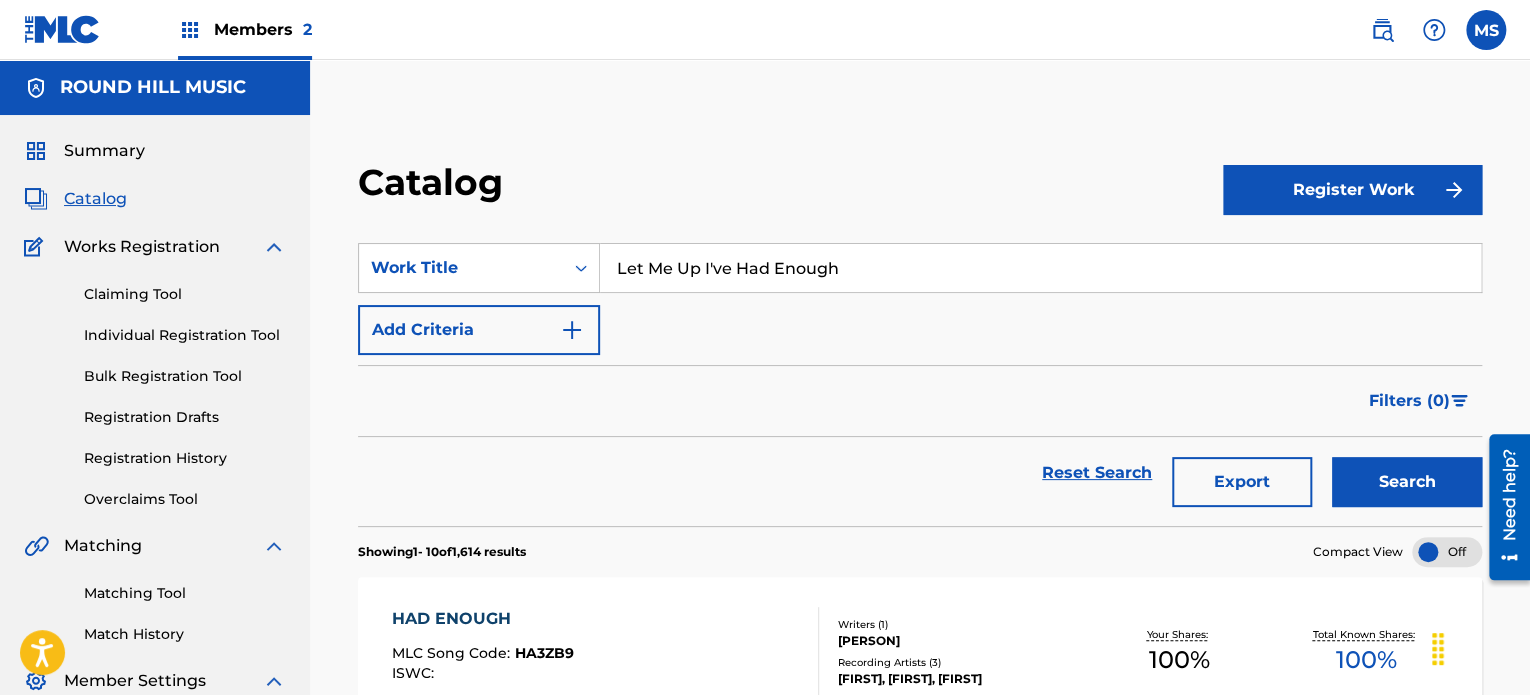 click on "Let Me Up I've Had Enough" at bounding box center [1040, 268] 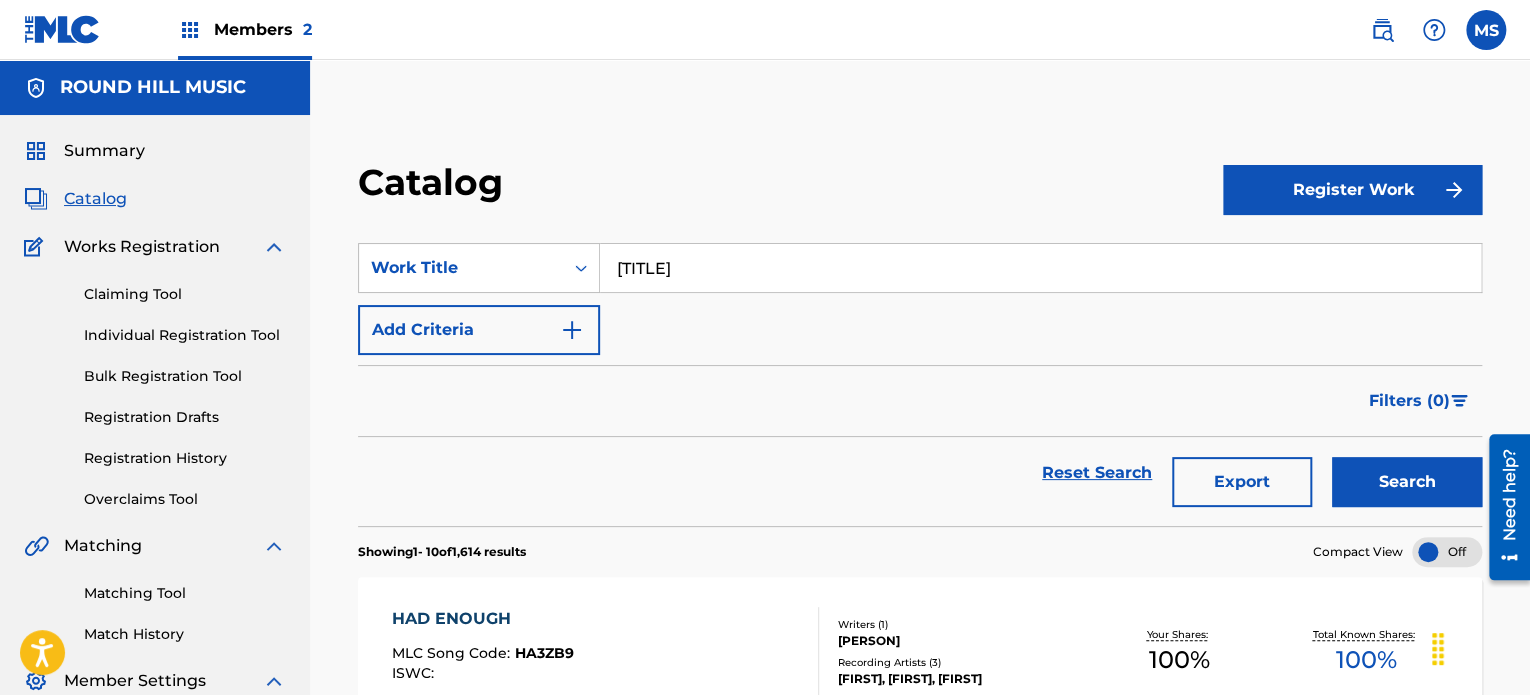 type on "[TITLE]" 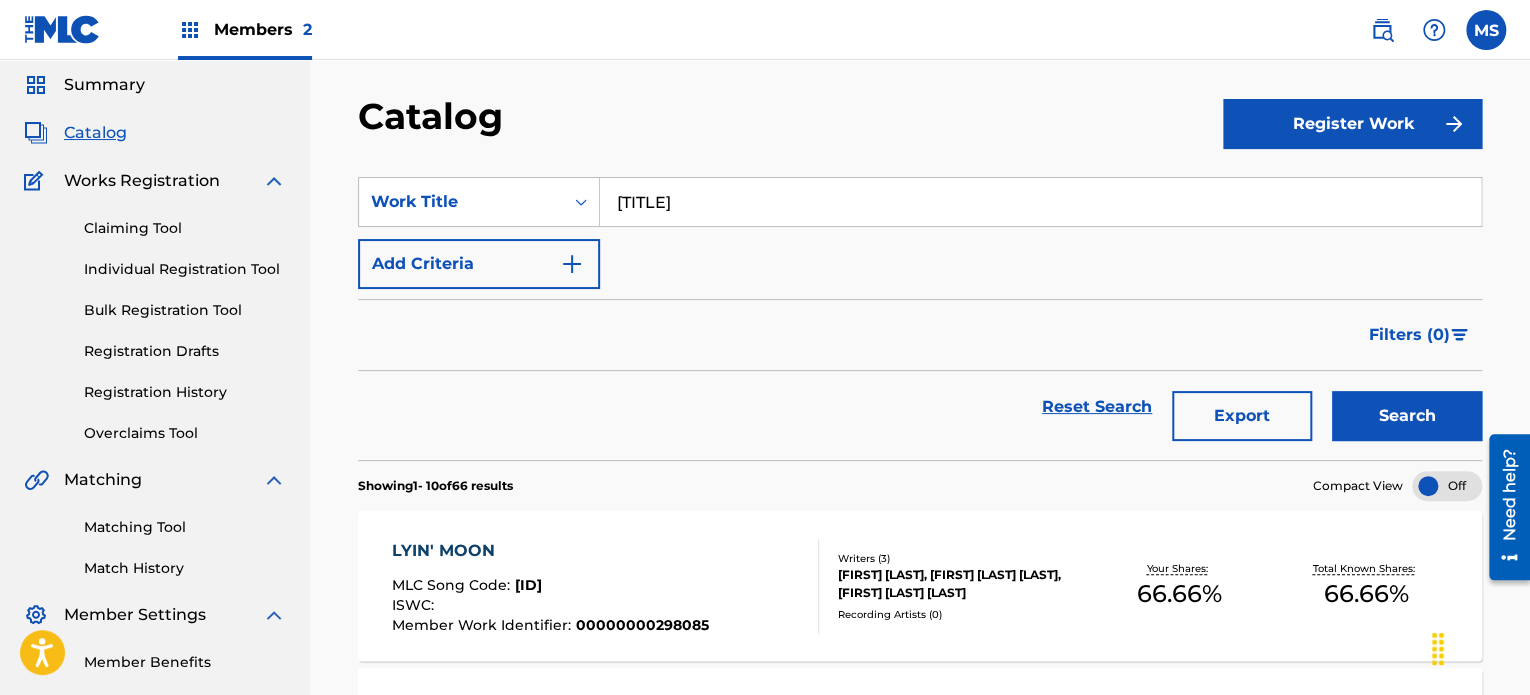 scroll, scrollTop: 100, scrollLeft: 0, axis: vertical 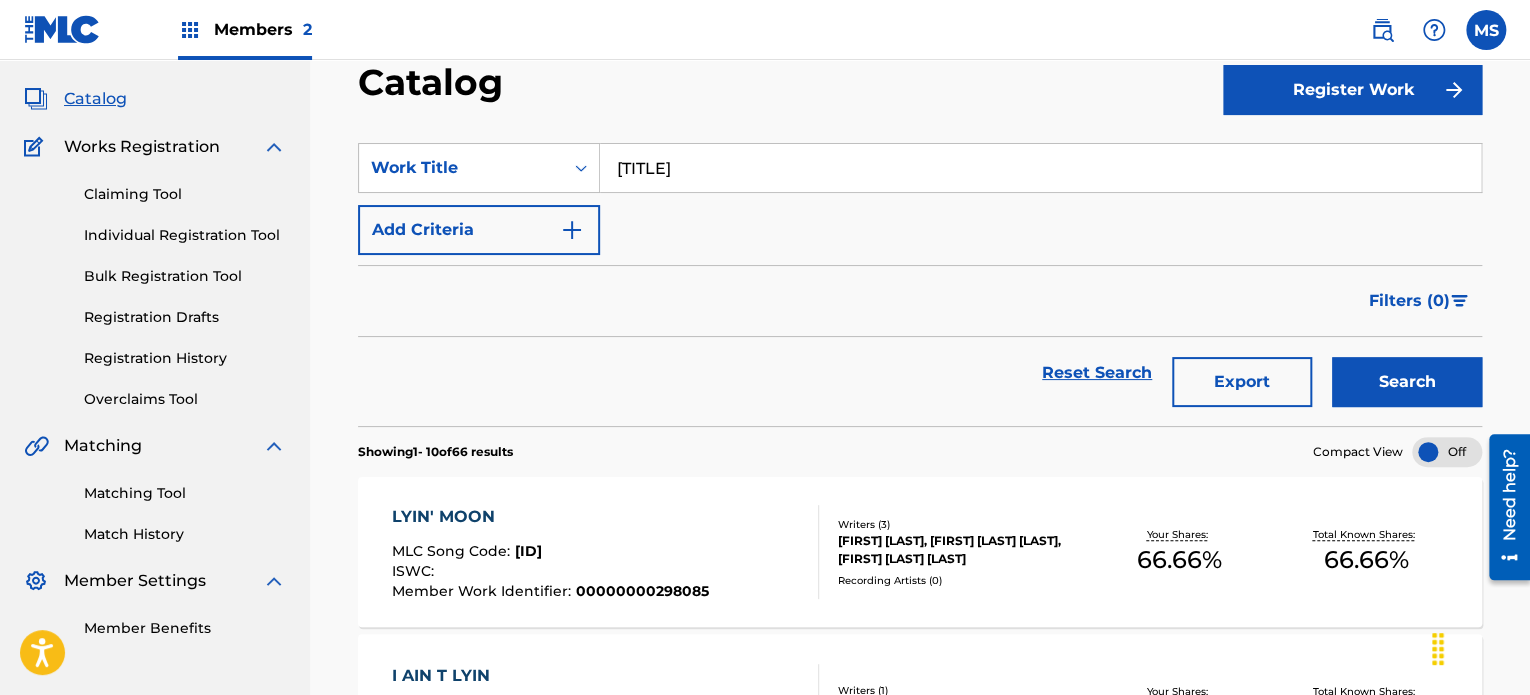 click on "[FIRST] [LAST], [FIRST] [LAST] [LAST], [FIRST] [LAST] [LAST]" at bounding box center (962, 550) 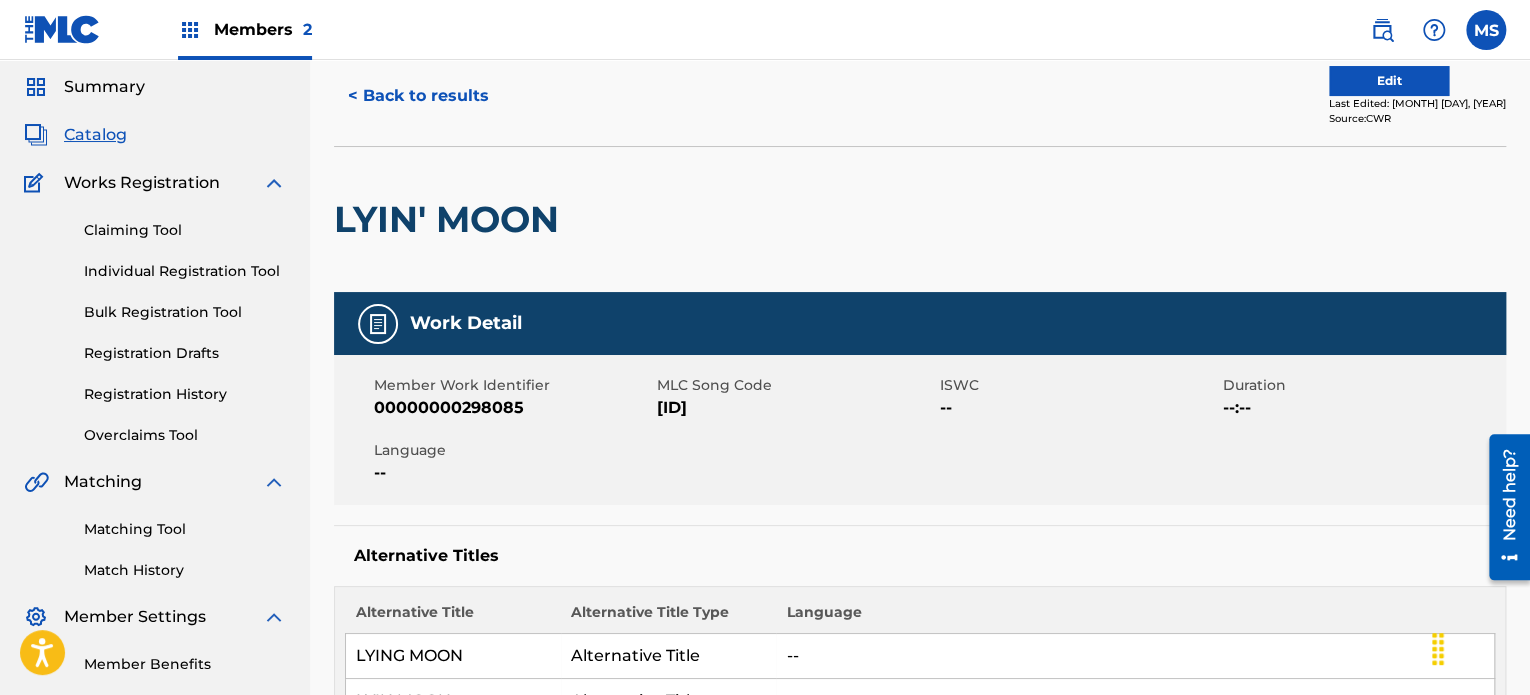 scroll, scrollTop: 0, scrollLeft: 0, axis: both 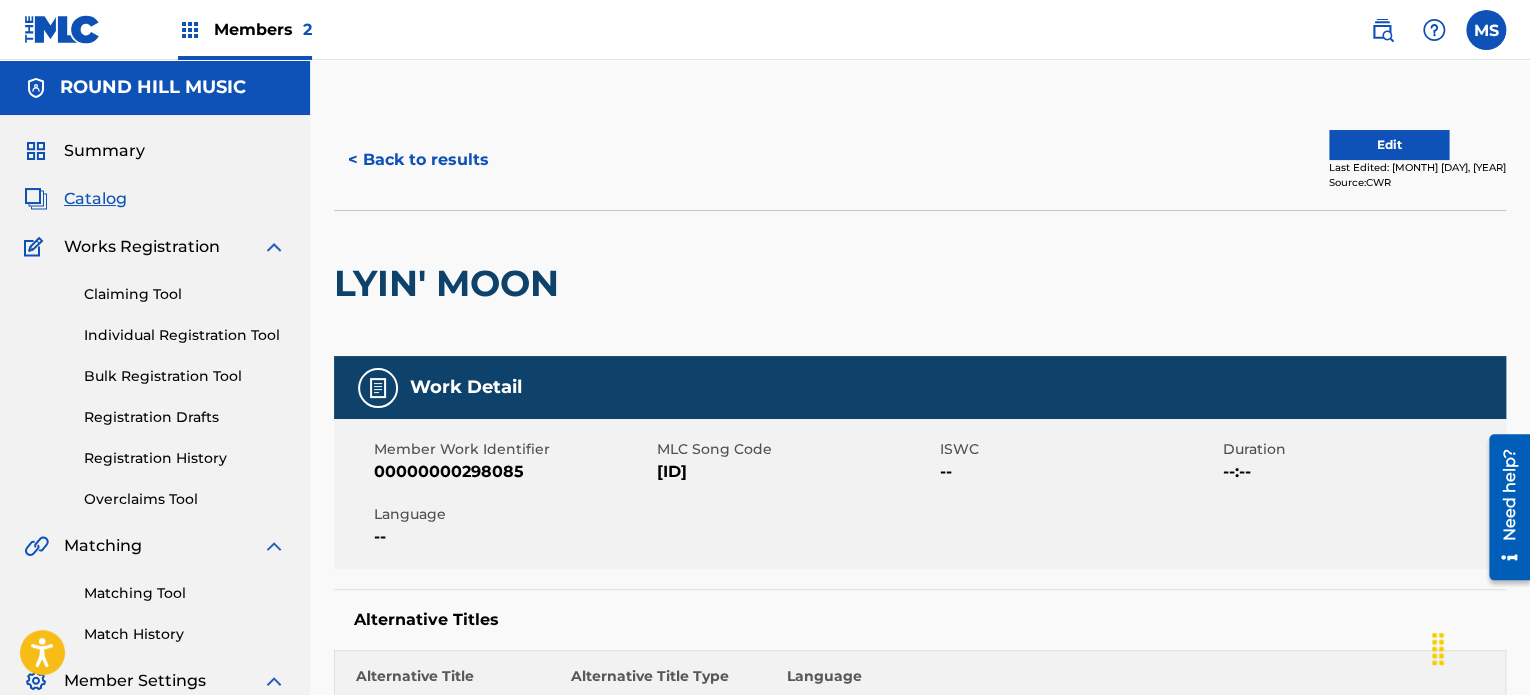 click on "< Back to results" at bounding box center [418, 160] 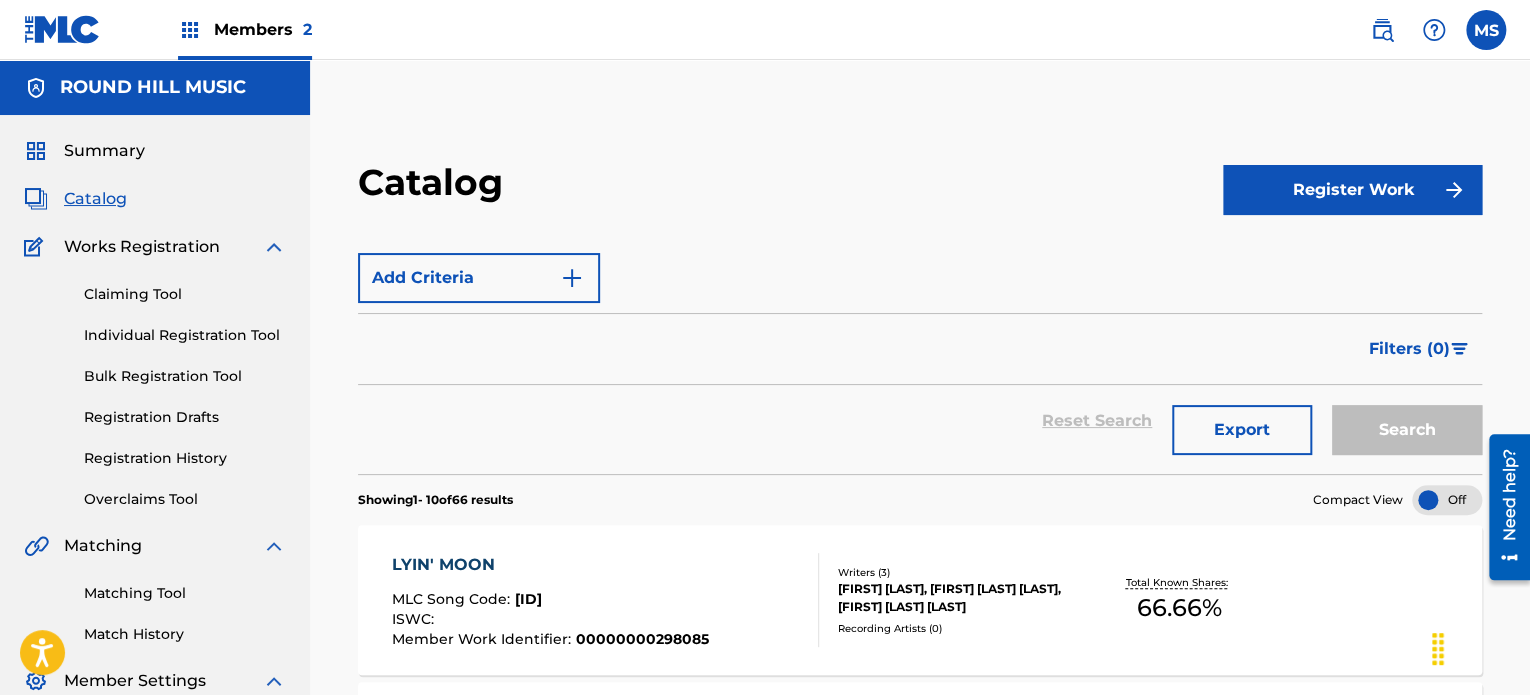 scroll, scrollTop: 100, scrollLeft: 0, axis: vertical 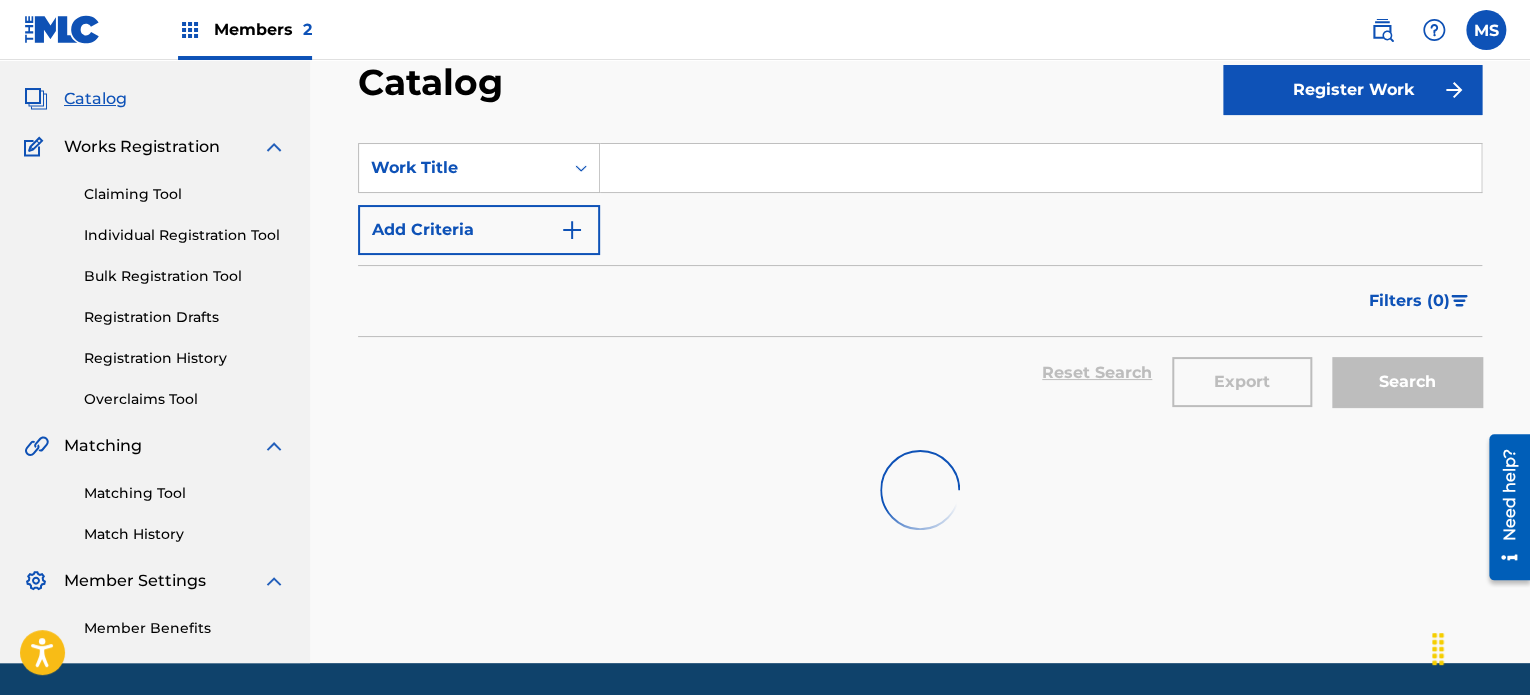 click at bounding box center (1040, 168) 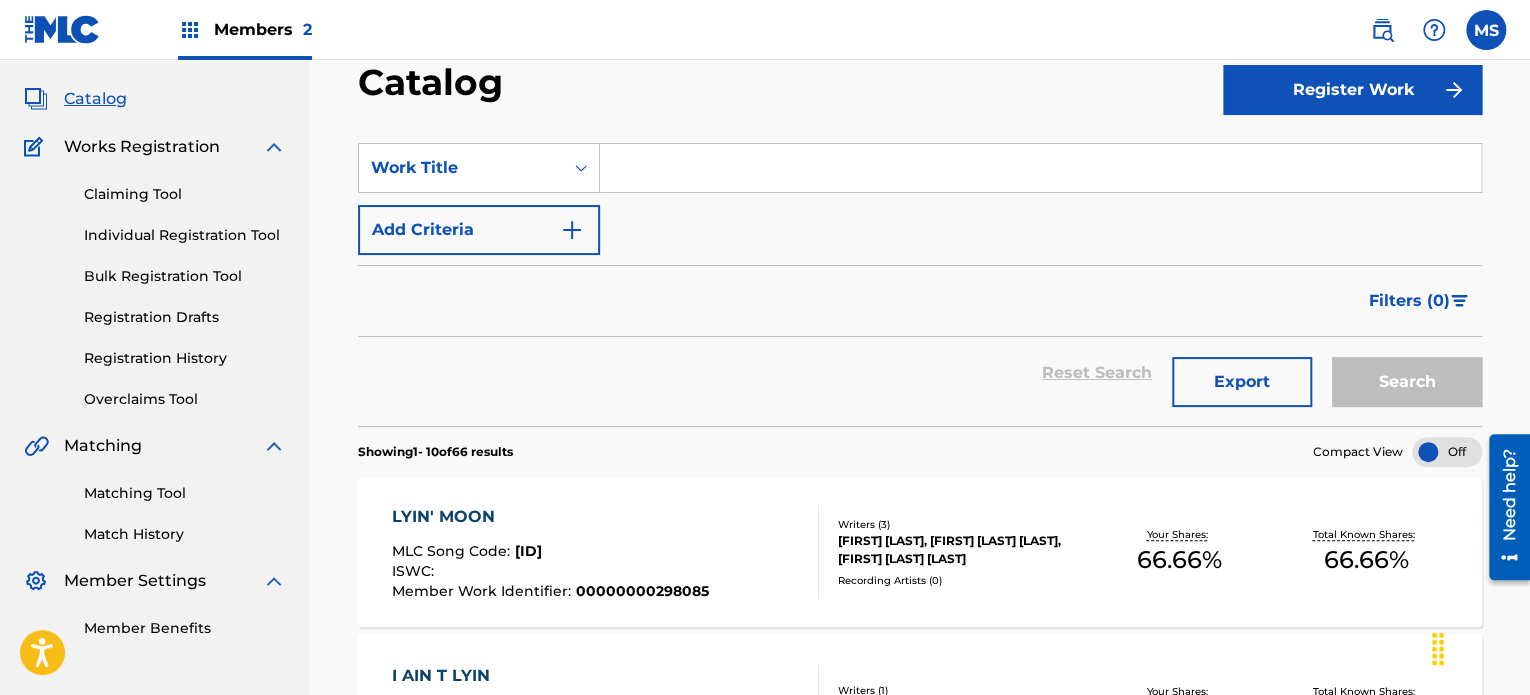 paste on "Make A Liar Out Of Me" 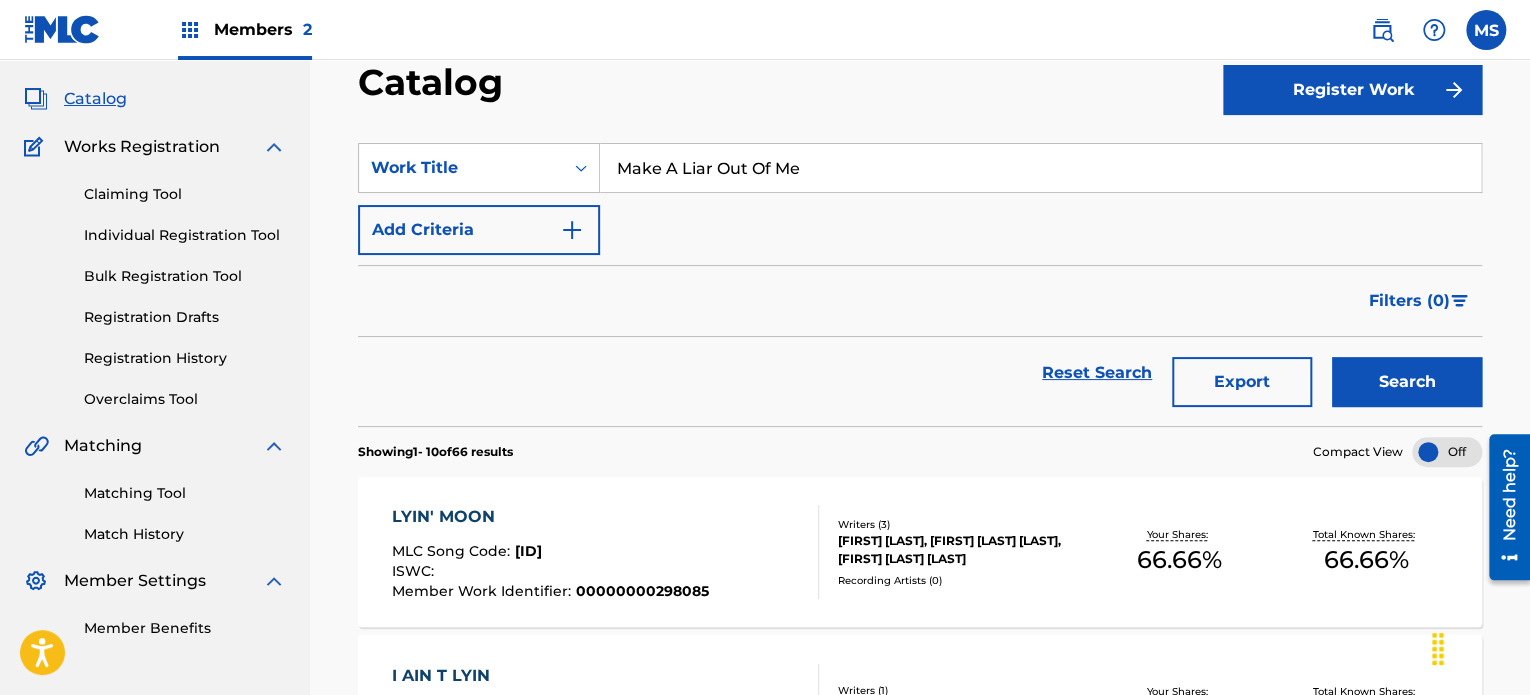 type on "Make A Liar Out Of Me" 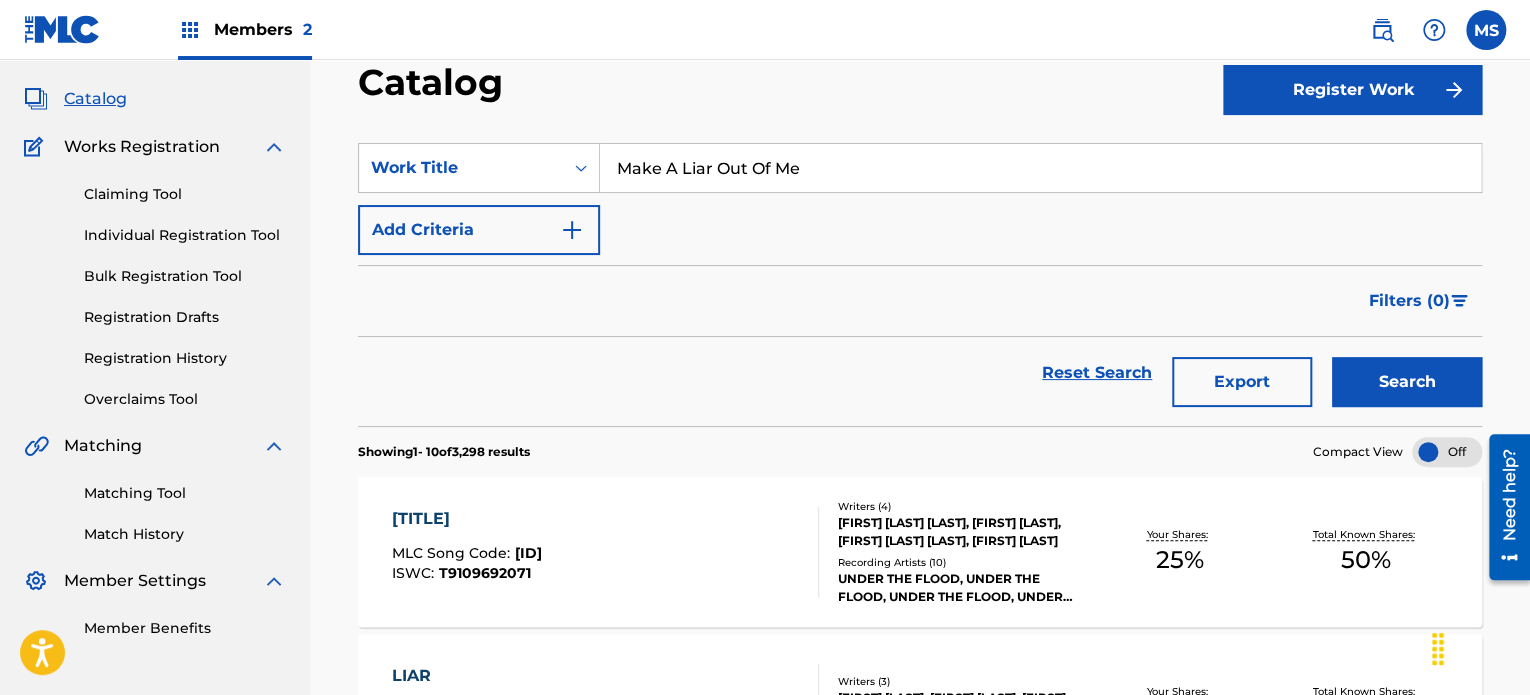 click on "[TITLE] Song Code : [CODE] ISWC : [MEMBER ID]" at bounding box center (605, 552) 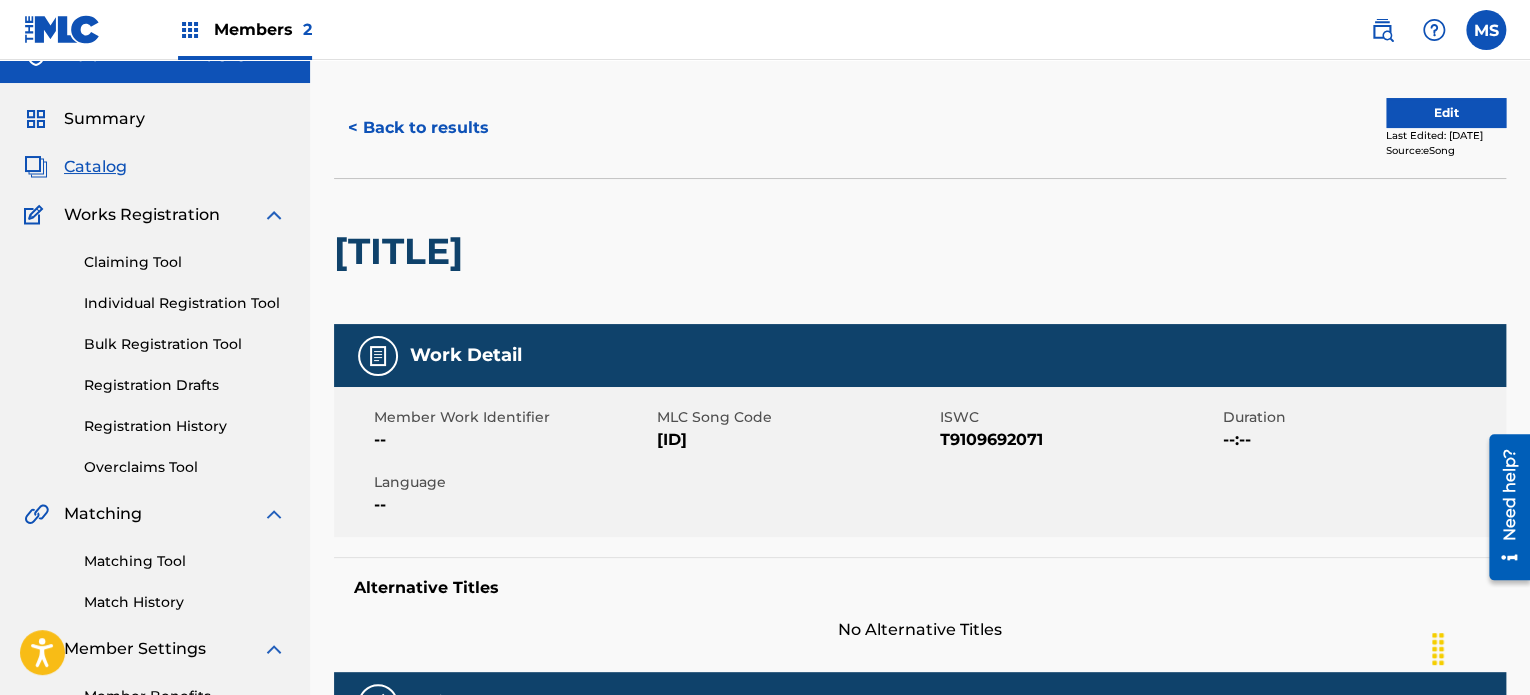 scroll, scrollTop: 0, scrollLeft: 0, axis: both 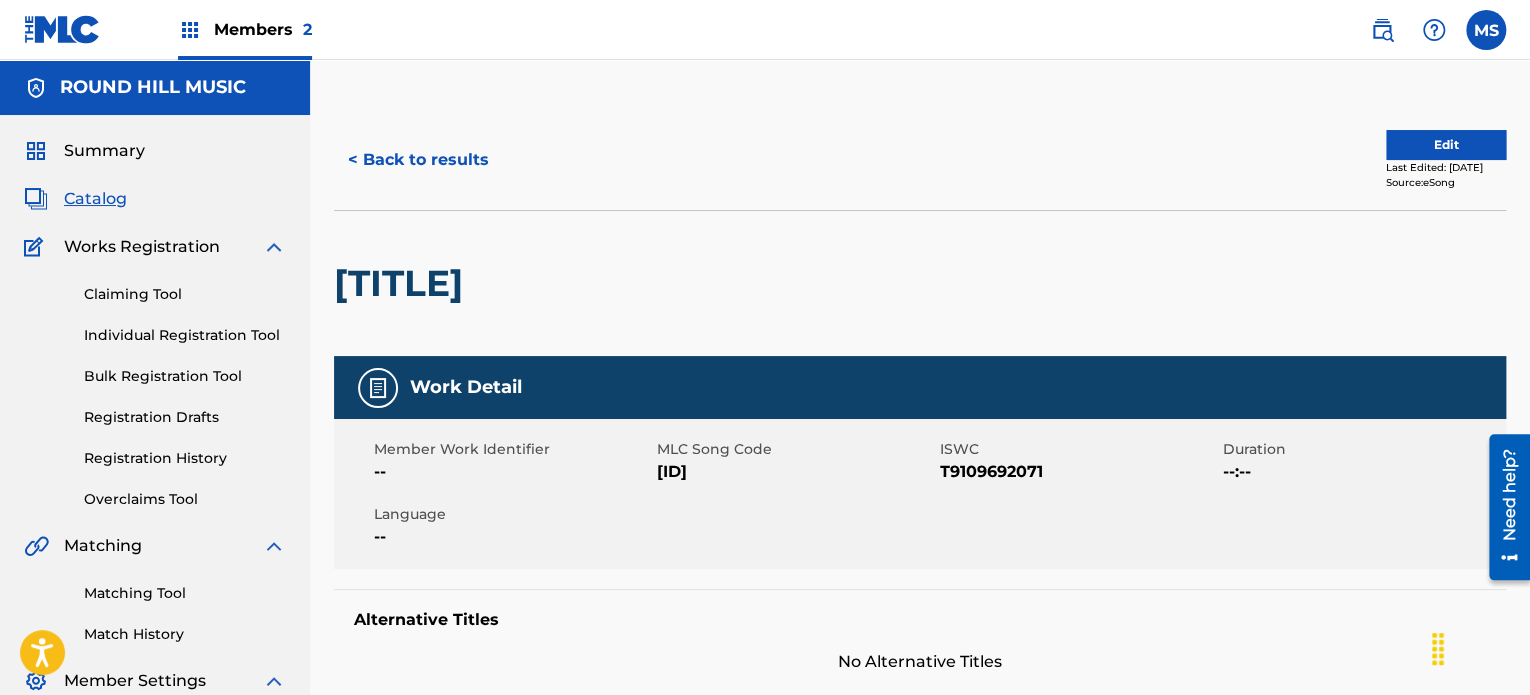 click on "< Back to results" at bounding box center [418, 160] 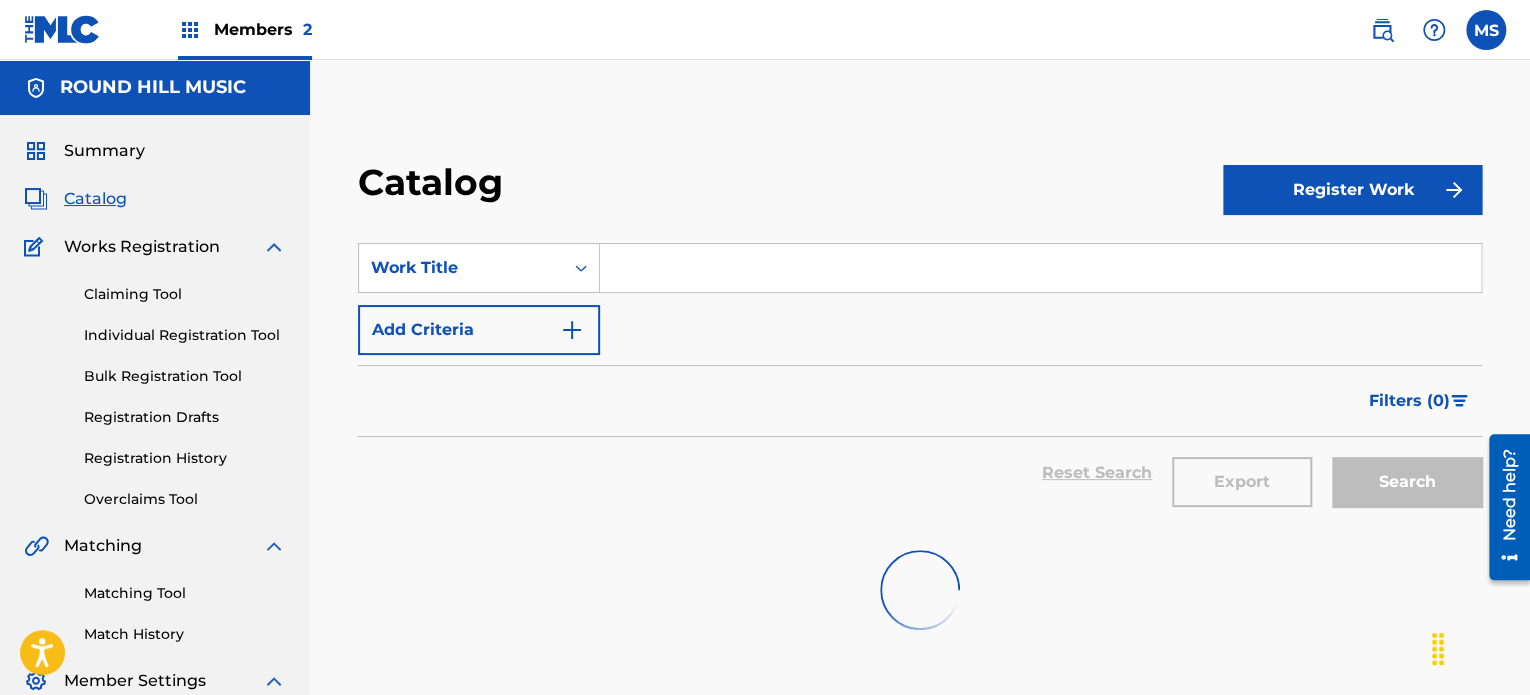 scroll, scrollTop: 100, scrollLeft: 0, axis: vertical 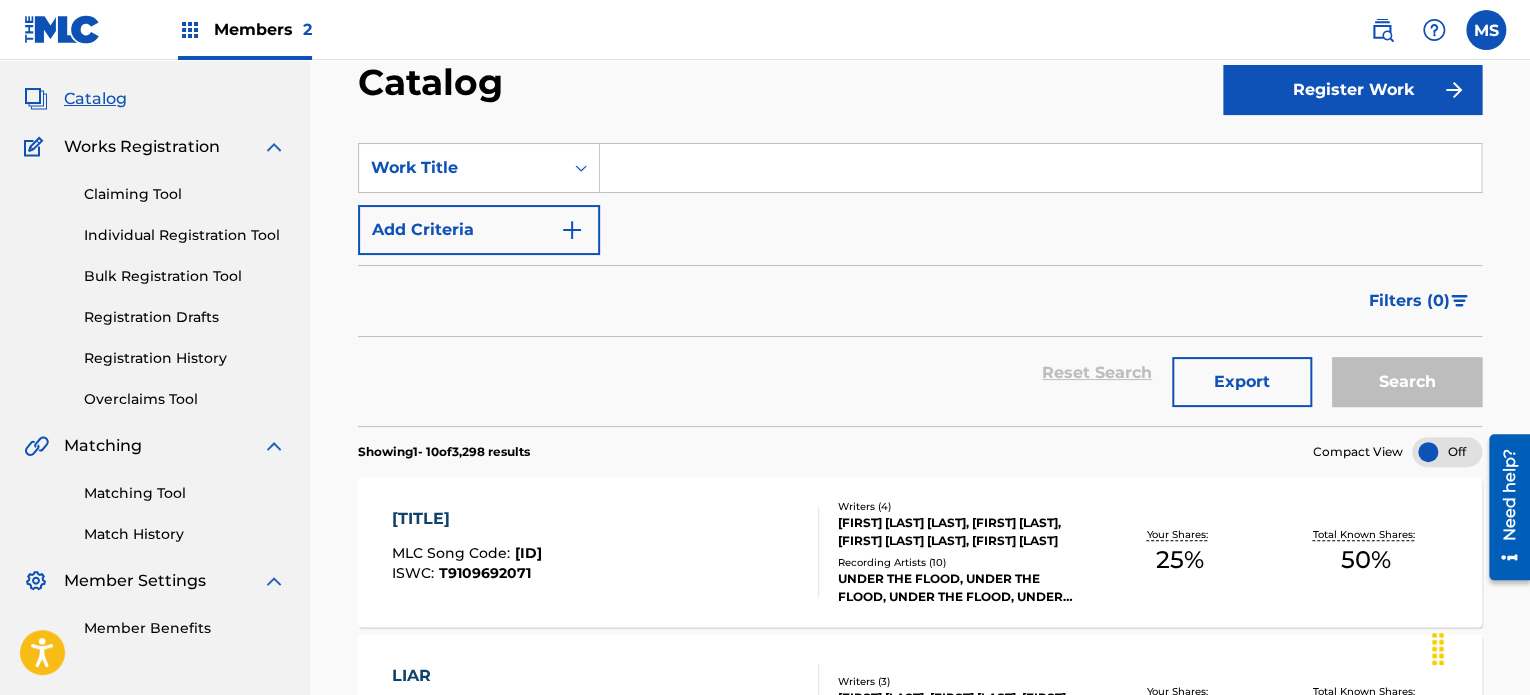 click at bounding box center [1040, 168] 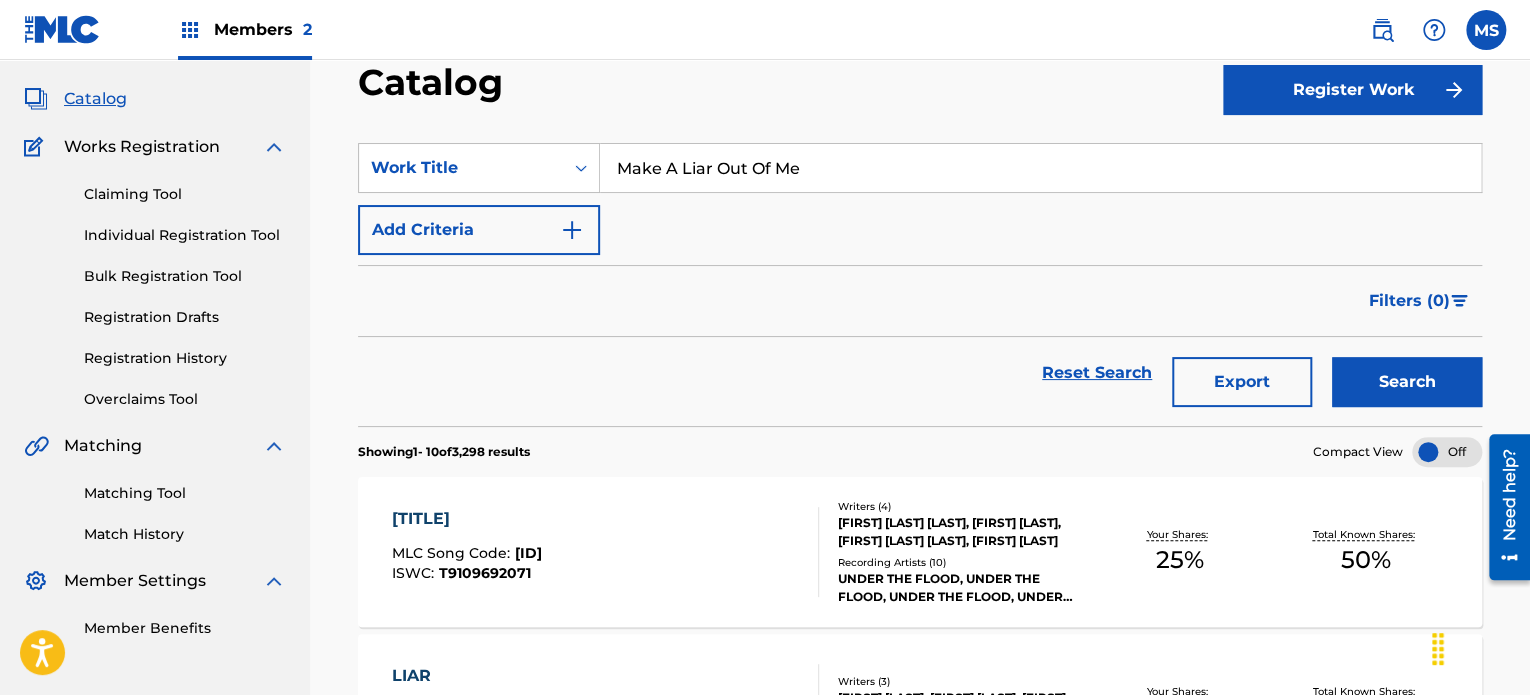 type on "Make A Liar Out Of Me" 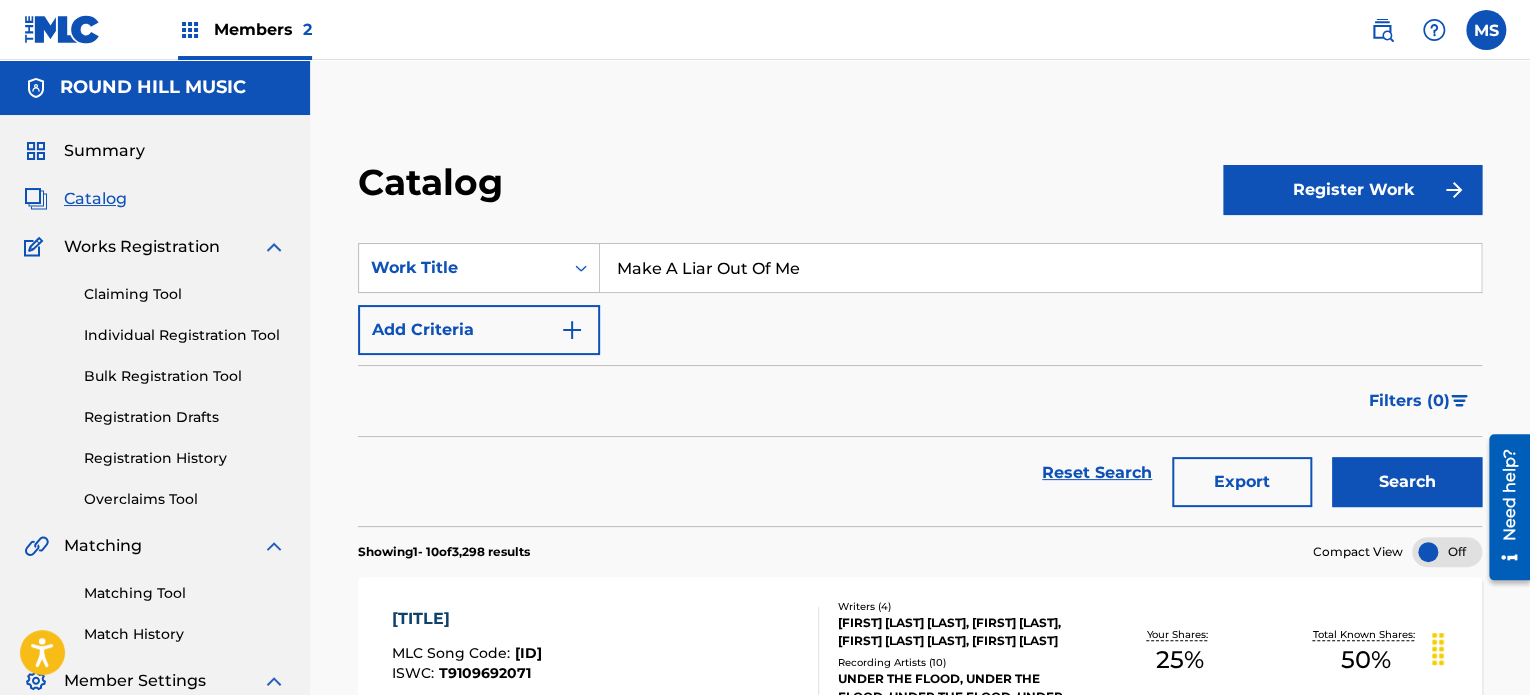 click on "Register Work" at bounding box center [1352, 190] 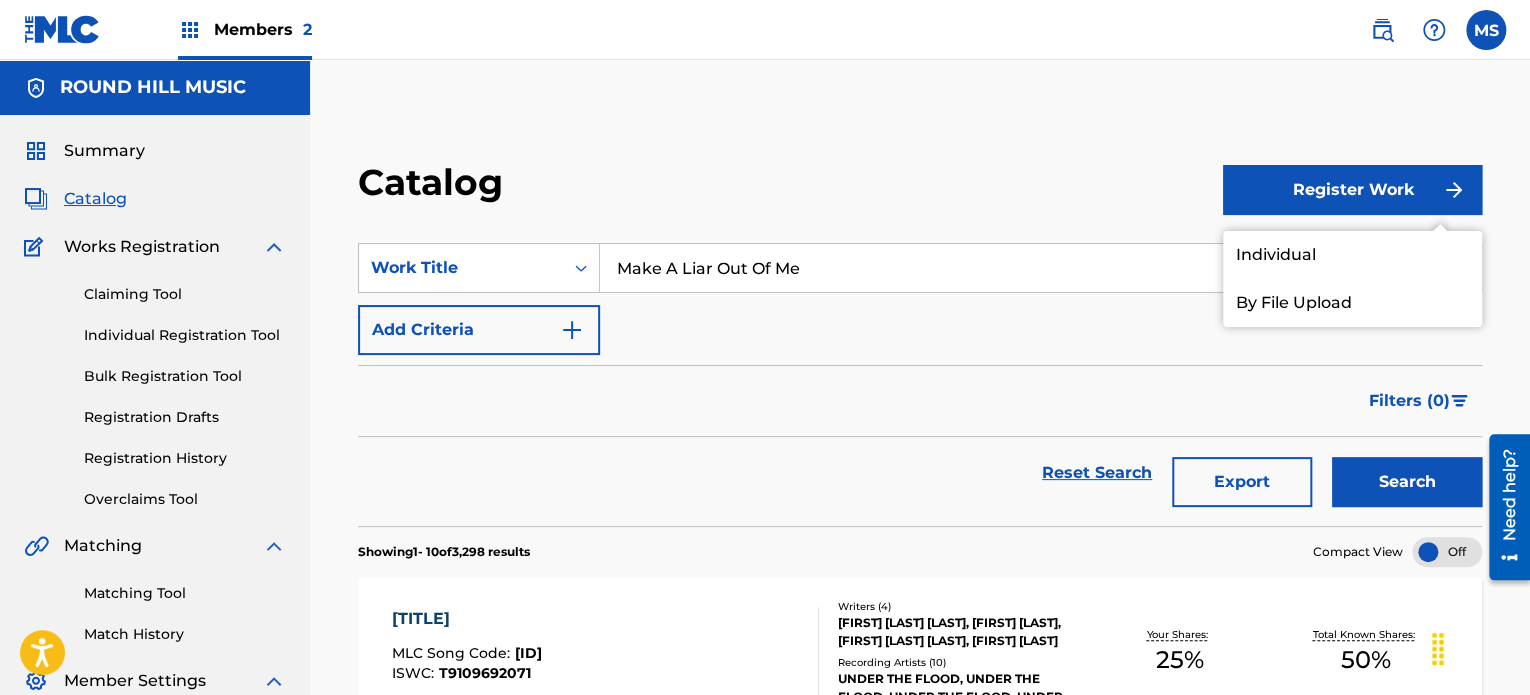 click on "Individual" at bounding box center [1352, 255] 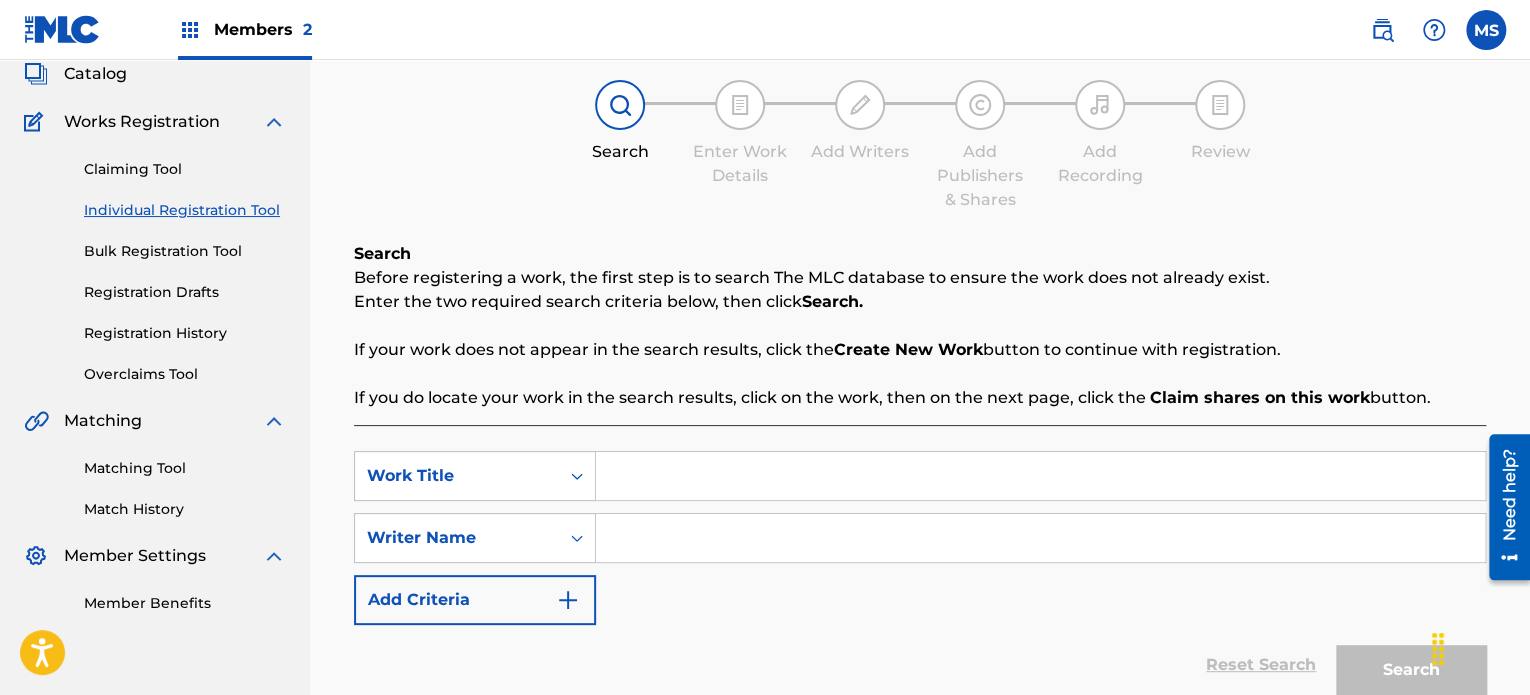 scroll, scrollTop: 300, scrollLeft: 0, axis: vertical 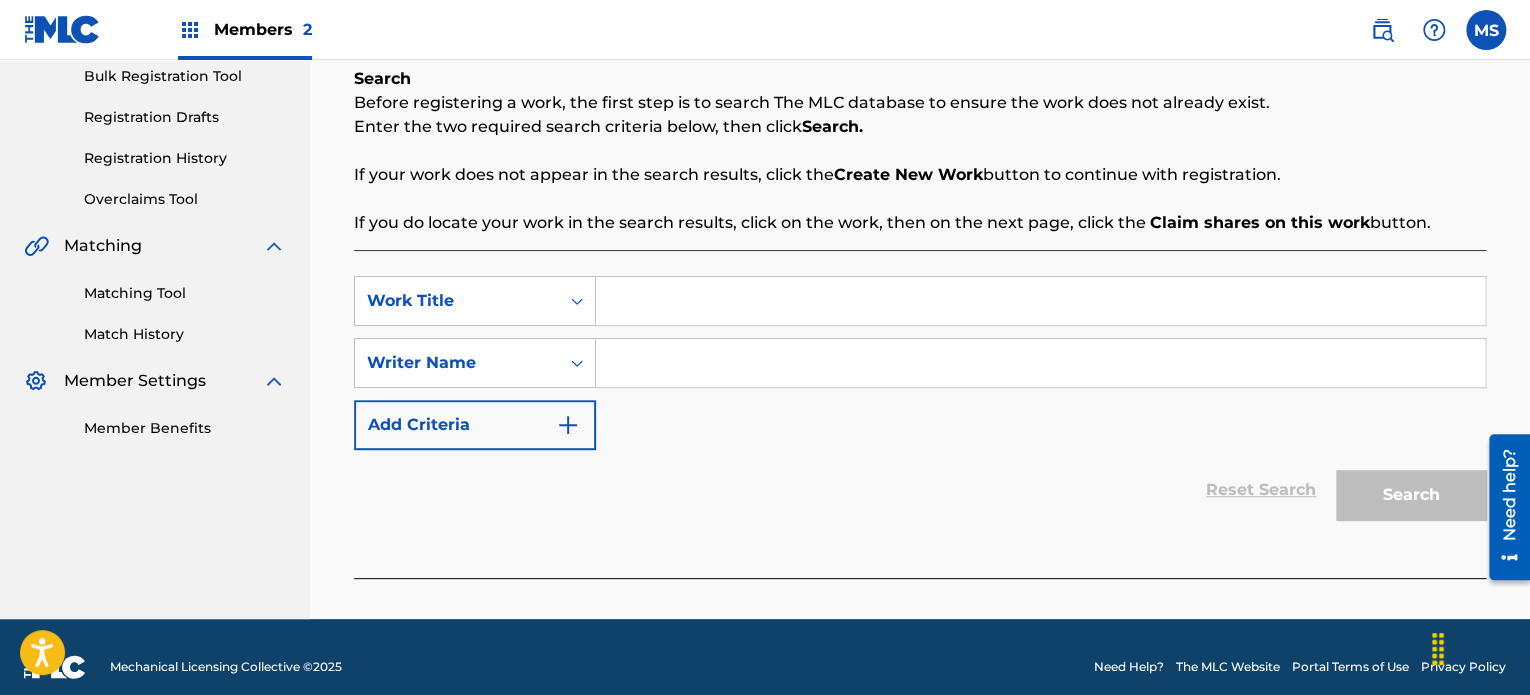 click at bounding box center (1040, 301) 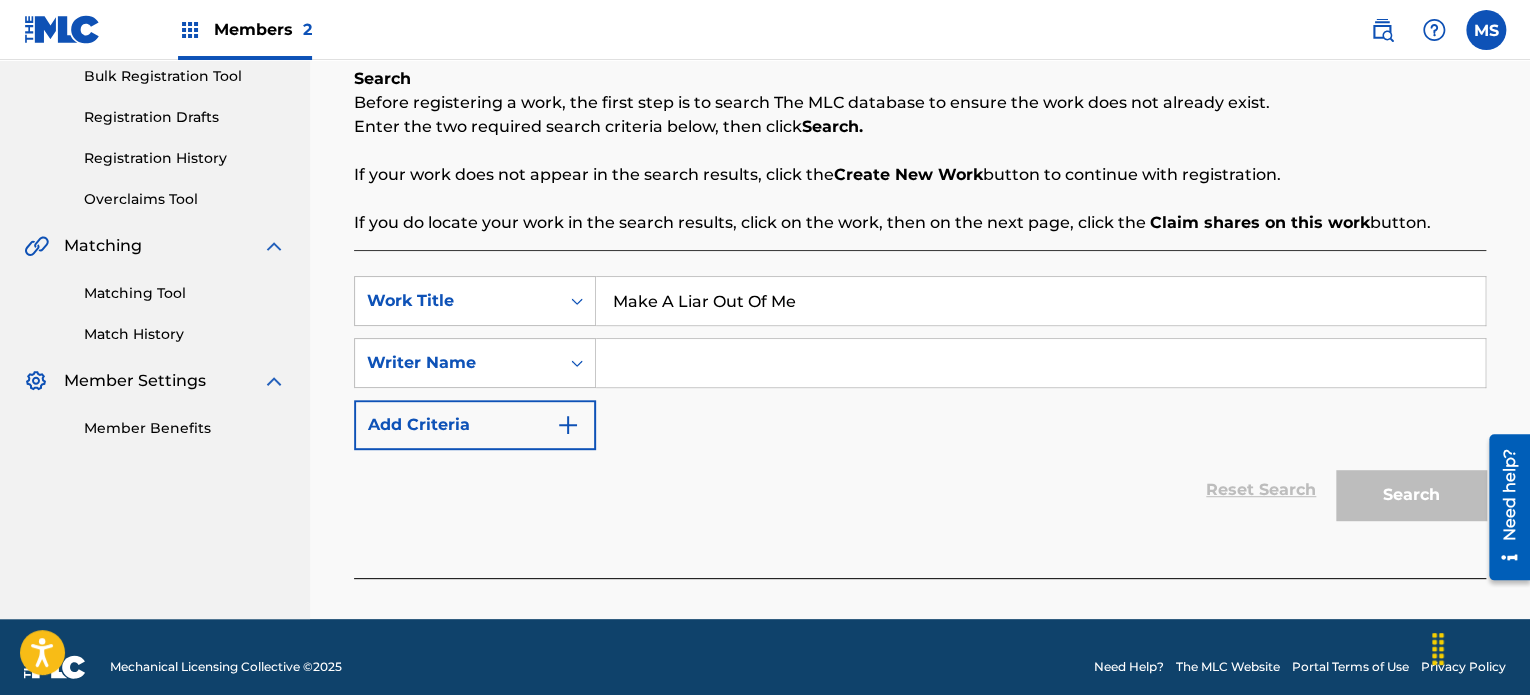 type on "Make A Liar Out Of Me" 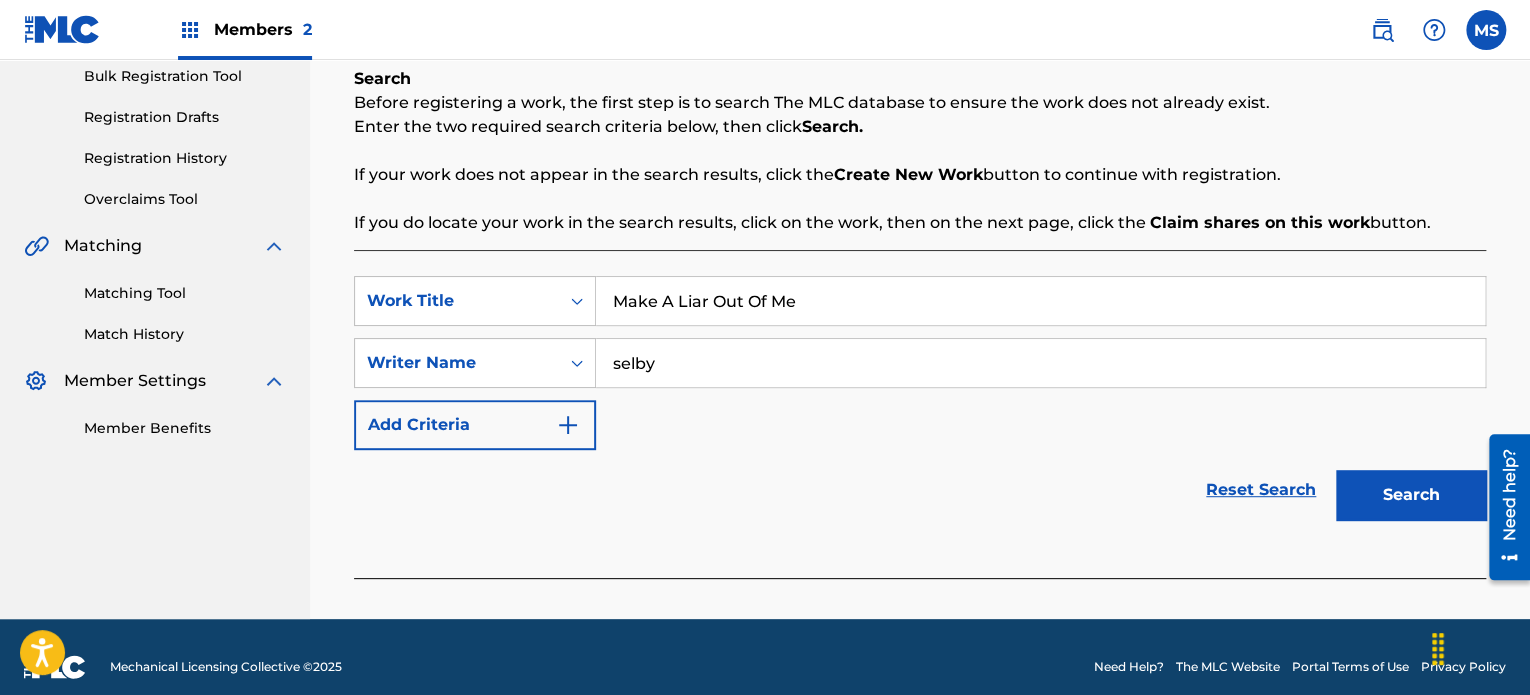 type on "selby" 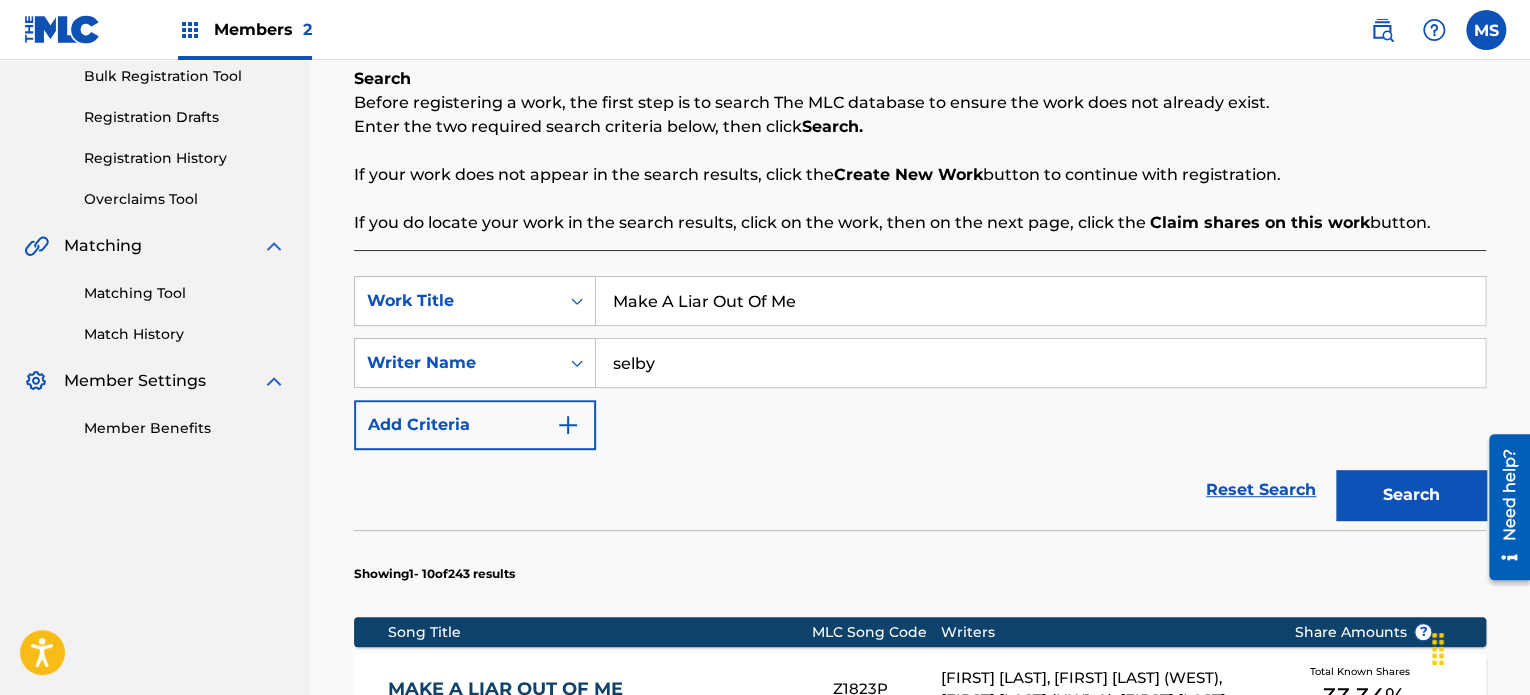 scroll, scrollTop: 600, scrollLeft: 0, axis: vertical 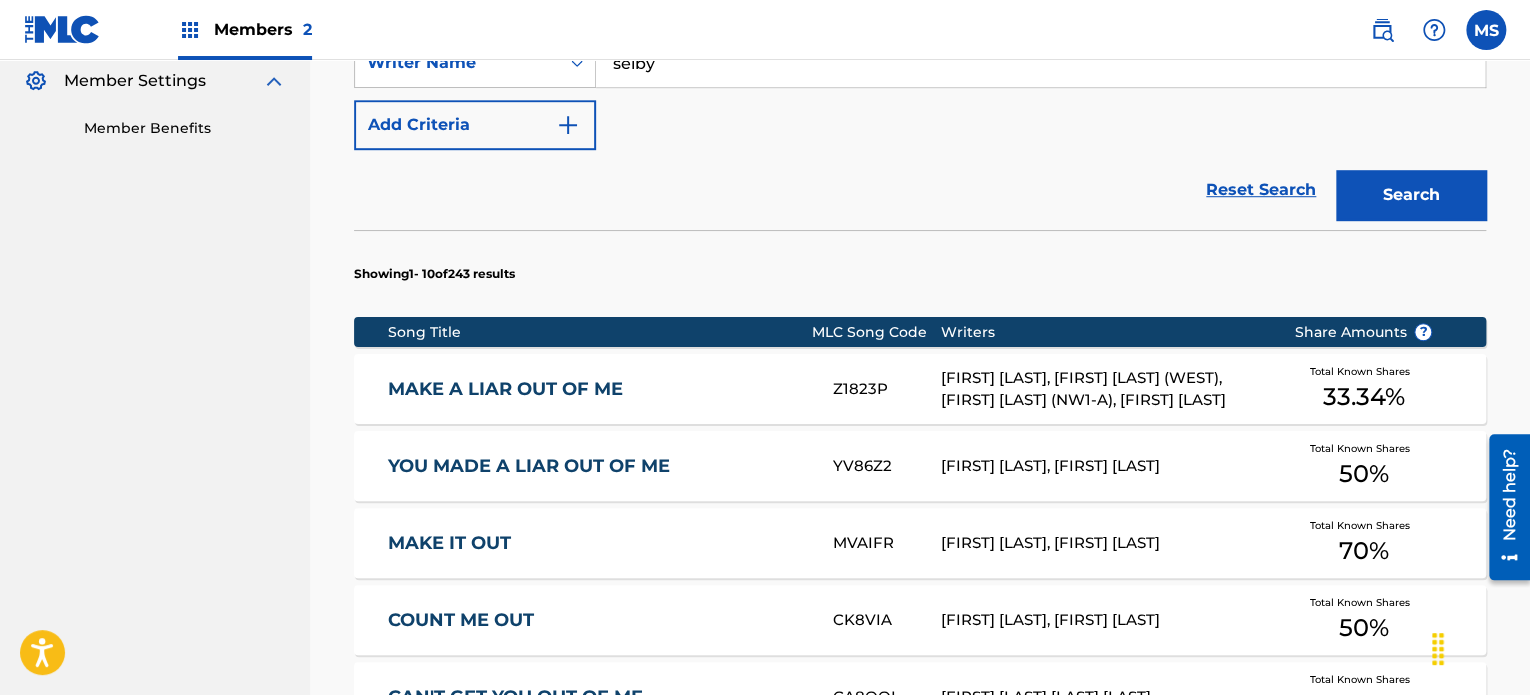 click on "YOU MADE A LIAR OUT OF ME" at bounding box center [597, 466] 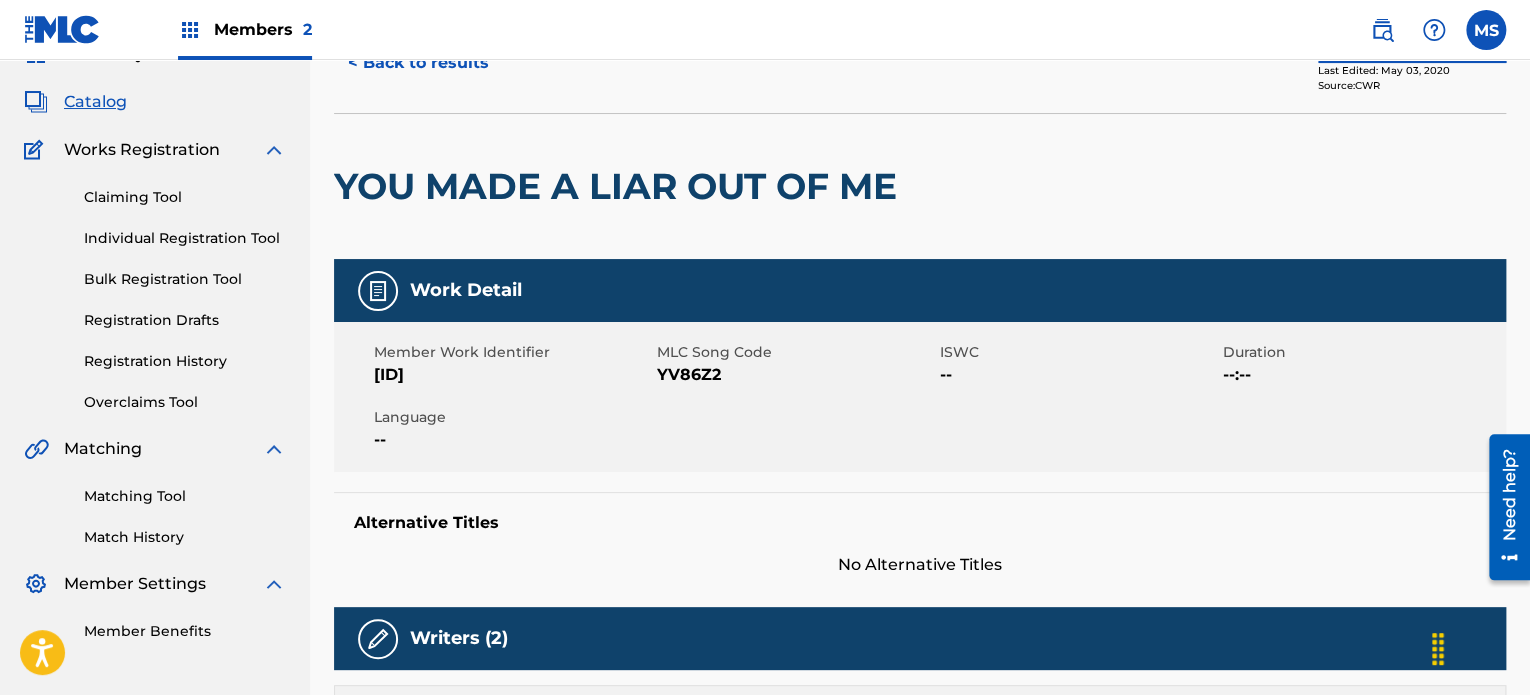 scroll, scrollTop: 0, scrollLeft: 0, axis: both 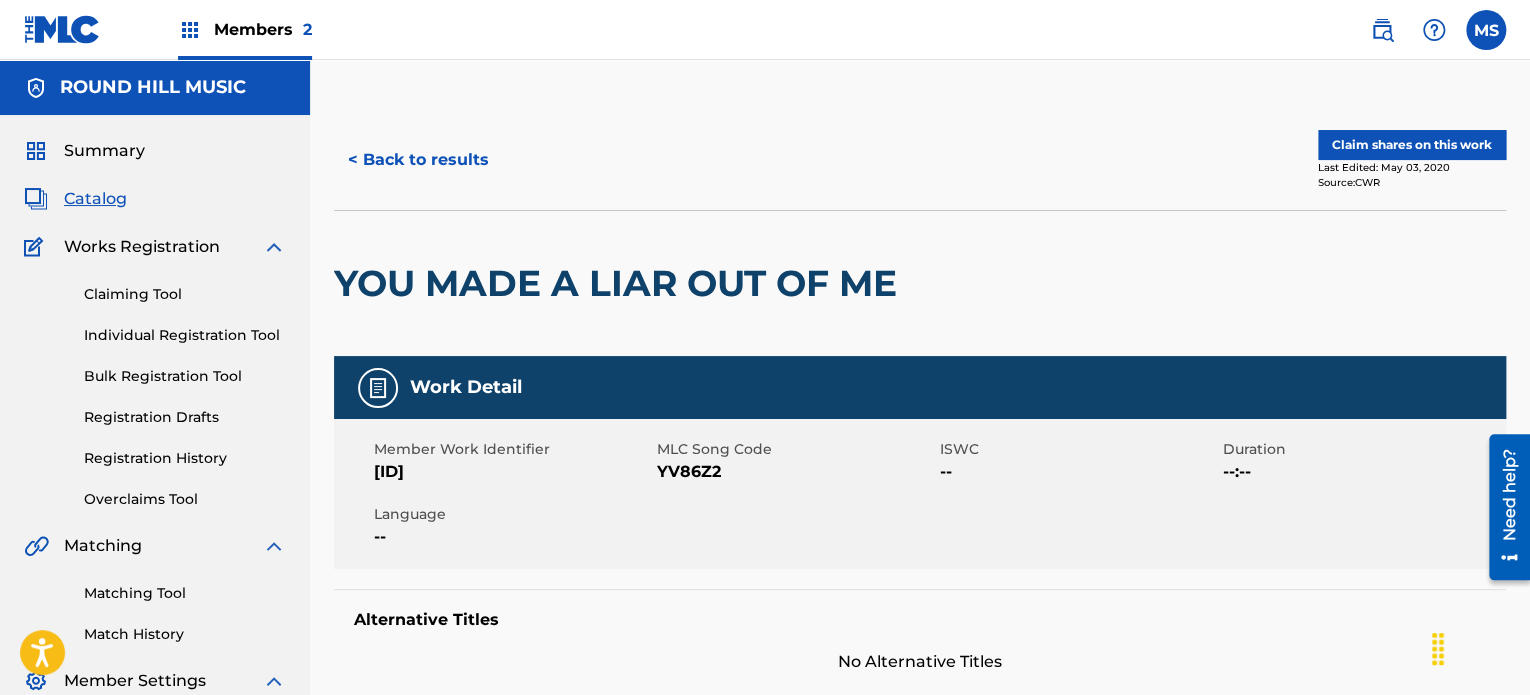 click on "Claim shares on this work" at bounding box center [1412, 145] 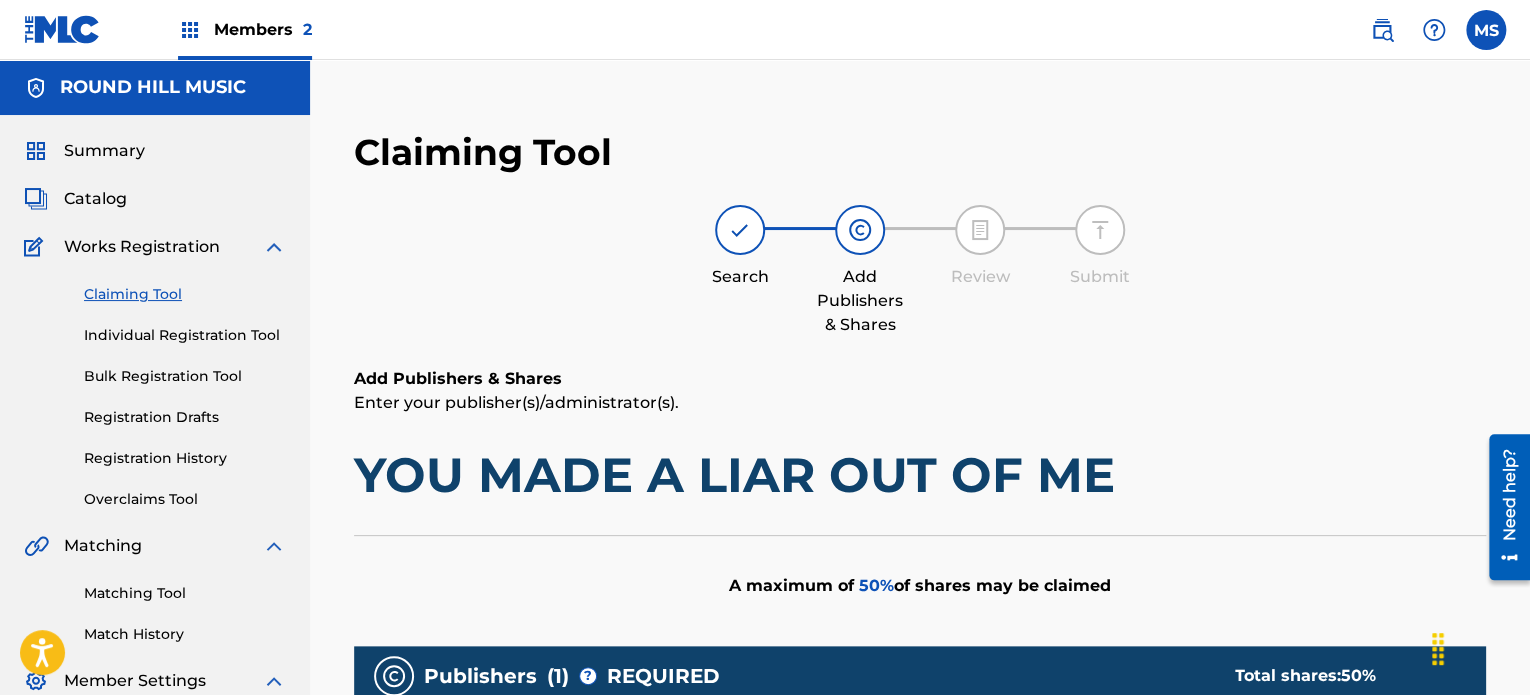scroll, scrollTop: 500, scrollLeft: 0, axis: vertical 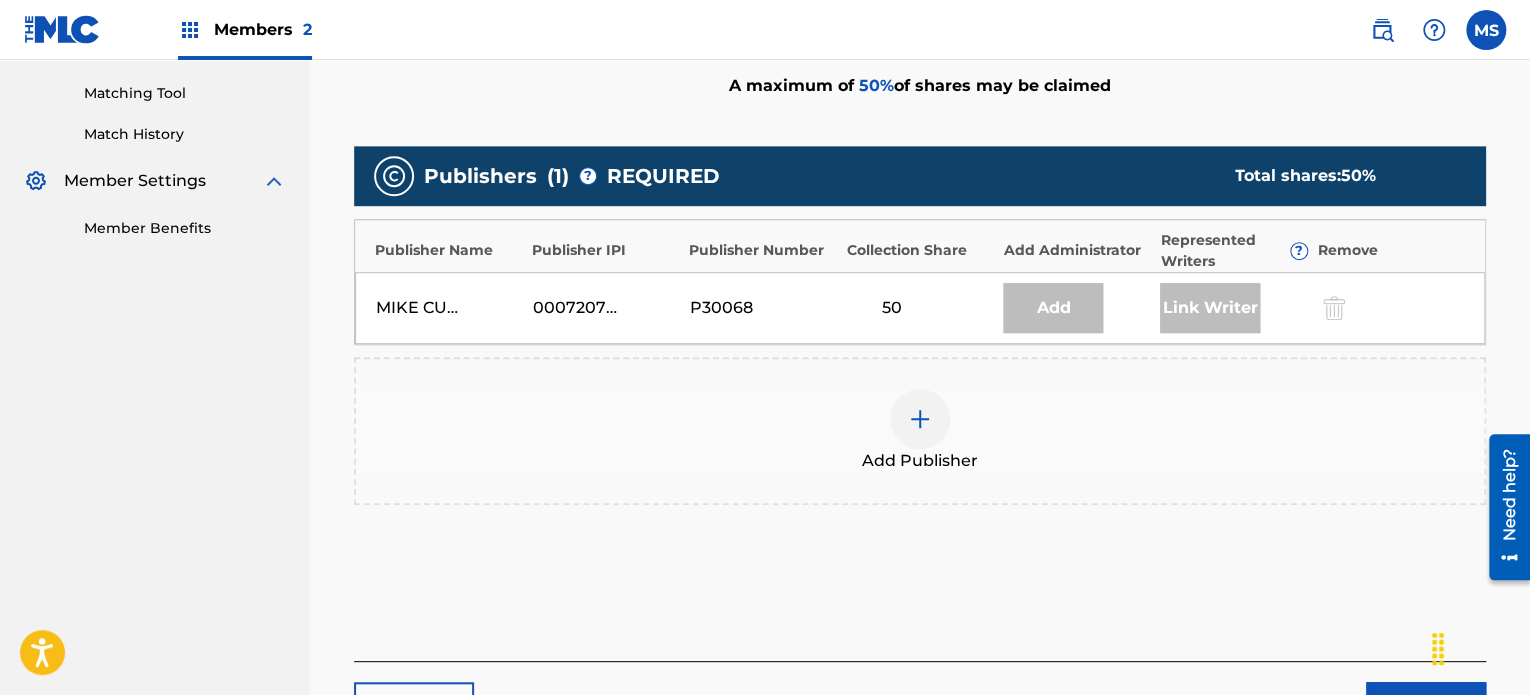 click at bounding box center (920, 419) 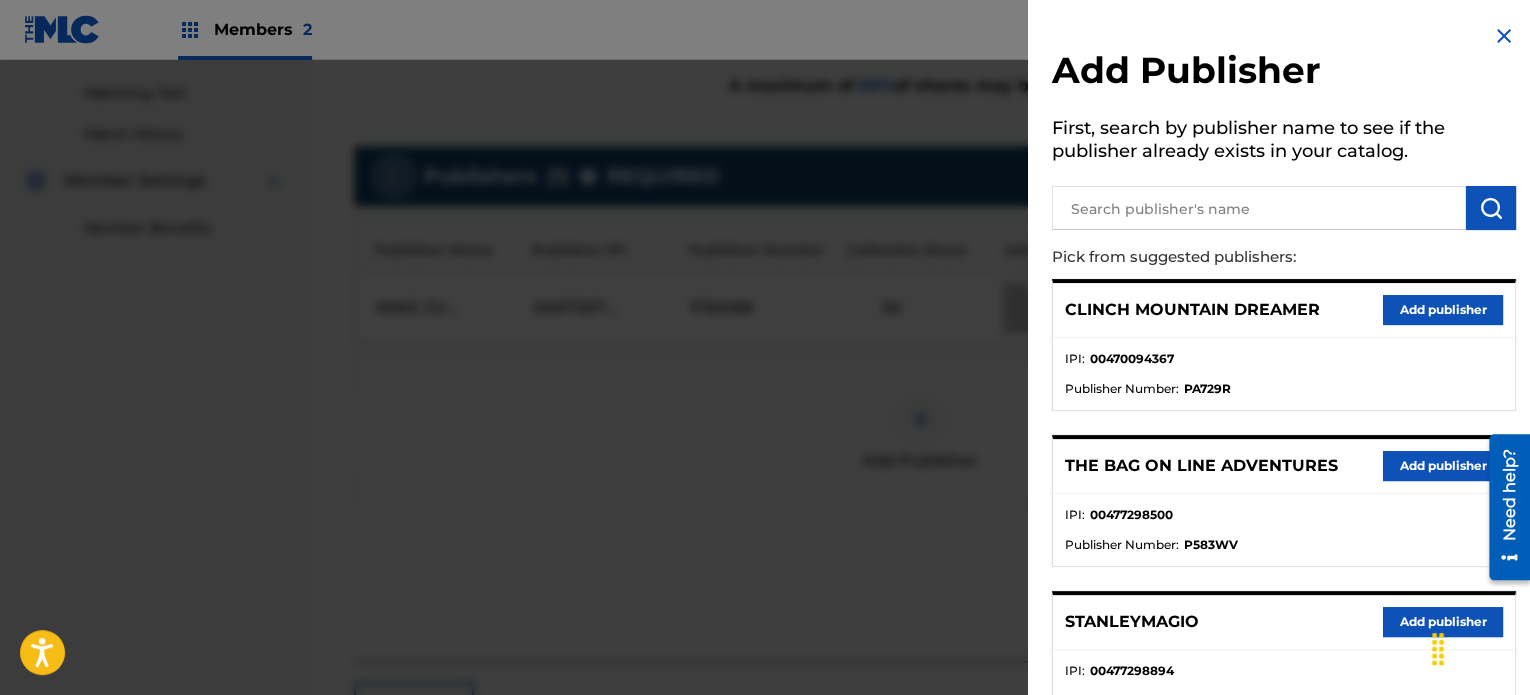 click at bounding box center [1259, 208] 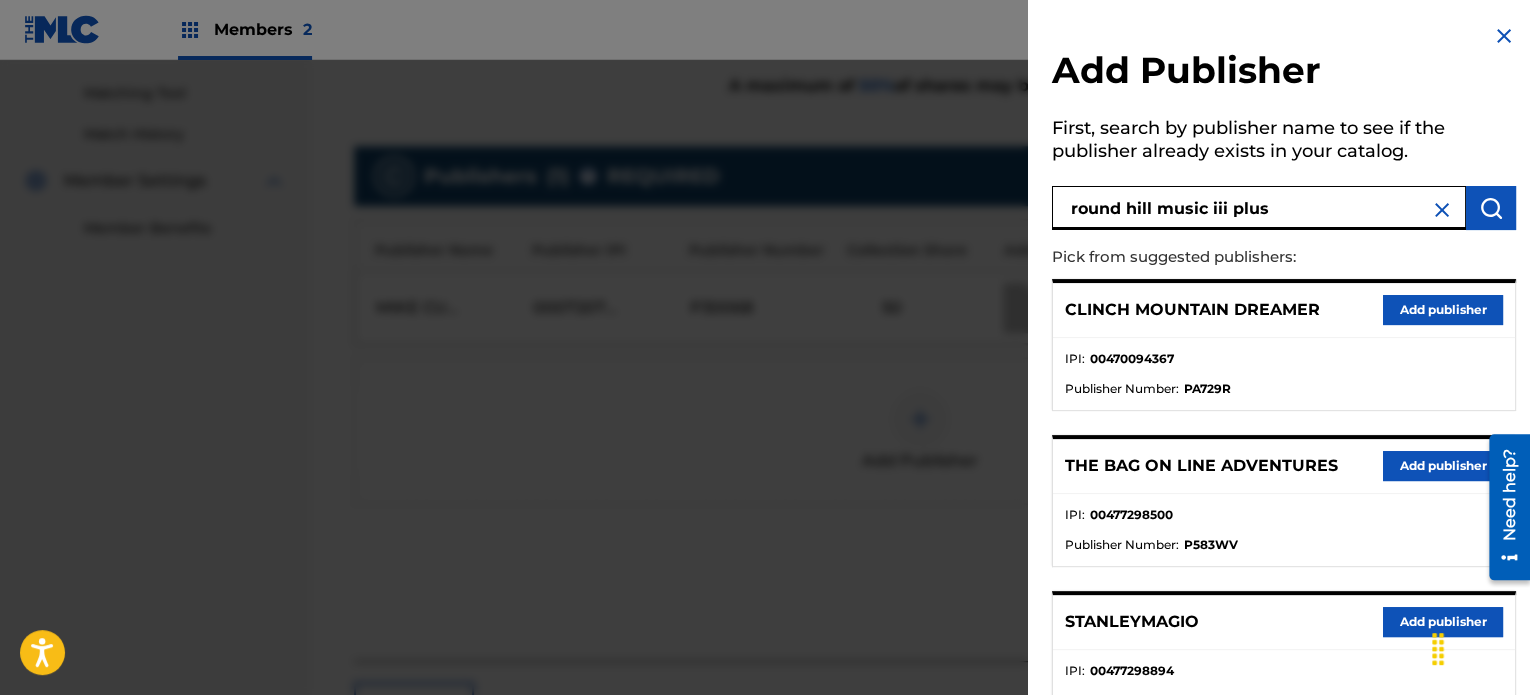 type on "round hill music iii plus" 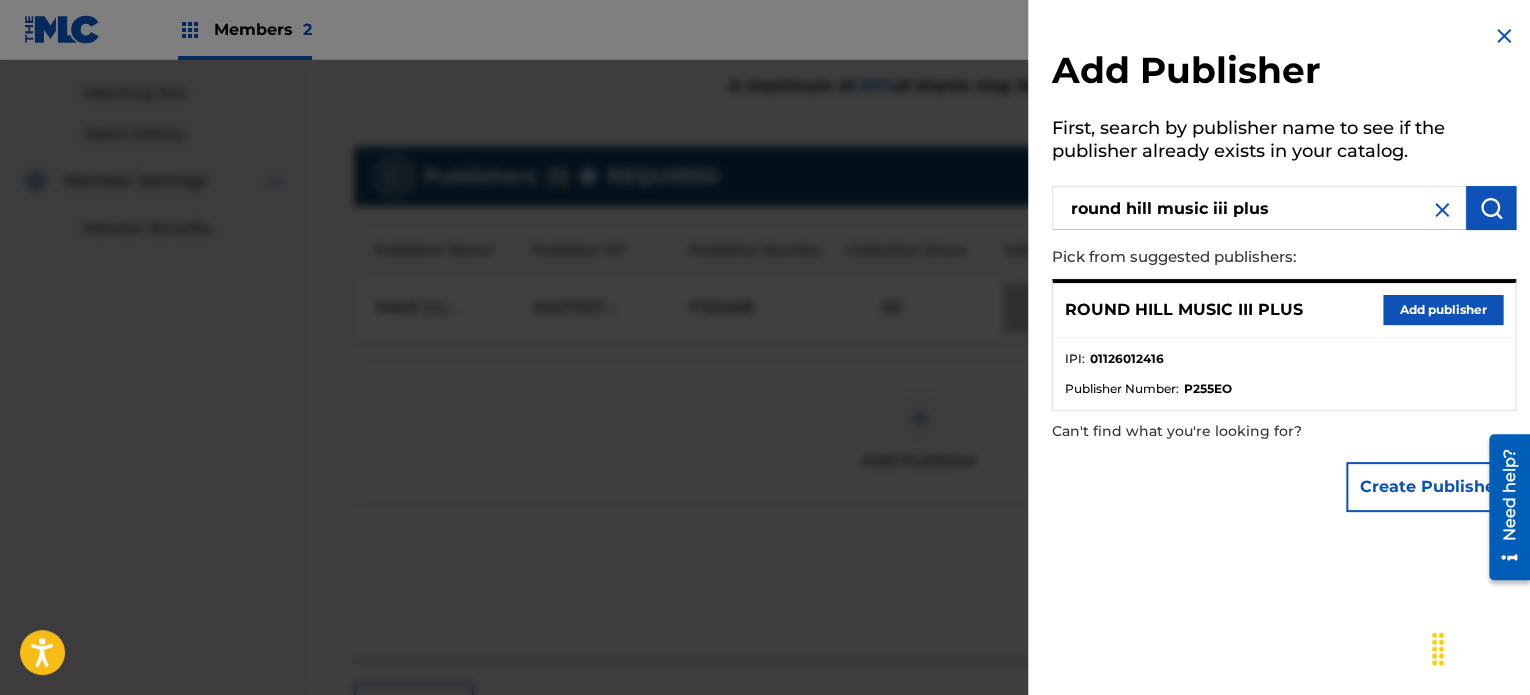 click on "ROUND HILL MUSIC III PLUS Add publisher" at bounding box center [1284, 310] 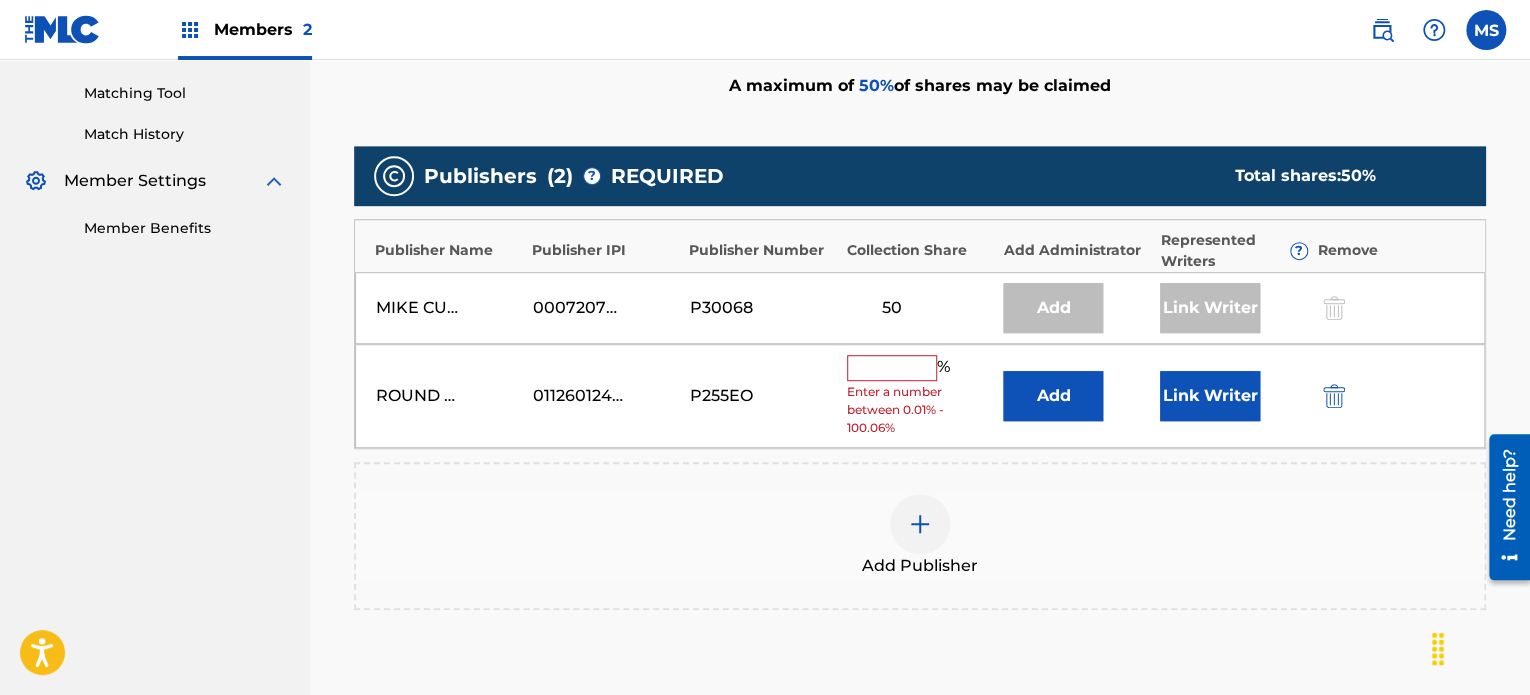 click at bounding box center [892, 368] 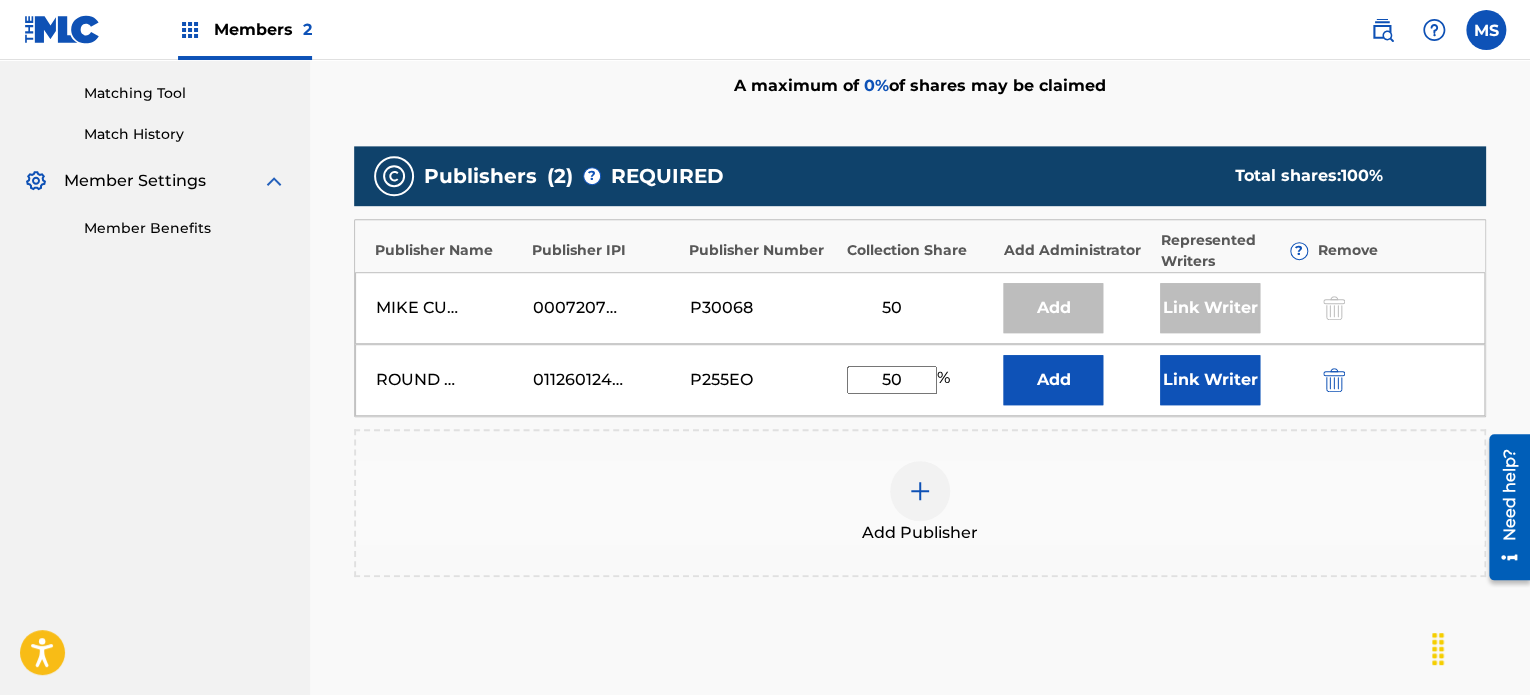 type on "50" 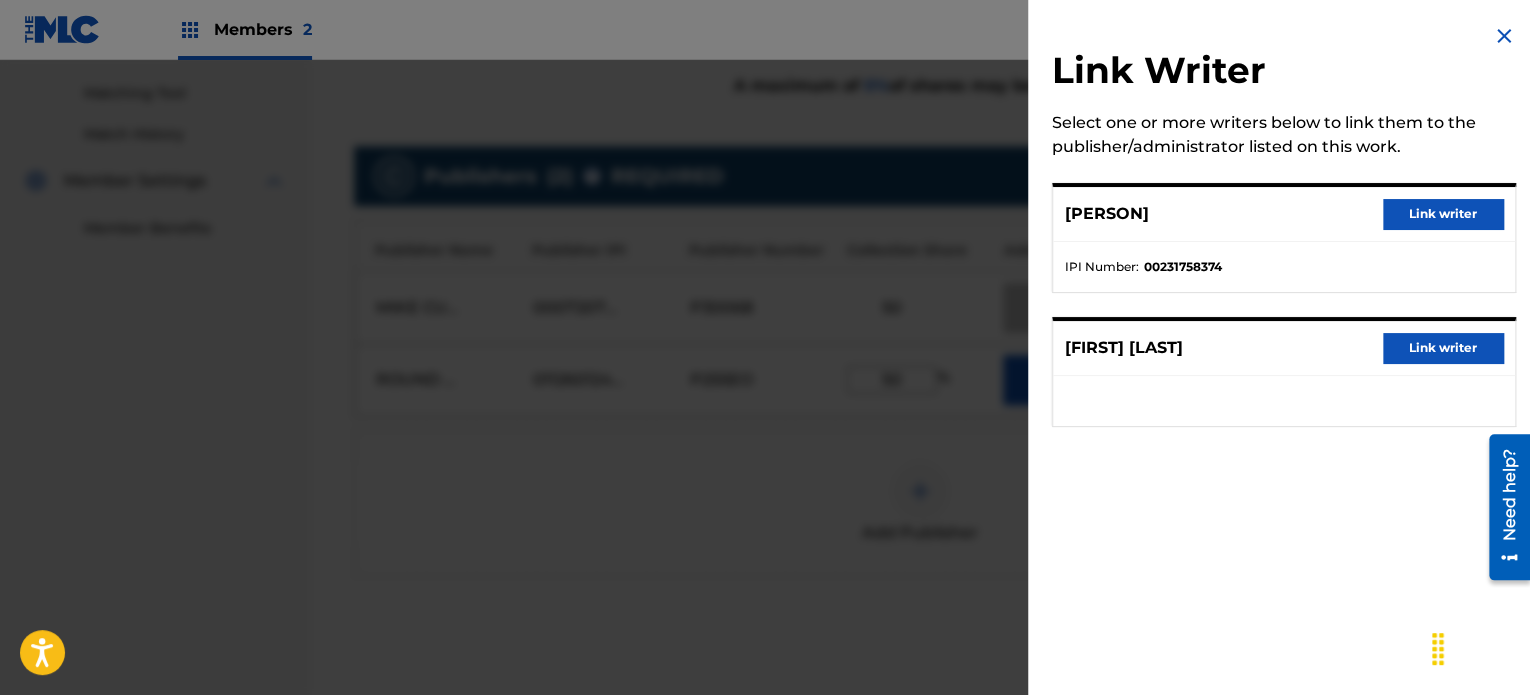 click on "Link writer" at bounding box center (1443, 348) 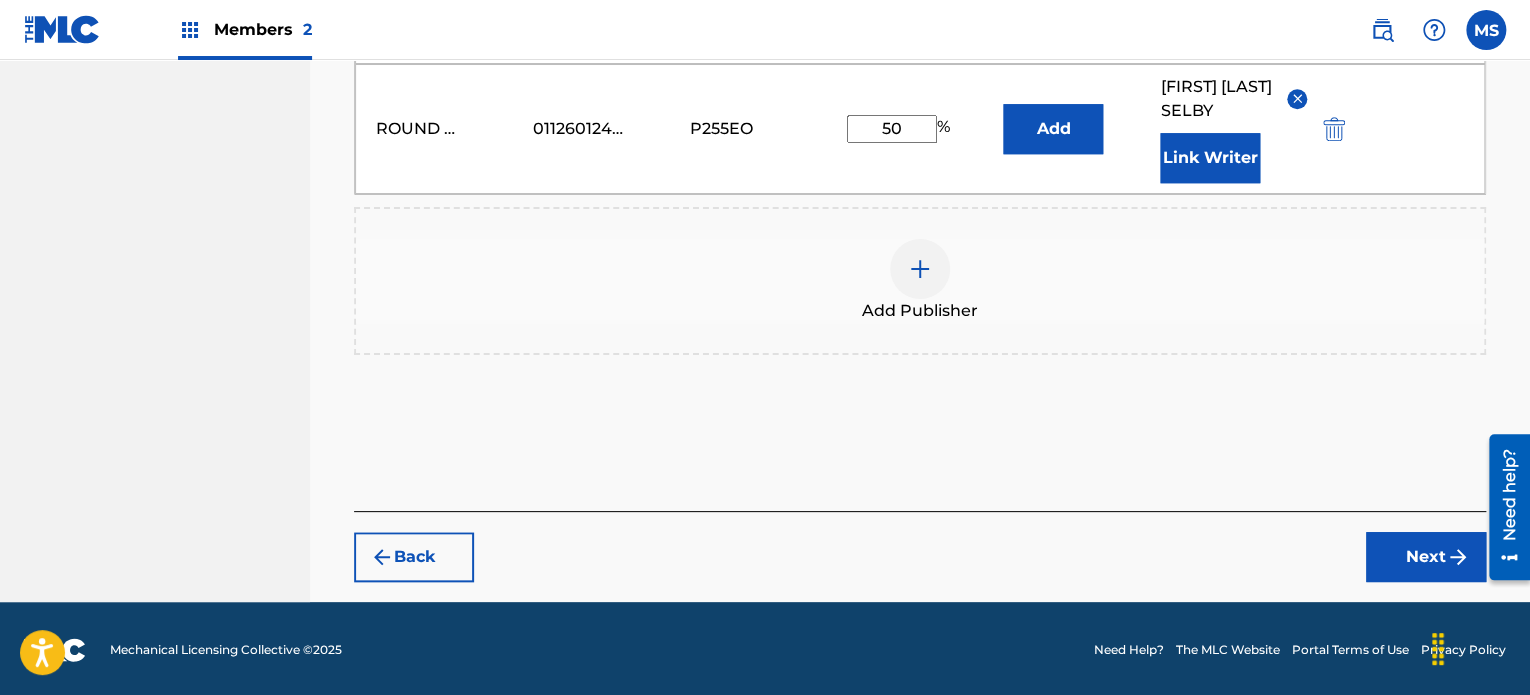 click on "Next" at bounding box center (1426, 557) 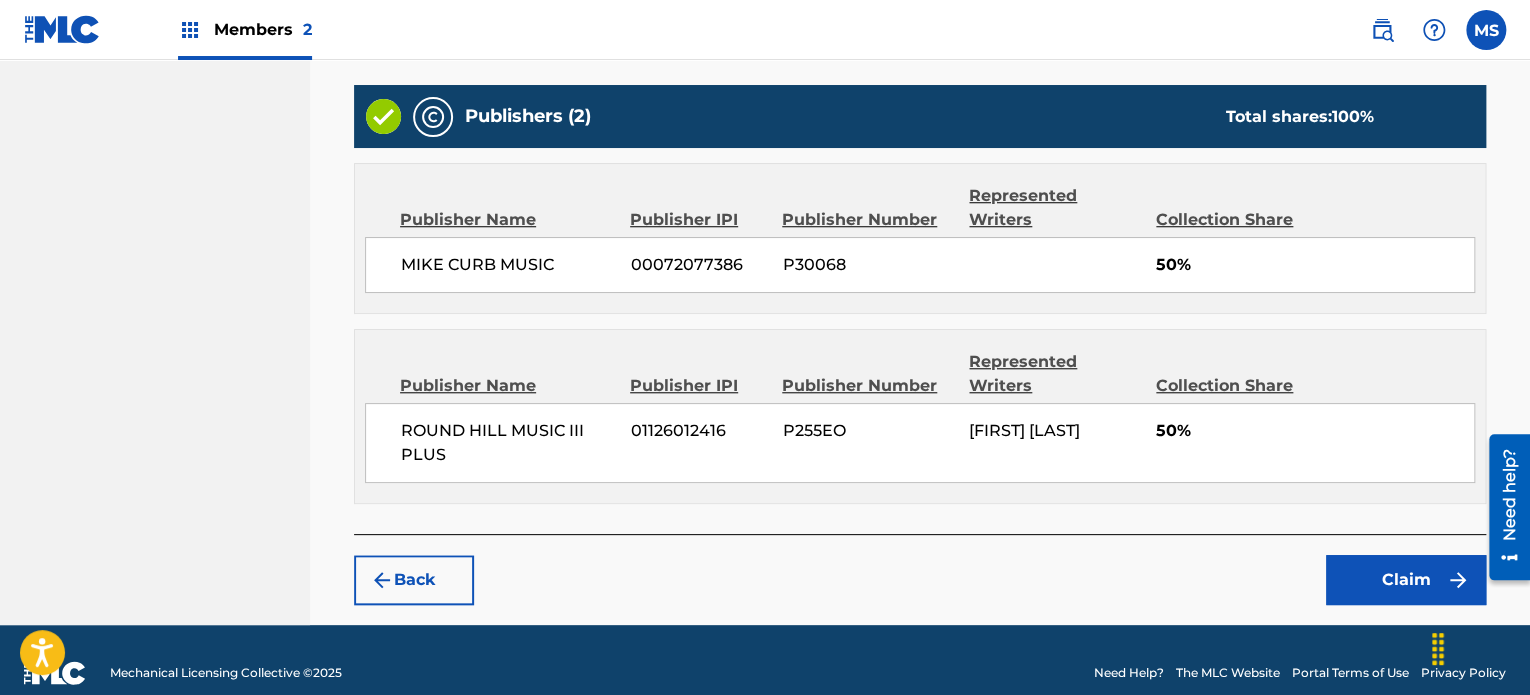 scroll, scrollTop: 756, scrollLeft: 0, axis: vertical 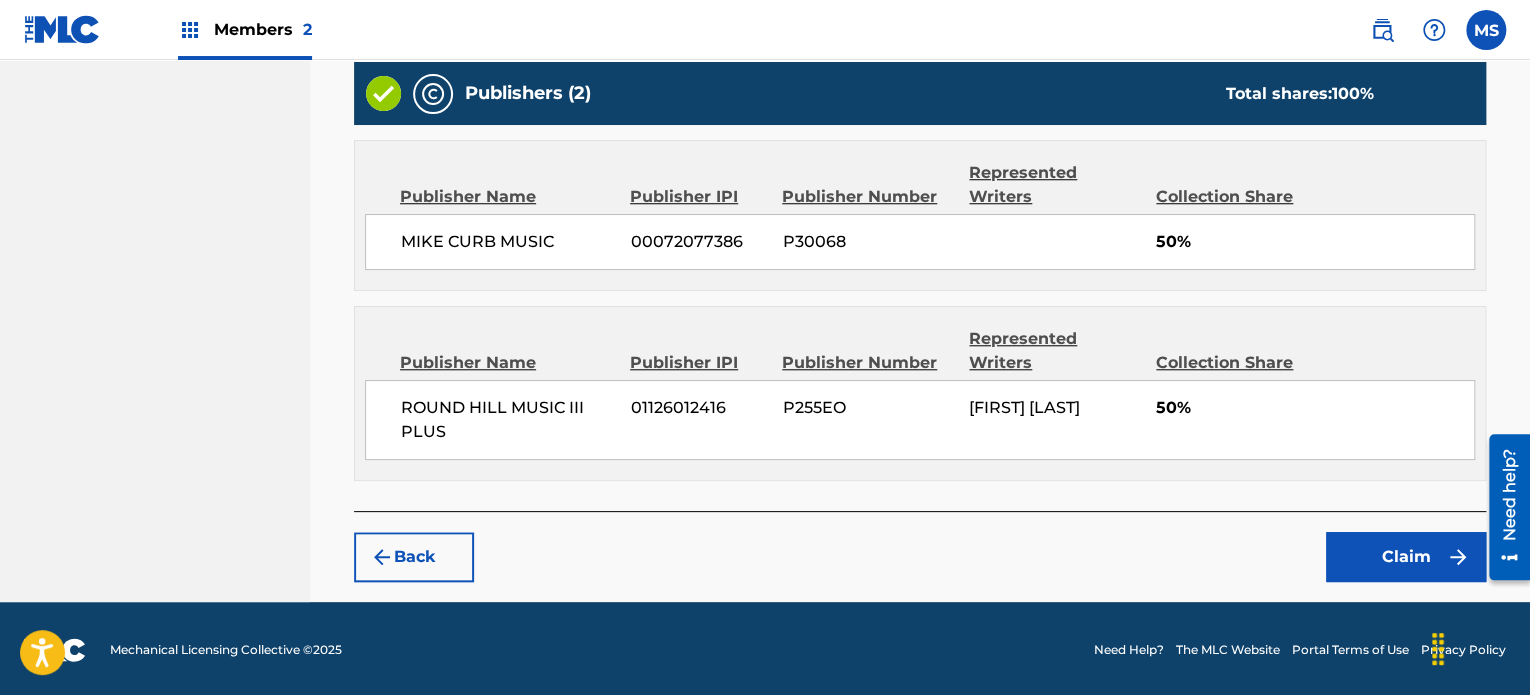 click on "Claim" at bounding box center [1406, 557] 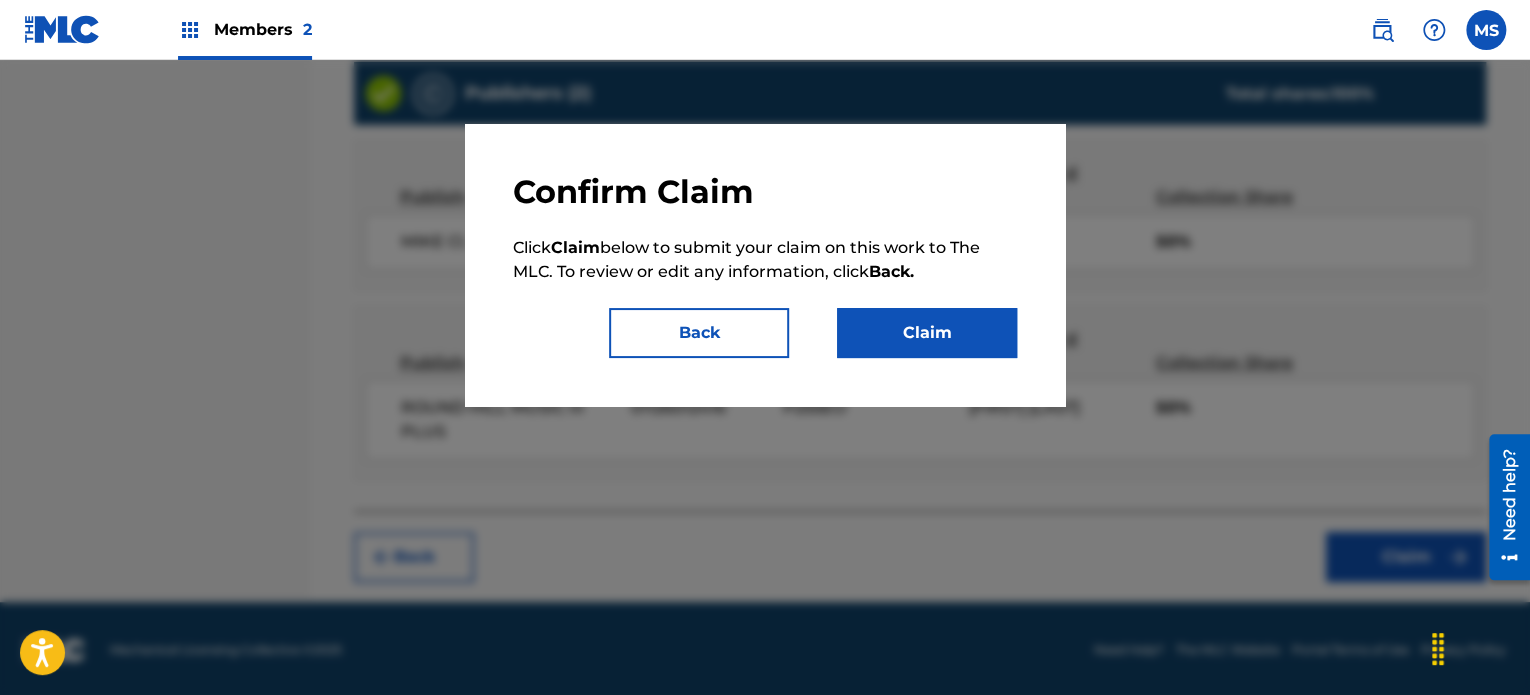 click on "Claim" at bounding box center (927, 333) 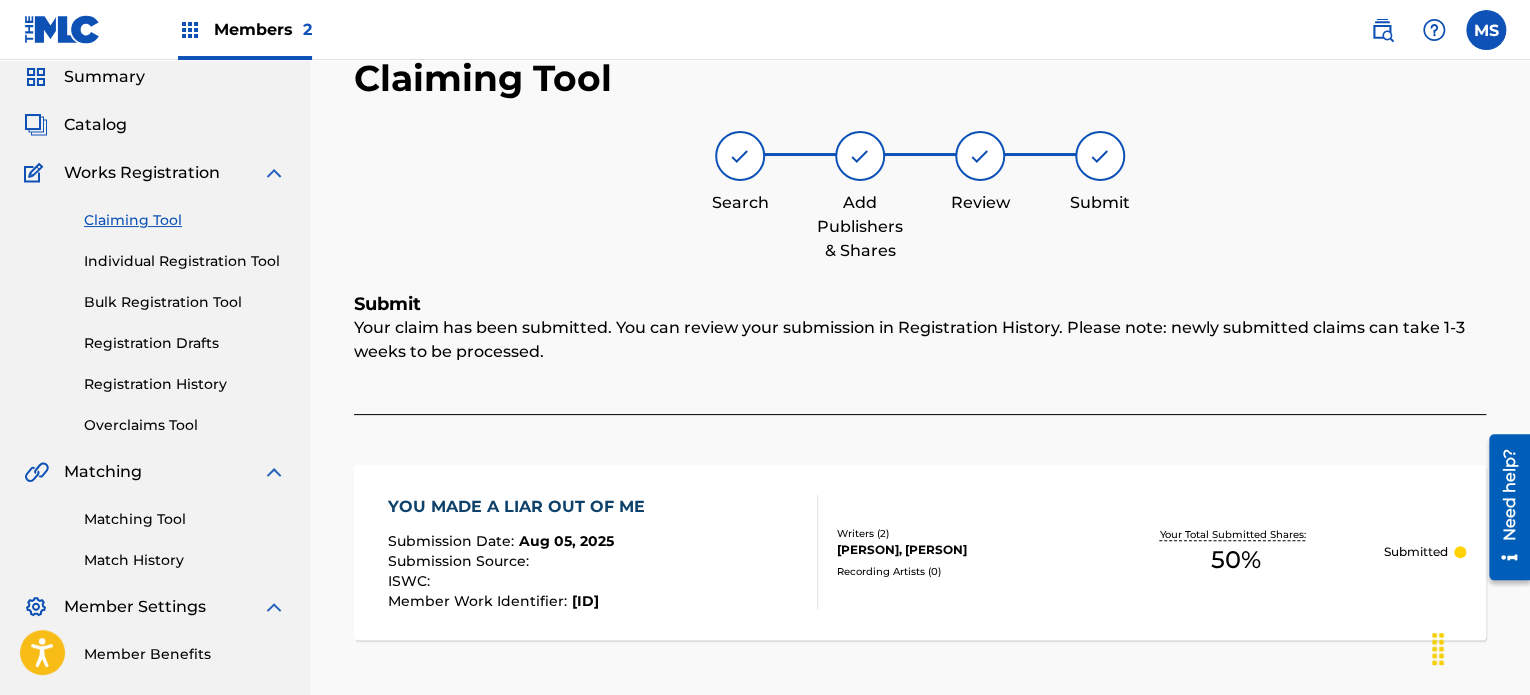 scroll, scrollTop: 0, scrollLeft: 0, axis: both 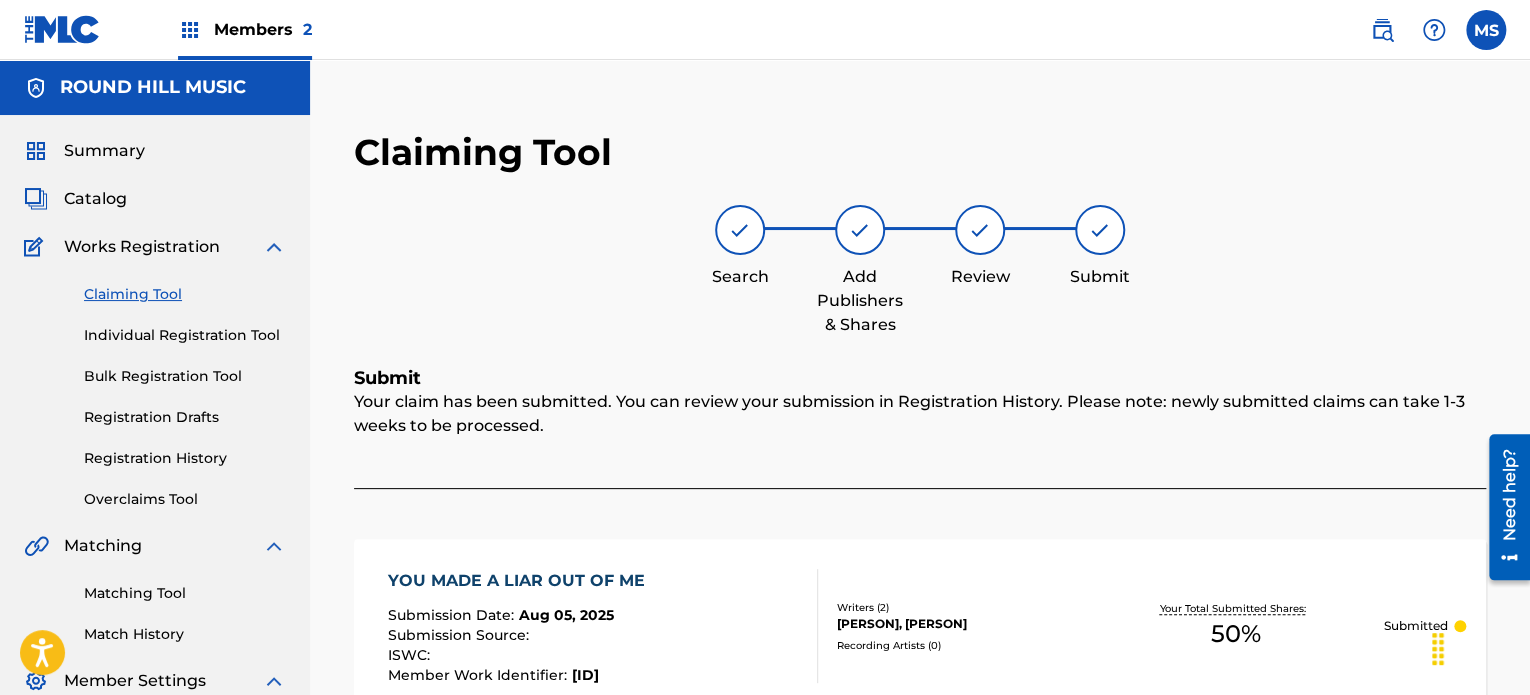 click on "Catalog" at bounding box center (95, 199) 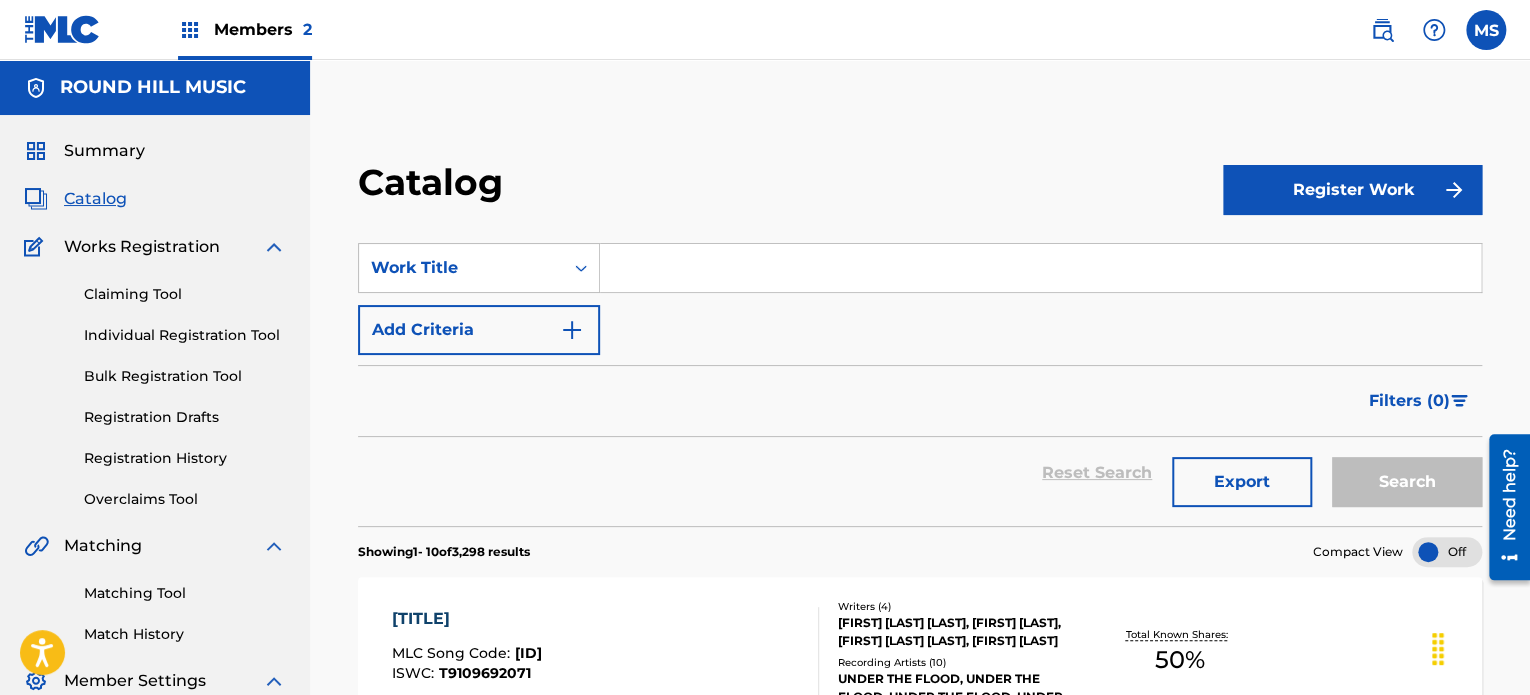 click at bounding box center (1040, 268) 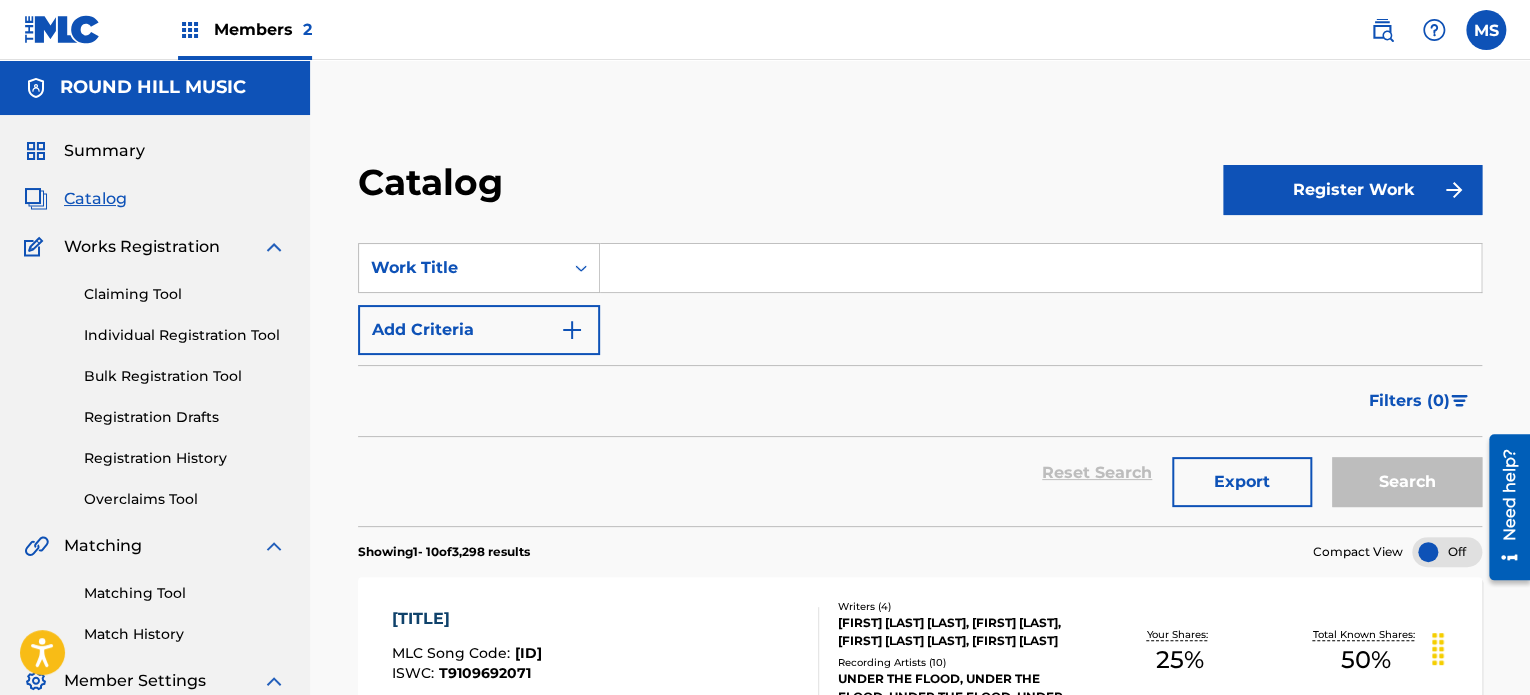 paste on "Maybe" 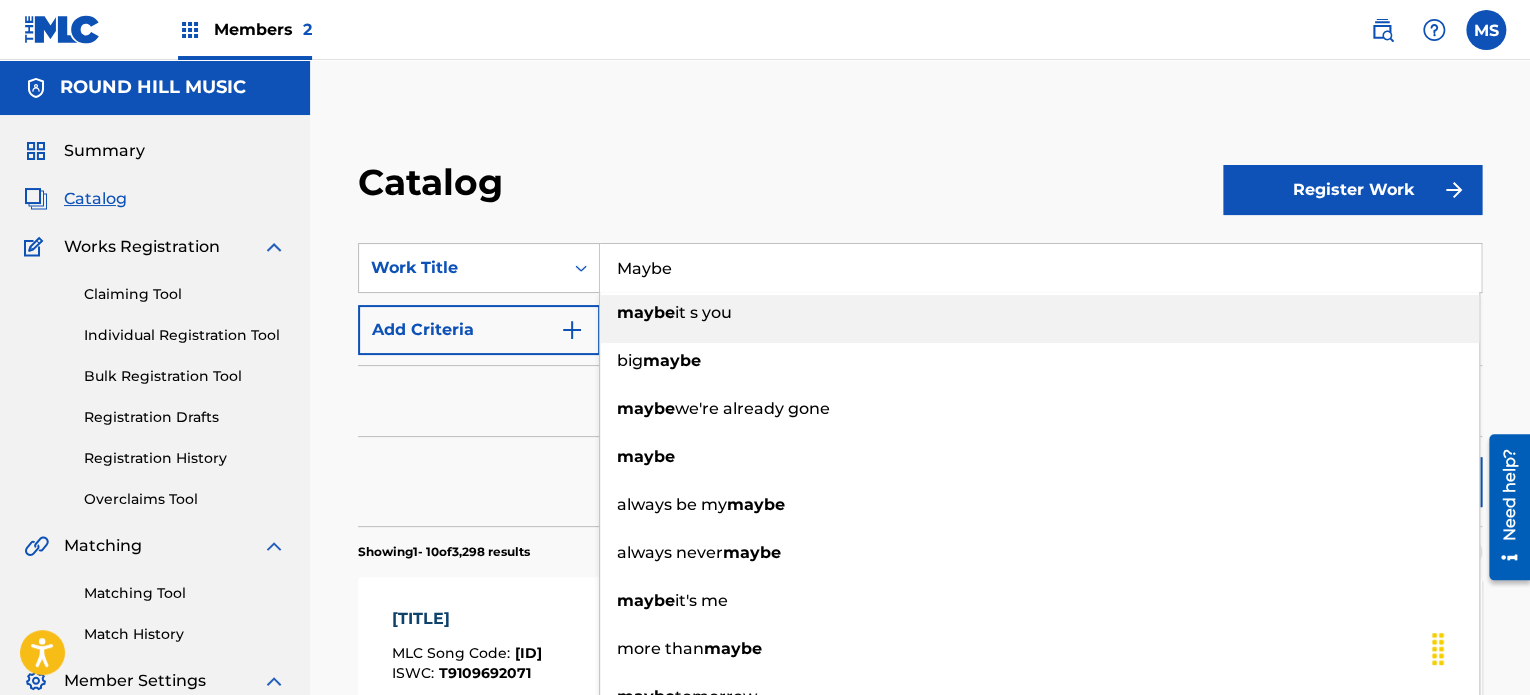 type on "Maybe" 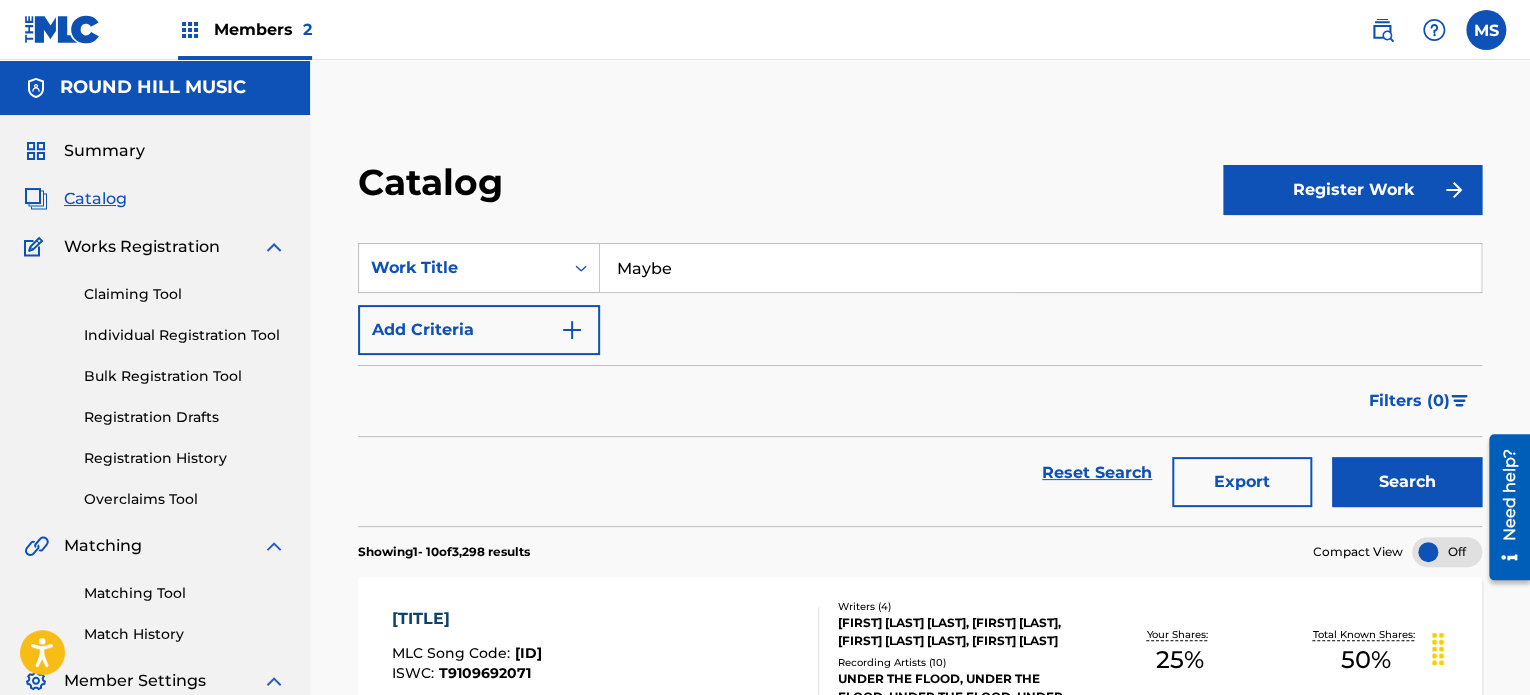 click on "Catalog Register Work SearchWithCriteria228a0265-04c1-4693-aa8b-25b889e9e013 Work Title Maybe Add Criteria Filter Hold Filters Overclaim   Dispute   Remove Filters Apply Filters Filters ( 0 ) Reset Search Export Search Showing  1  -   10  of  3,298   results   Compact View LIPS OF A LIAR MLC Song Code : Z2324H ISWC : T9109692071 Writers ( 4 ) [FIRST] [LAST], [FIRST] [LAST], [FIRST] [LAST], [FIRST] [LAST] Recording Artists ( 10 ) [ARTIST_NAME], [ARTIST_NAME], [ARTIST_NAME], [ARTIST_NAME], [ARTIST_NAME] Your Shares: 25 % Total Known Shares: 50 % LIAR MLC Song Code : LV9D4C ISWC : Writers ( 3 ) [LAST] [LAST], [FIRST] [LAST] Recording Artists ( 0 ) Your Shares: 25 % Total Known Shares: 58.33 % LIAR MLC Song Code : LV8WXK ISWC : Writers ( 2 ) [LAST] [LAST], [LAST] [LAST] Recording Artists ( 20 ) IT'S ALIVE, IT'S ALIVE, IT'S ALIVE, IT'S ALIVE, IT'S ALIVE Your Shares: 50 % Total Known Shares: 50 % LIAR MLC Song Code : L6873J ISWC : T9034720859 Member Work Identifier : Writers ( 1)" at bounding box center (920, 1176) 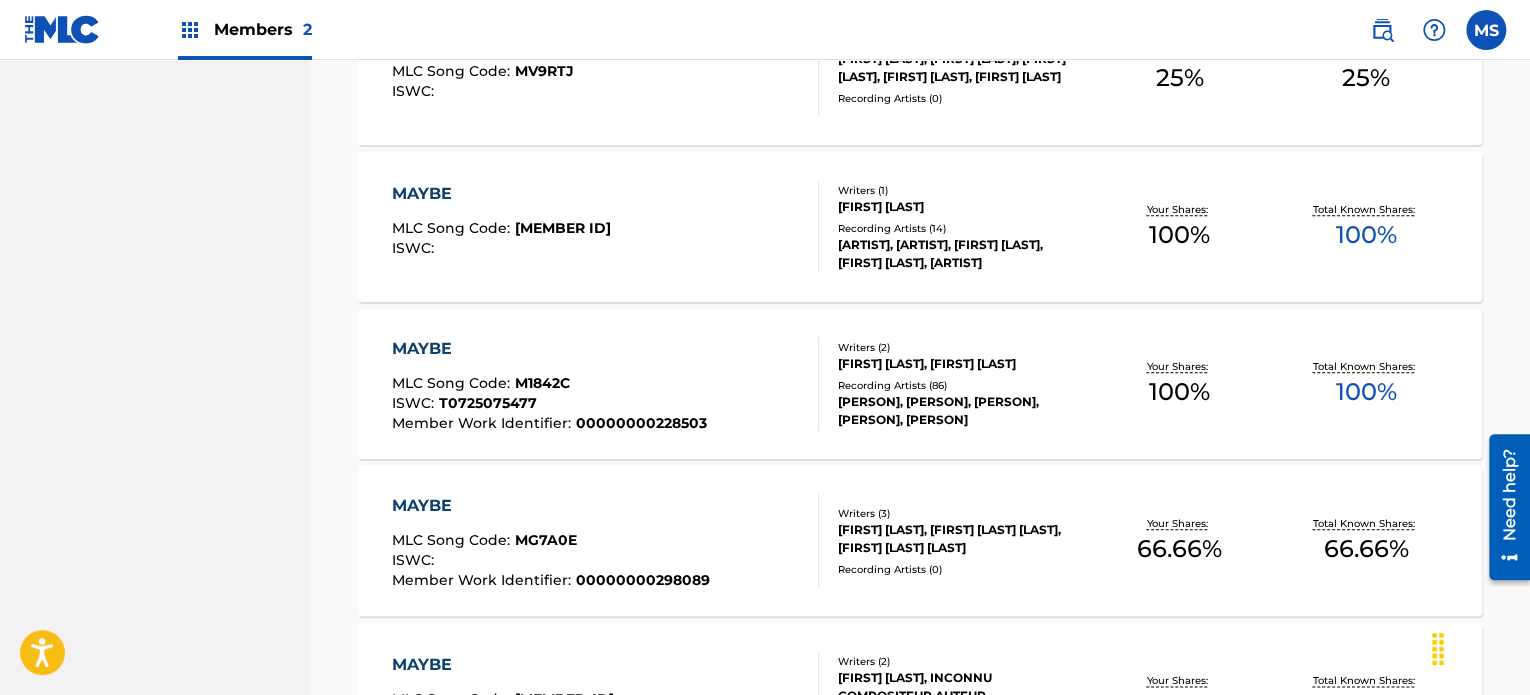 scroll, scrollTop: 900, scrollLeft: 0, axis: vertical 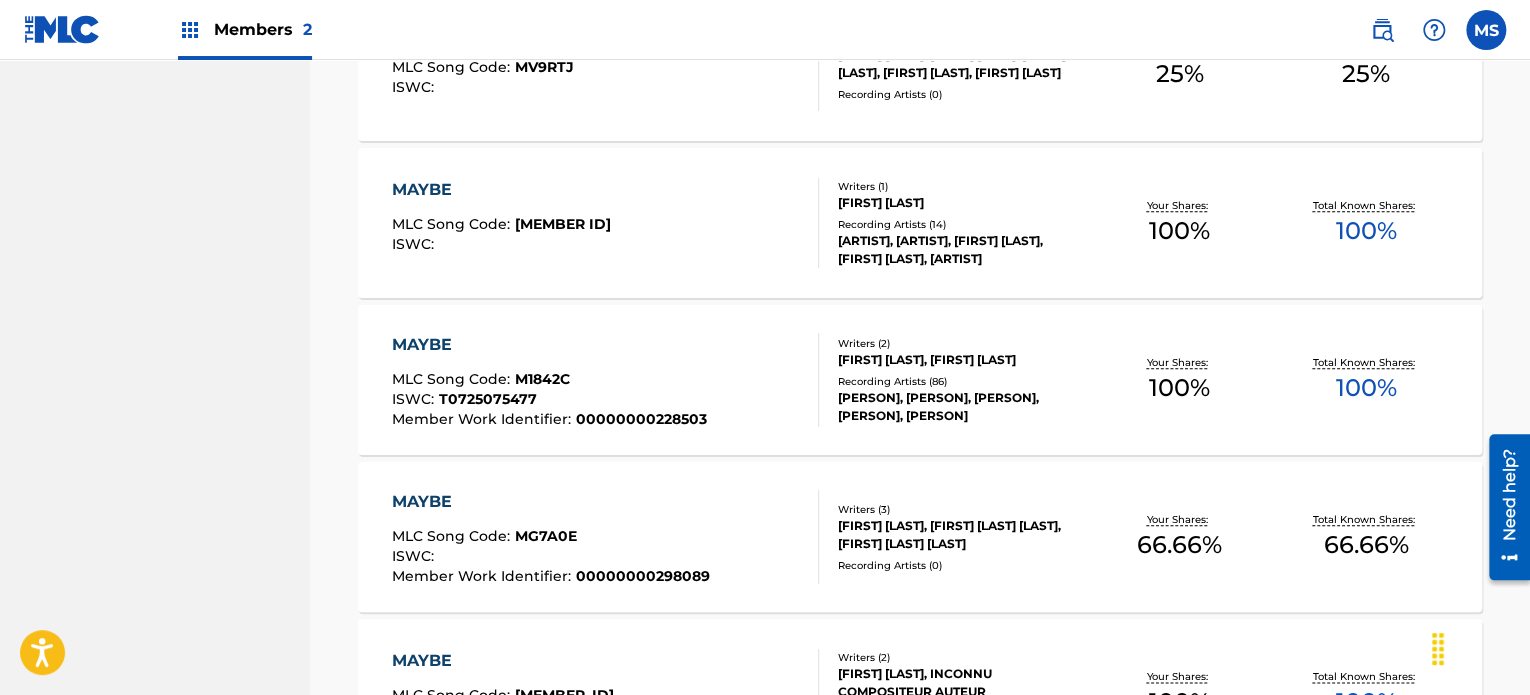 click on "MAYBE MLC Song Code : [CODE] ISWC : Member Work Identifier : [NUMBER]" at bounding box center (605, 537) 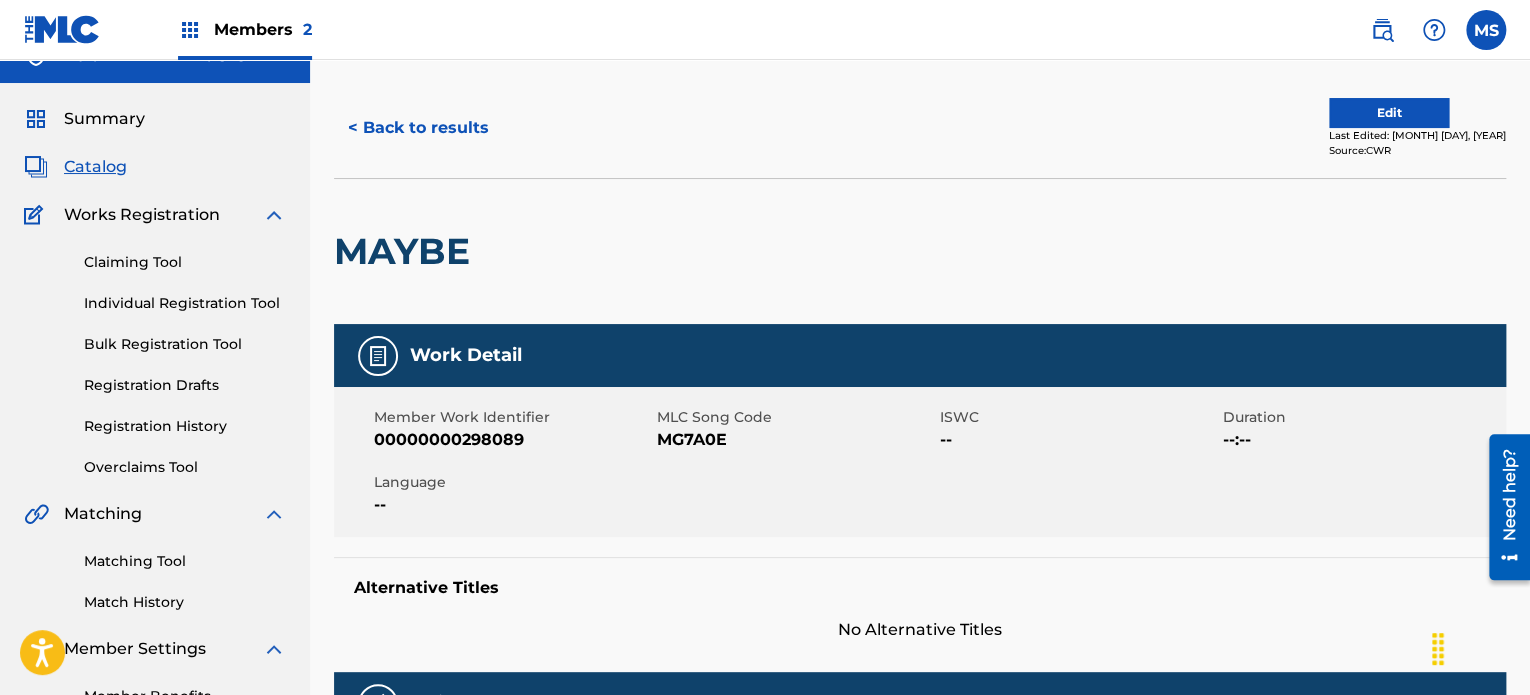 scroll, scrollTop: 0, scrollLeft: 0, axis: both 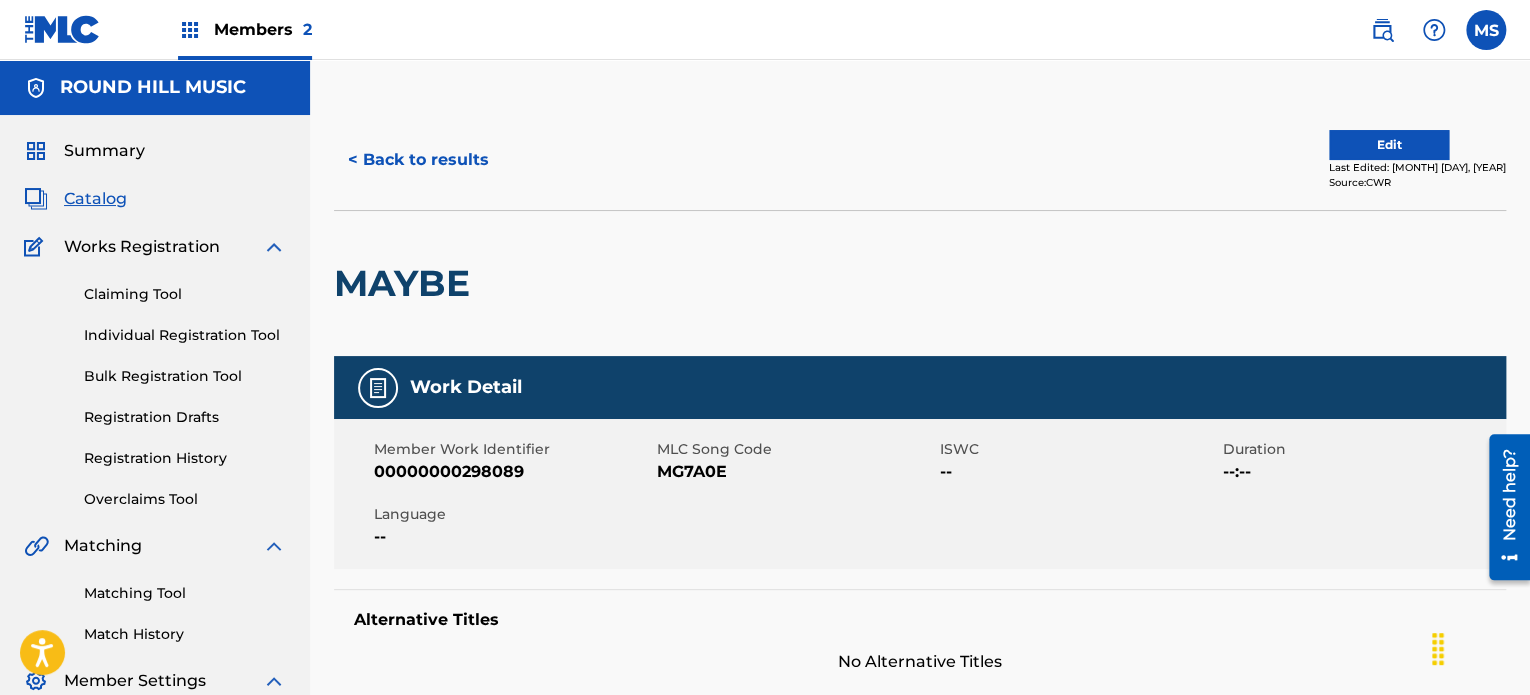 click on "< Back to results" at bounding box center [418, 160] 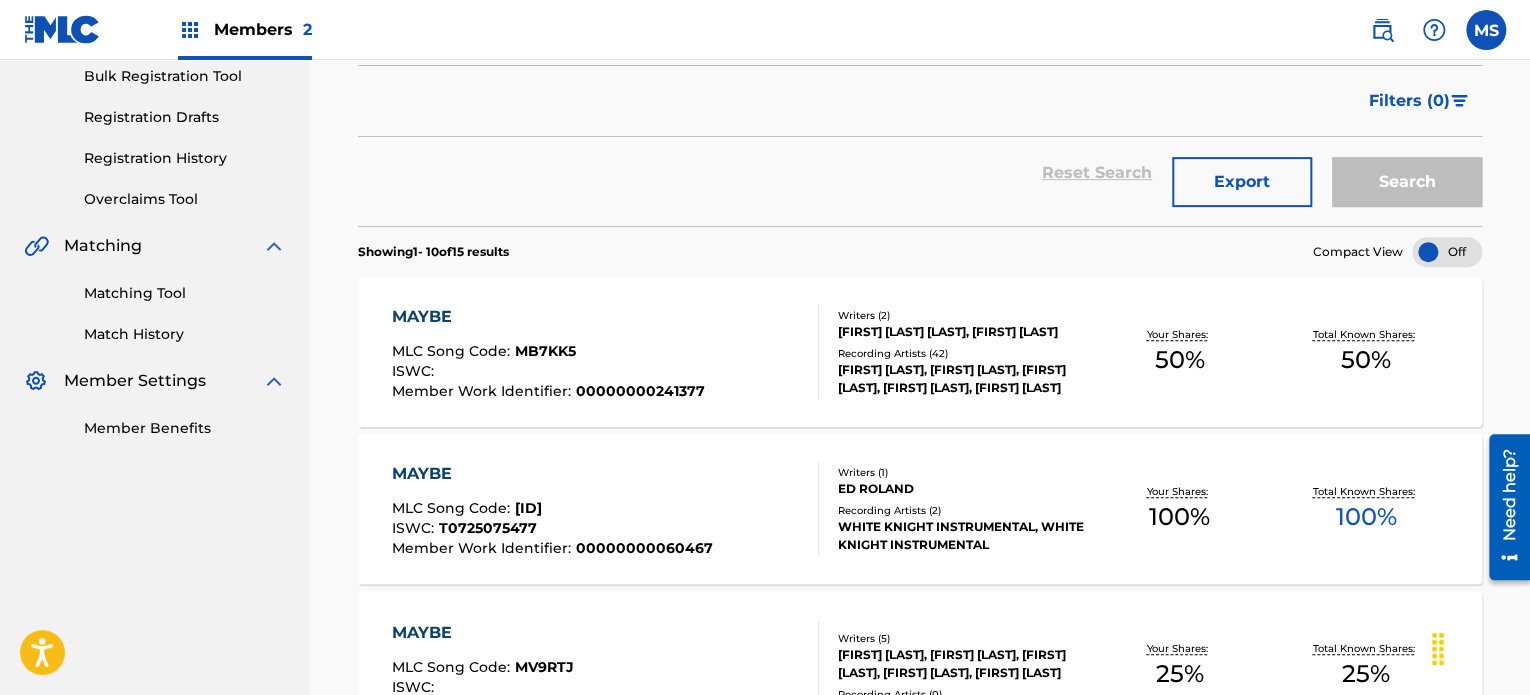 scroll, scrollTop: 0, scrollLeft: 0, axis: both 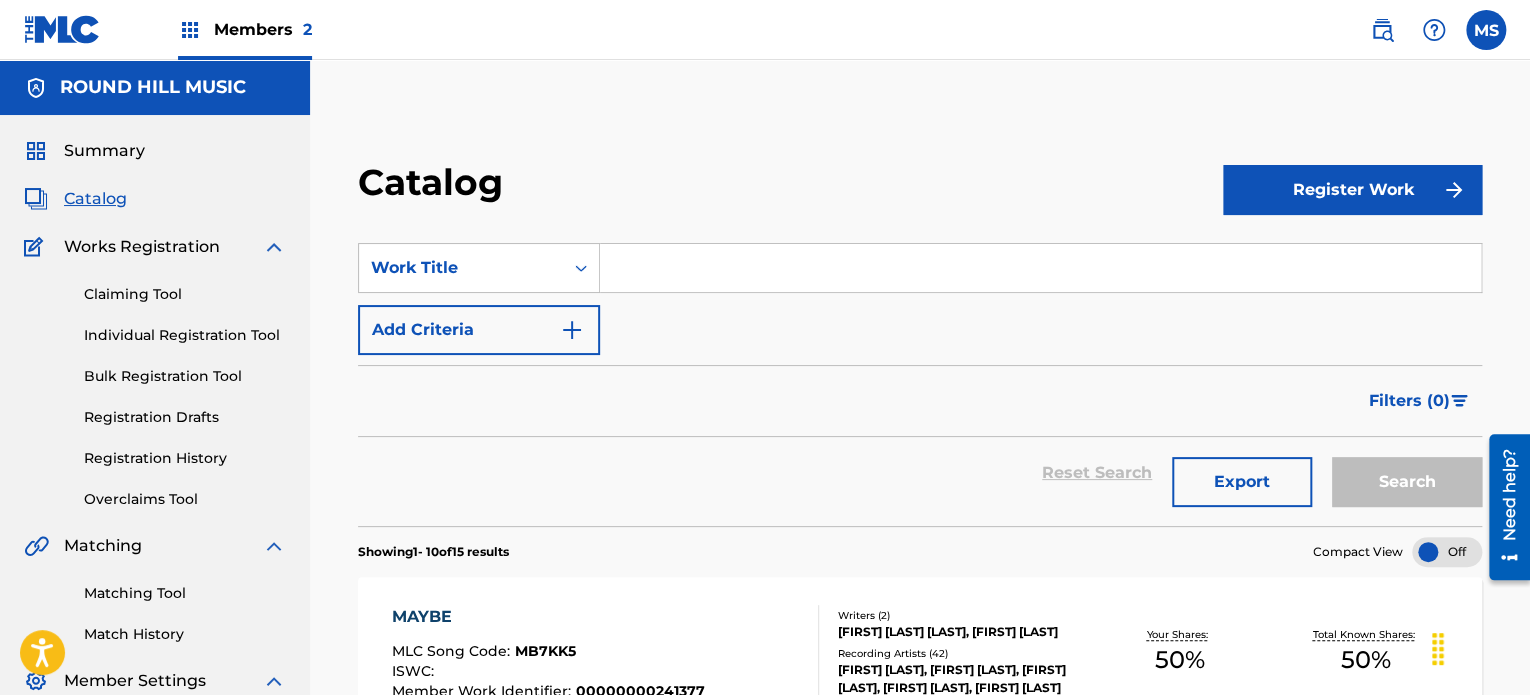click at bounding box center (1040, 268) 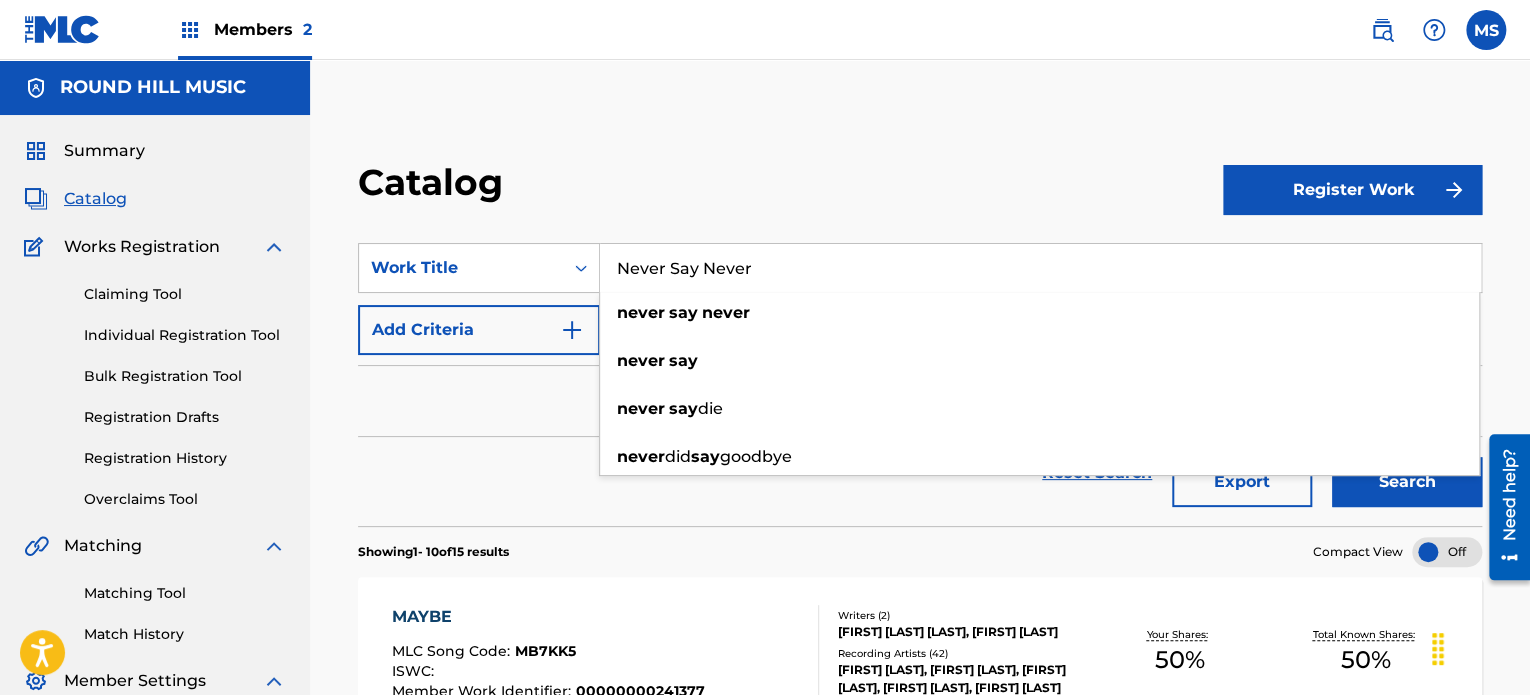 click on "Search" at bounding box center (1407, 482) 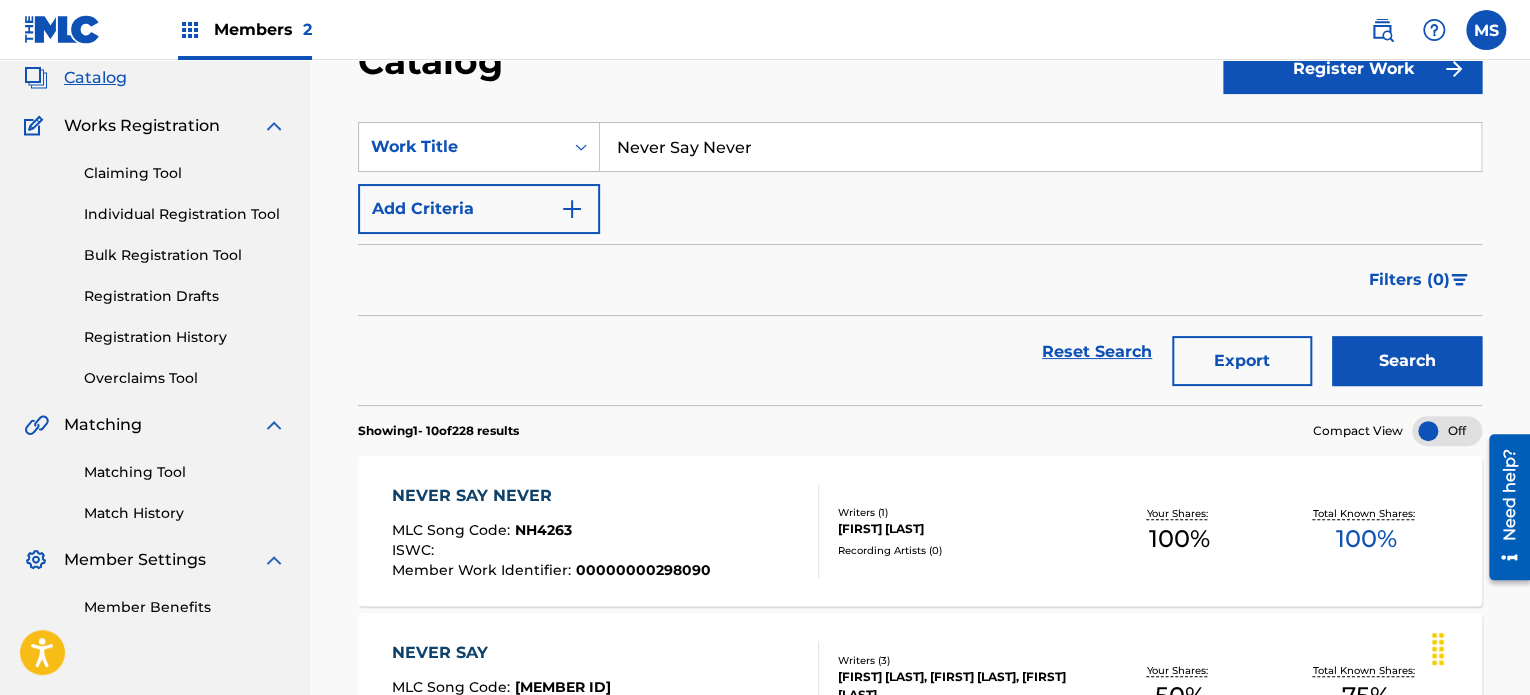 scroll, scrollTop: 0, scrollLeft: 0, axis: both 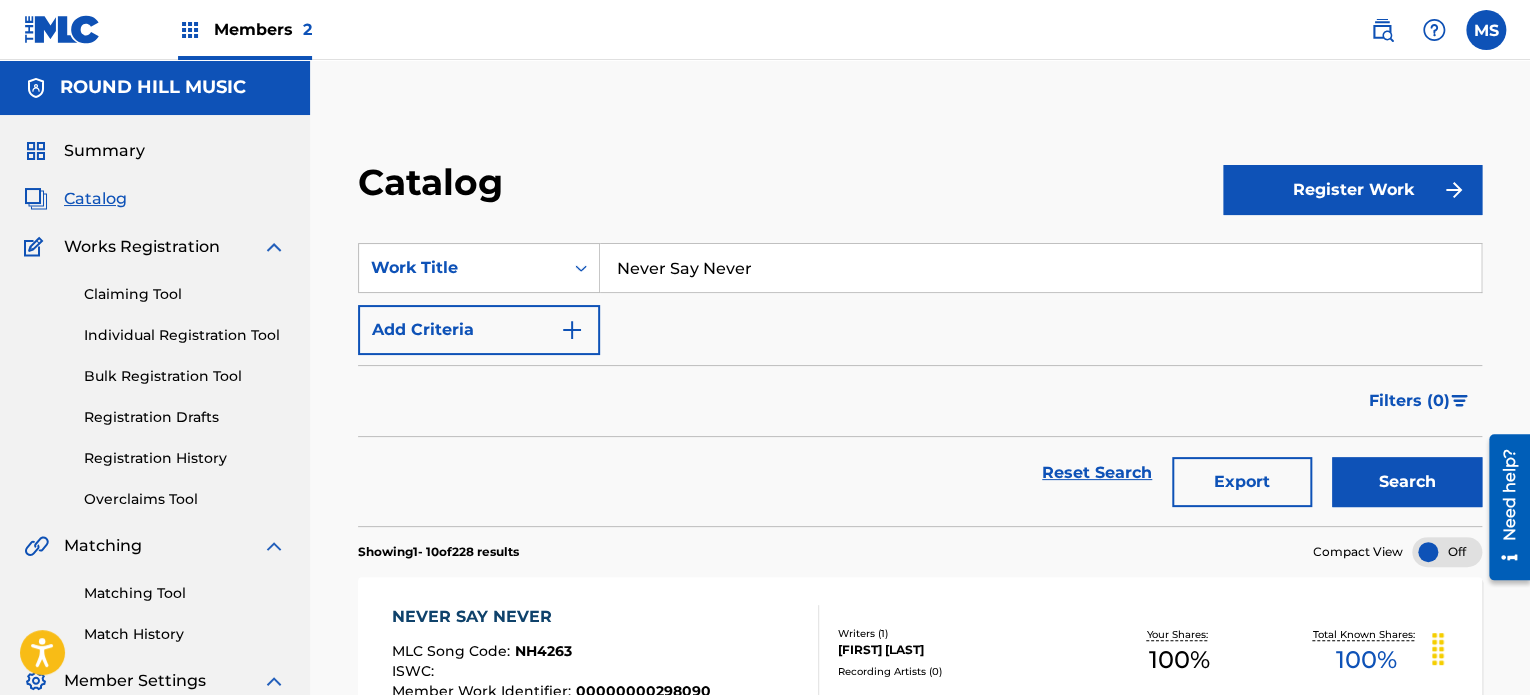 click on "Never Say Never" at bounding box center [1040, 268] 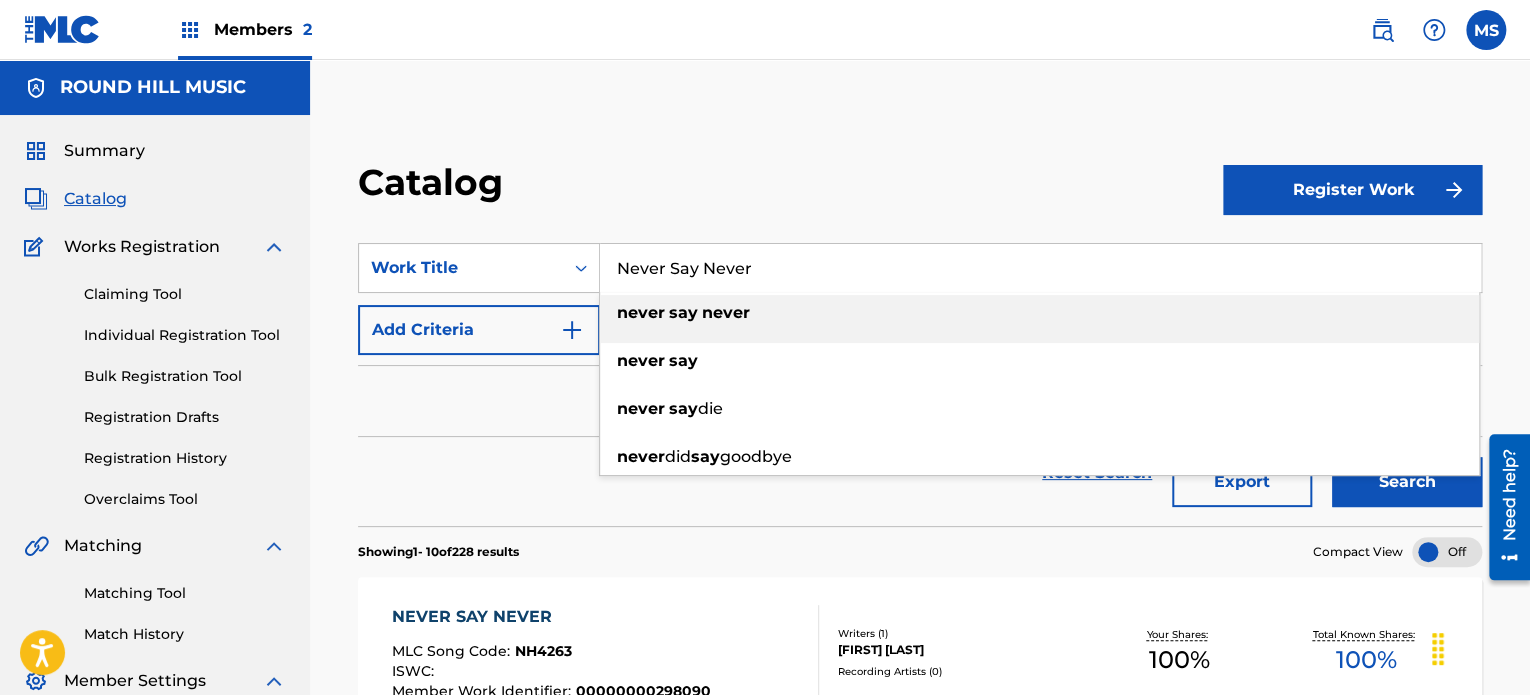 click on "Never Say Never" at bounding box center (1040, 268) 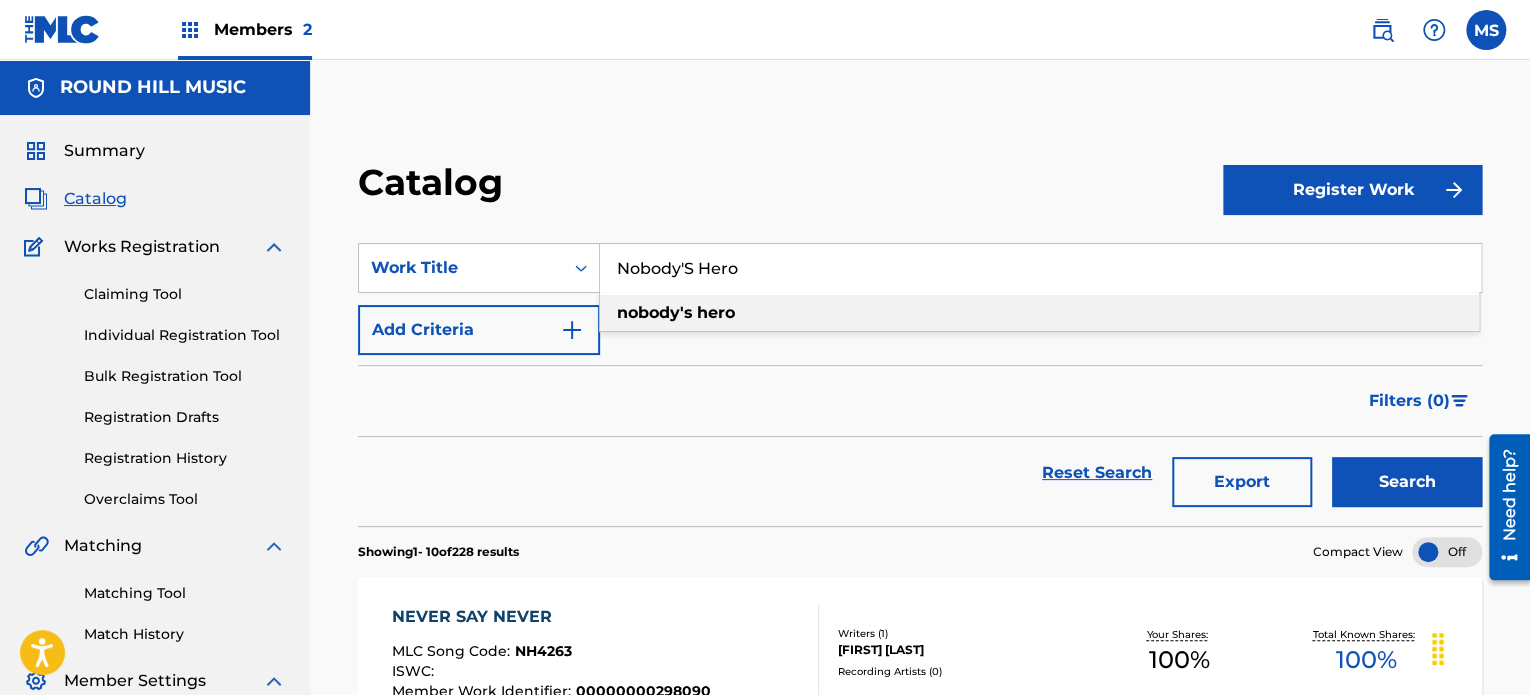 click on "Work Title [TITLE] [TITLE] Add Criteria Filter Hold Filters Overclaim   Dispute   Remove Filters Apply Filters Filters ( 0 ) Reset Search Export Search Showing  1  -   10  of  228   results   Compact View [TITLE] [TITLE] Song Code : [CODE] ISWC : Member Work Identifier : [MEMBER ID] Writers ( 1 ) [FIRST] [LAST] Recording Artists ( 0 ) Your Shares: 100 % Total Known Shares: 100 % [TITLE] [TITLE] Song Code : [CODE] ISWC : [MEMBER ID] Member Work Identifier : [MEMBER ID] Writers ( 3 ) [FIRST] [LAST], [FIRST] [LAST], [FIRST] [LAST] Recording Artists ( 0 ) Your Shares: 50 % Total Known Shares: 75 % [TITLE] [TITLE] Song Code : [CODE] ISWC : Member Work Identifier : [MEMBER ID] Writers ( 2 ) [FIRST] [LAST], [FIRST] [LAST] Recording Artists ( 0 ) Your Shares: 100 % Total Known Shares: 100 % [TITLE] [TITLE] ISWC : Writers ( 1 ) [FIRST] [LAST] Recording Artists ( 0 ) Your Shares: 100 %" at bounding box center (920, 1151) 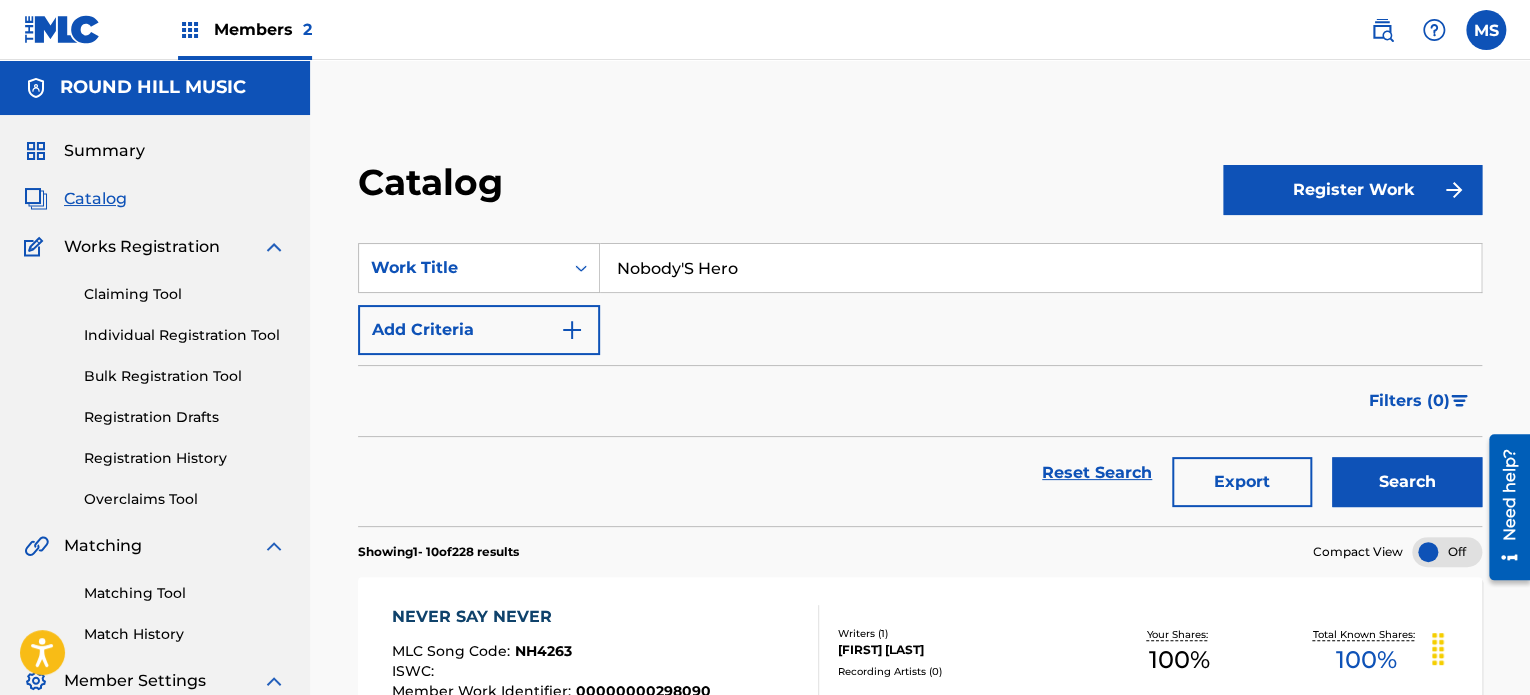 click on "Search" at bounding box center [1407, 482] 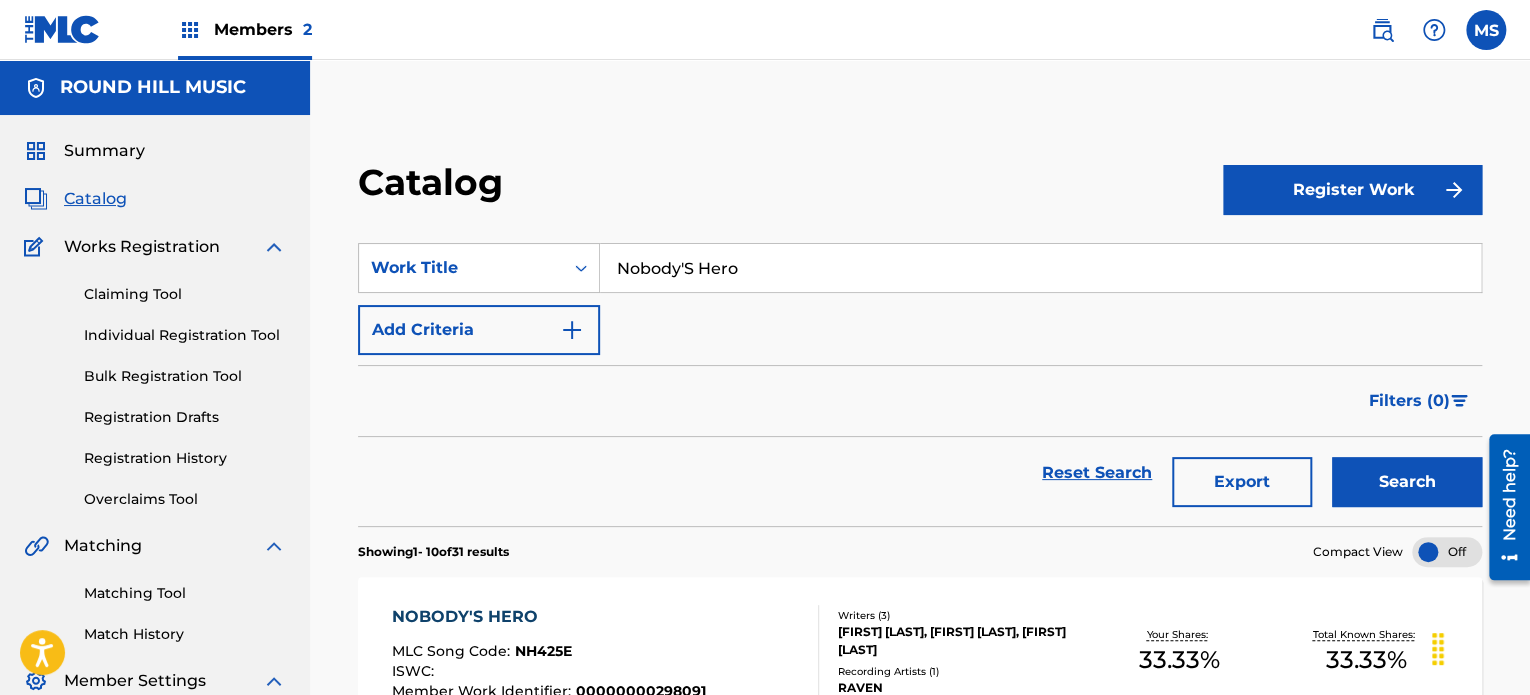 click on "Nobody'S Hero" at bounding box center (1040, 268) 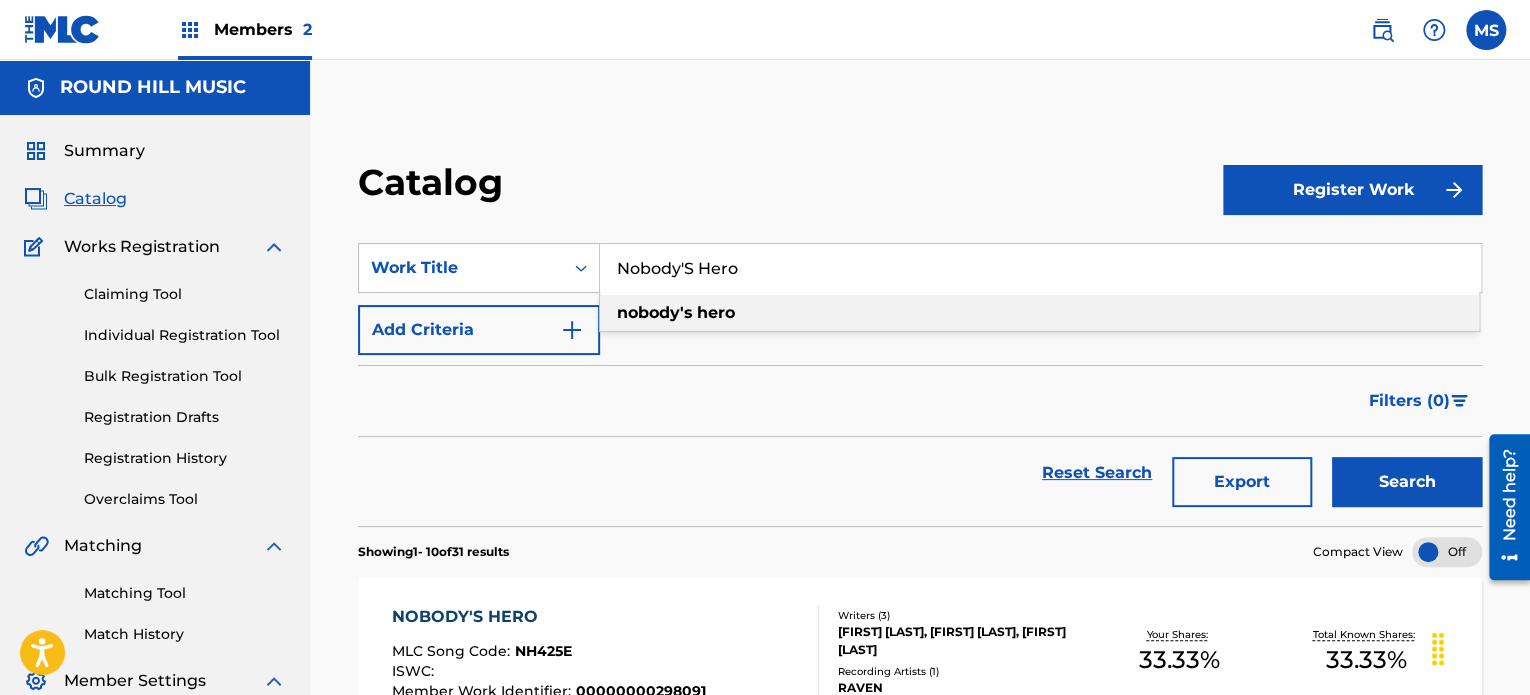 click on "Nobody'S Hero" at bounding box center [1040, 268] 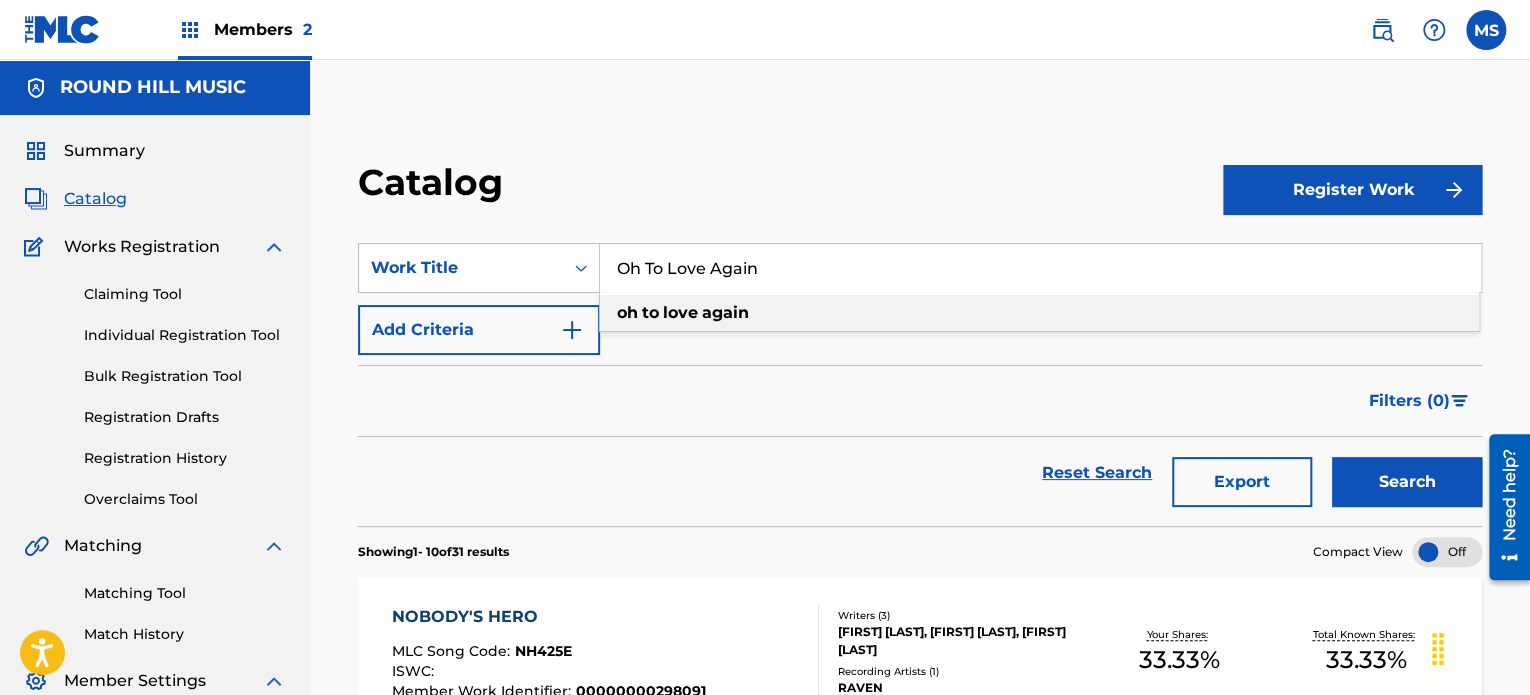 click on "Search" at bounding box center [1407, 482] 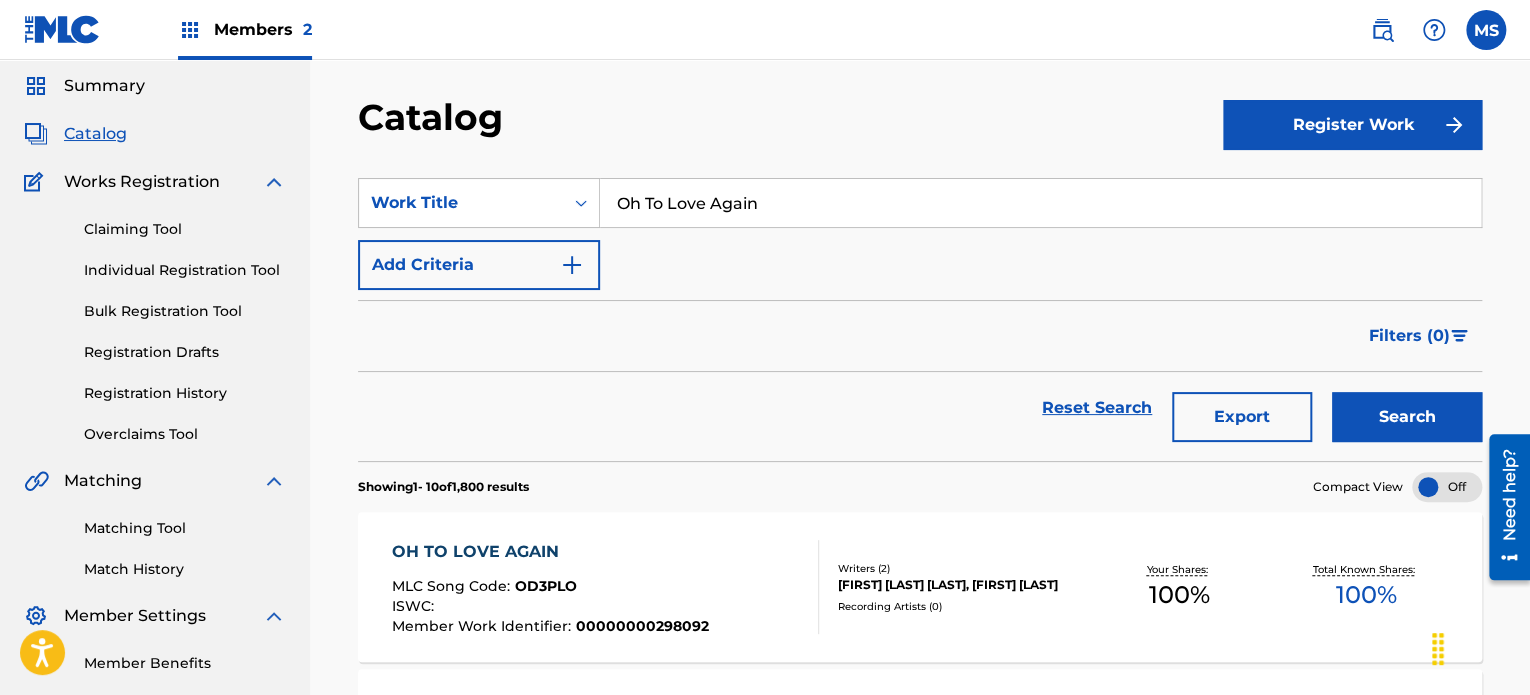 scroll, scrollTop: 100, scrollLeft: 0, axis: vertical 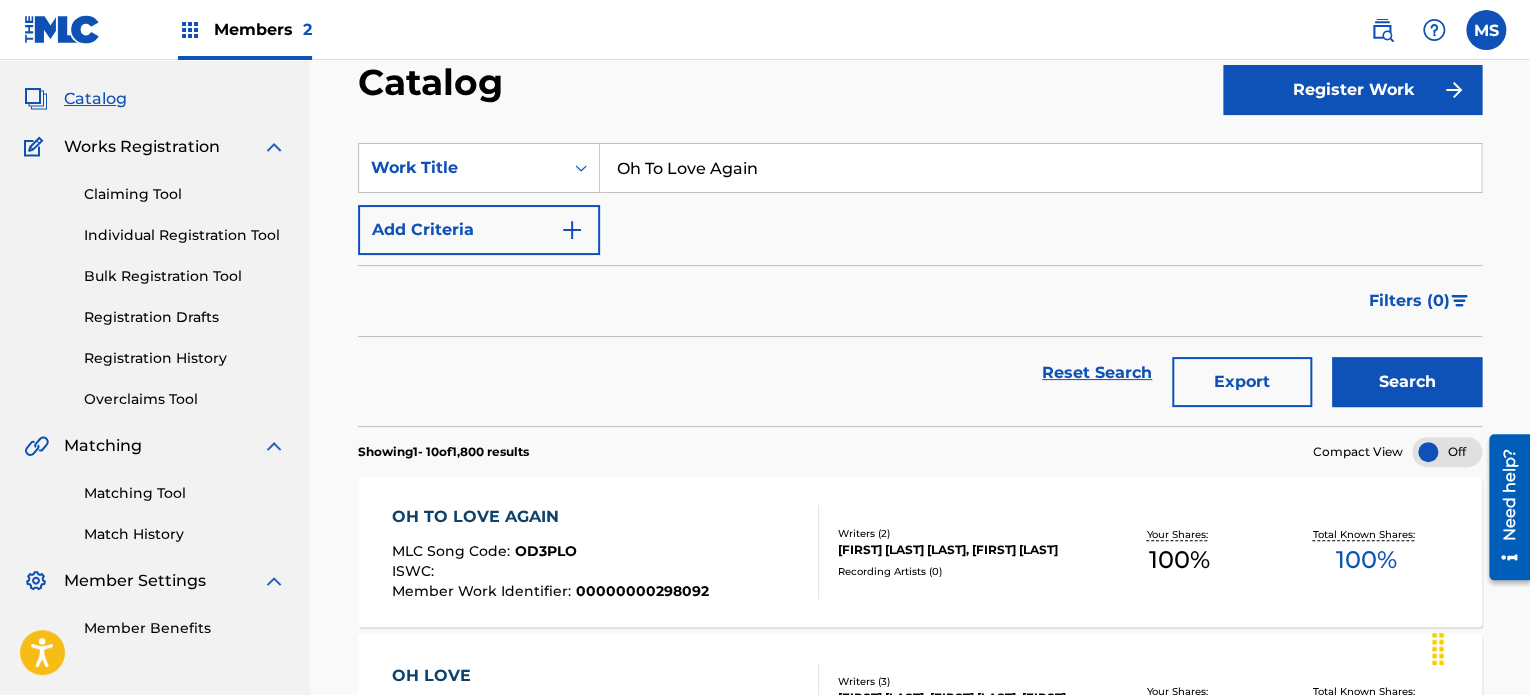click on "Oh To Love Again" at bounding box center [1040, 168] 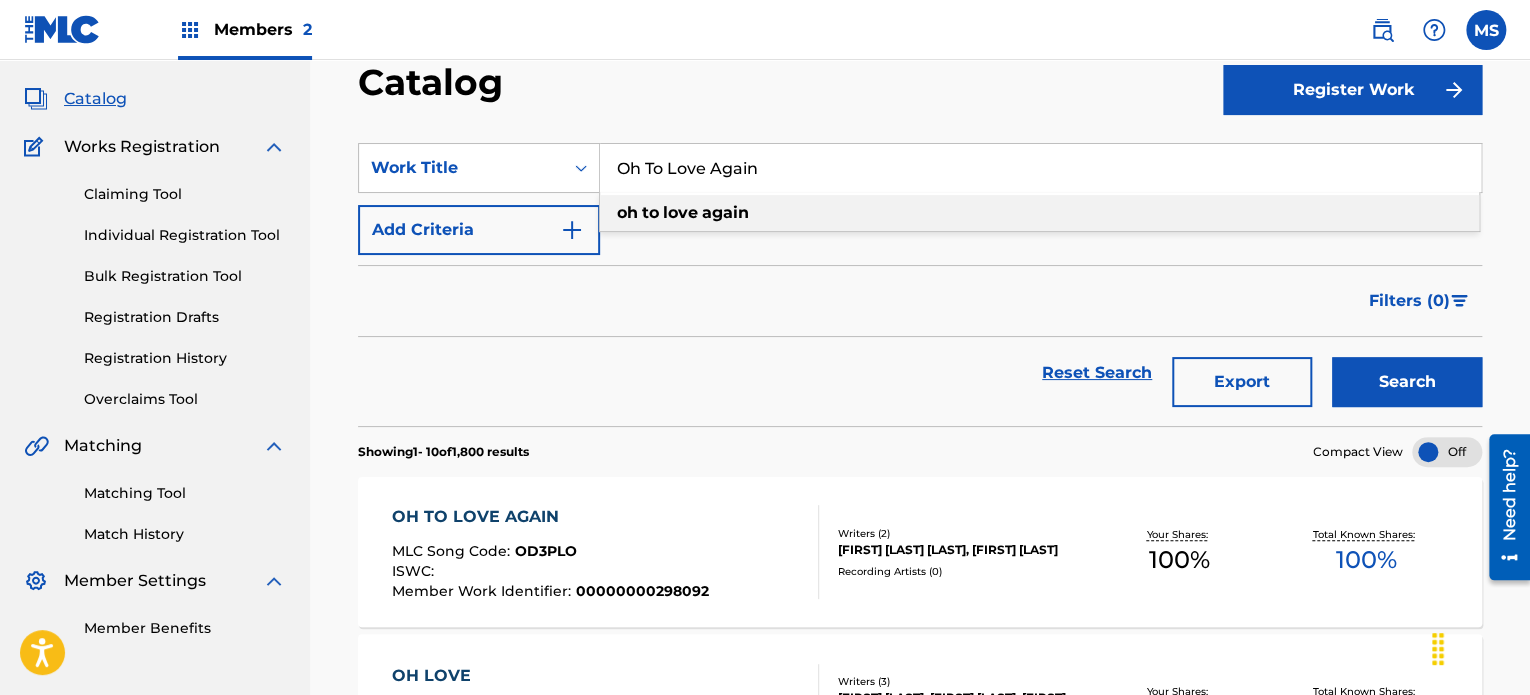 click on "Oh To Love Again" at bounding box center [1040, 168] 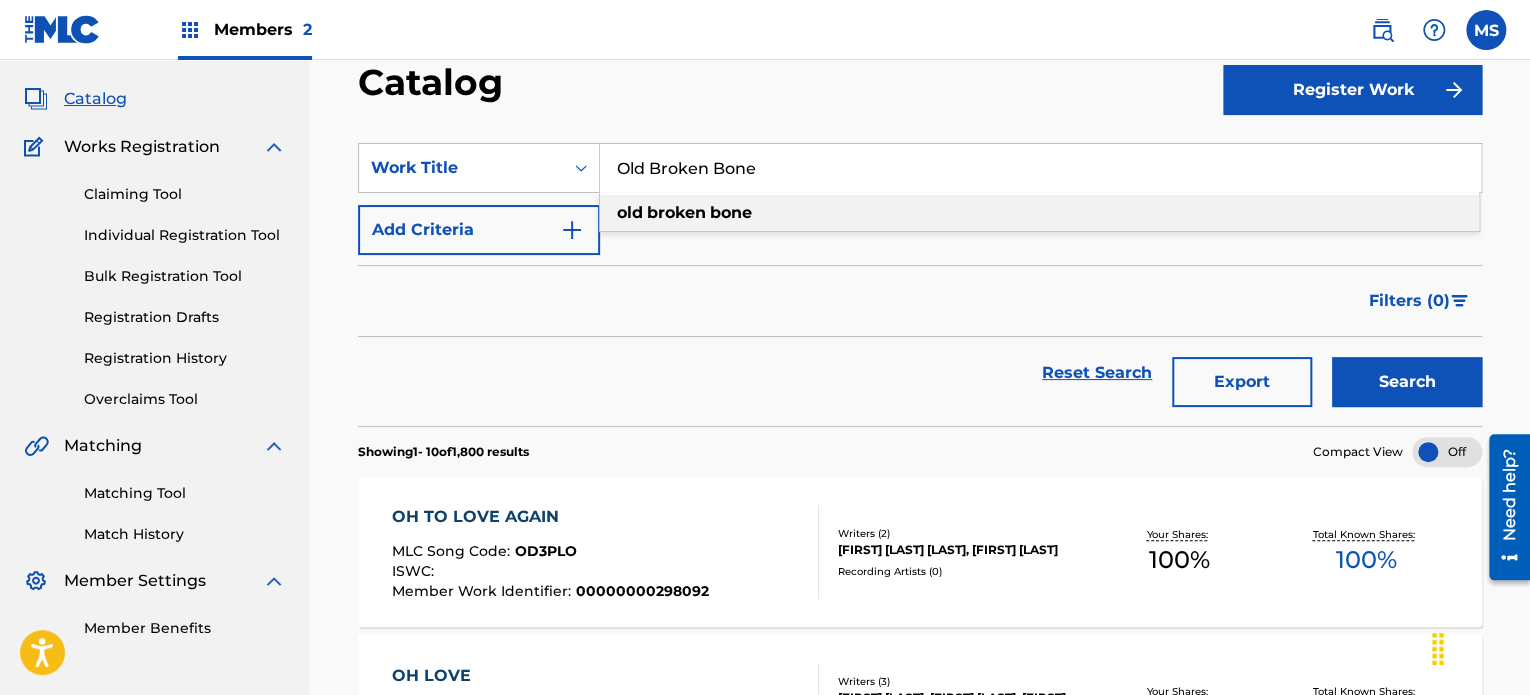 click on "Search" at bounding box center [1407, 382] 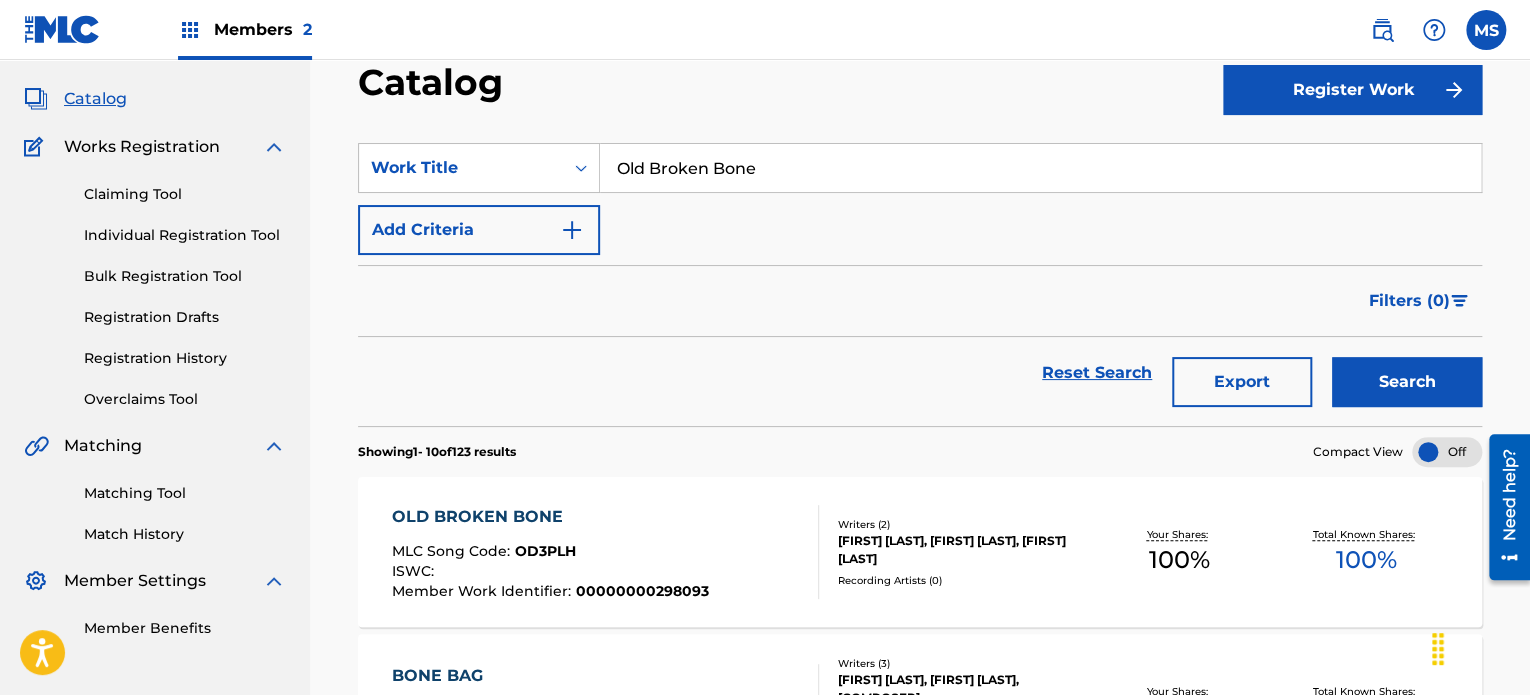 click on "SearchWithCriteria[CODE] Work Title [TITLE] Add Criteria Filter Hold Filters Overclaim   Dispute   Remove Filters Apply Filters Filters ( 0 ) Reset Search Export Search" at bounding box center [920, 272] 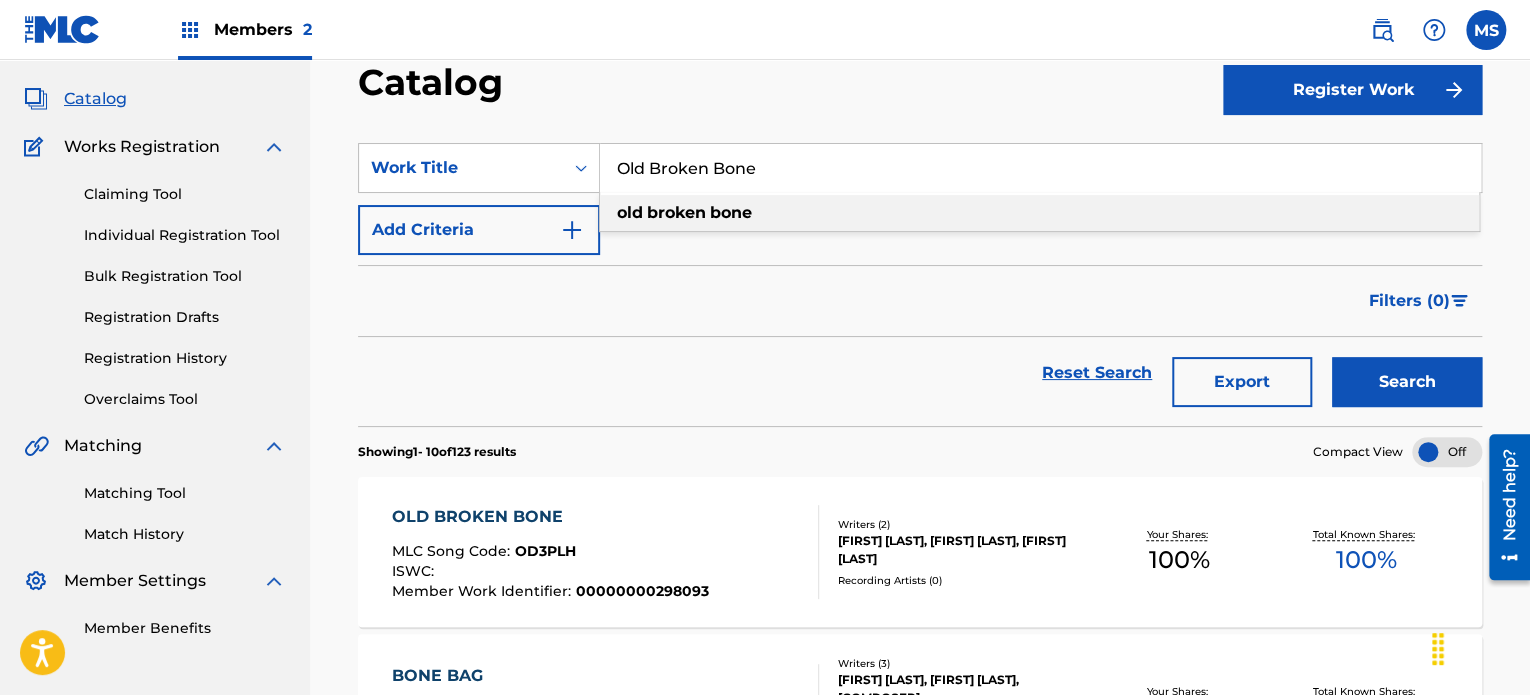 click on "Old Broken Bone" at bounding box center (1040, 168) 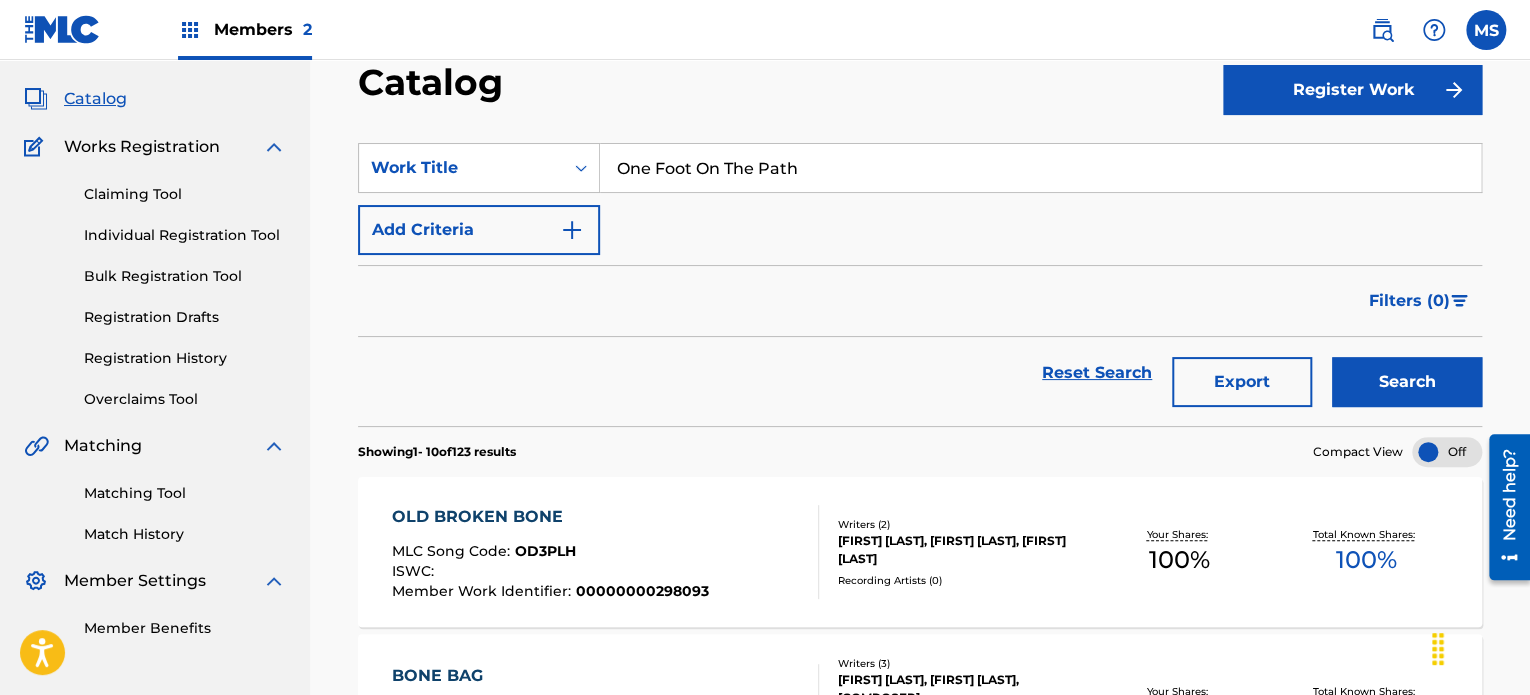 click on "Search" at bounding box center (1407, 382) 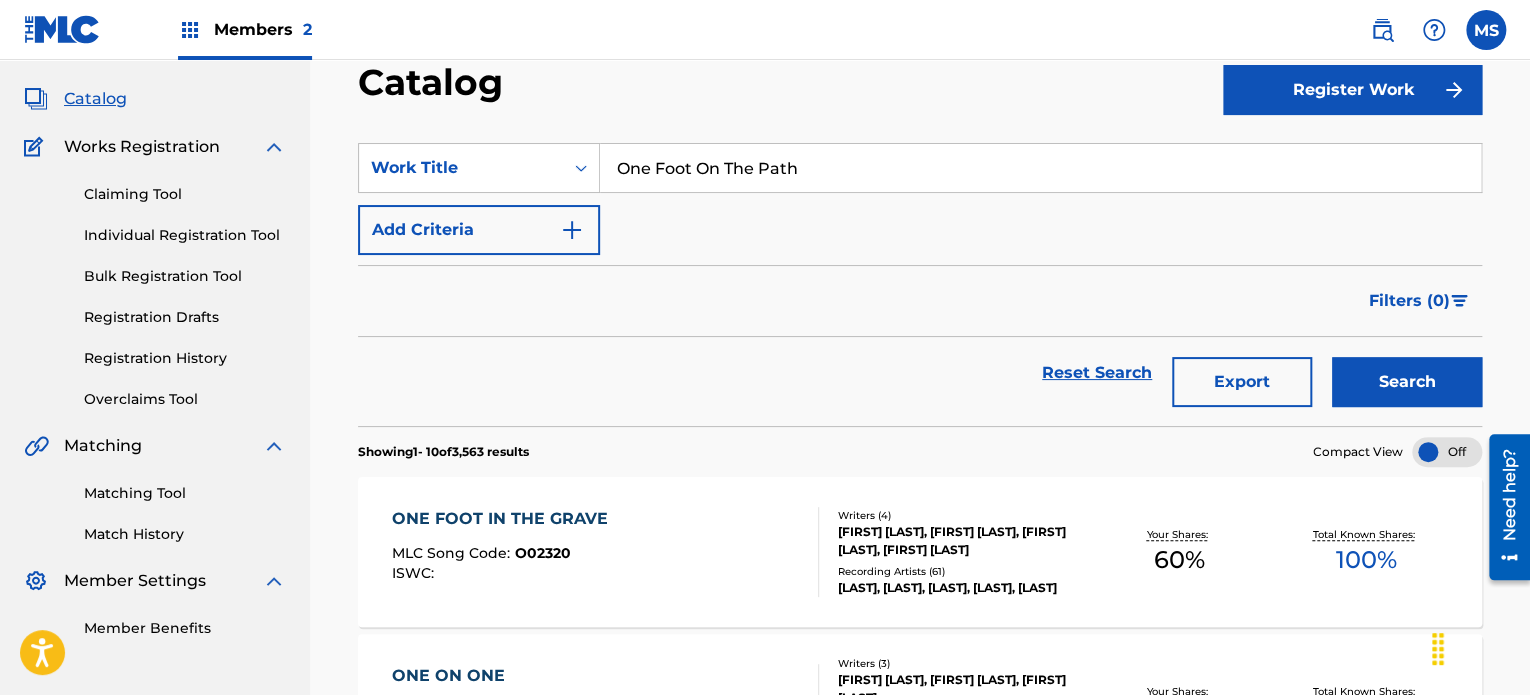 click on "One Foot On The Path" at bounding box center [1040, 168] 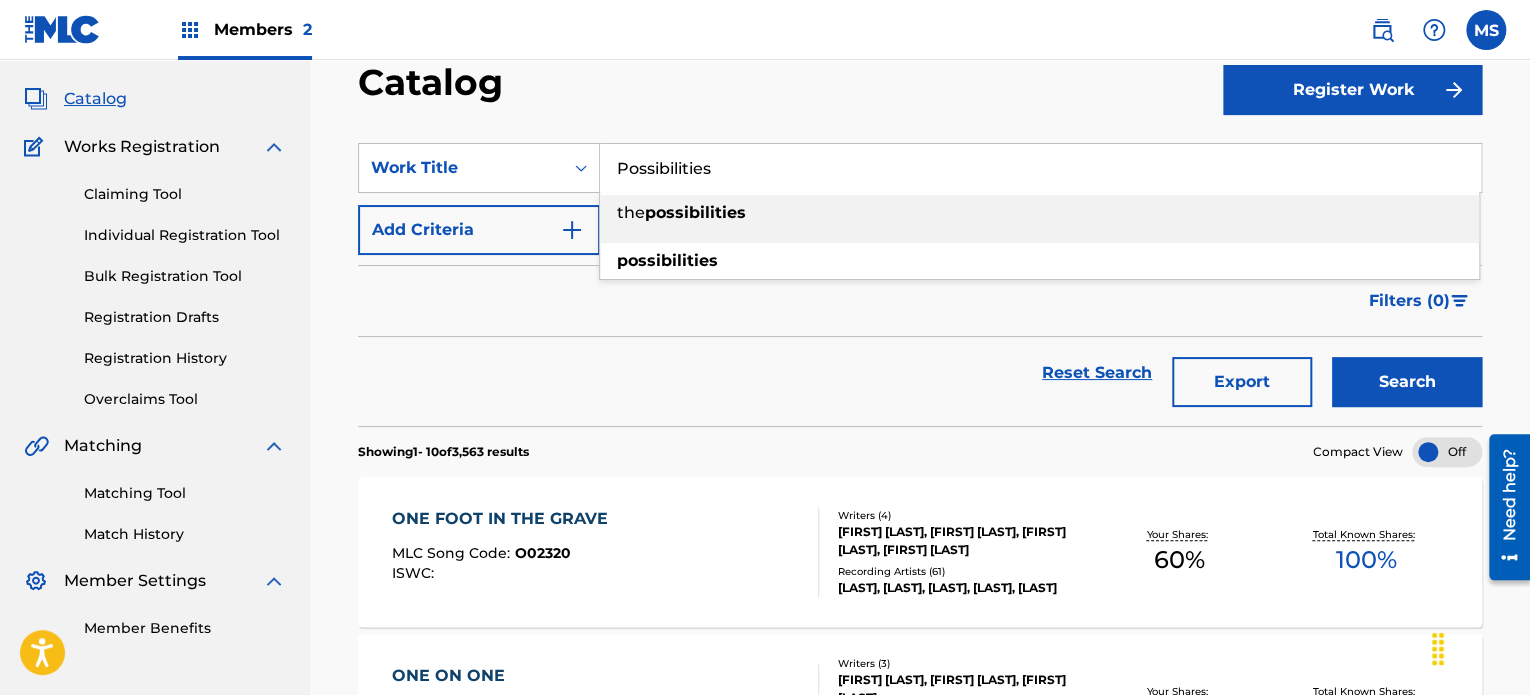 click on "Search" at bounding box center [1402, 373] 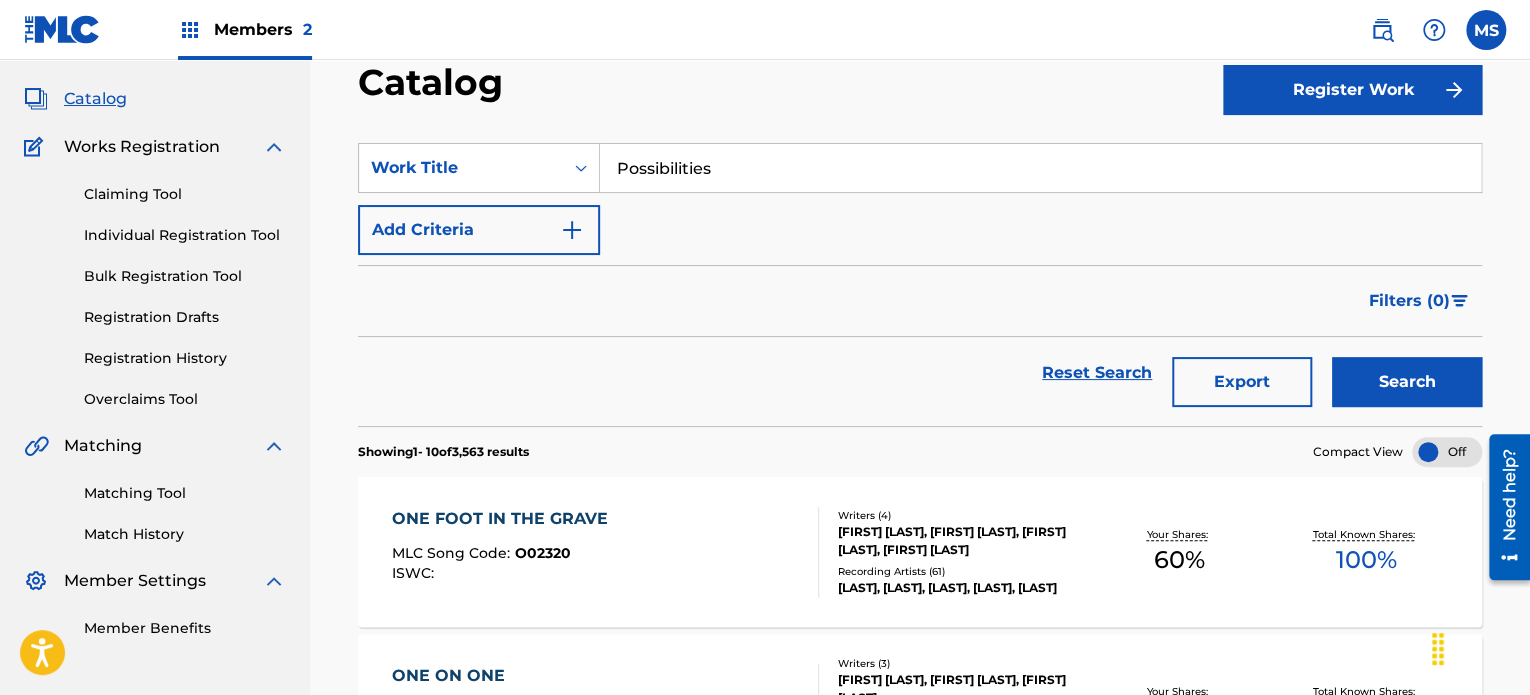 click on "Search" at bounding box center [1407, 382] 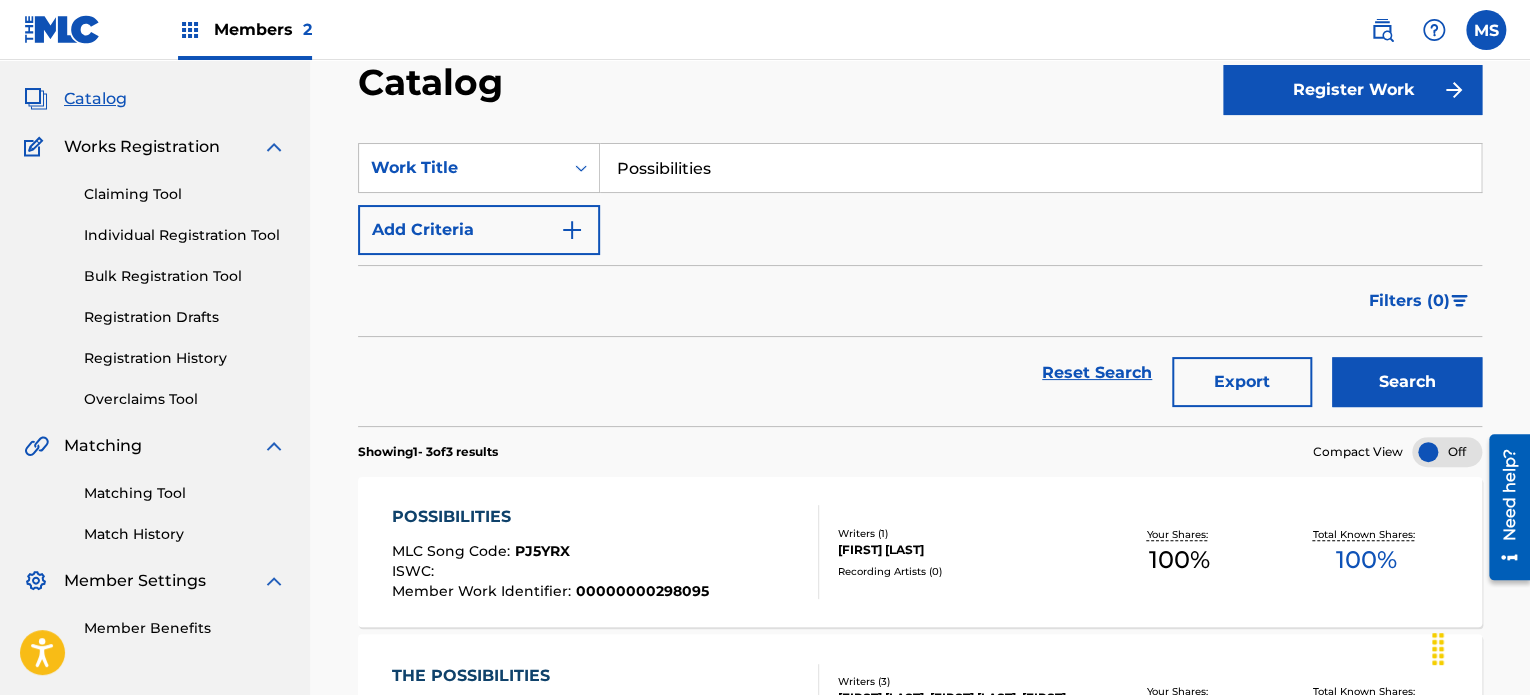 click on "Possibilities" at bounding box center [1040, 168] 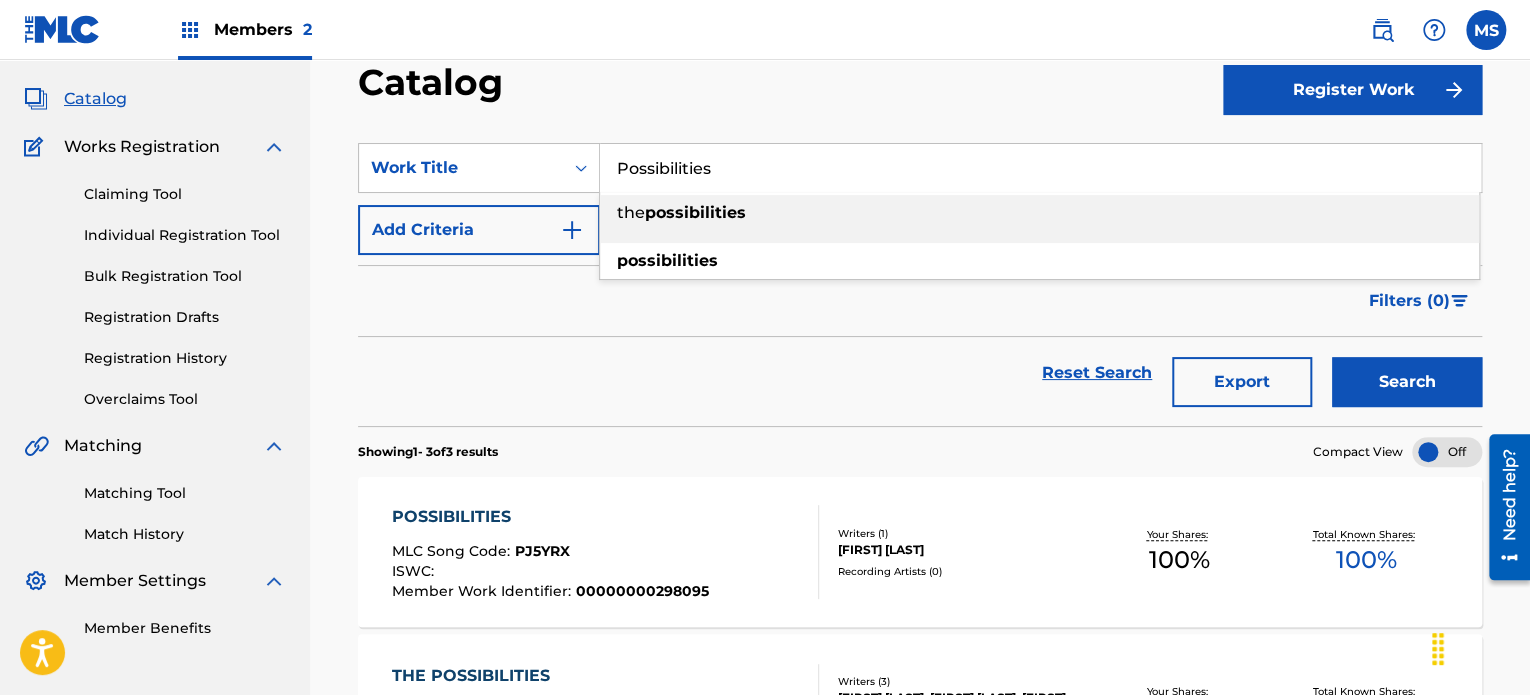 click on "Possibilities" at bounding box center [1040, 168] 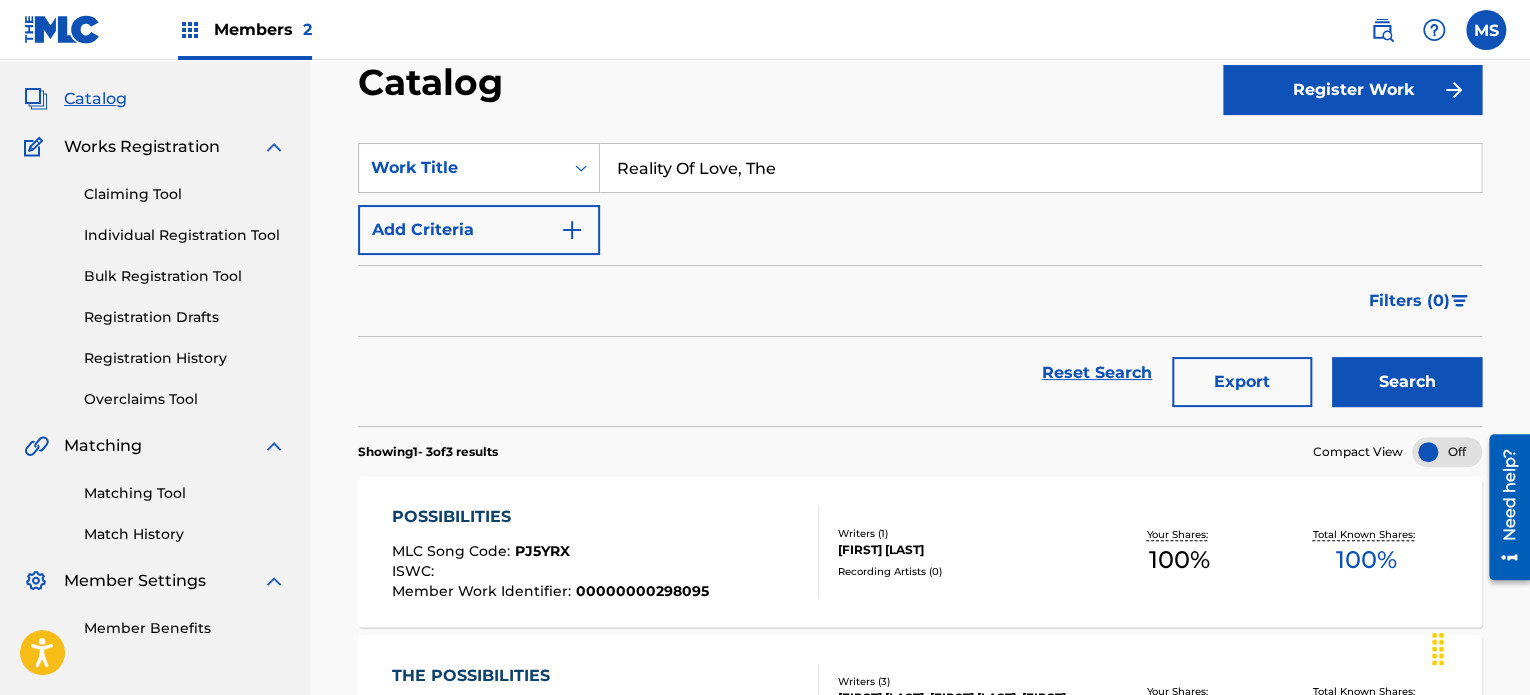 click on "Members    2 MS MS [FIRST]   [LAST] [EMAIL] Profile Log out" at bounding box center (765, 30) 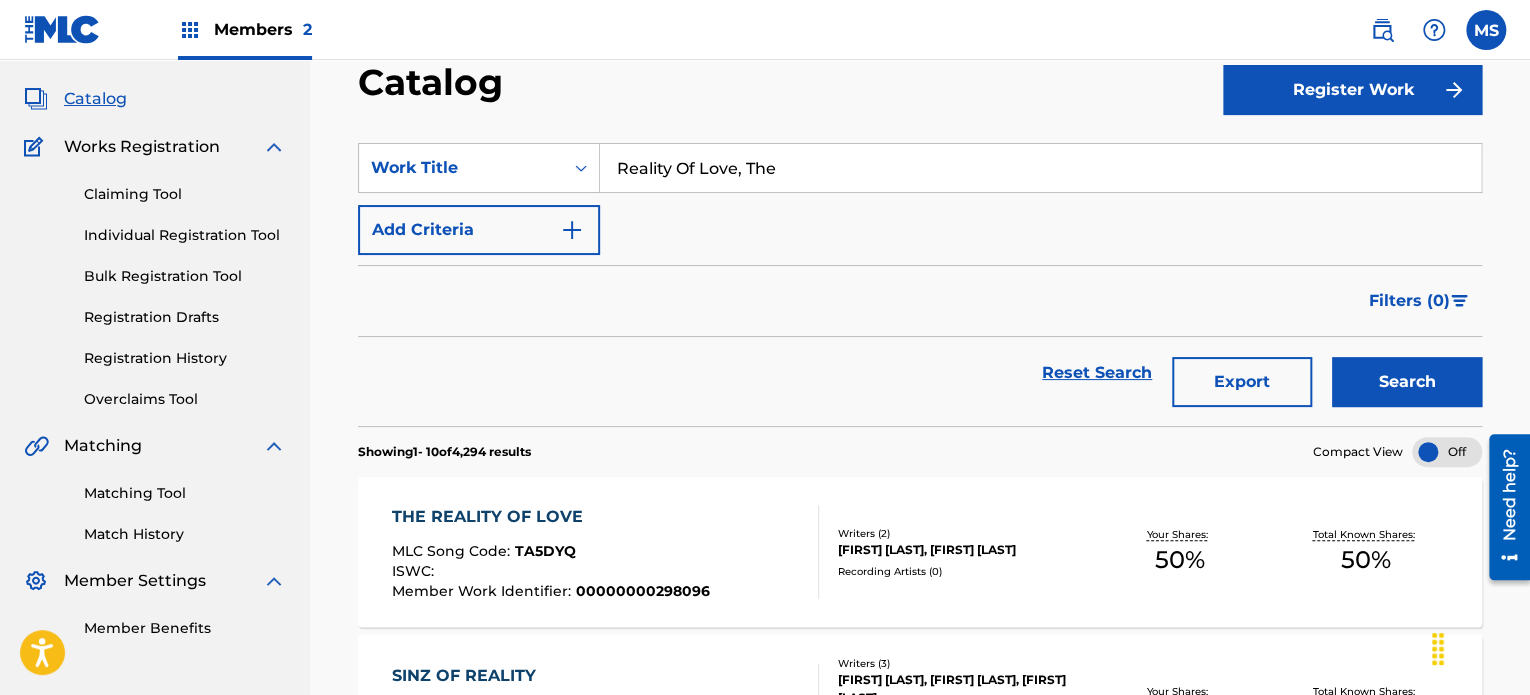 click on "Reality Of Love, The" at bounding box center (1040, 168) 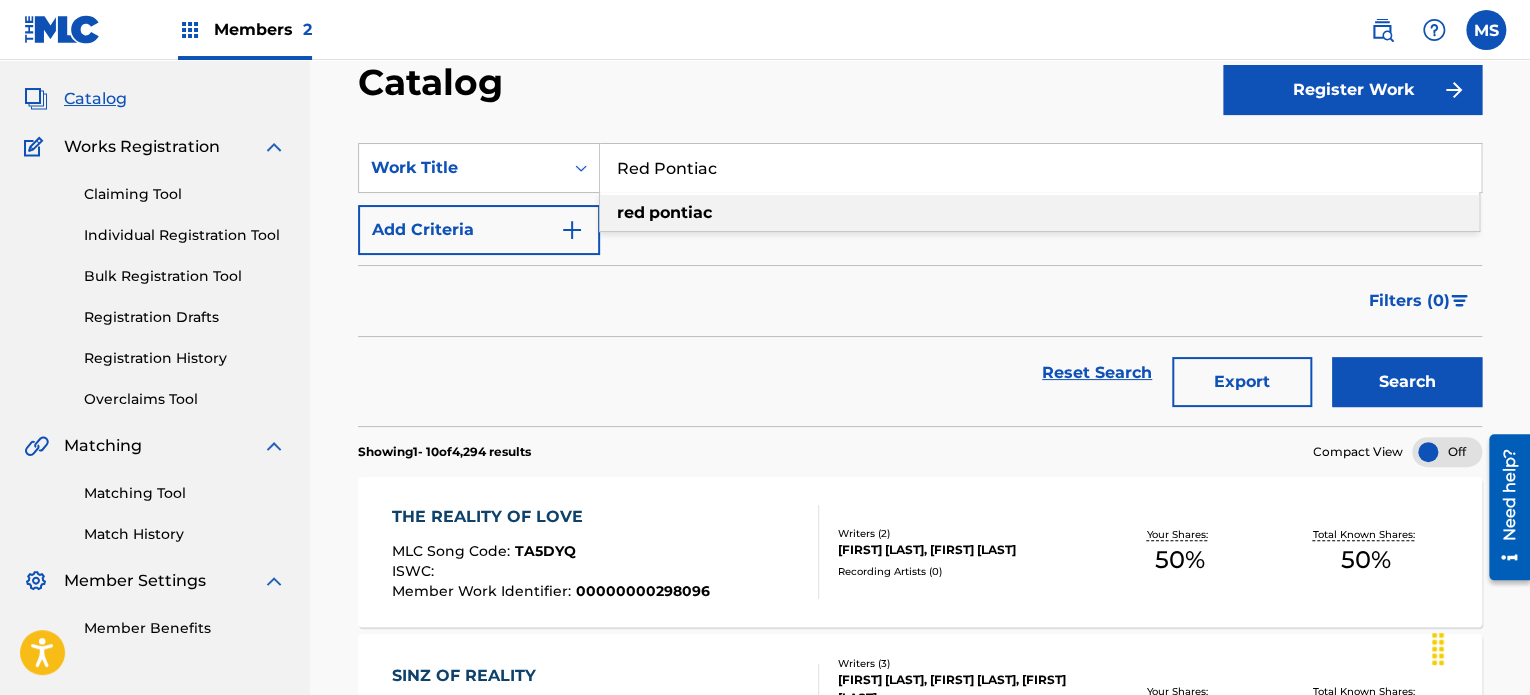 type on "Red Pontiac" 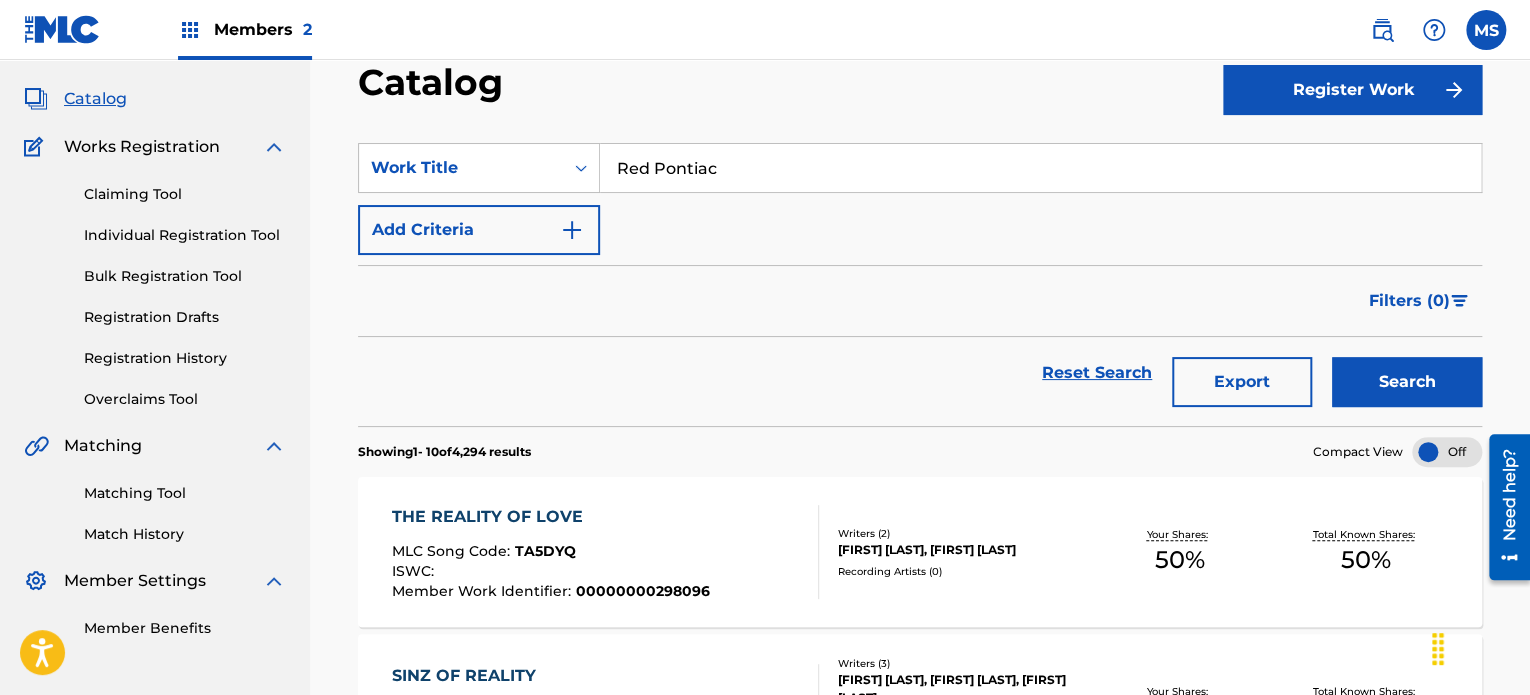 click on "Search" at bounding box center (1407, 382) 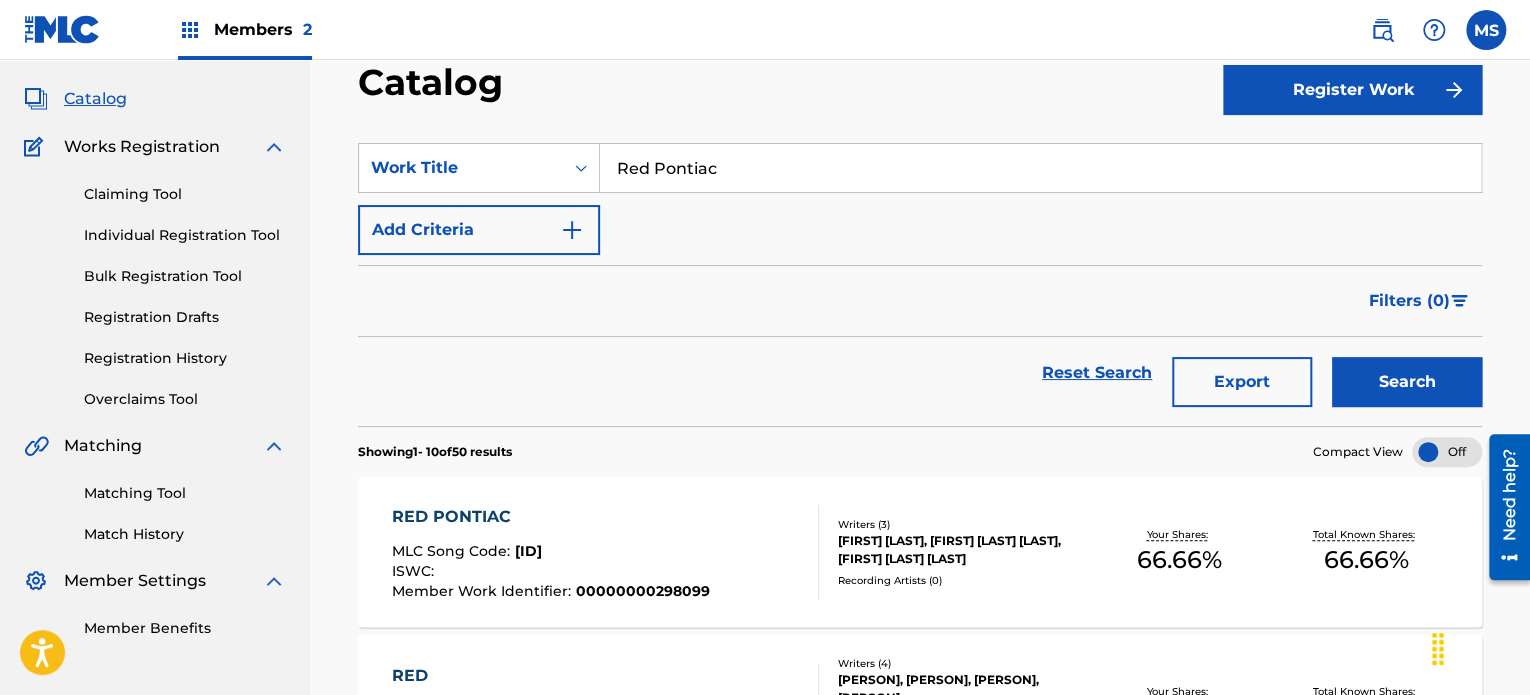 click on "[TITLE] Song Code : [CODE] ISWC : Member Work Identifier : [MEMBER ID]" at bounding box center [605, 552] 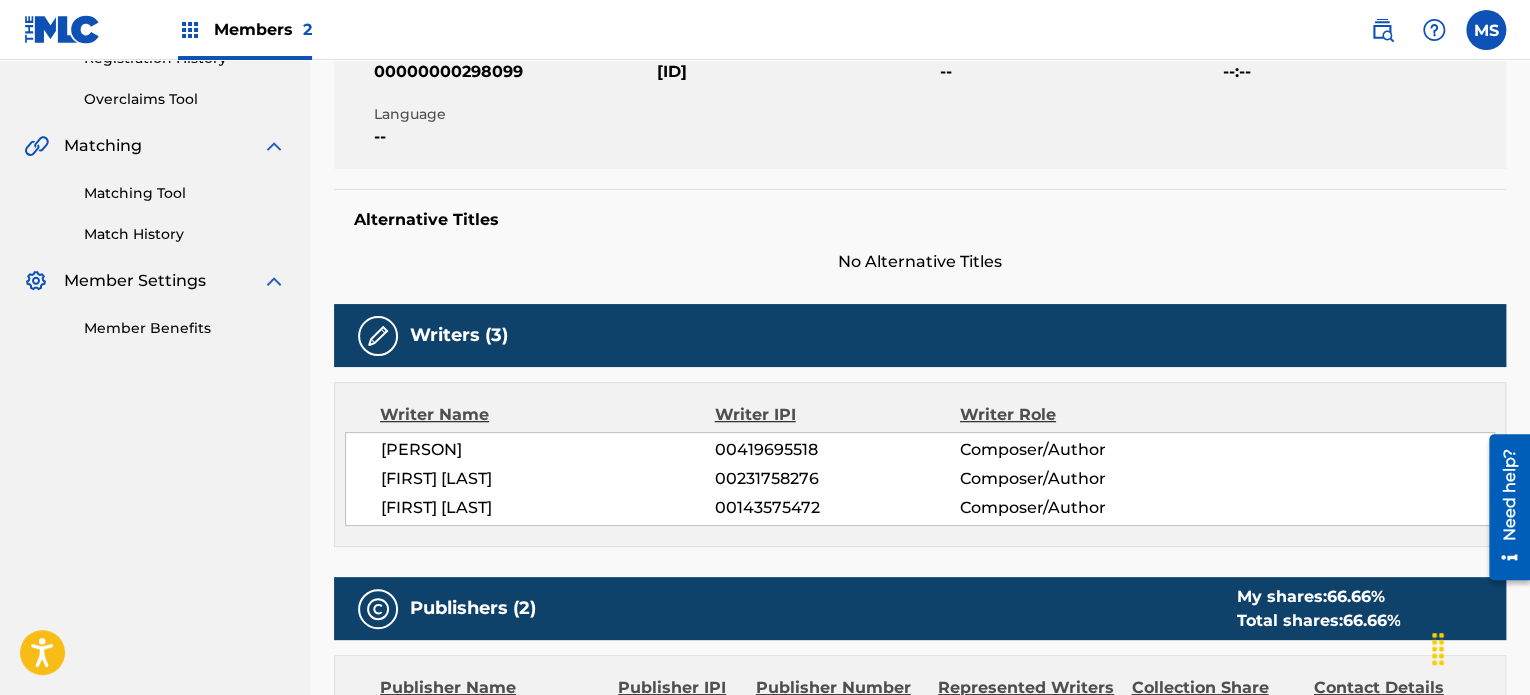 scroll, scrollTop: 0, scrollLeft: 0, axis: both 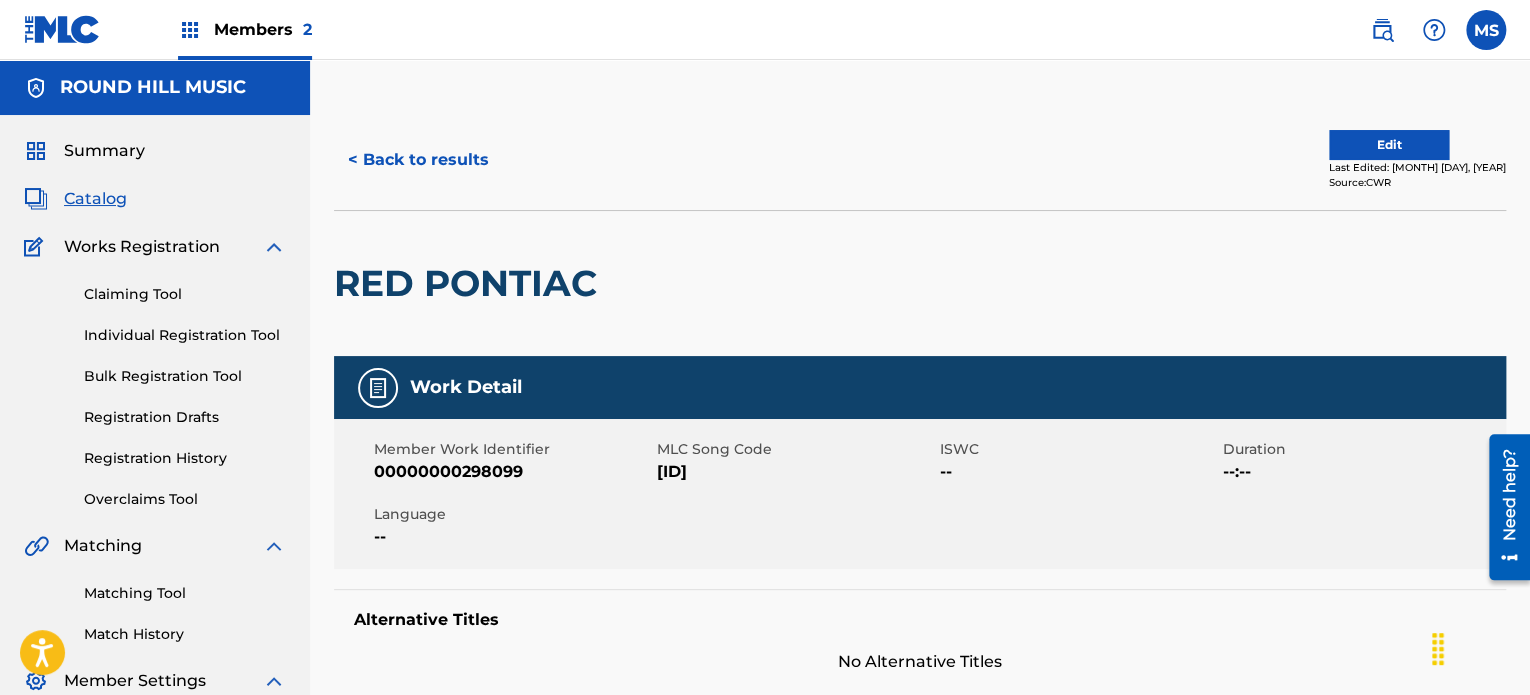 click on "< Back to results" at bounding box center (418, 160) 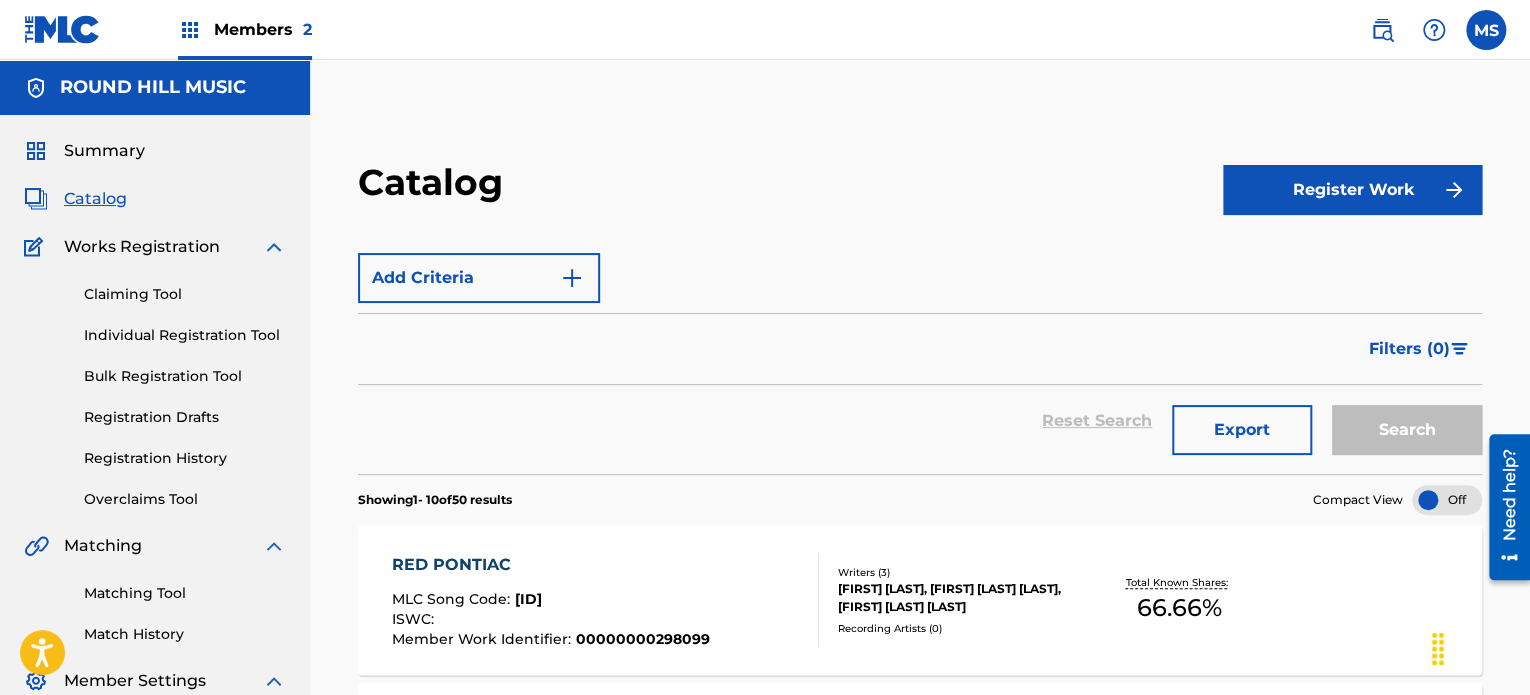 scroll, scrollTop: 100, scrollLeft: 0, axis: vertical 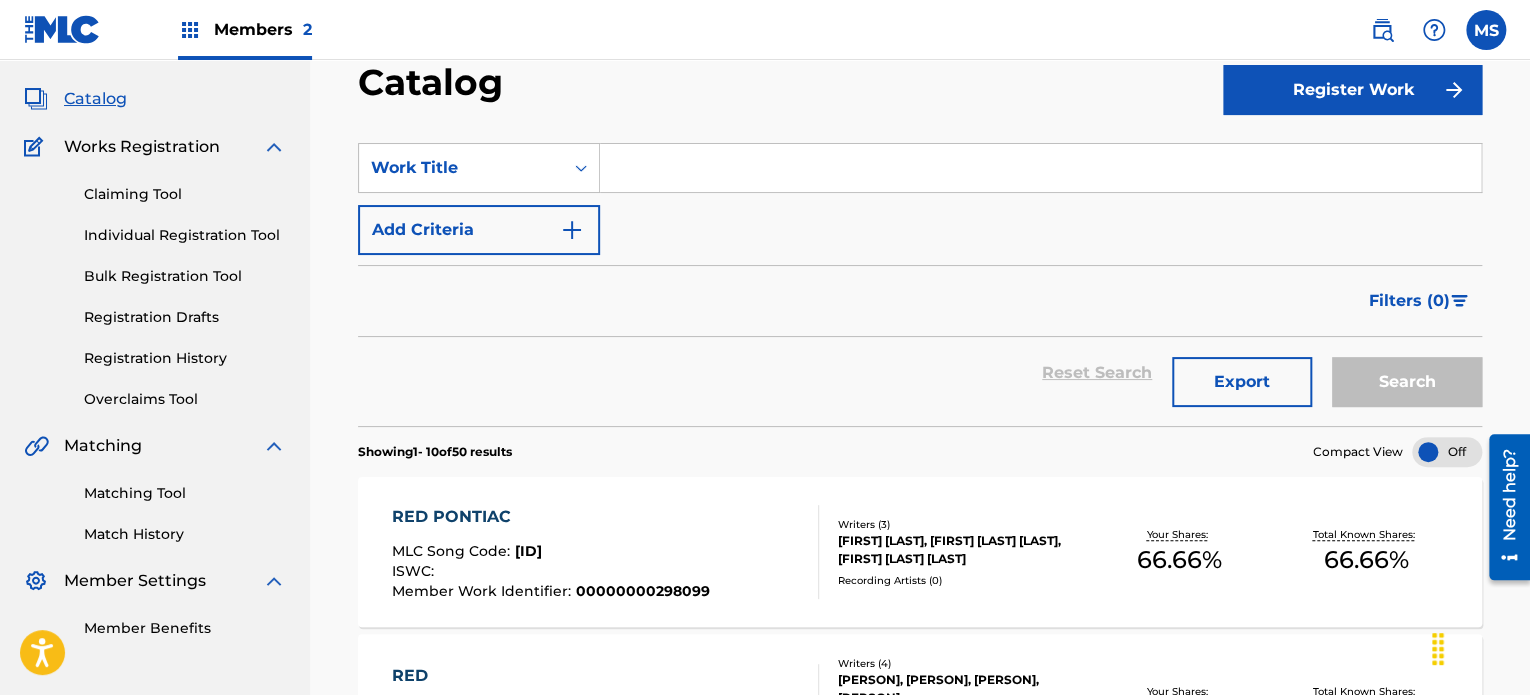 click at bounding box center (1040, 168) 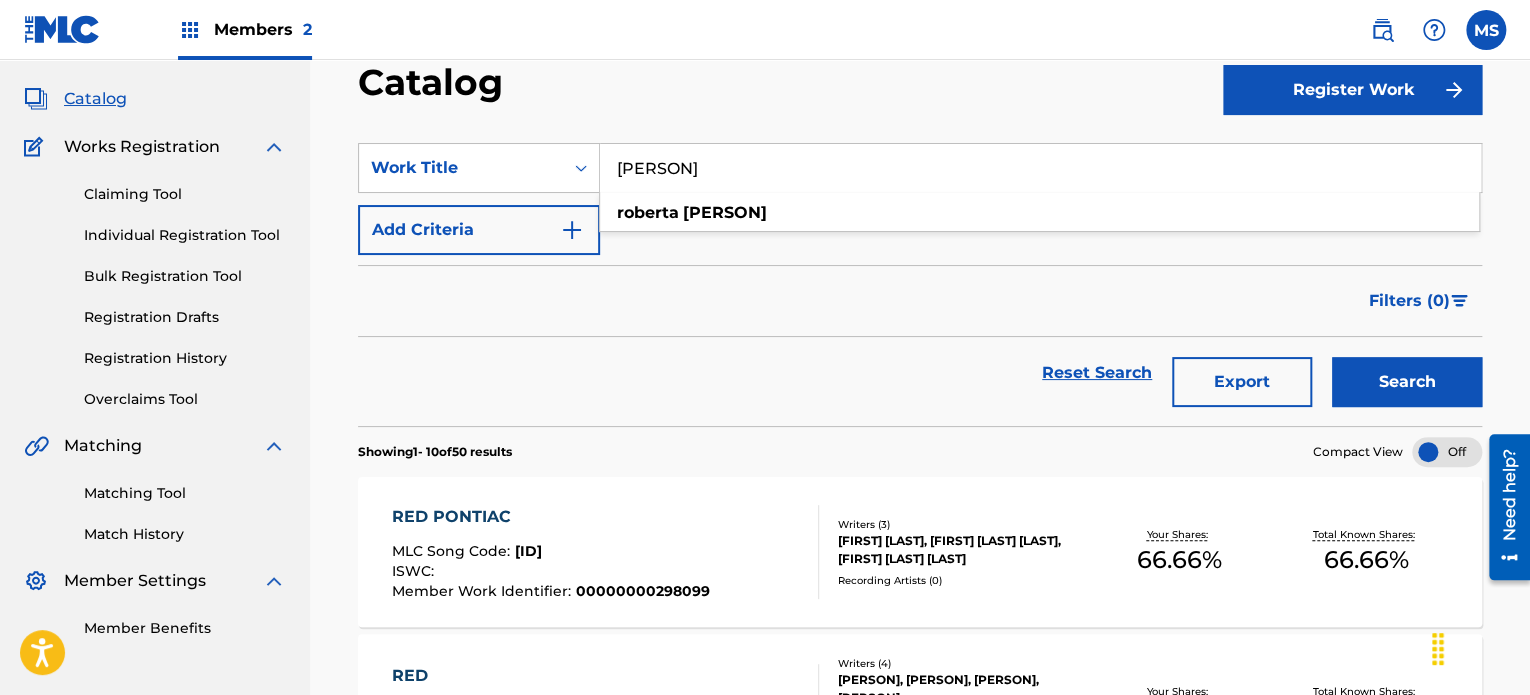 click on "Search" at bounding box center (1407, 382) 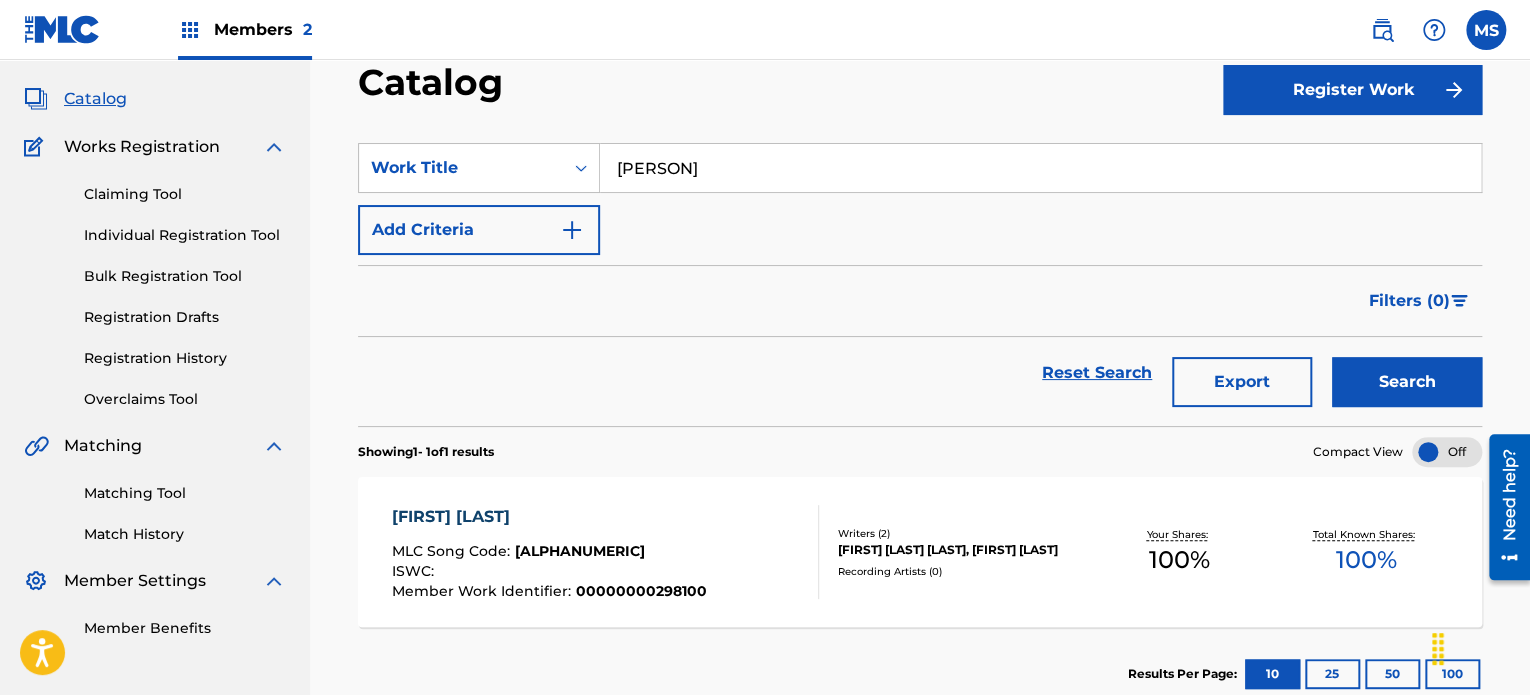 click on "Work Title [TITLE] Add Criteria Filter Hold Filters Overclaim   Dispute   Remove Filters Apply Filters Filters ( 0 ) Reset Search Export Search" at bounding box center (920, 272) 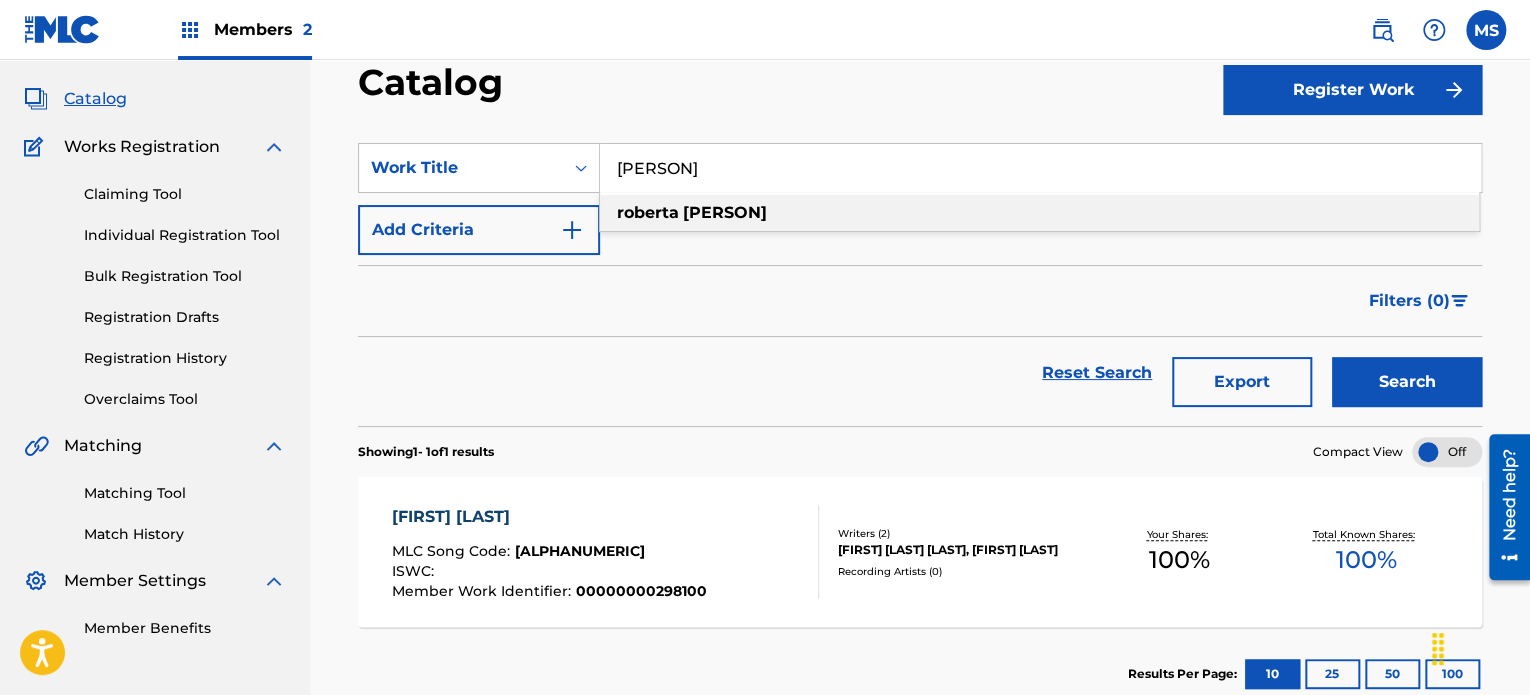 click on "[PERSON]" at bounding box center [1040, 168] 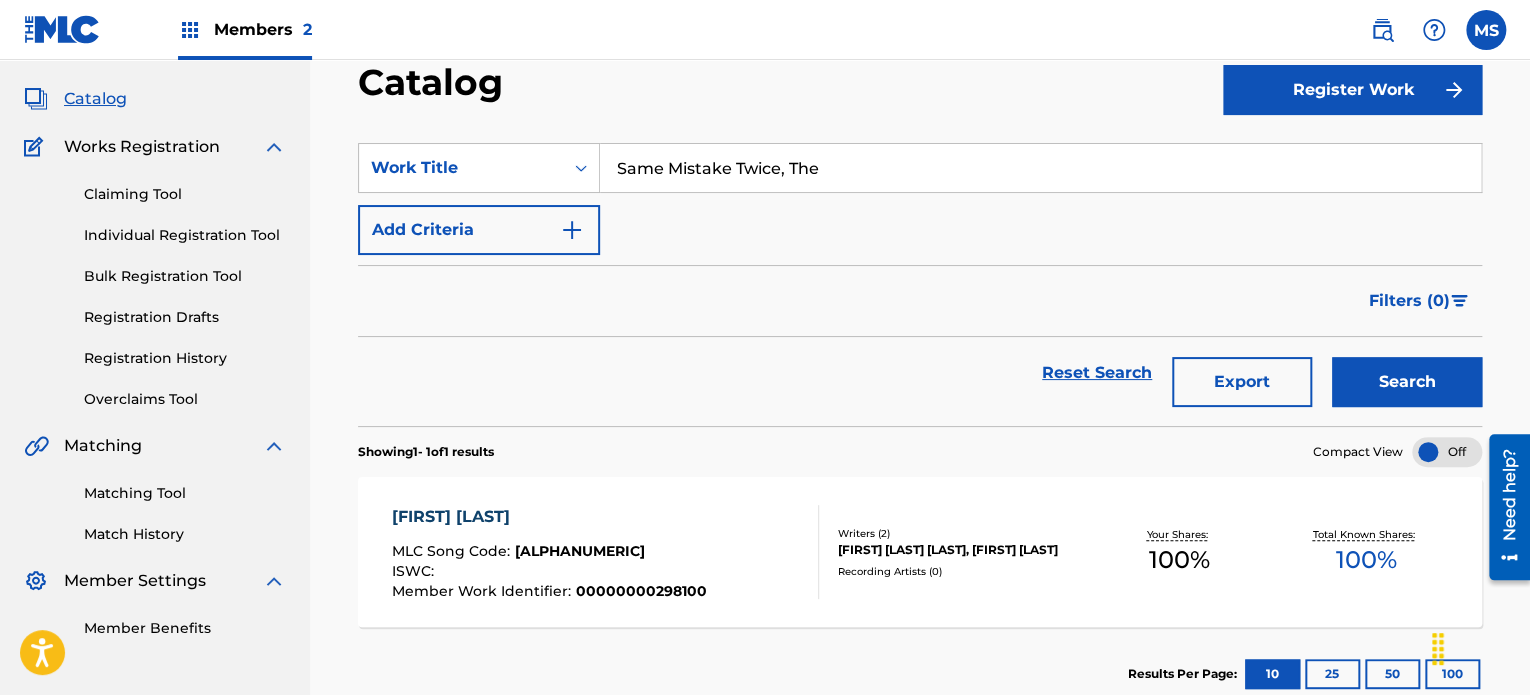 click on "Search" at bounding box center (1402, 373) 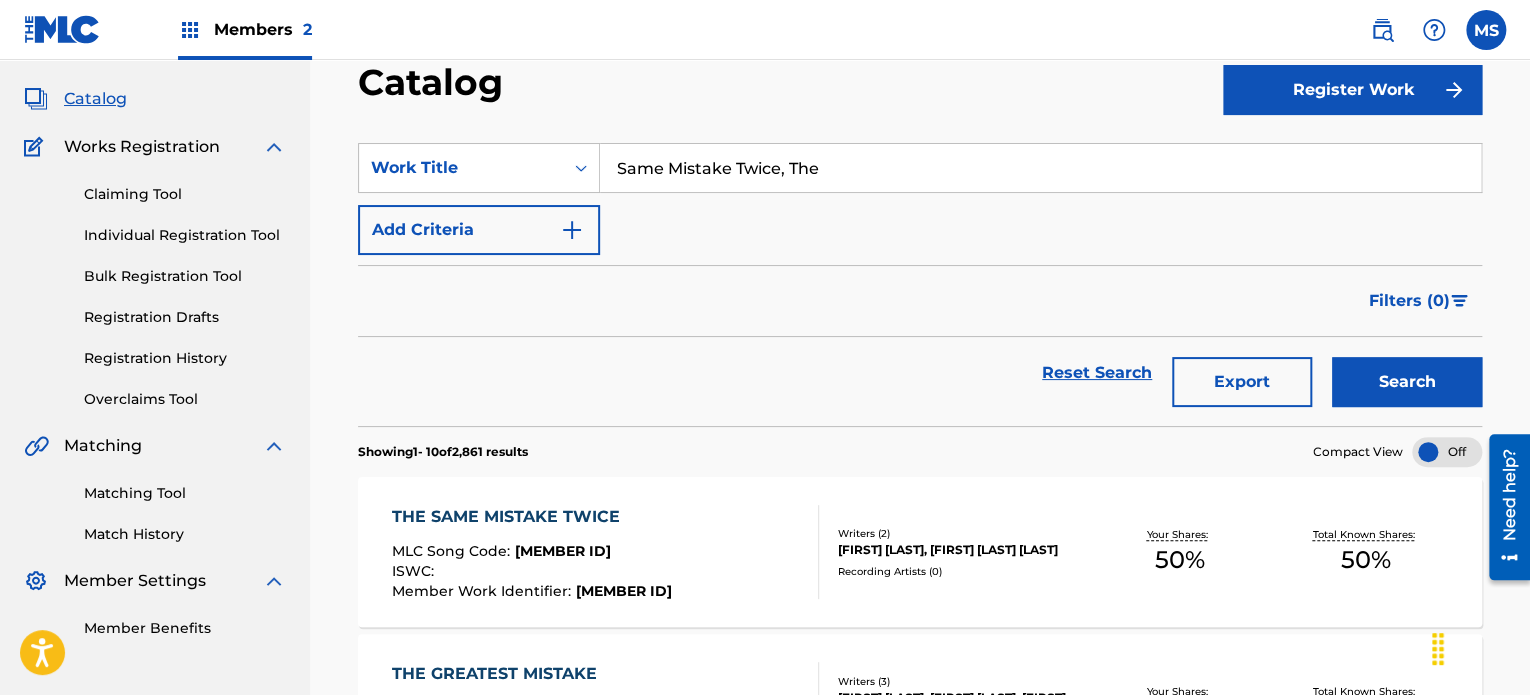 click on "Same Mistake Twice, The" at bounding box center [1040, 168] 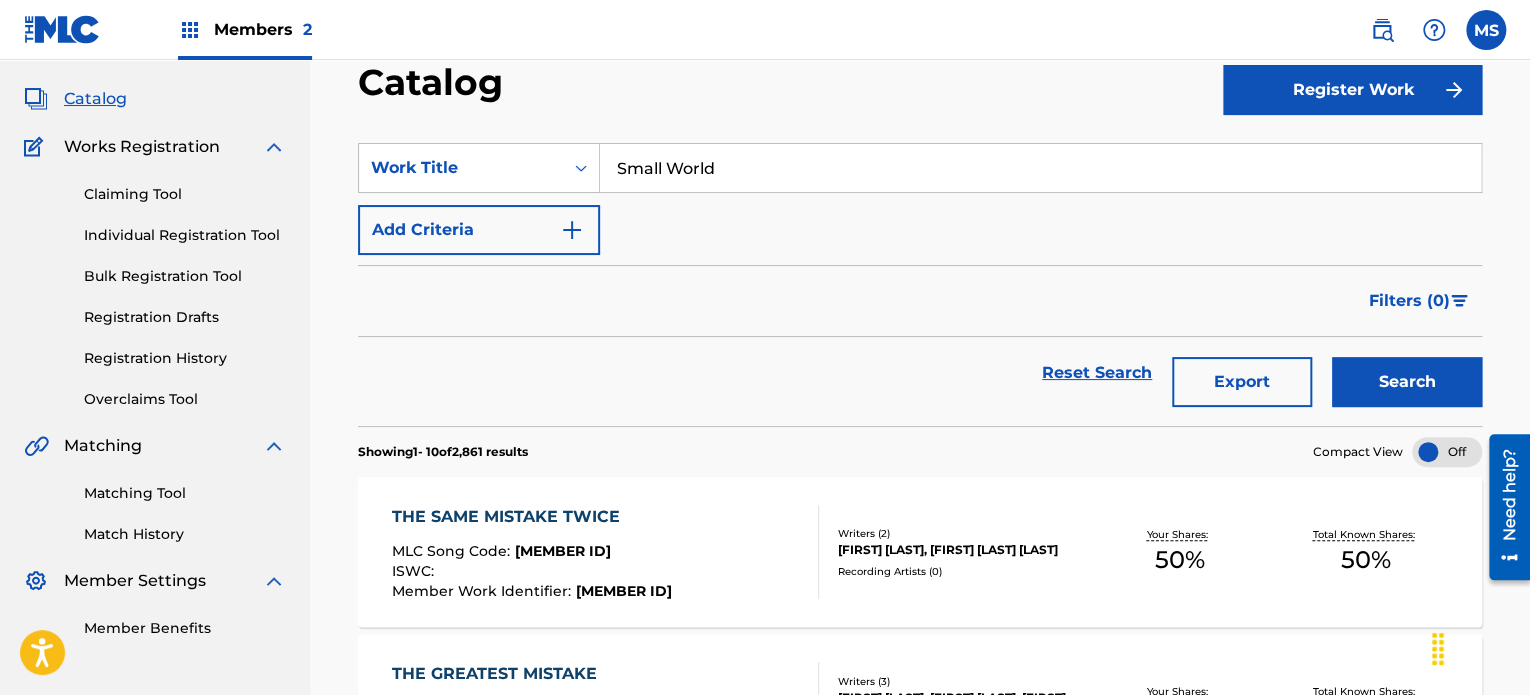 click on "Search" at bounding box center (1407, 382) 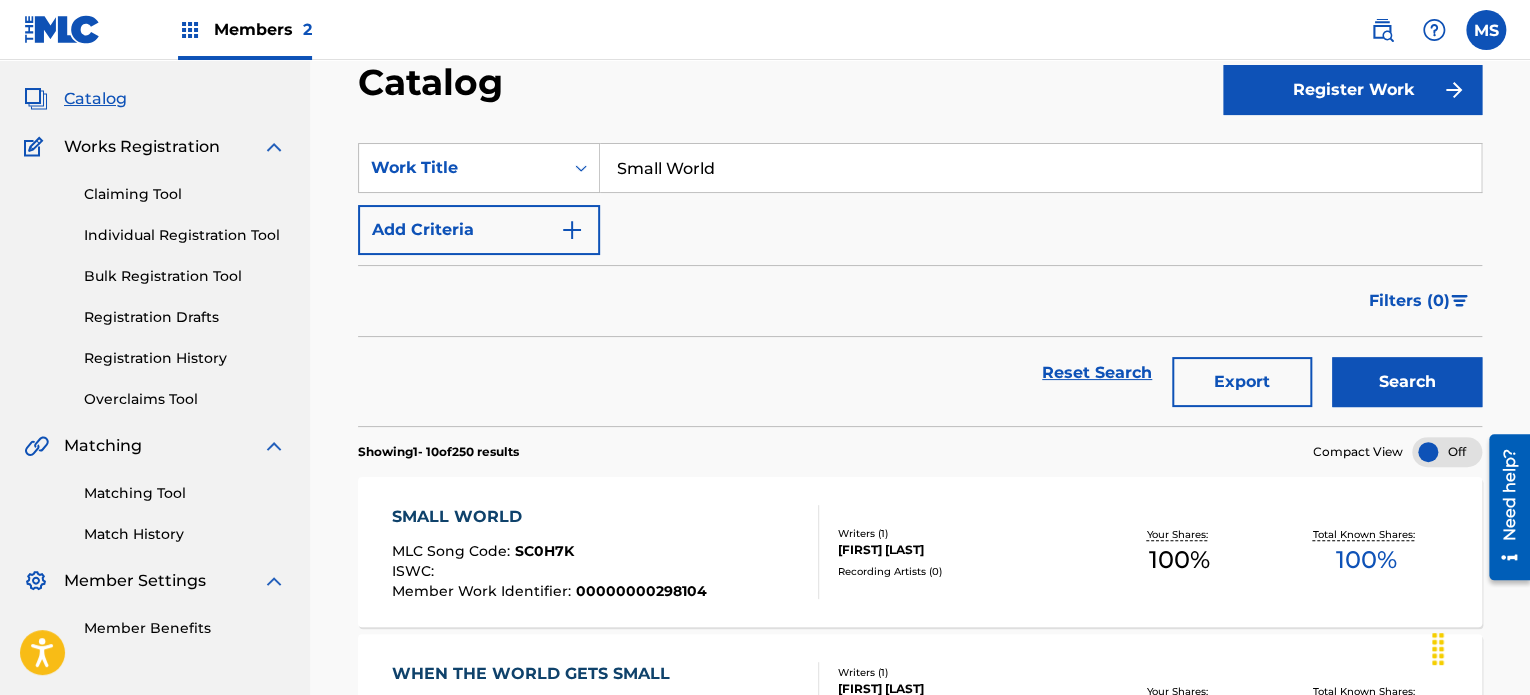click on "Small World" at bounding box center (1040, 168) 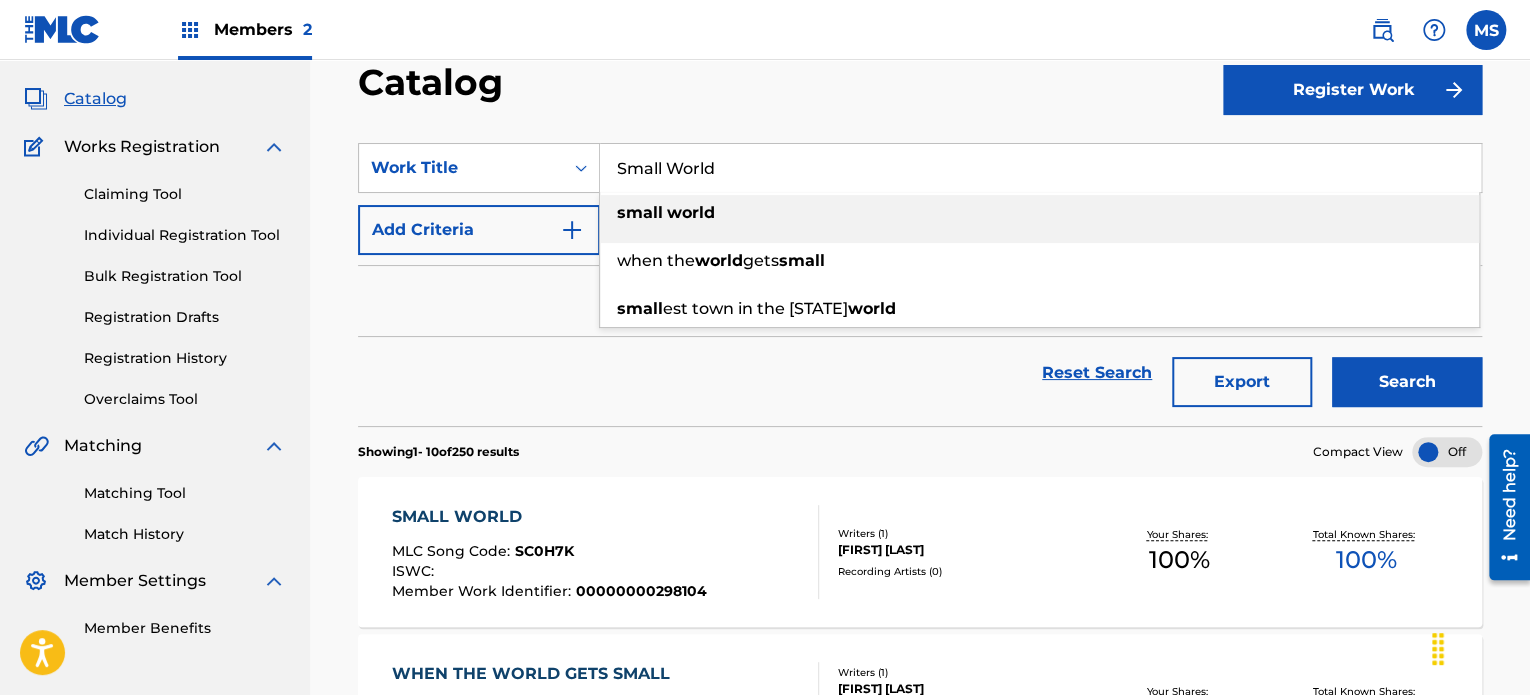 click on "Small World" at bounding box center (1040, 168) 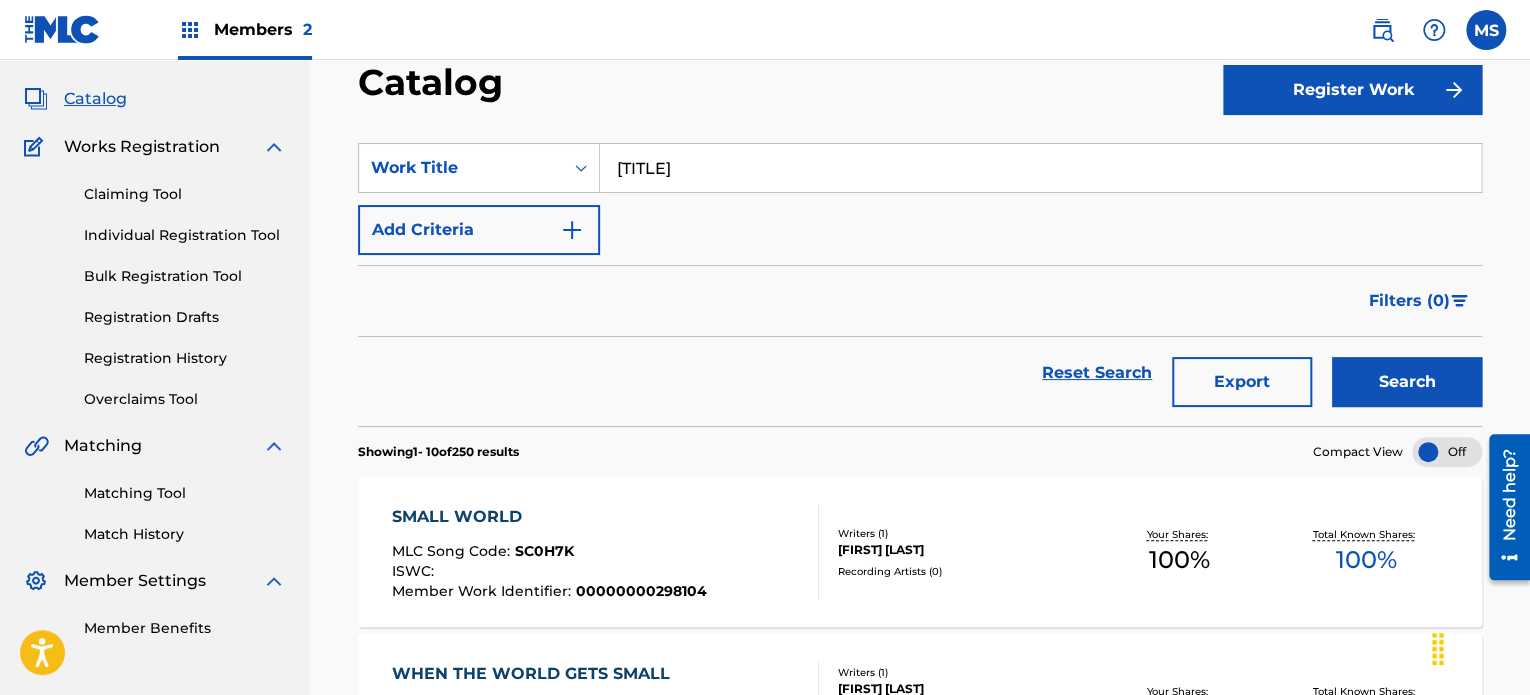 type on "[TITLE]" 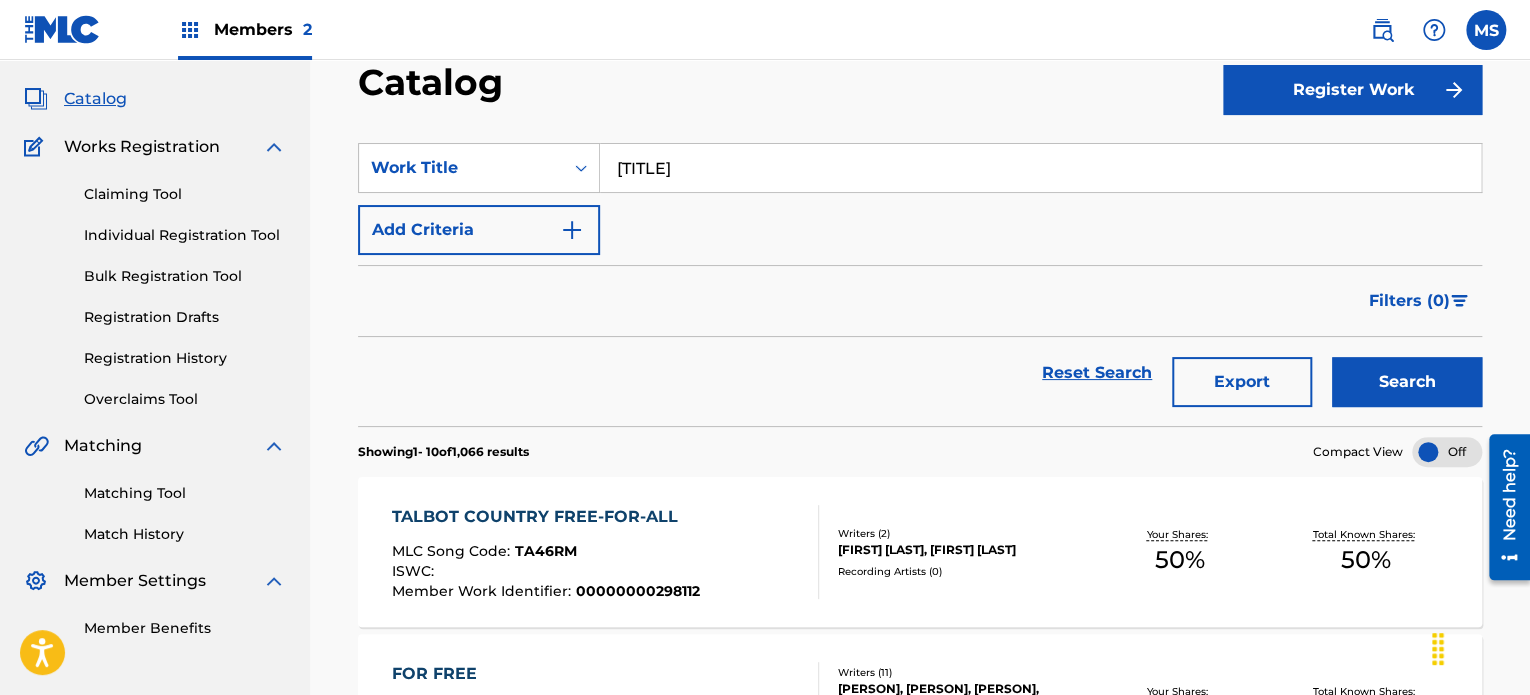 click on "TALBOT COUNTRY FREE-FOR-ALL MLC Song Code : TA46RM ISWC : Member Work Identifier : 00000000298112" at bounding box center (605, 552) 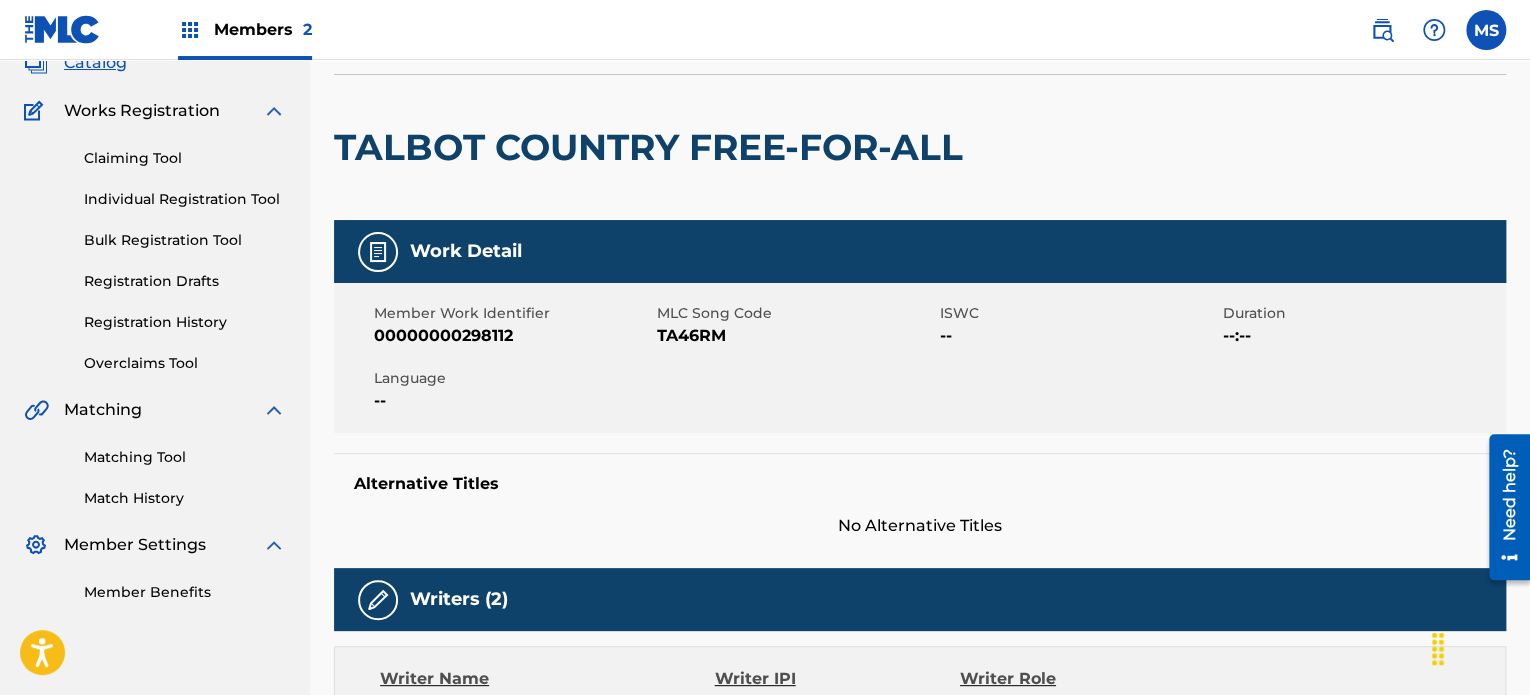 scroll, scrollTop: 0, scrollLeft: 0, axis: both 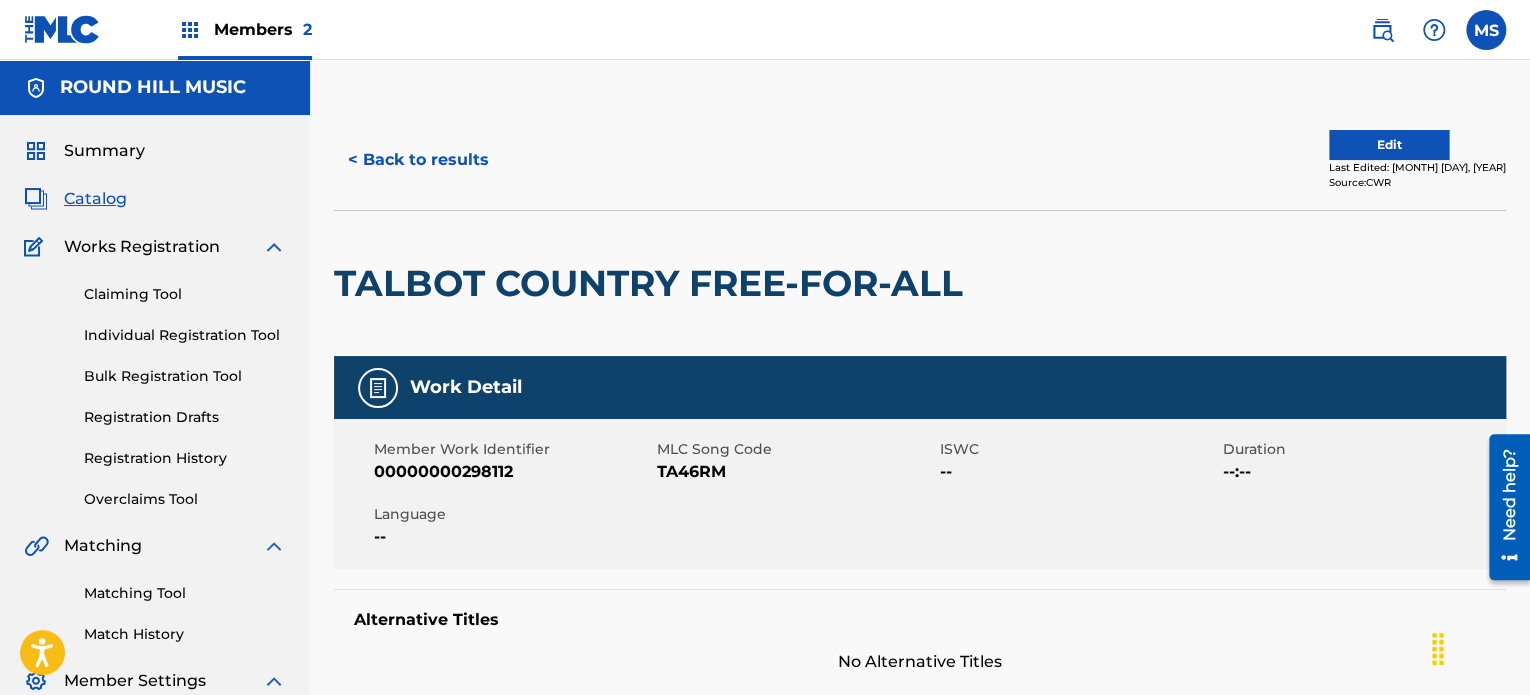 click on "< Back to results" at bounding box center [418, 160] 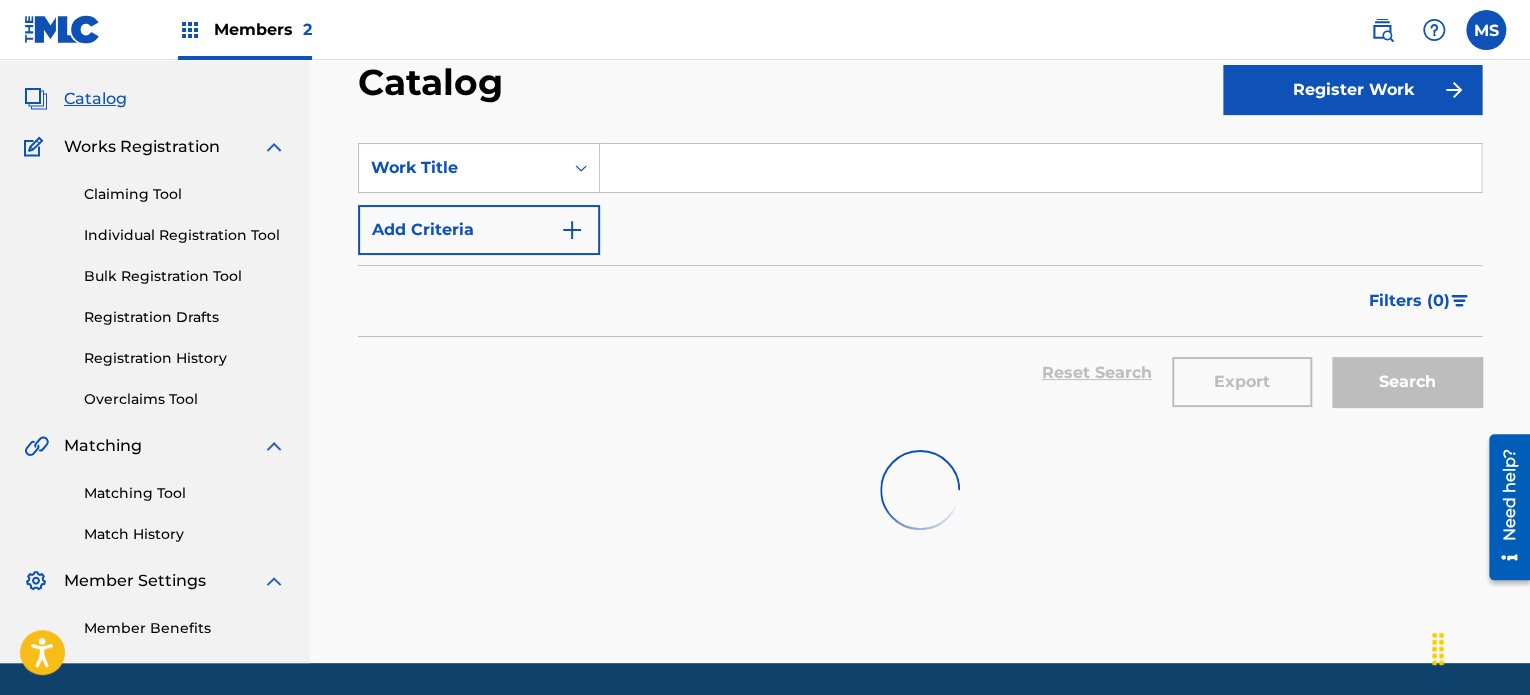 click at bounding box center (1040, 168) 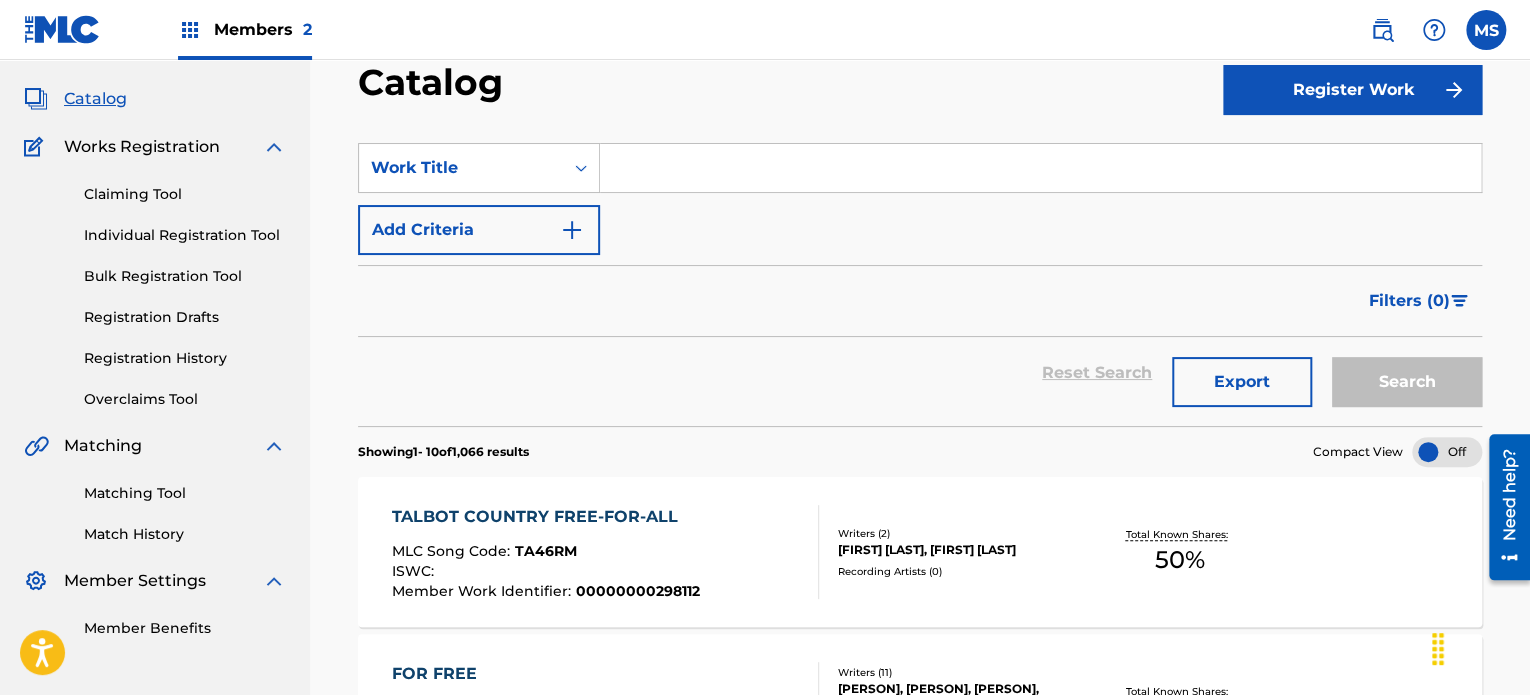 paste on "That'S Love" 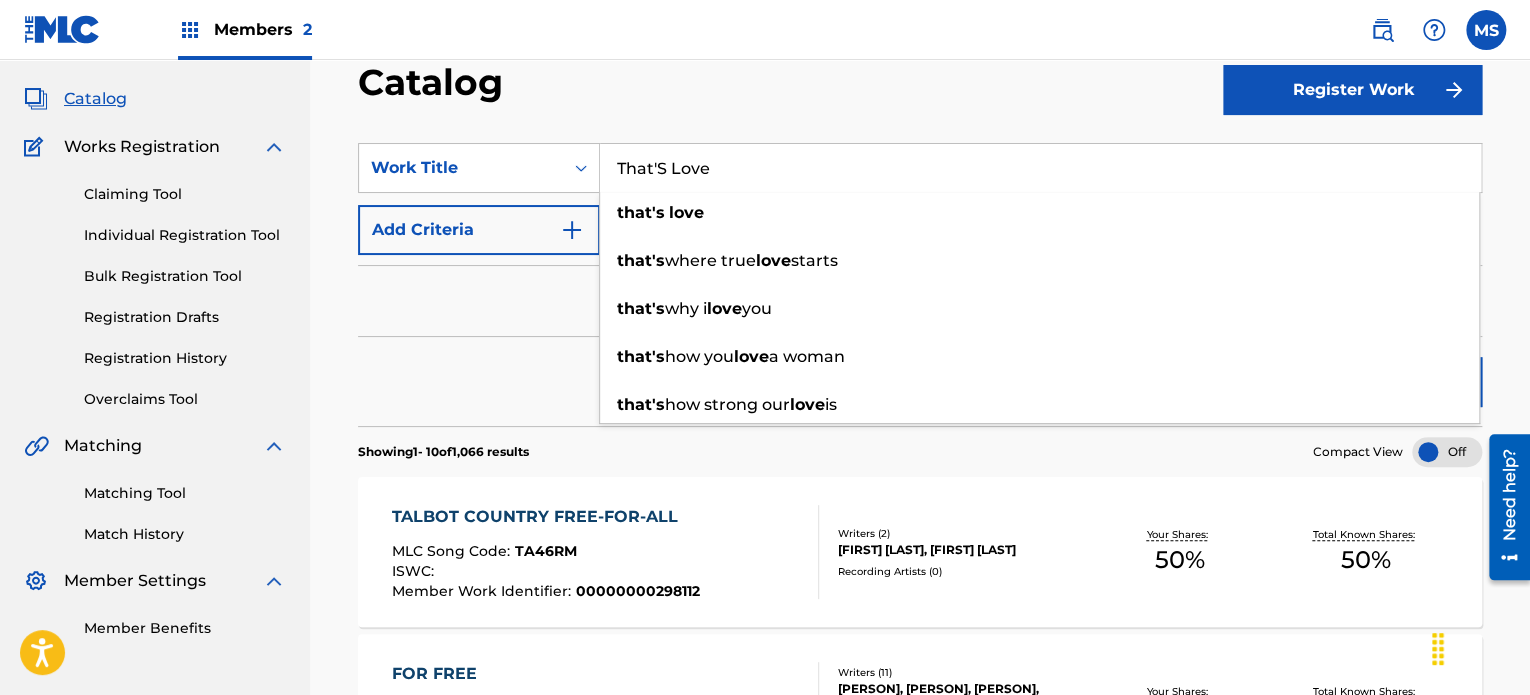 click on "Catalog Register Work SearchWithCriteria228a0265-04c1-4693-aa8b-25b889e9e013 Work Title That'S Love that's   love that's  where true  love  starts that's  how you  love  a woman that's  how strong our  love  is Add Criteria Filter Hold Filters Overclaim   Dispute   Remove Filters Apply Filters Filters ( 0 ) Reset Search Export Search Showing  1  -   10  of  1,066   results   Compact View TALBOT COUNTRY FREE-FOR-ALL MLC Song Code : TA46RM ISWC : Member Work Identifier : 00000000298112 Writers ( 2 ) [PERSON], [PERSON] Recording Artists ( 0 ) Your Shares: 50 % Total Known Shares: 50 % FOR FREE MLC Song Code : FV8ND2 ISWC : T9197935367 Member Work Identifier : 00000000198768 Writers ( 11 ) [PERSON], [PERSON], [PERSON], [PERSON], [PERSON], [PERSON], [PERSON], [PERSON], [PERSON], [PERSON], [PERSON] Recording Artists ( 230 ) [PERSON], [PERSON], [PERSON], [PERSON], [PERSON] Your Shares: 3.75 % %" at bounding box center (920, 1101) 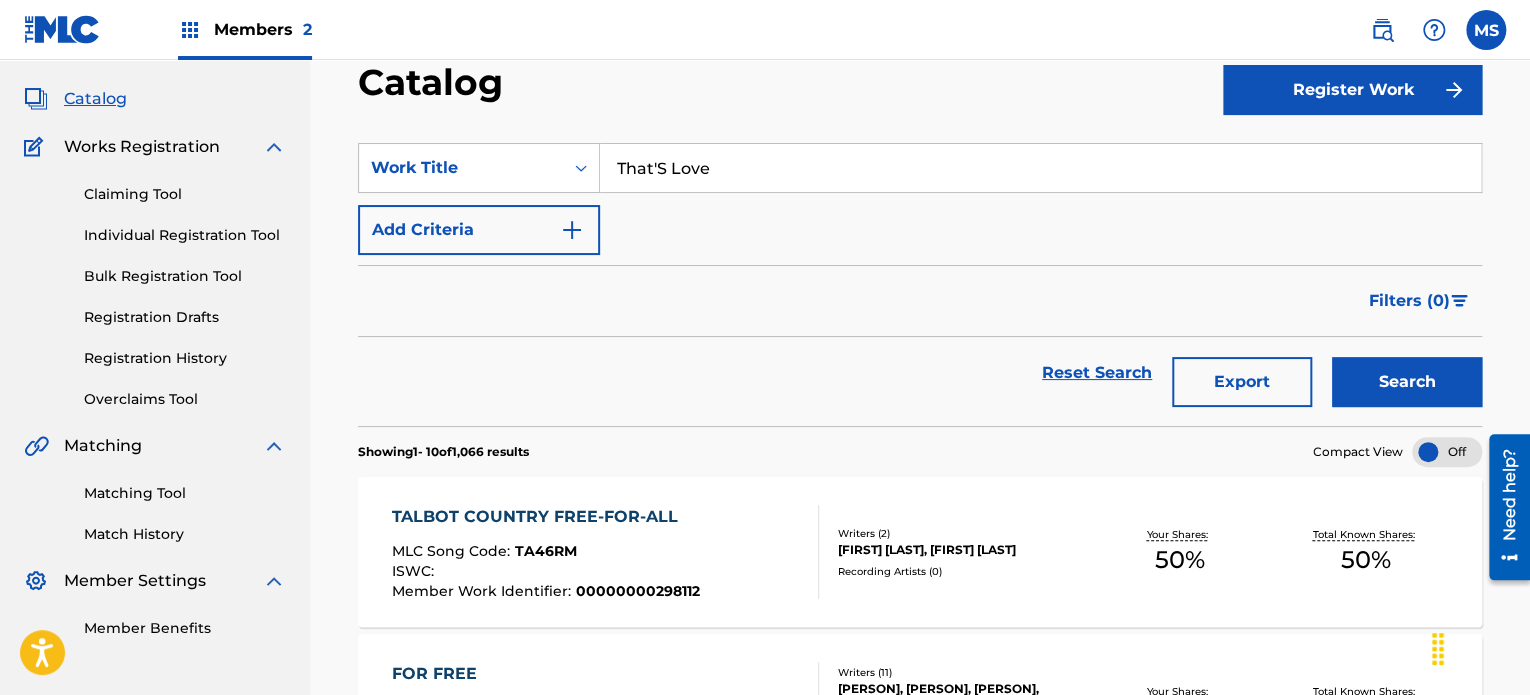 click on "Search" at bounding box center (1407, 382) 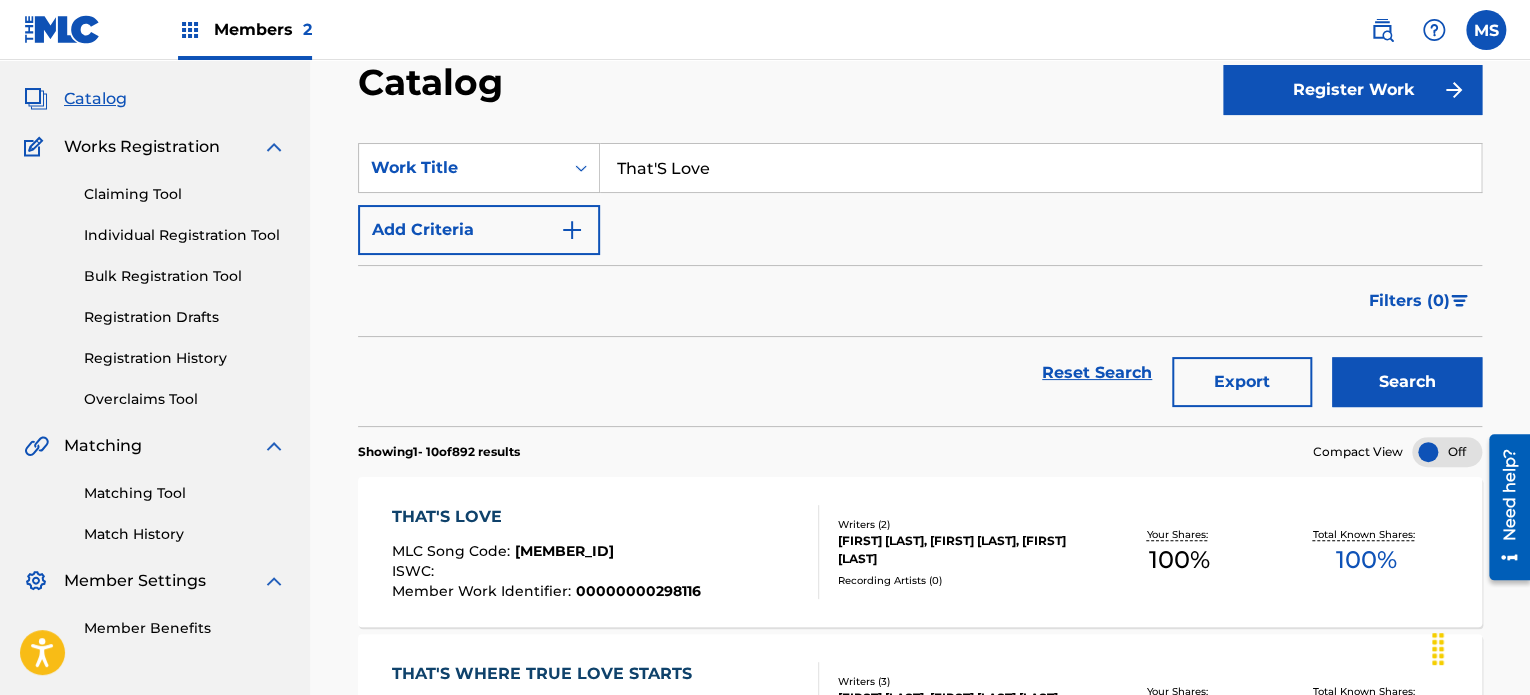 click on "That'S Love" at bounding box center [1040, 168] 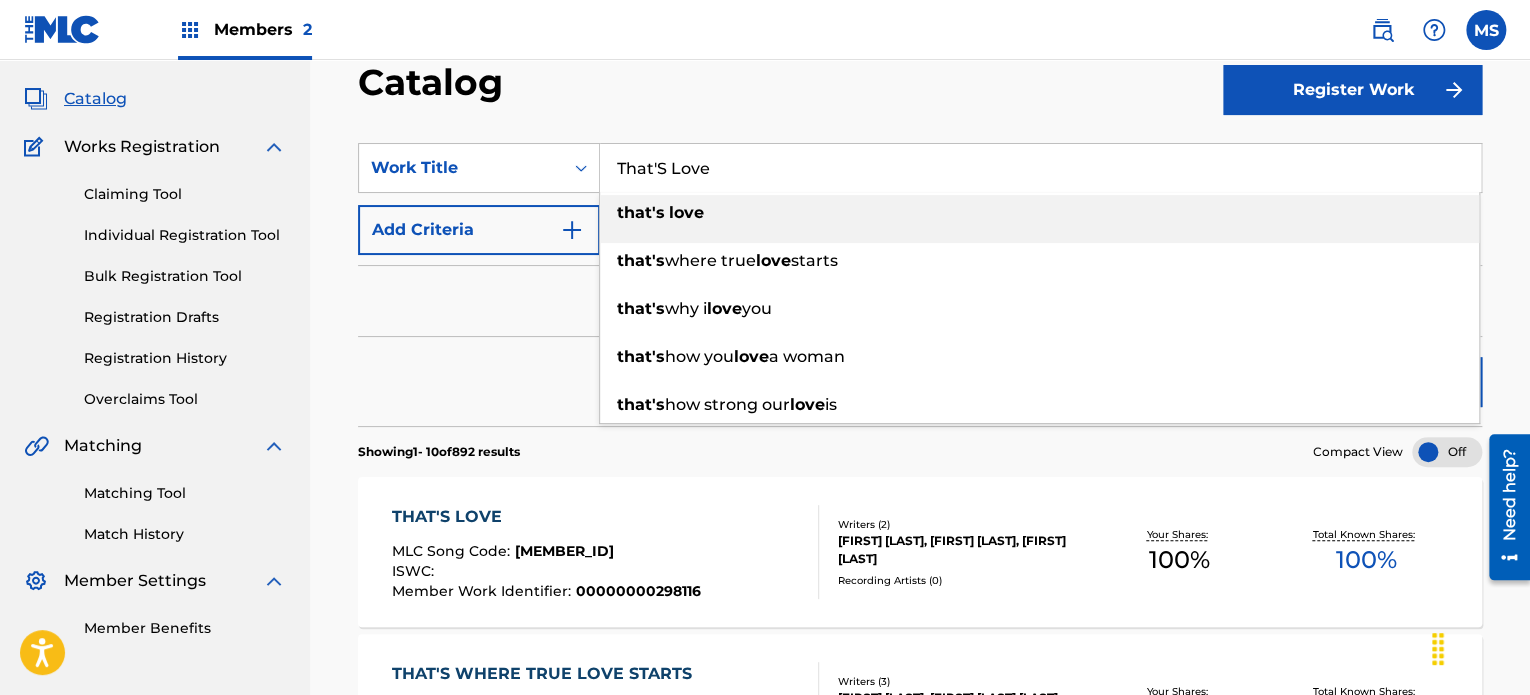 click on "That'S Love" at bounding box center (1040, 168) 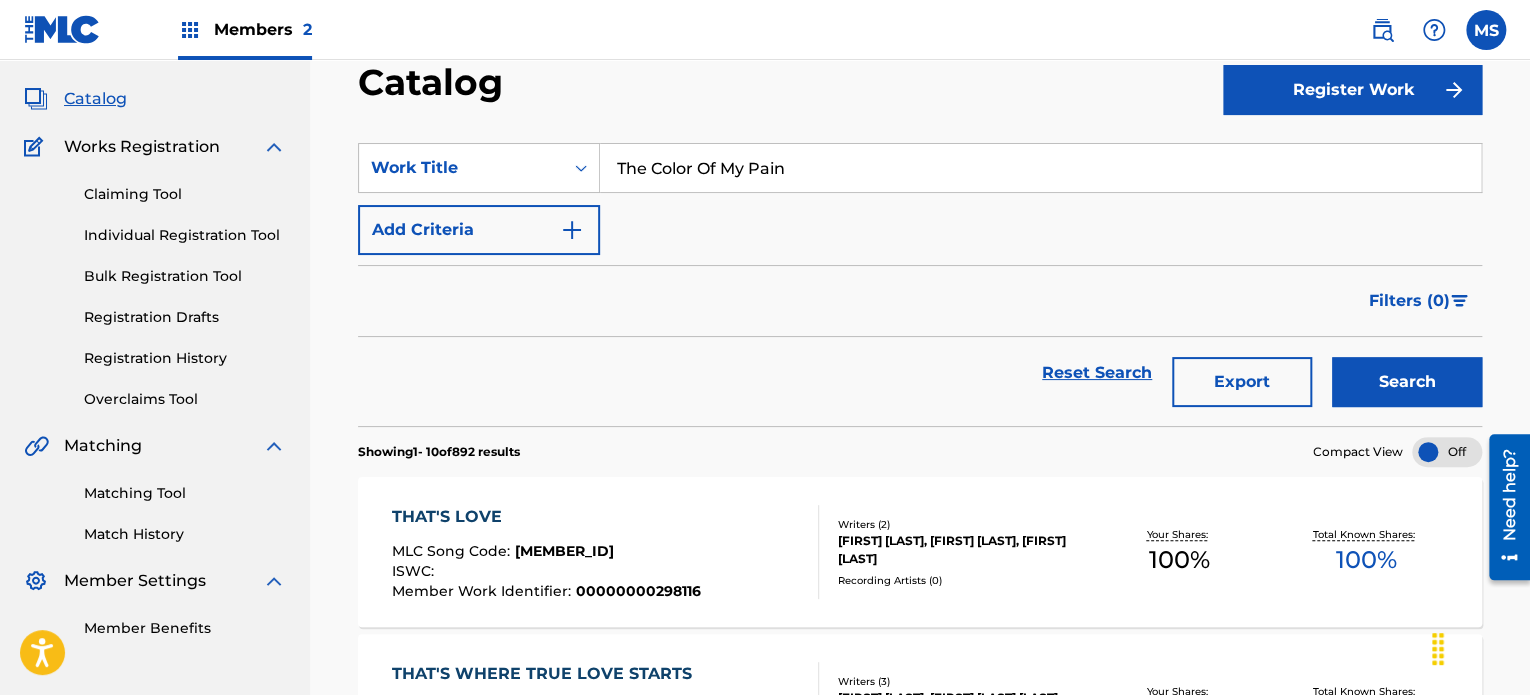 click on "Catalog" at bounding box center [790, 89] 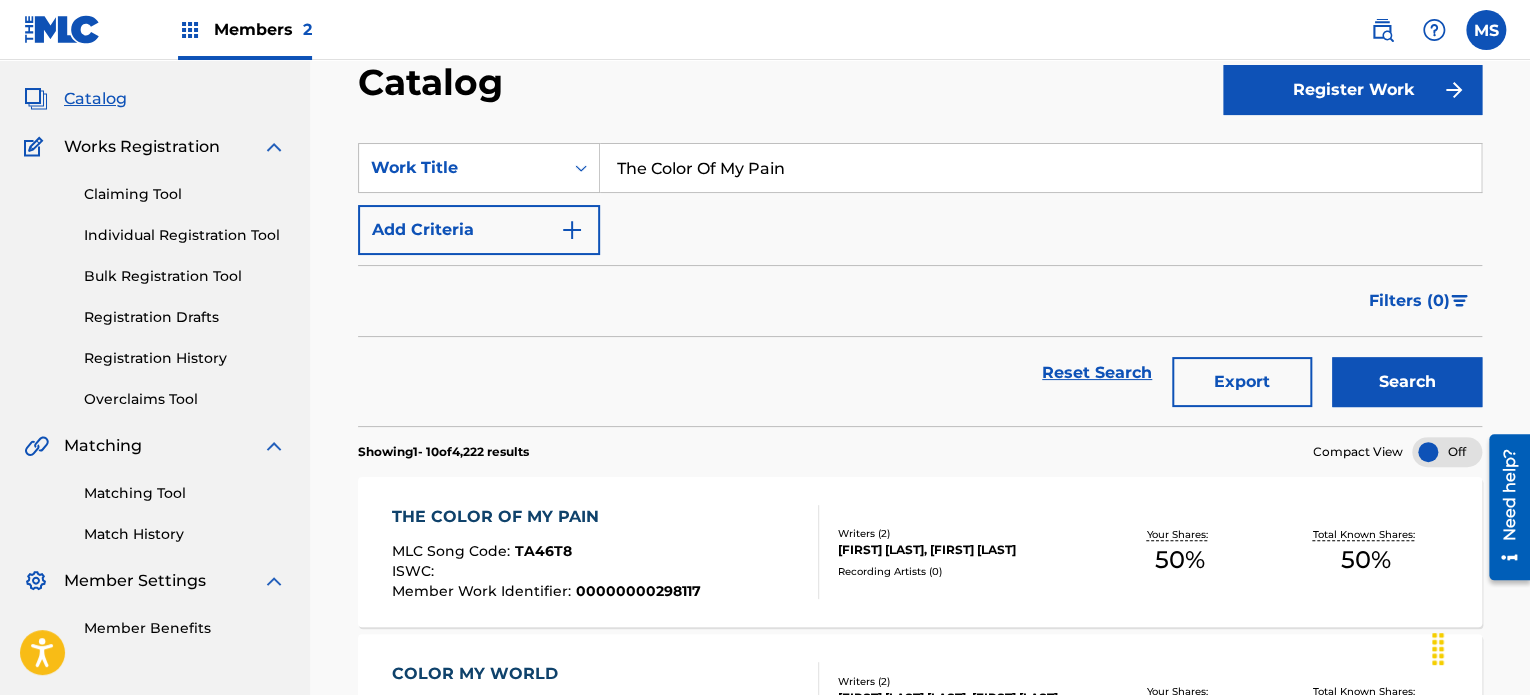 click on "The Color Of My Pain" at bounding box center (1040, 168) 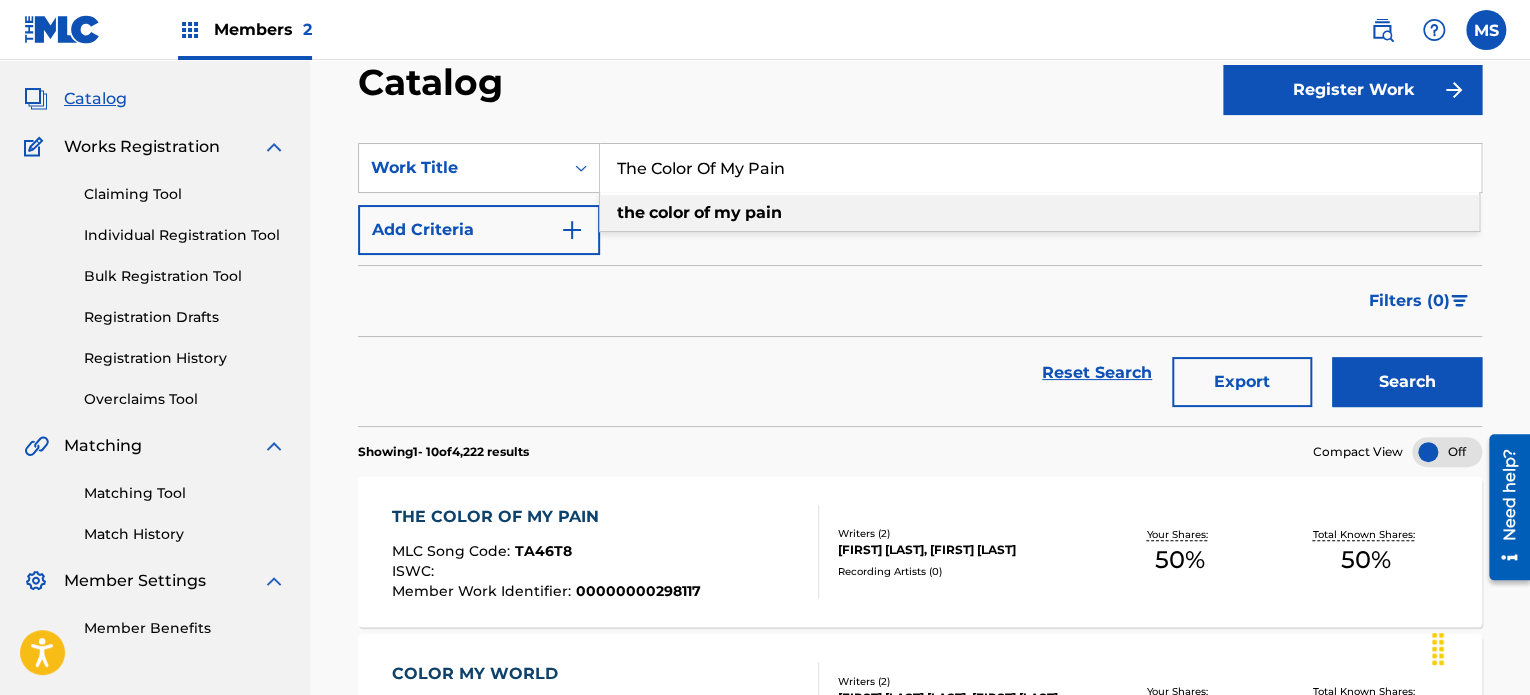 click on "The Color Of My Pain" at bounding box center (1040, 168) 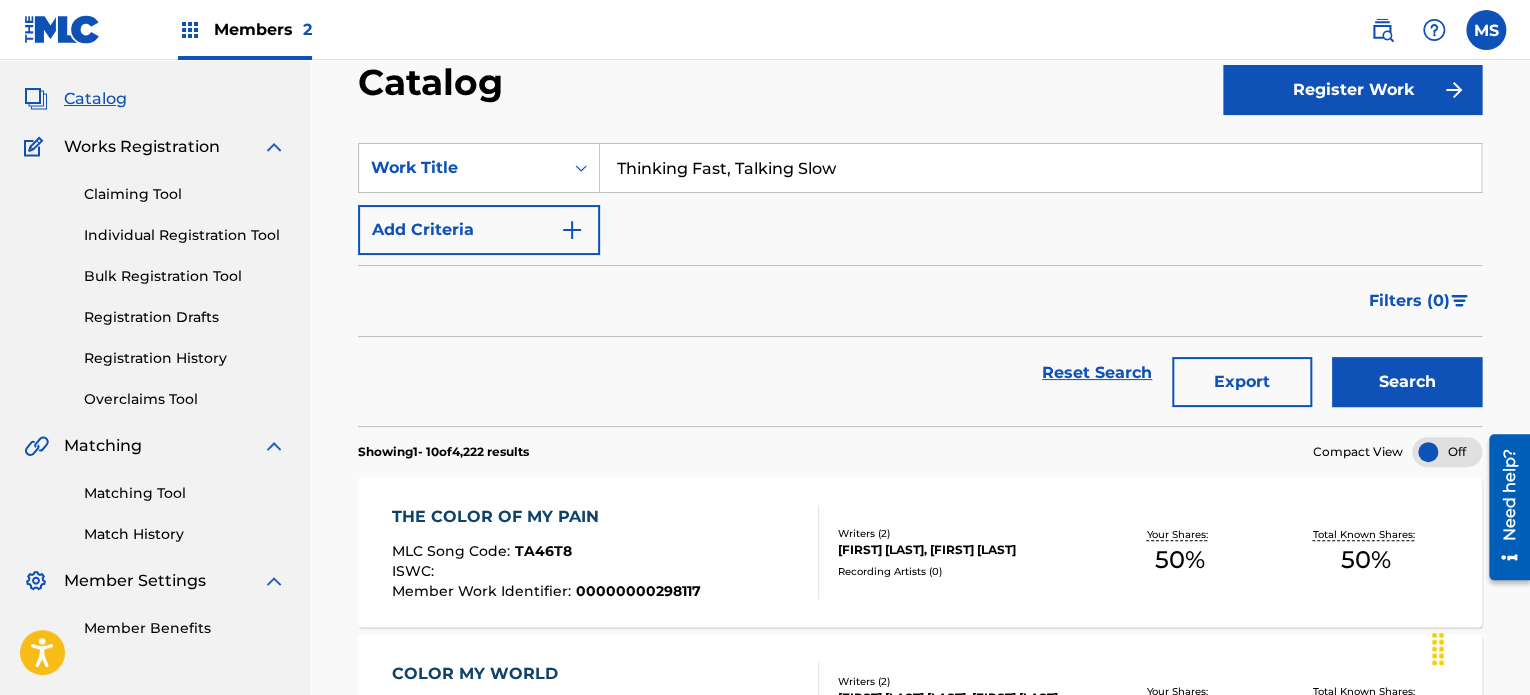 type on "Thinking Fast, Talking Slow" 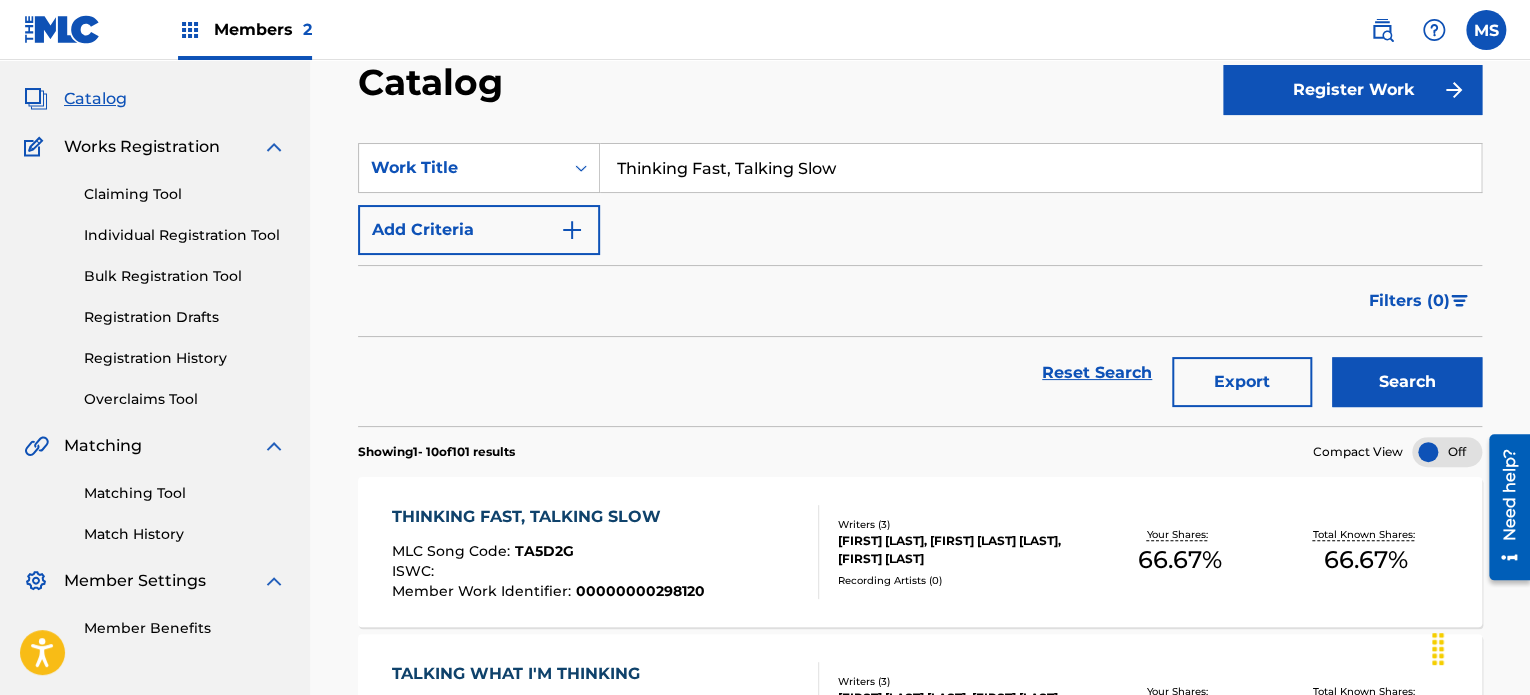 click on "THINKING FAST, TALKING SLOW MLC Song Code : TA5D2G ISWC : Member Work Identifier : 00000000298120" at bounding box center [605, 552] 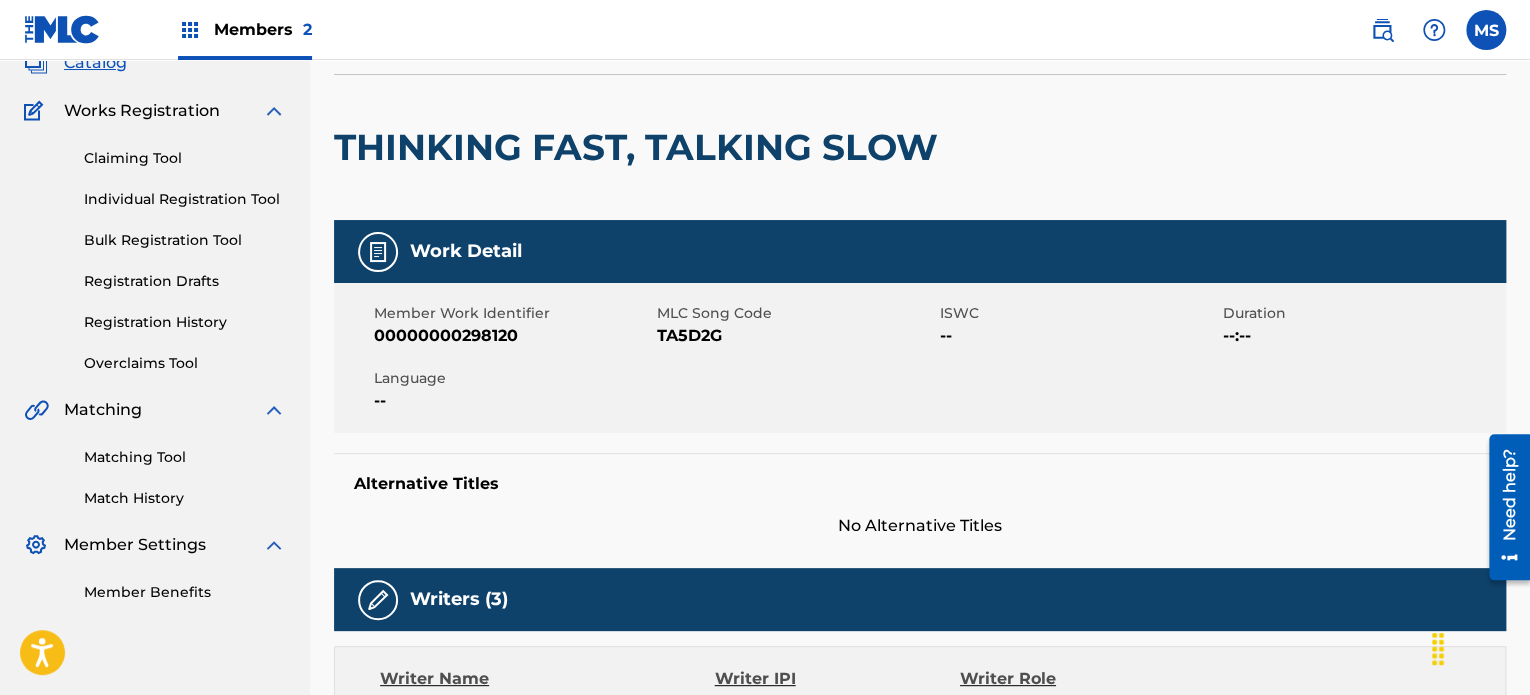 scroll, scrollTop: 0, scrollLeft: 0, axis: both 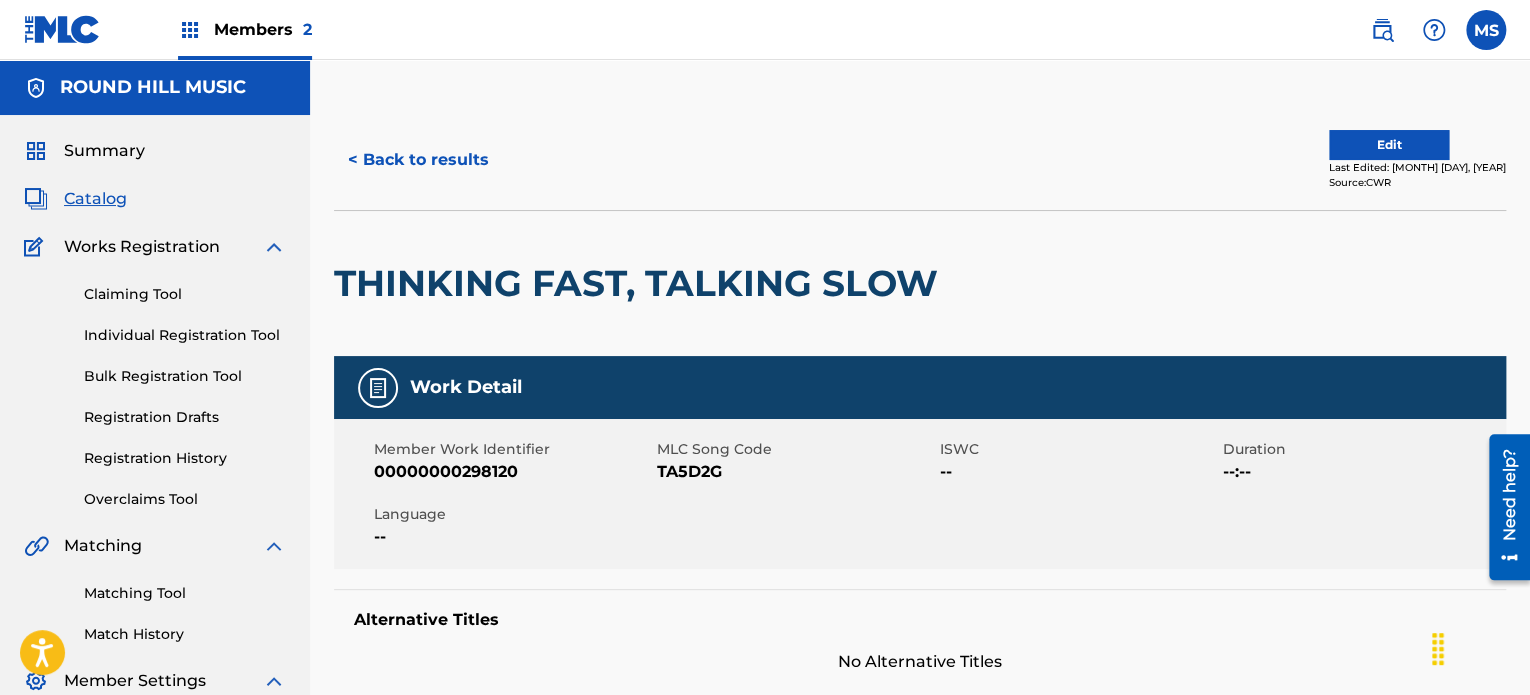 click on "< Back to results" at bounding box center (418, 160) 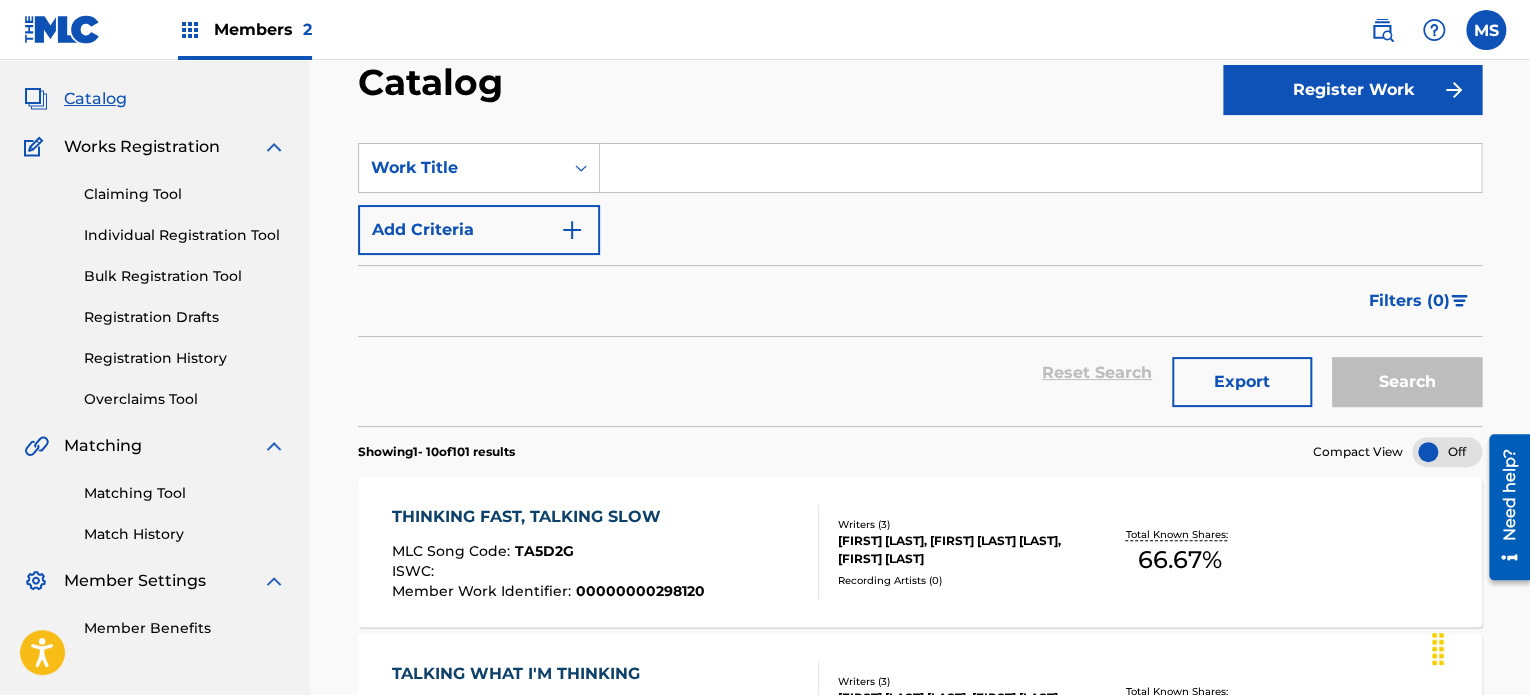 click at bounding box center [1040, 168] 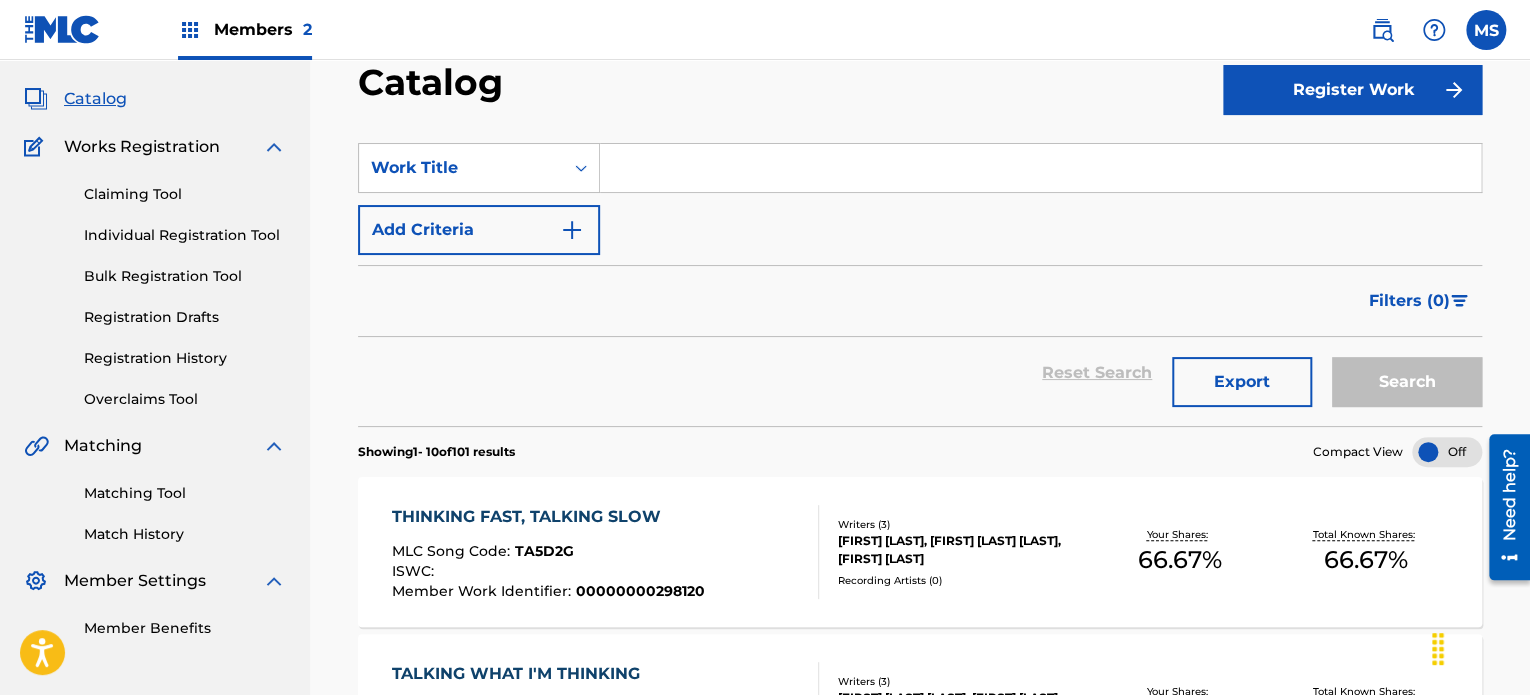 paste on "This Love Ain'T Big Enough" 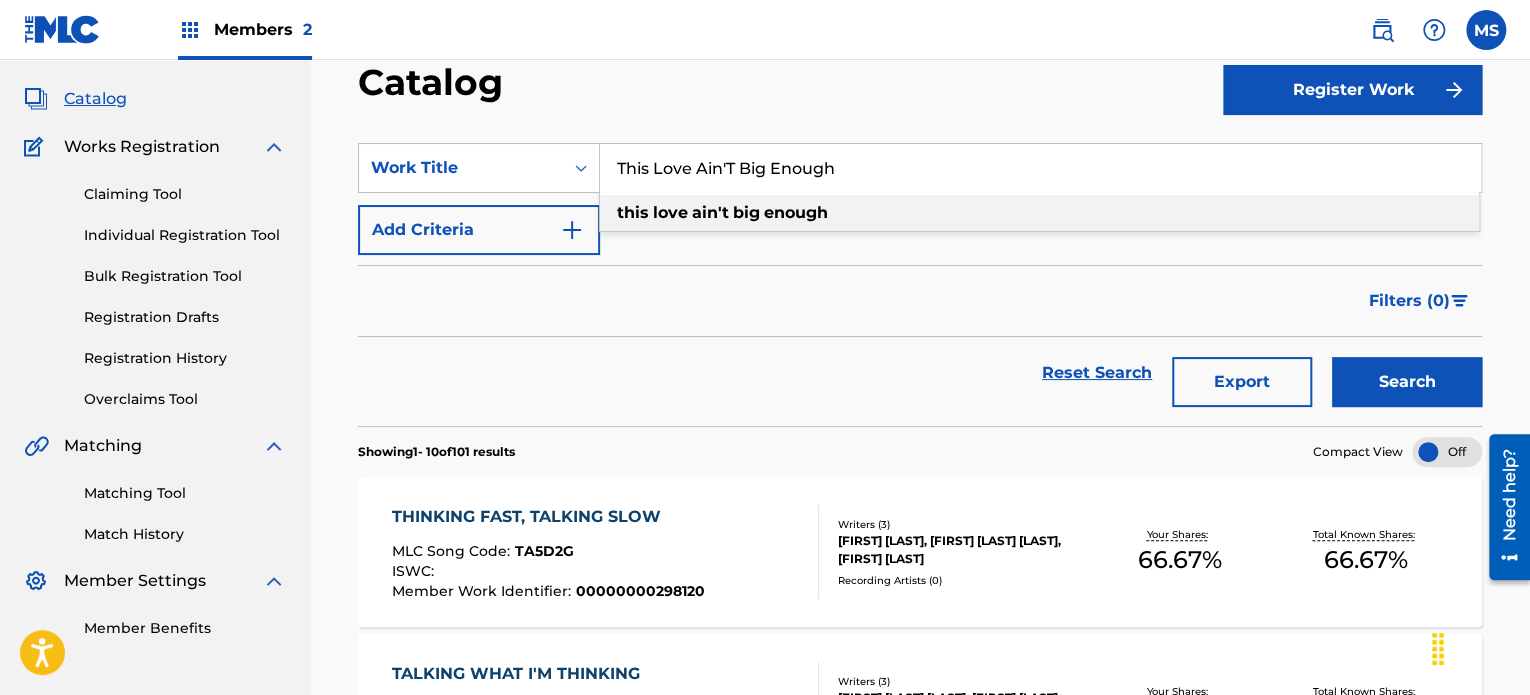 click on "Search" at bounding box center (1407, 382) 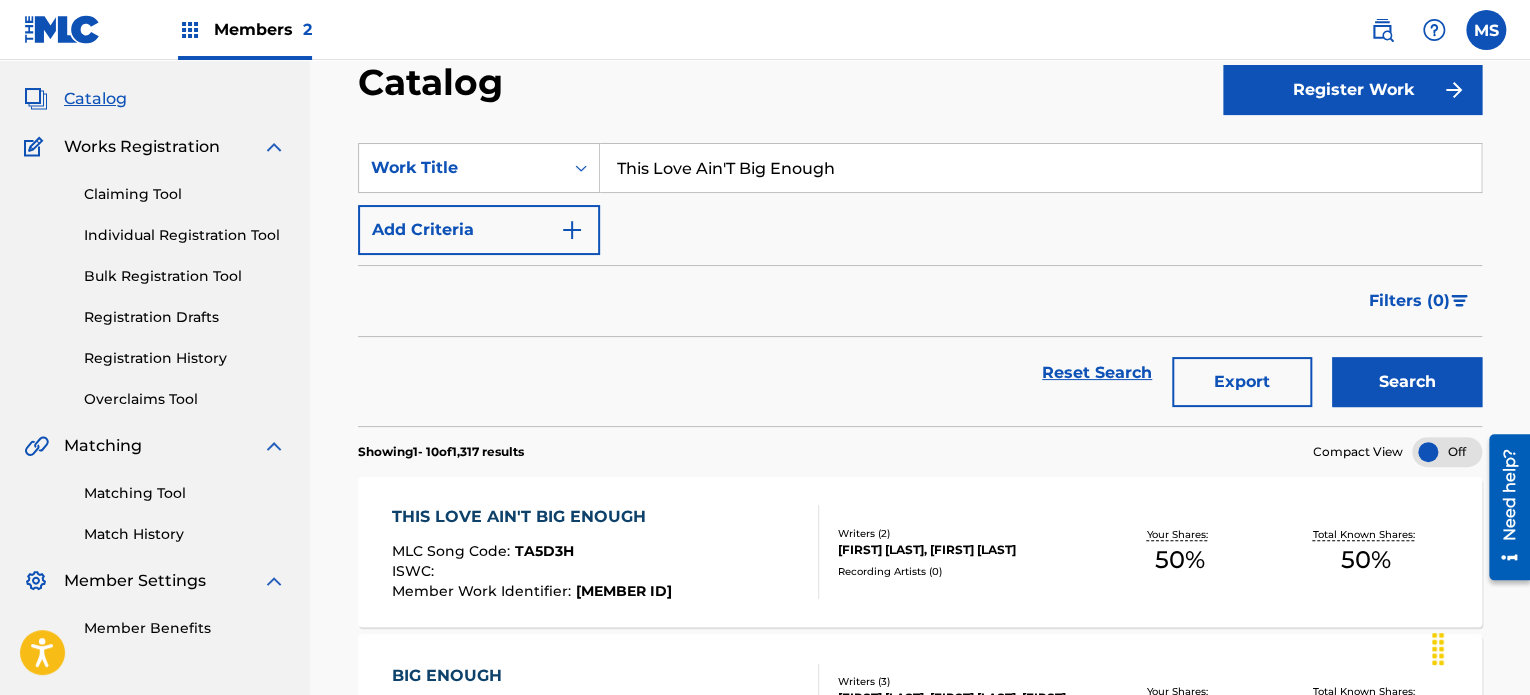click on "This Love Ain'T Big Enough" at bounding box center [1040, 168] 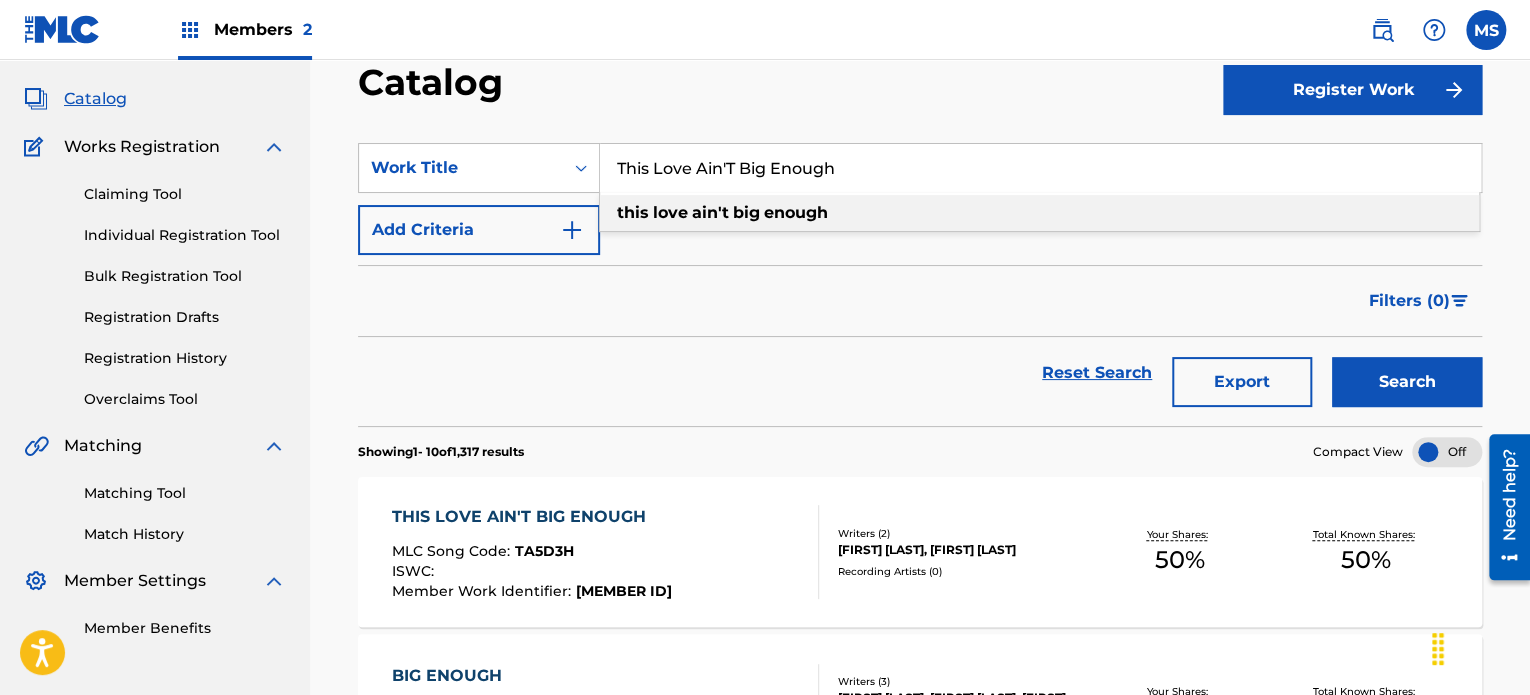 click on "This Love Ain'T Big Enough" at bounding box center [1040, 168] 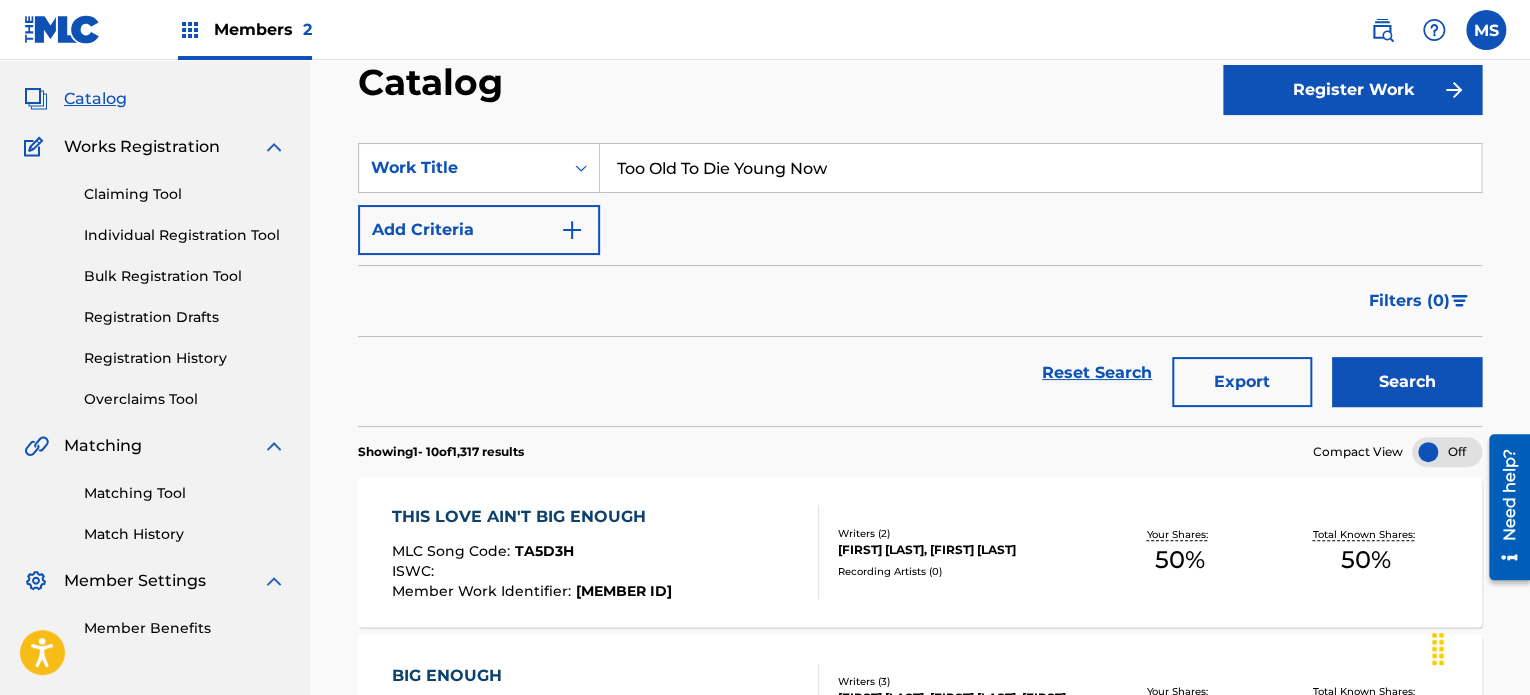 click on "Search" at bounding box center [1407, 382] 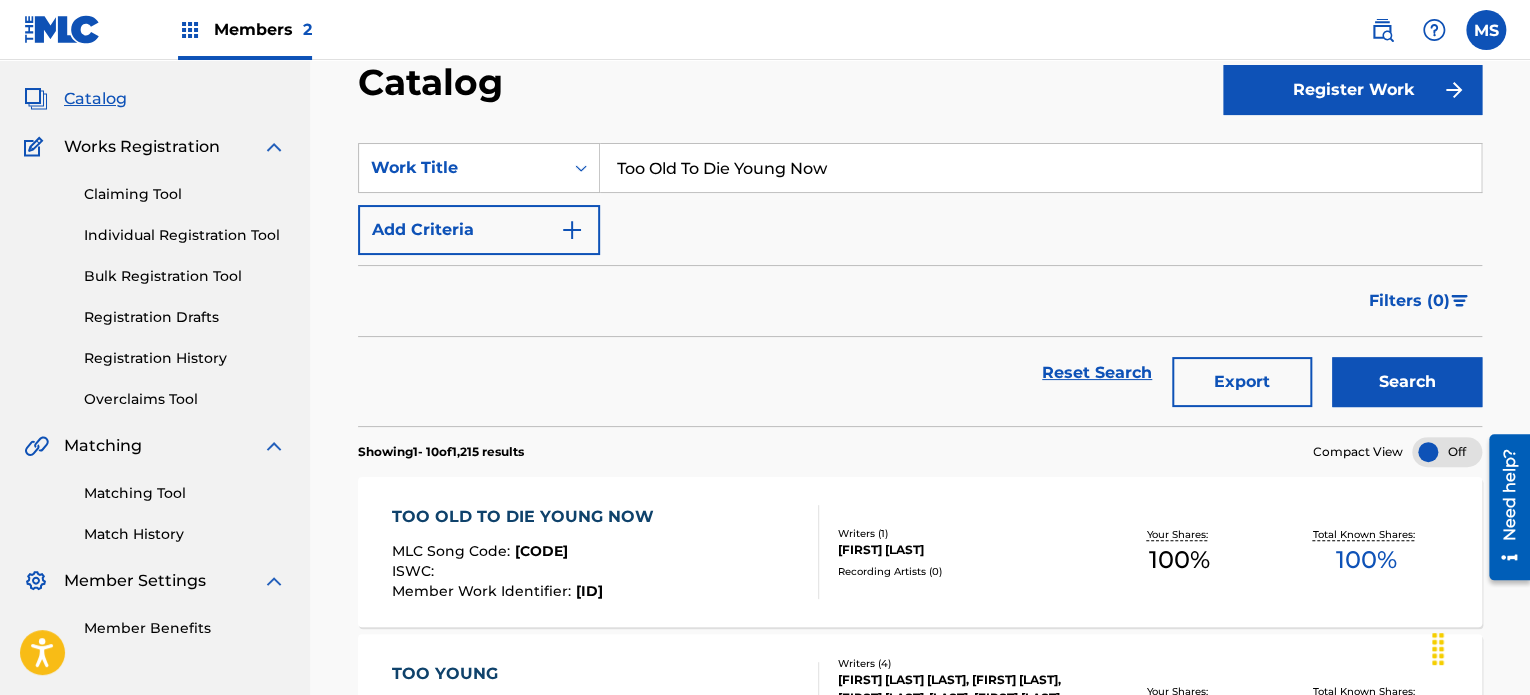click on "Too Old To Die Young Now" at bounding box center [1040, 168] 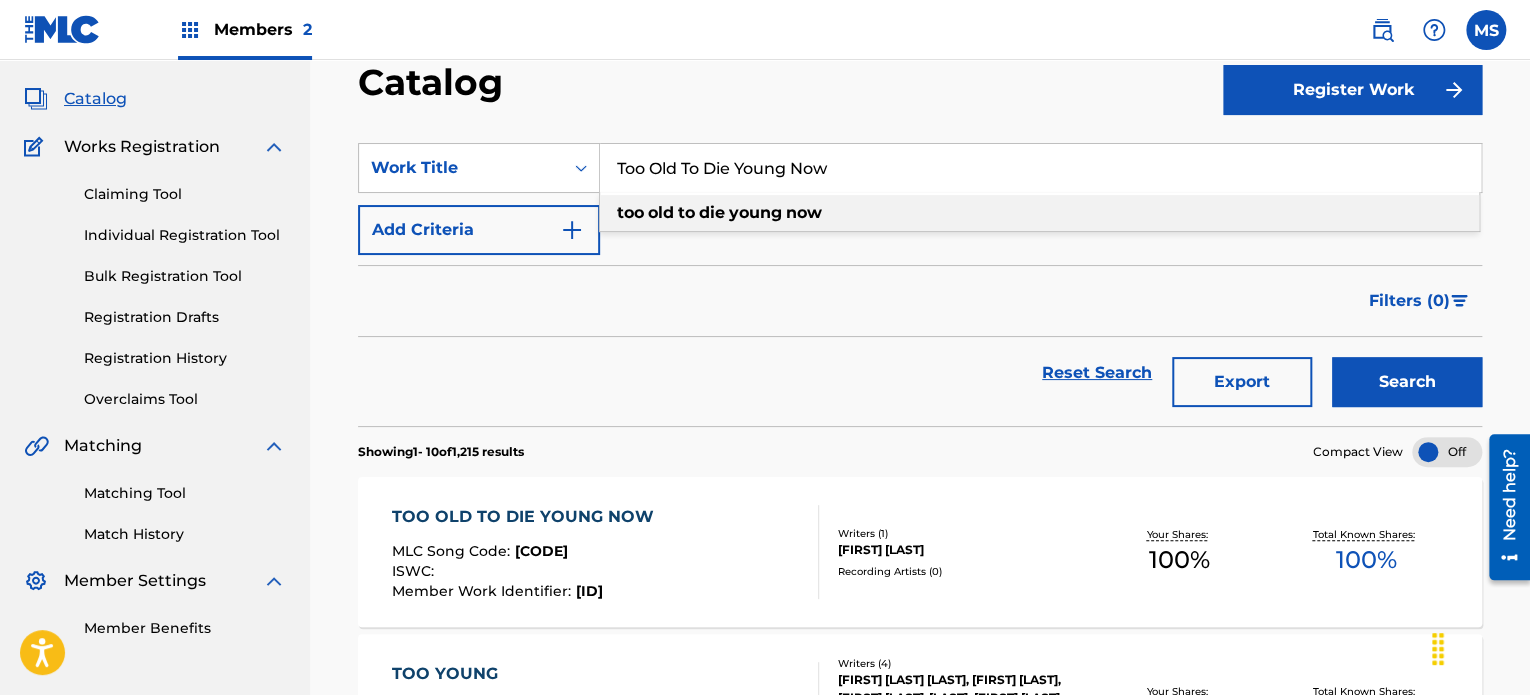 paste on "Wherever She Ain'T" 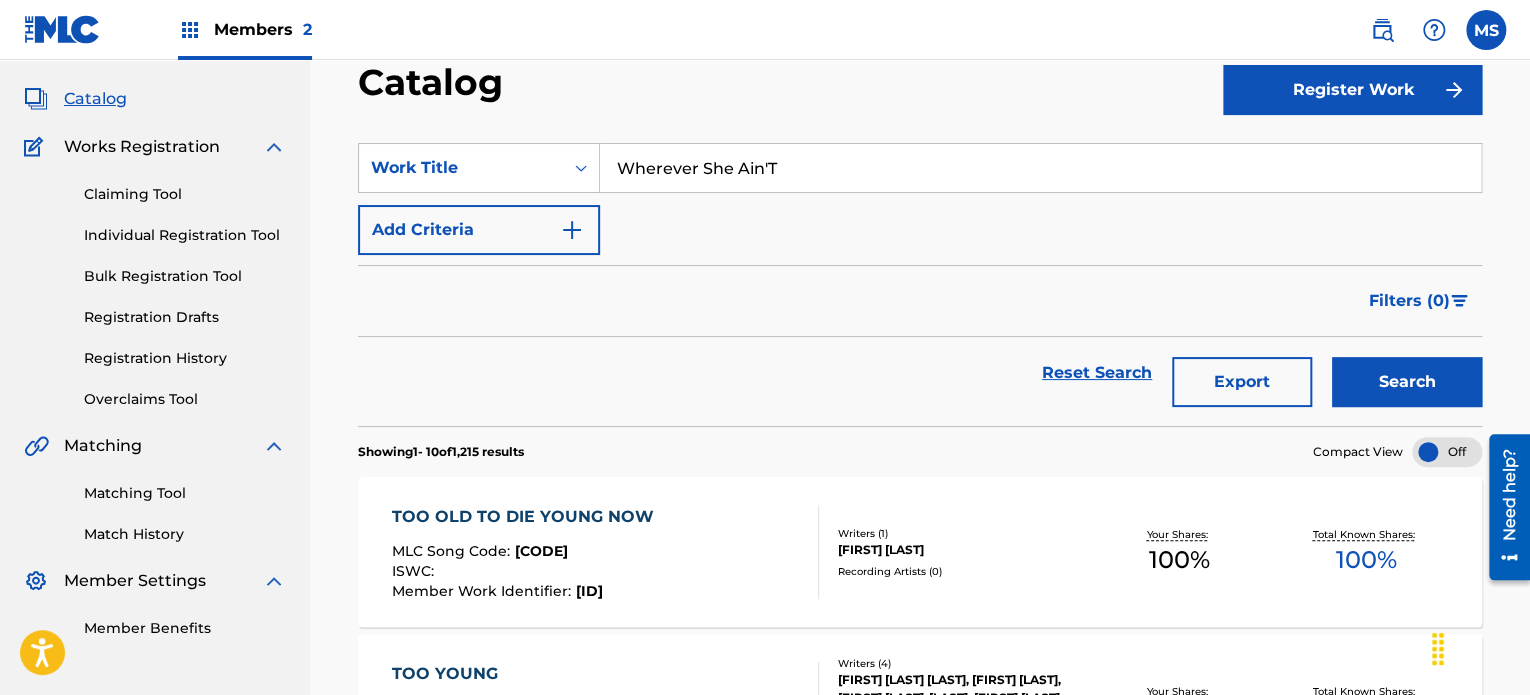 click on "Catalog" at bounding box center (790, 89) 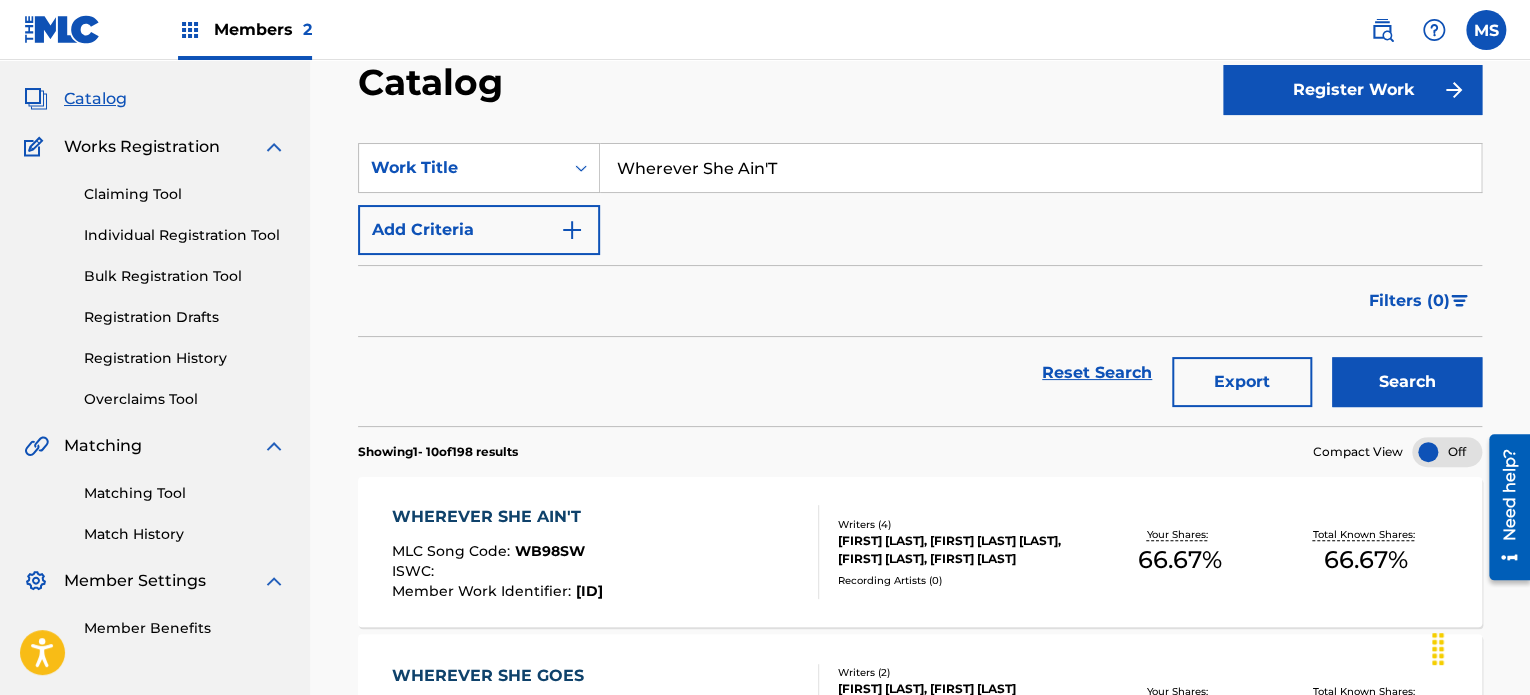 click on "Wherever She Ain'T" at bounding box center [1040, 168] 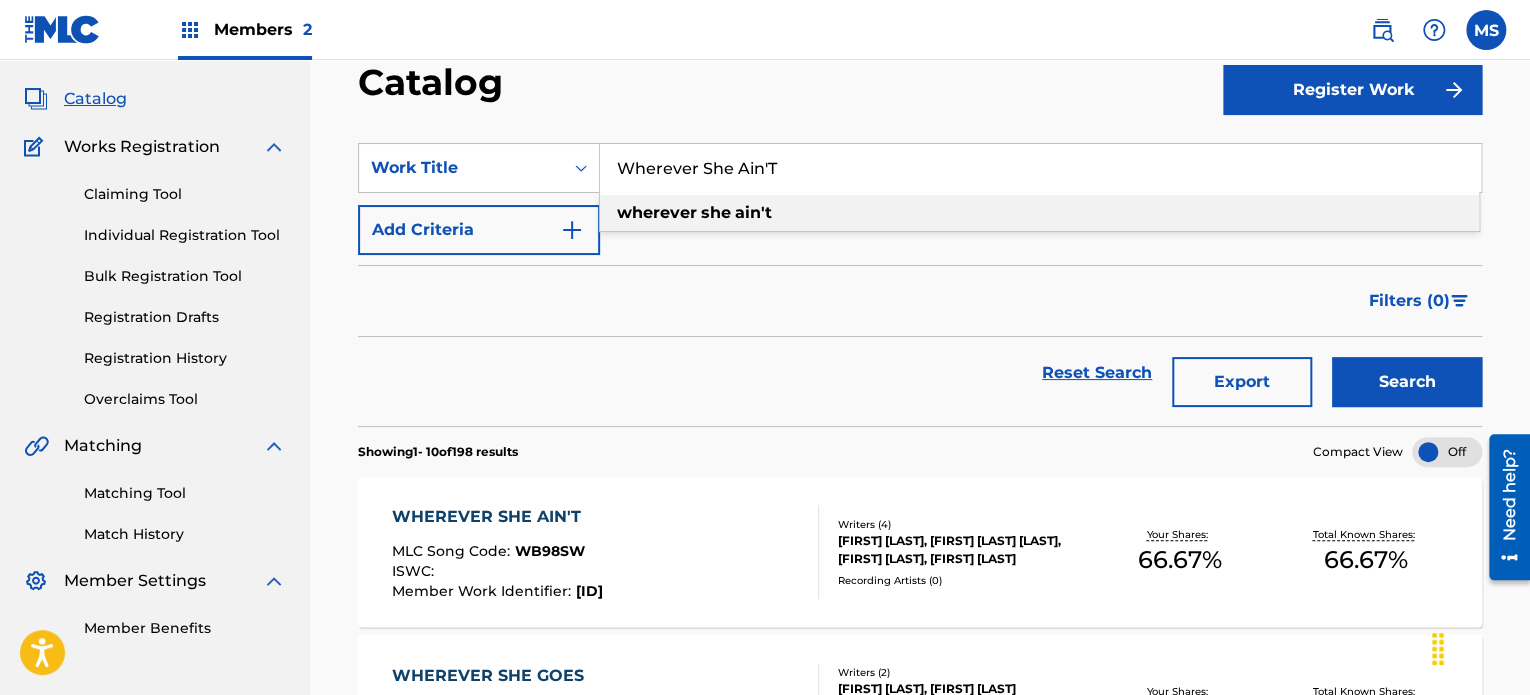click on "Wherever She Ain'T" at bounding box center [1040, 168] 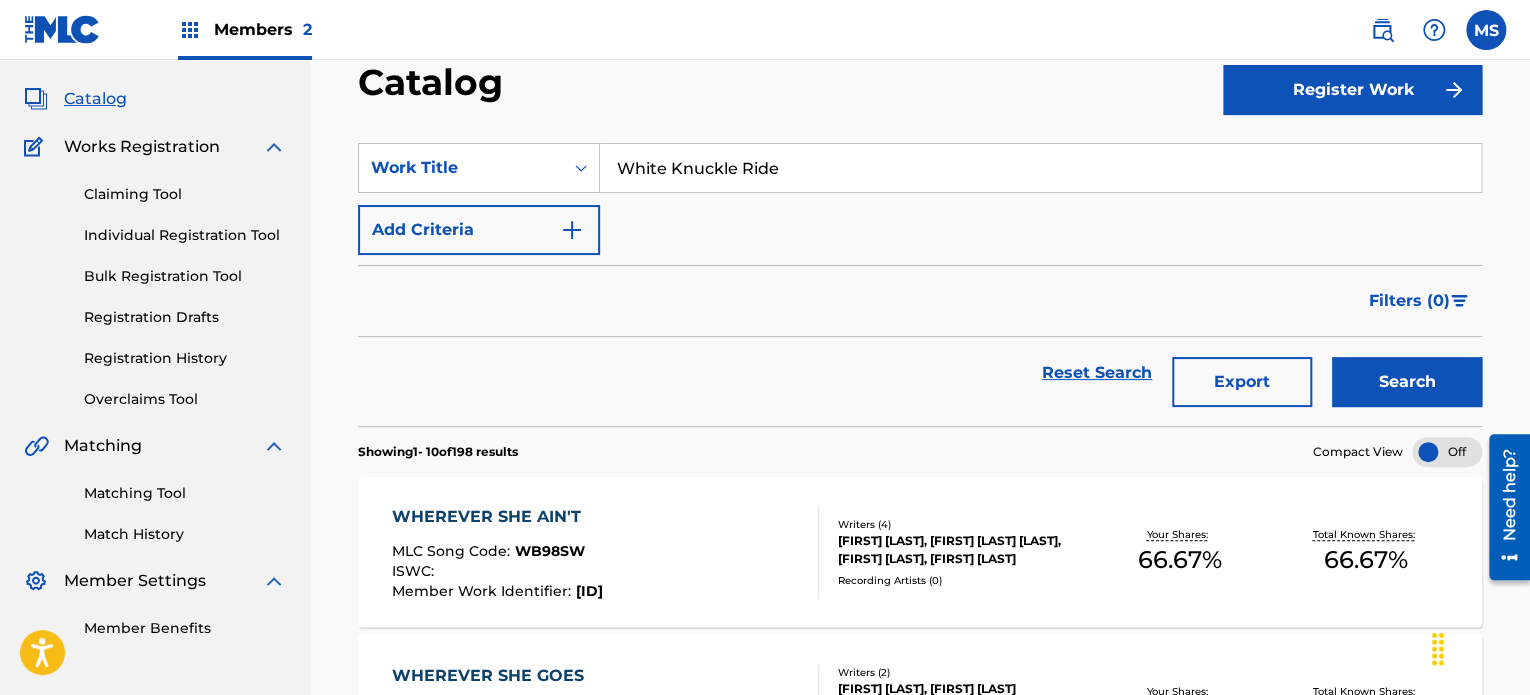 click on "Search" at bounding box center [1407, 382] 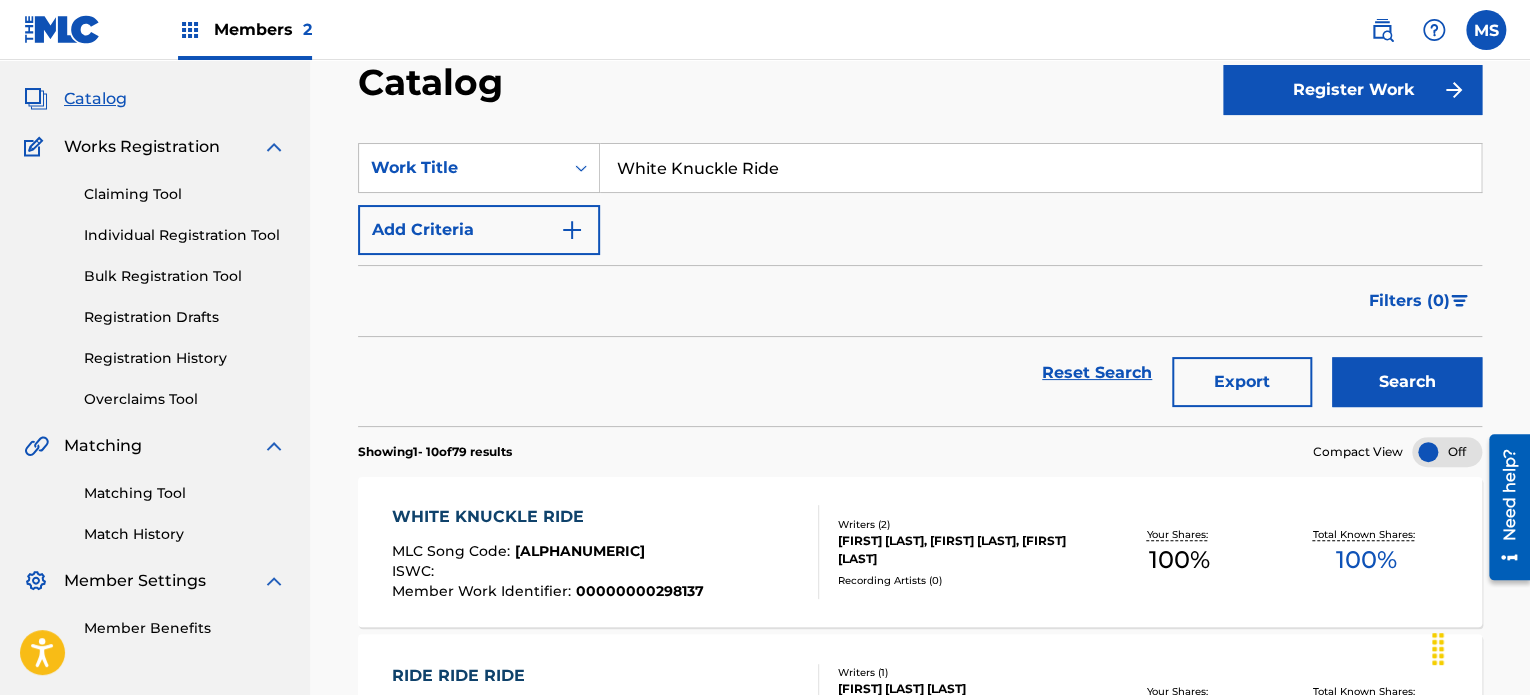 click on "White Knuckle Ride" at bounding box center (1040, 168) 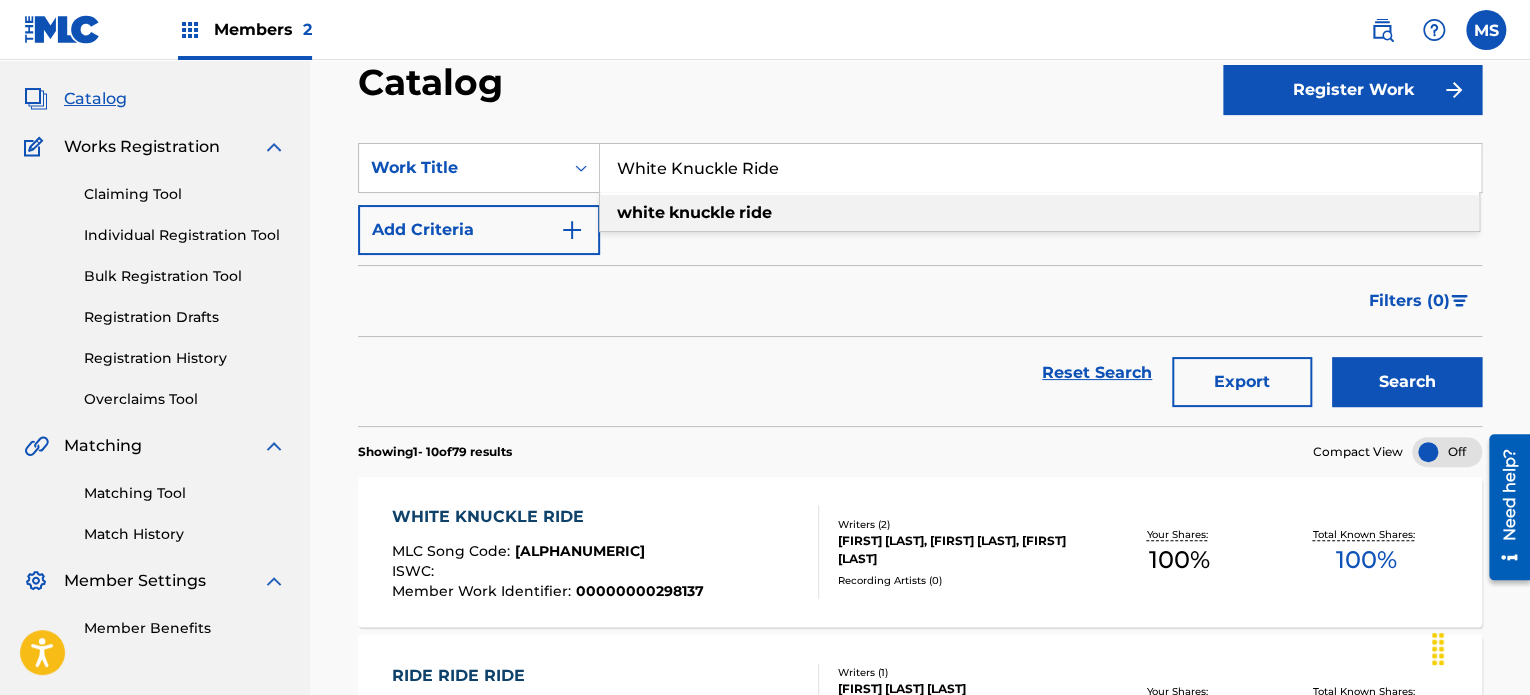 click on "White Knuckle Ride" at bounding box center [1040, 168] 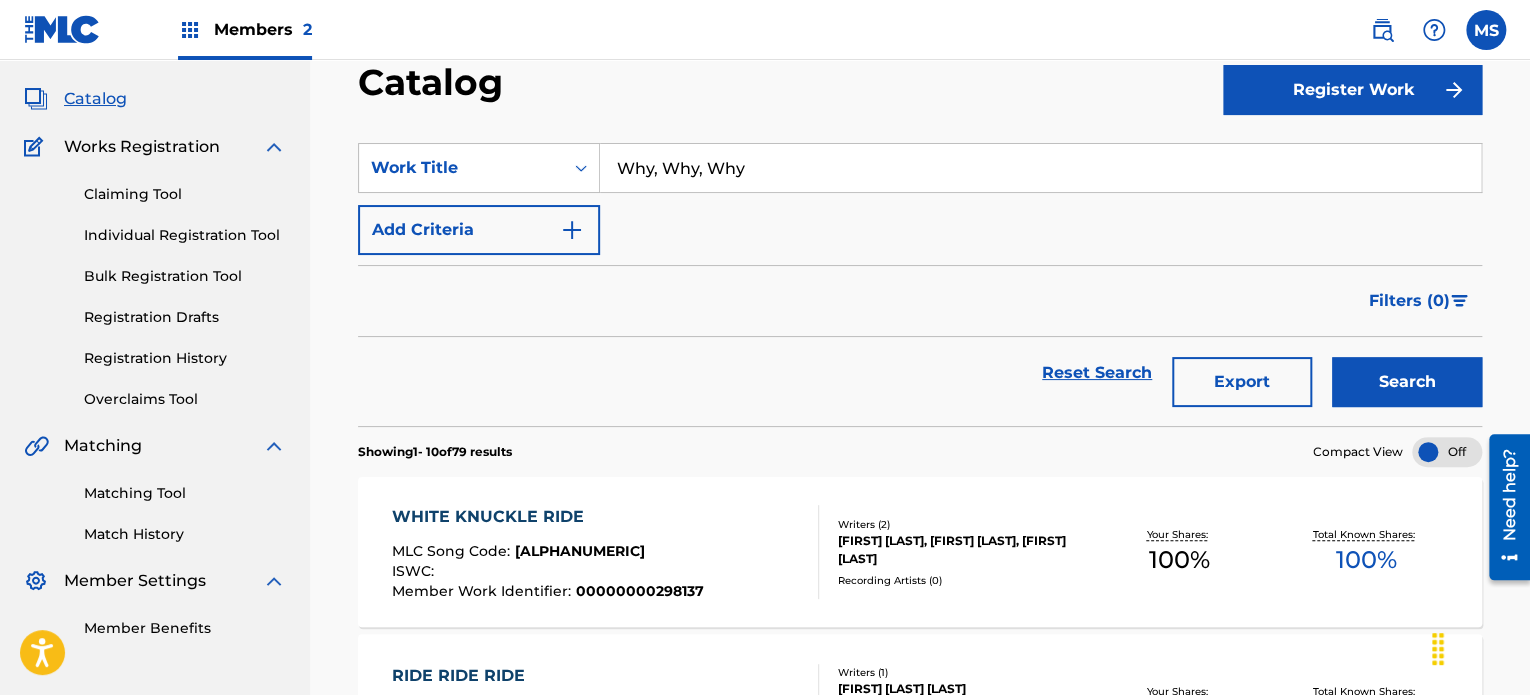 click on "Search" at bounding box center [1407, 382] 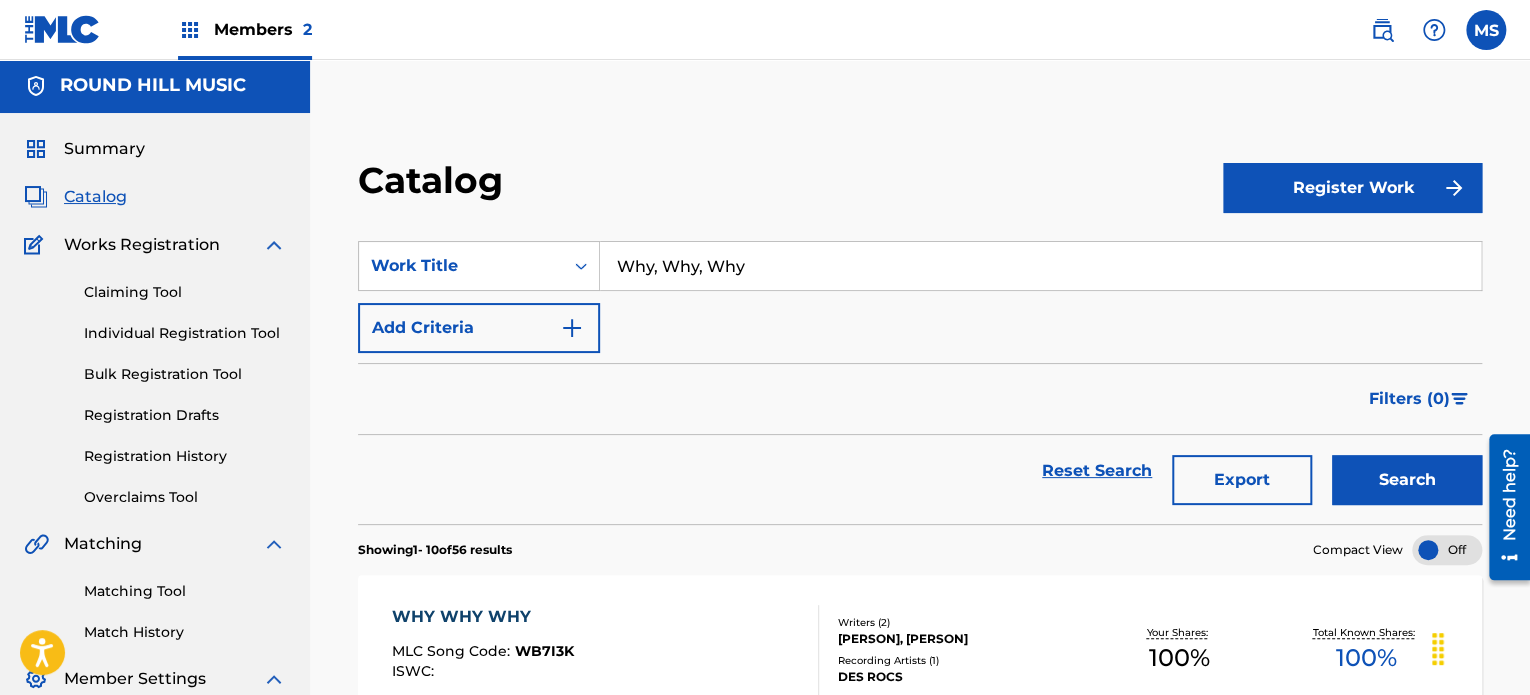 scroll, scrollTop: 0, scrollLeft: 0, axis: both 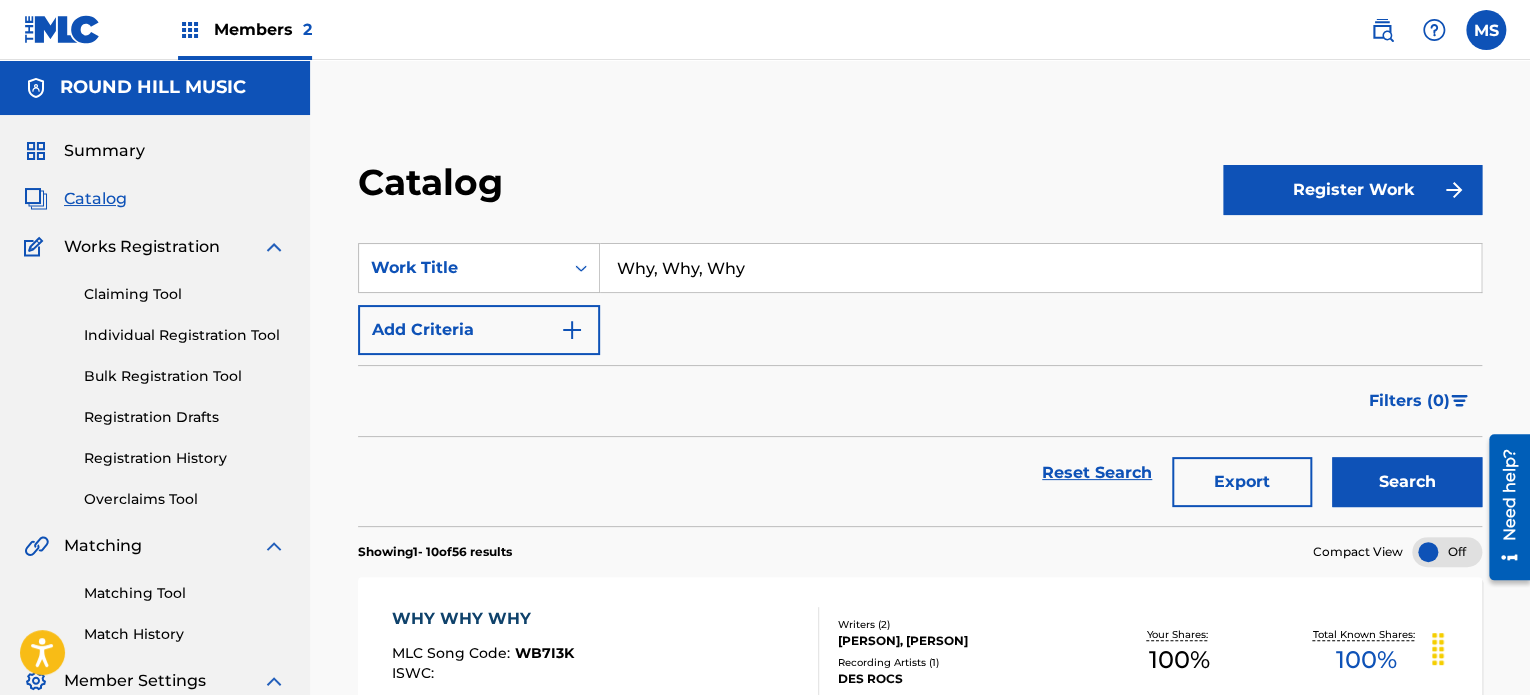 click on "Why, Why, Why" at bounding box center (1040, 268) 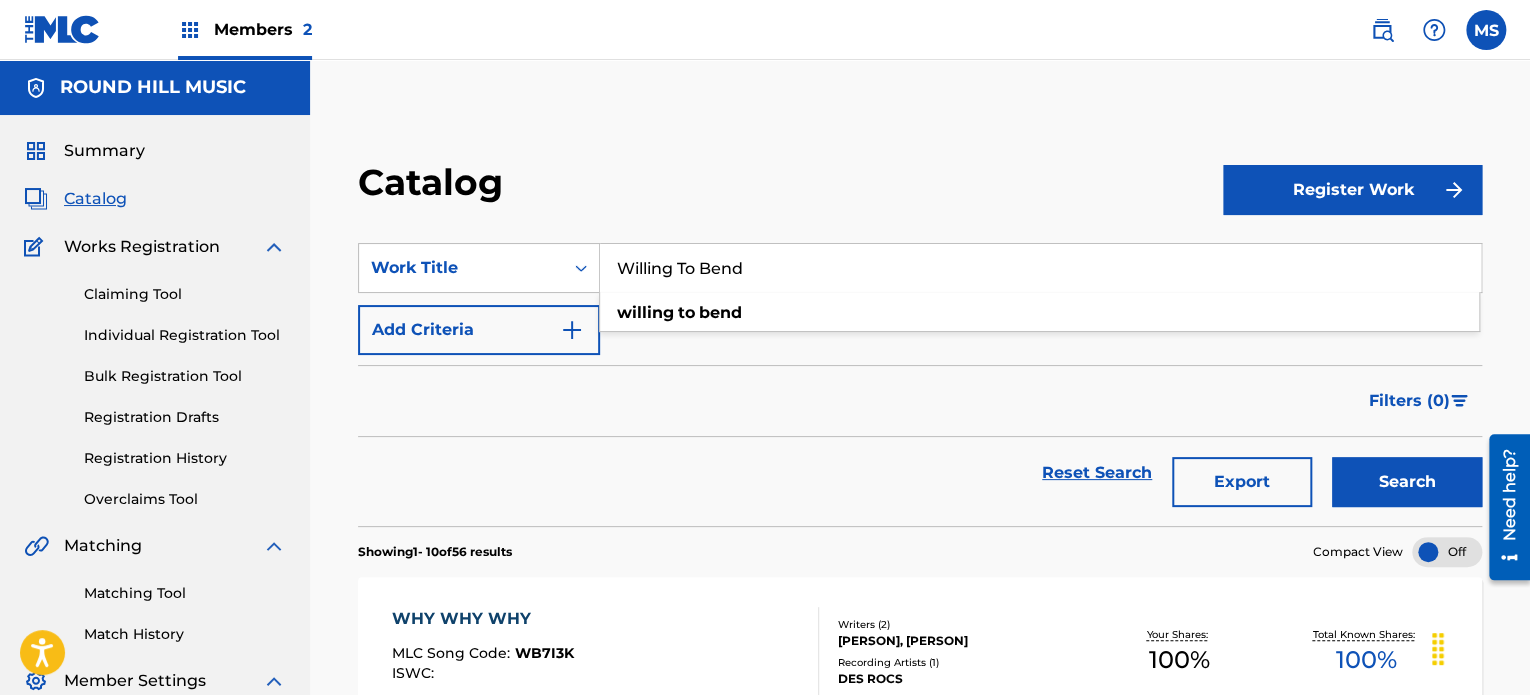 type on "Willing To Bend" 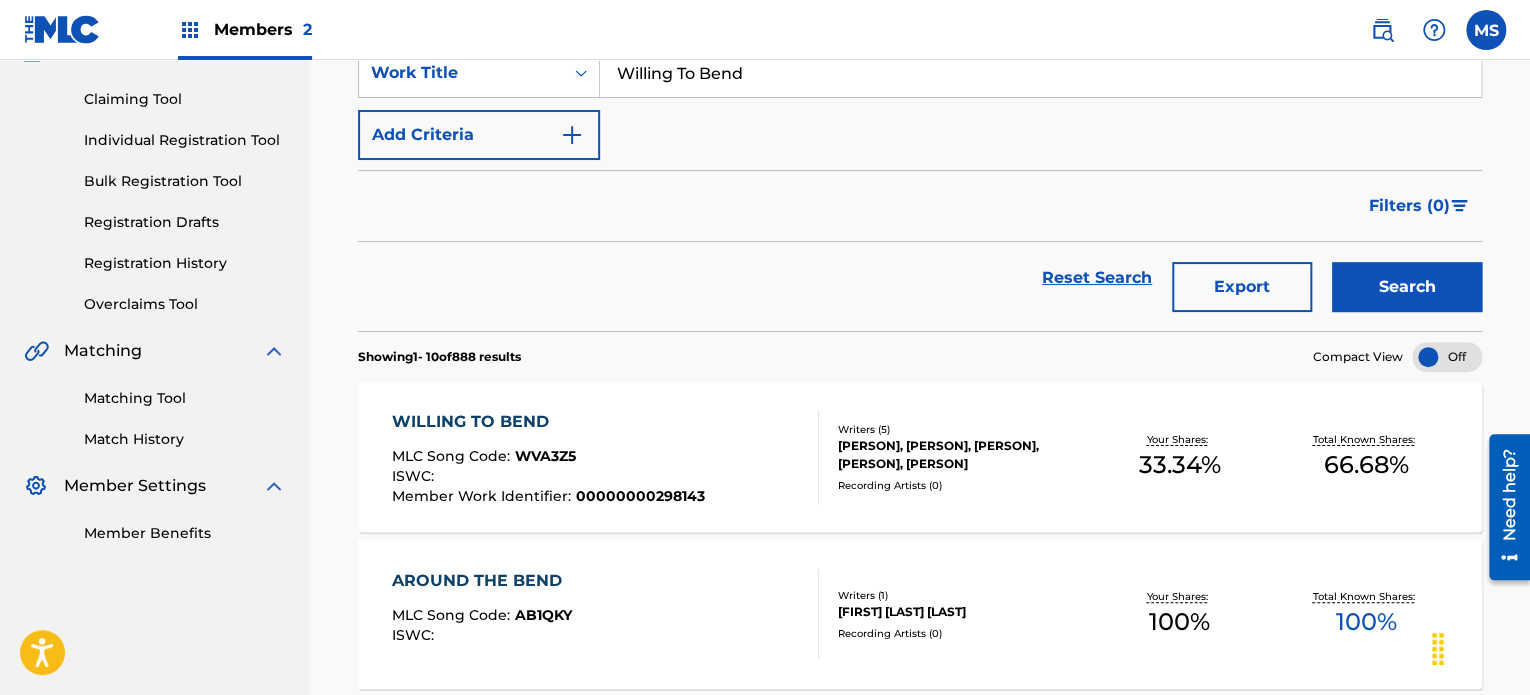 scroll, scrollTop: 200, scrollLeft: 0, axis: vertical 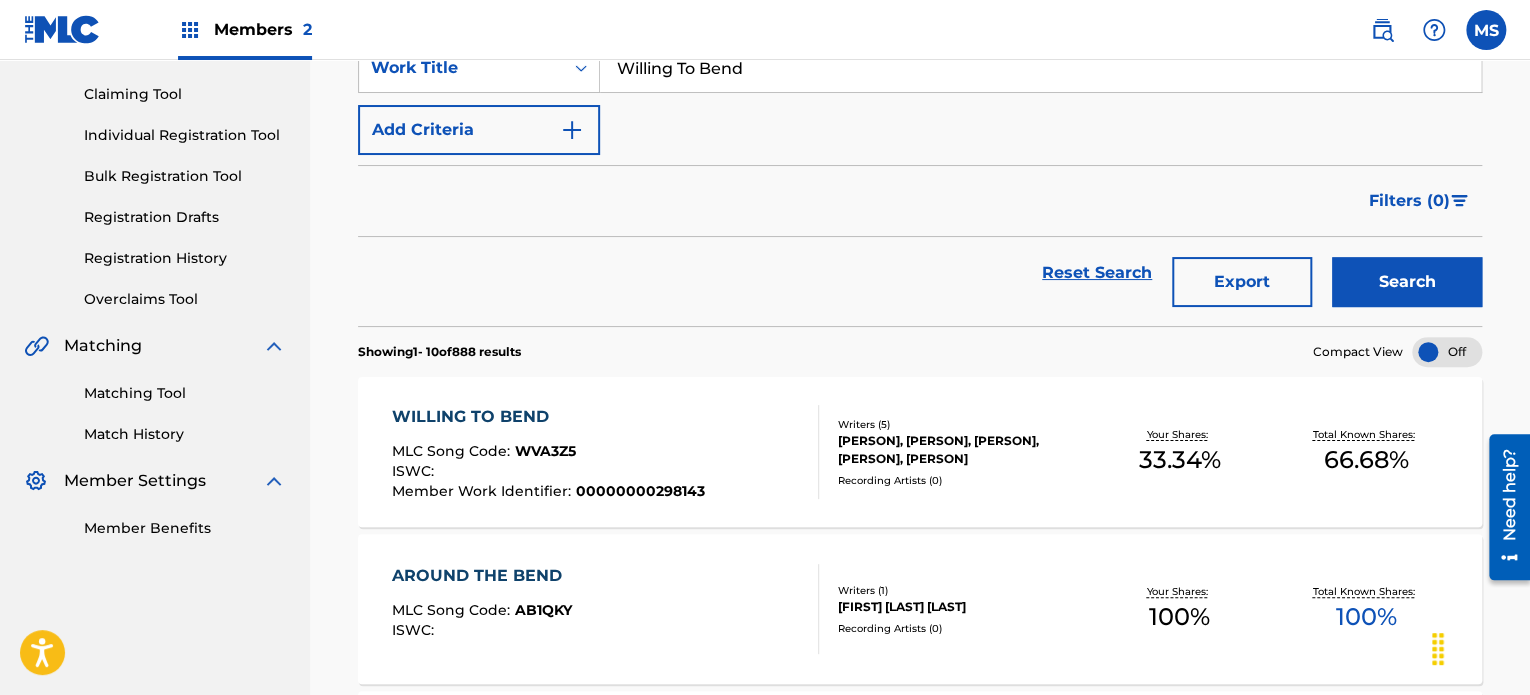 click on "WILLING TO BEND MLC Song Code : WVA3Z5 ISWC : Member Work Identifier : 00000000298143" at bounding box center (605, 452) 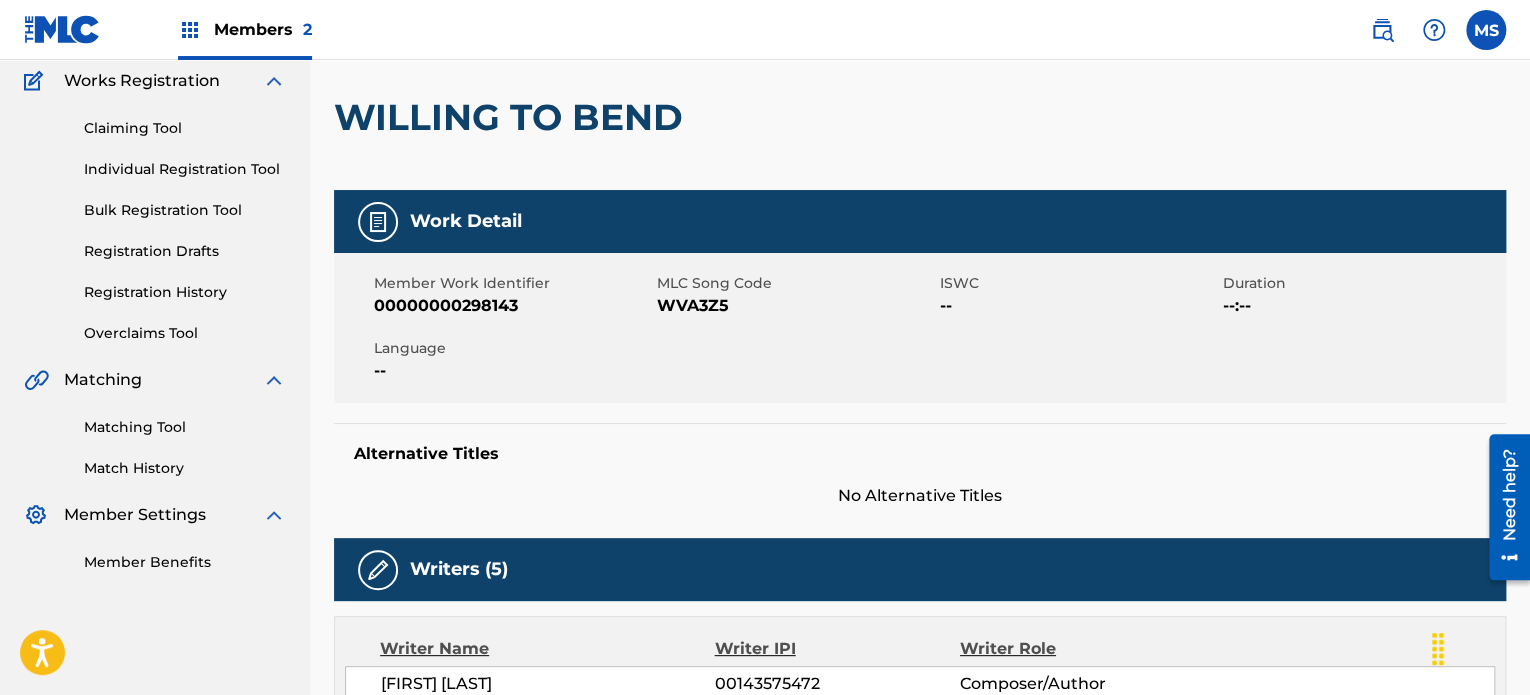 scroll, scrollTop: 0, scrollLeft: 0, axis: both 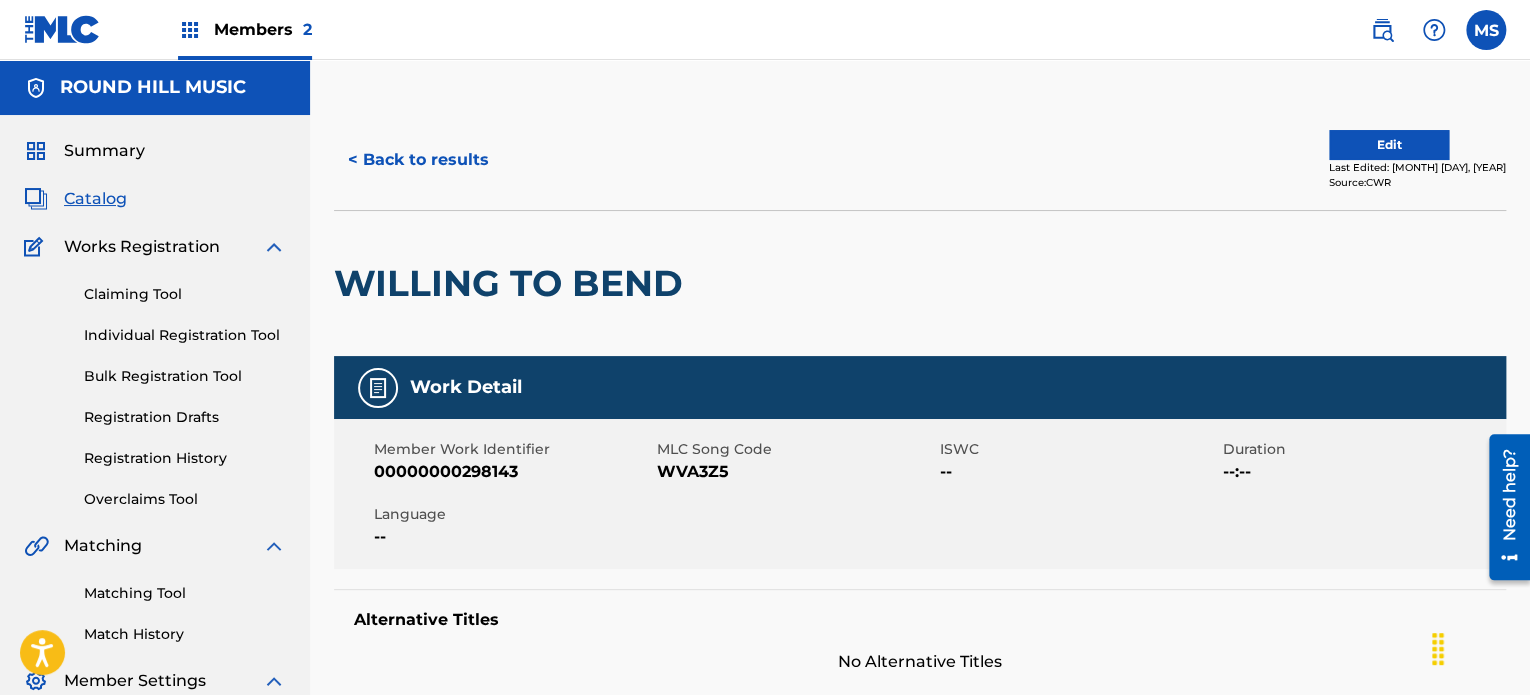 click on "< Back to results" at bounding box center [418, 160] 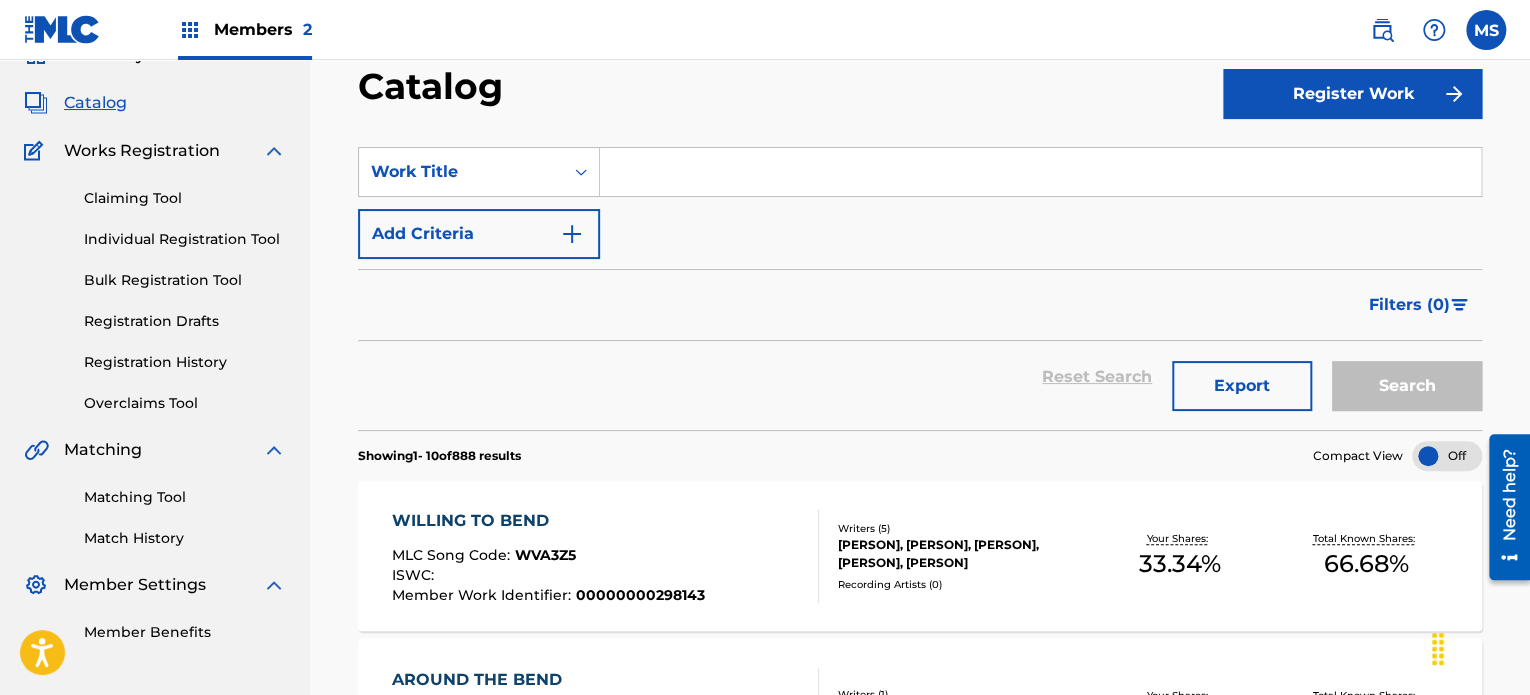 scroll, scrollTop: 0, scrollLeft: 0, axis: both 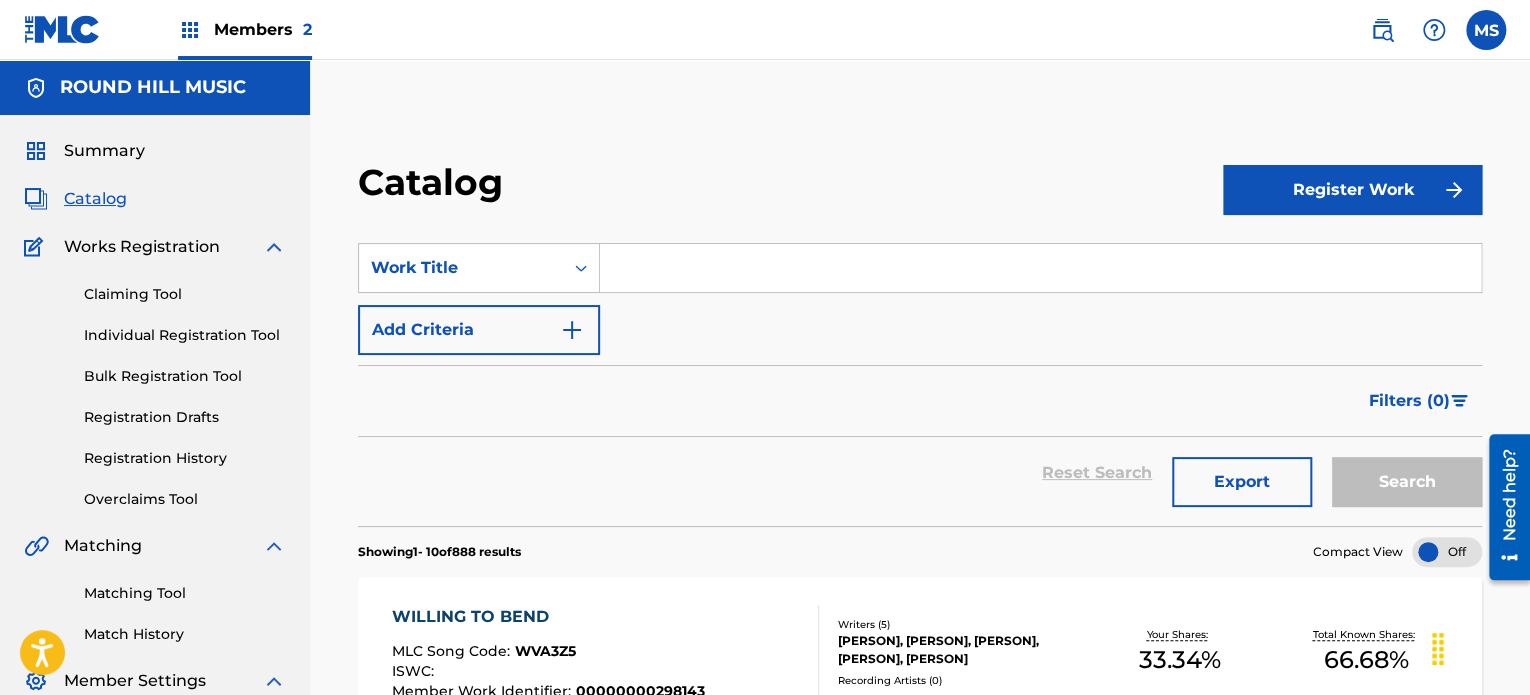 click at bounding box center (1040, 268) 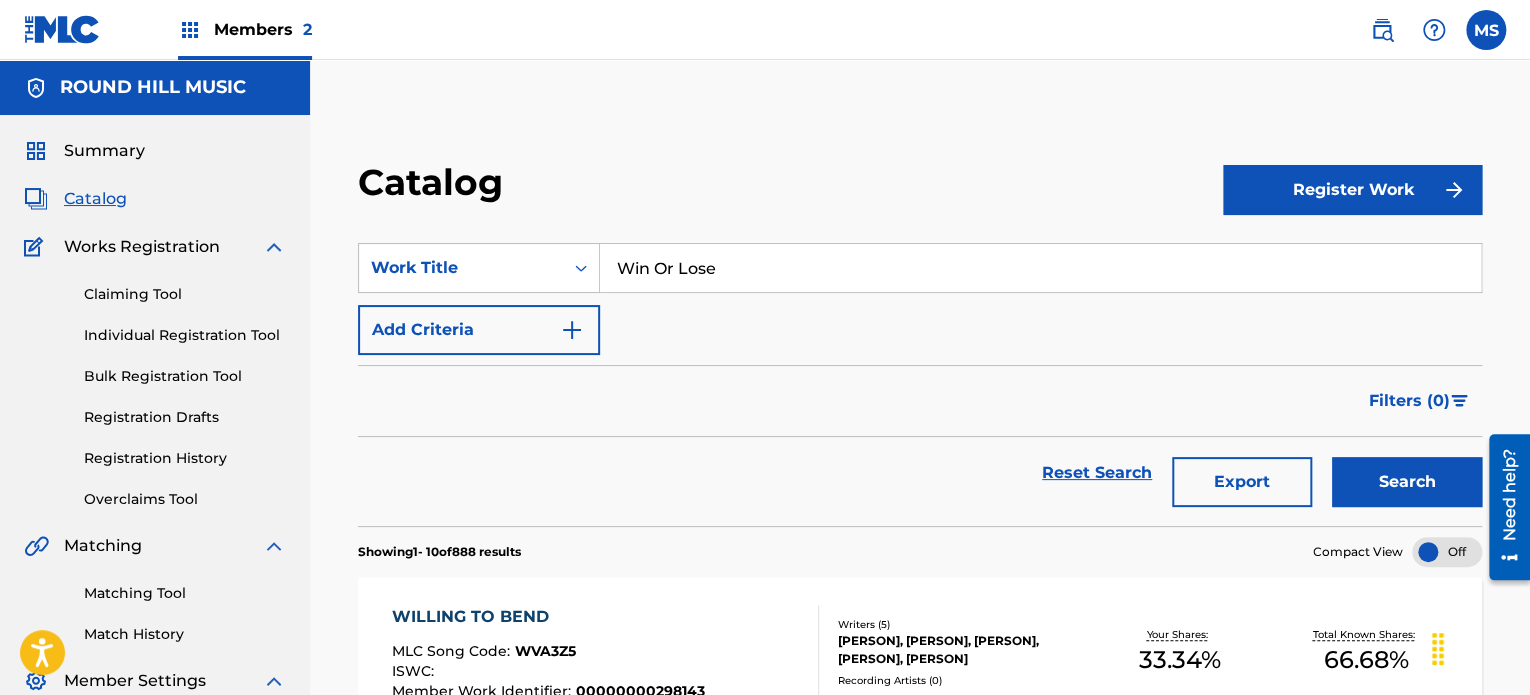 click on "Search" at bounding box center (1407, 482) 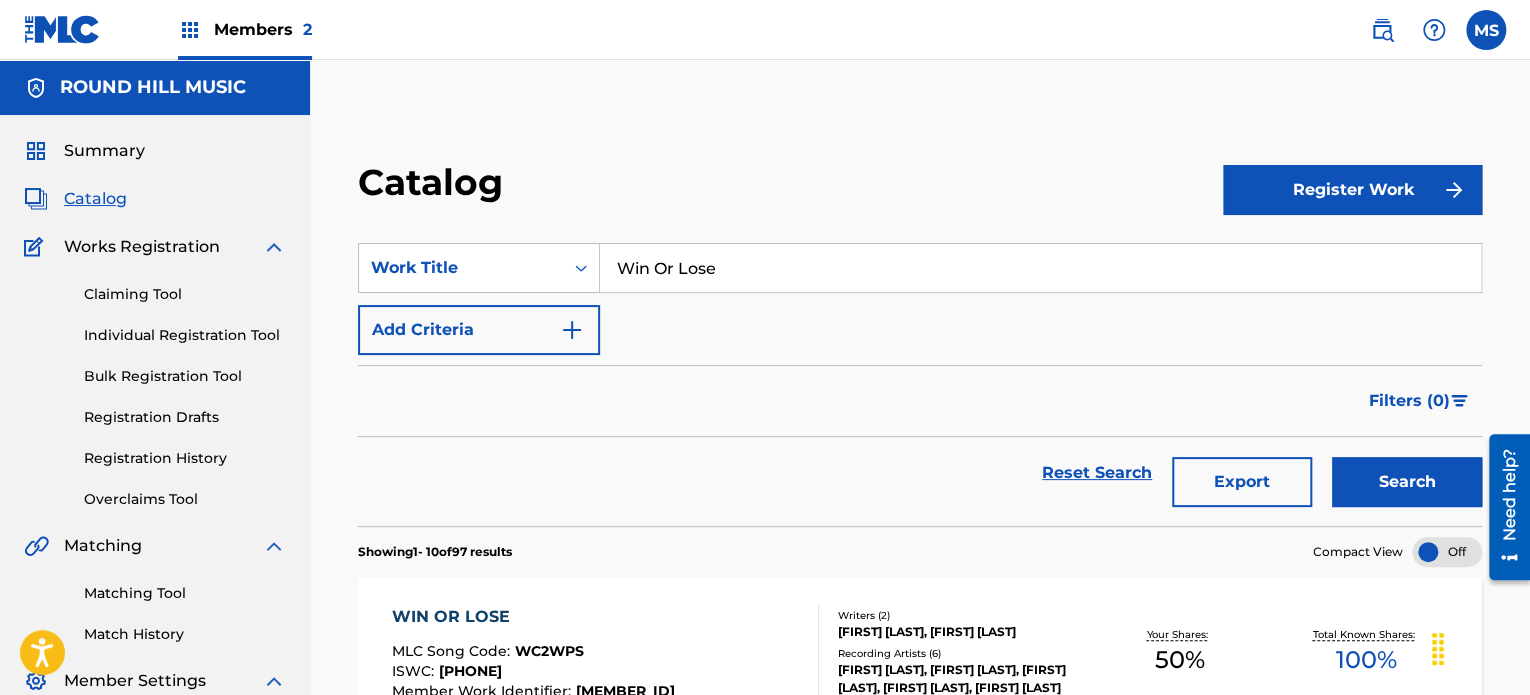 scroll, scrollTop: 100, scrollLeft: 0, axis: vertical 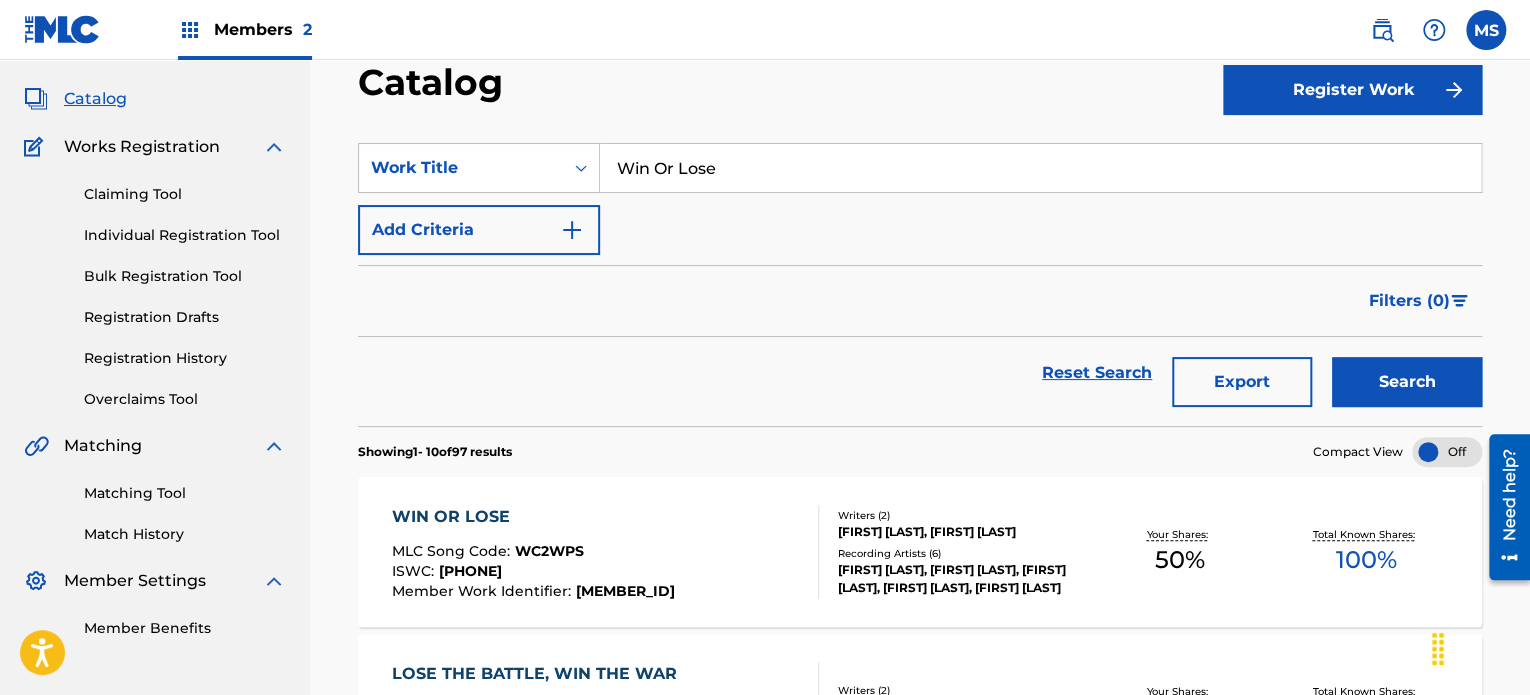 click on "Win Or Lose" at bounding box center (1040, 168) 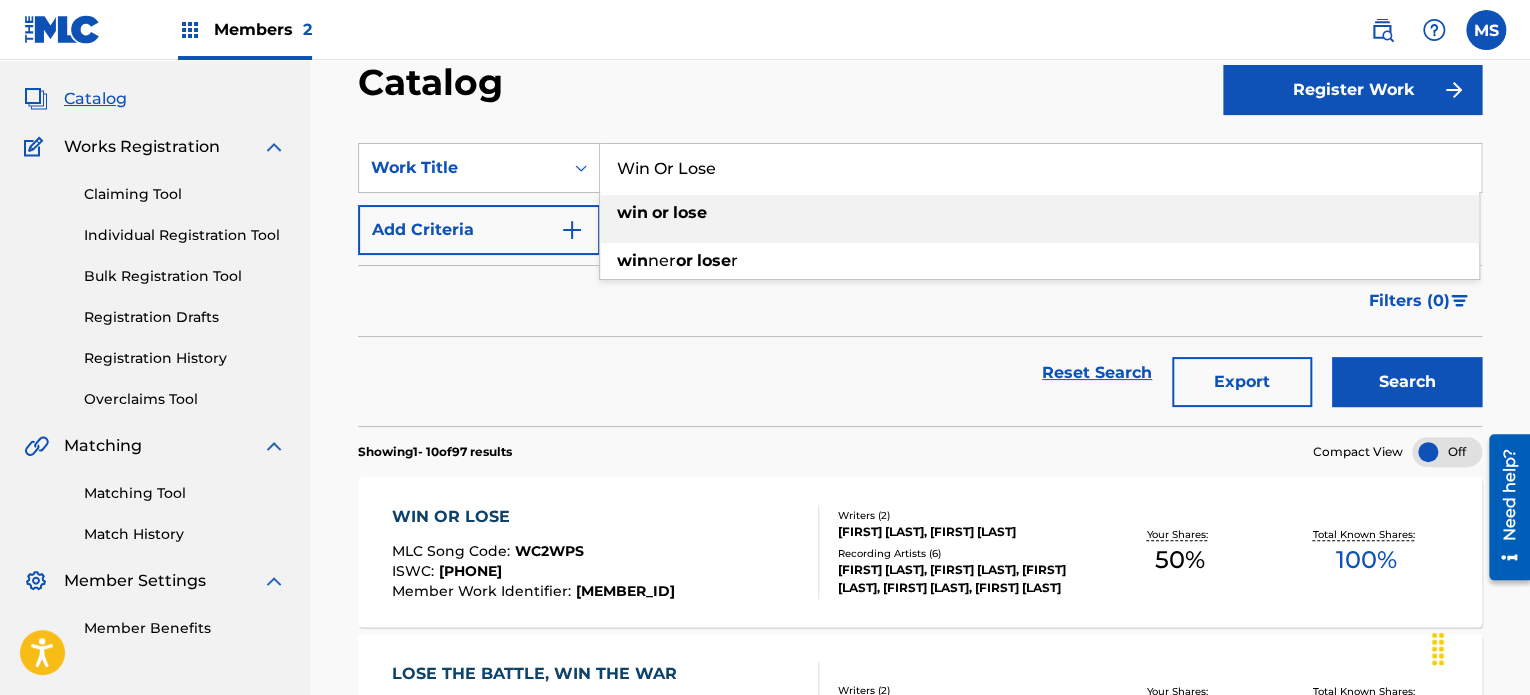 click on "Win Or Lose" at bounding box center (1040, 168) 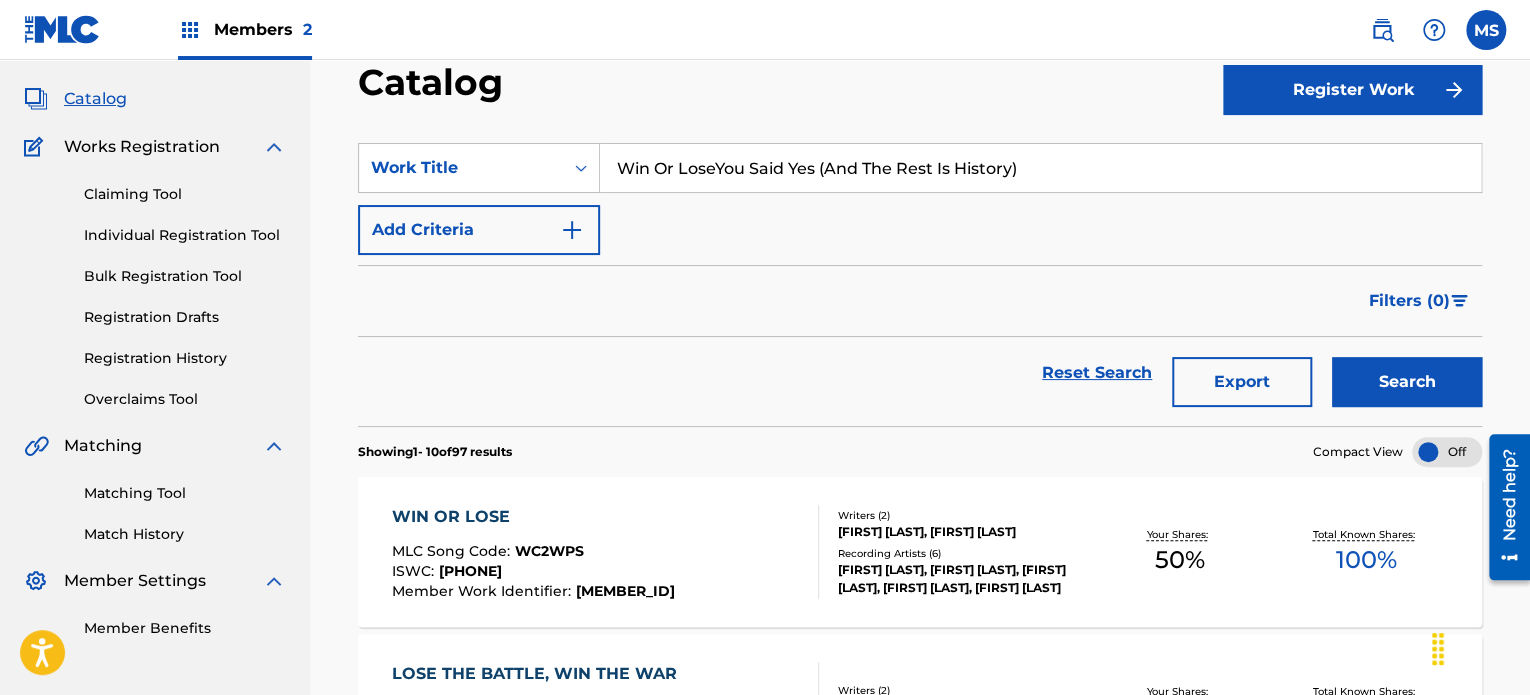 drag, startPoint x: 712, startPoint y: 165, endPoint x: 615, endPoint y: 166, distance: 97.00516 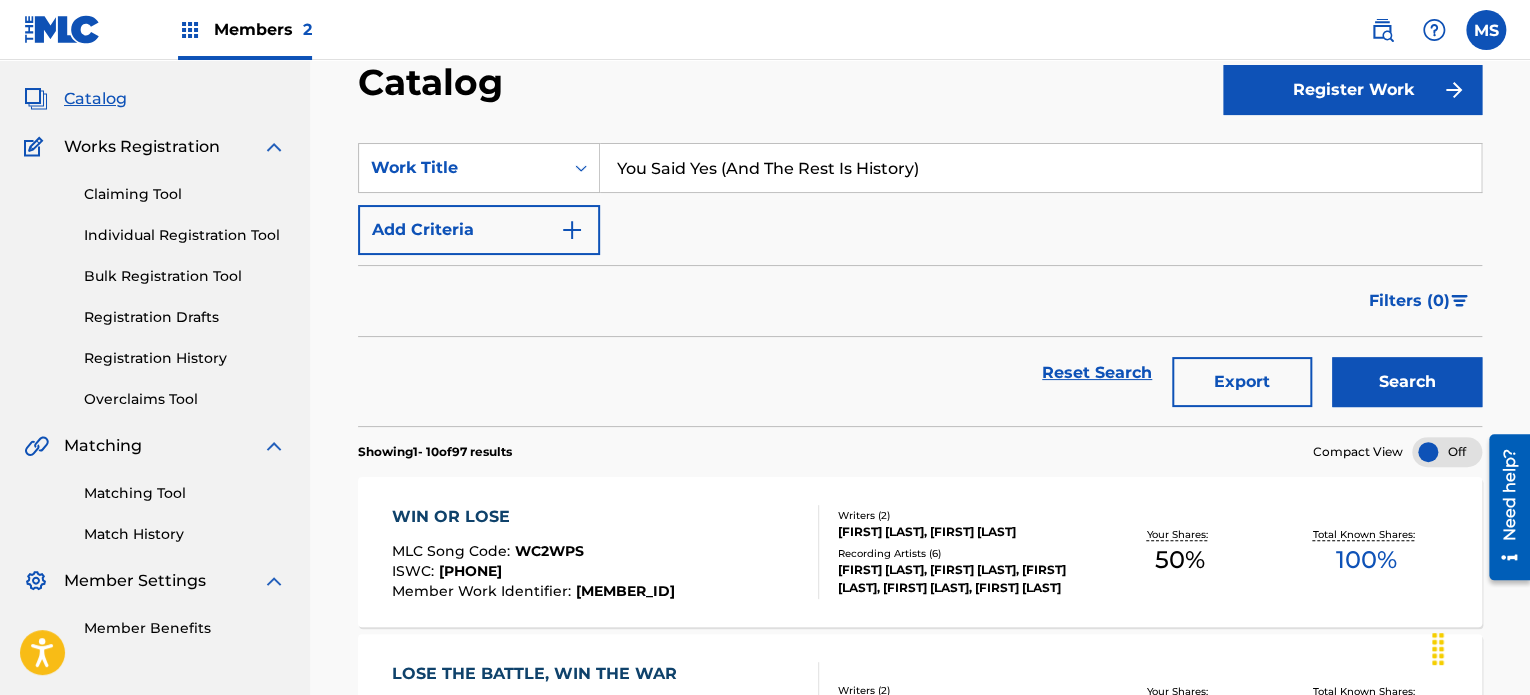 click on "Search" at bounding box center [1407, 382] 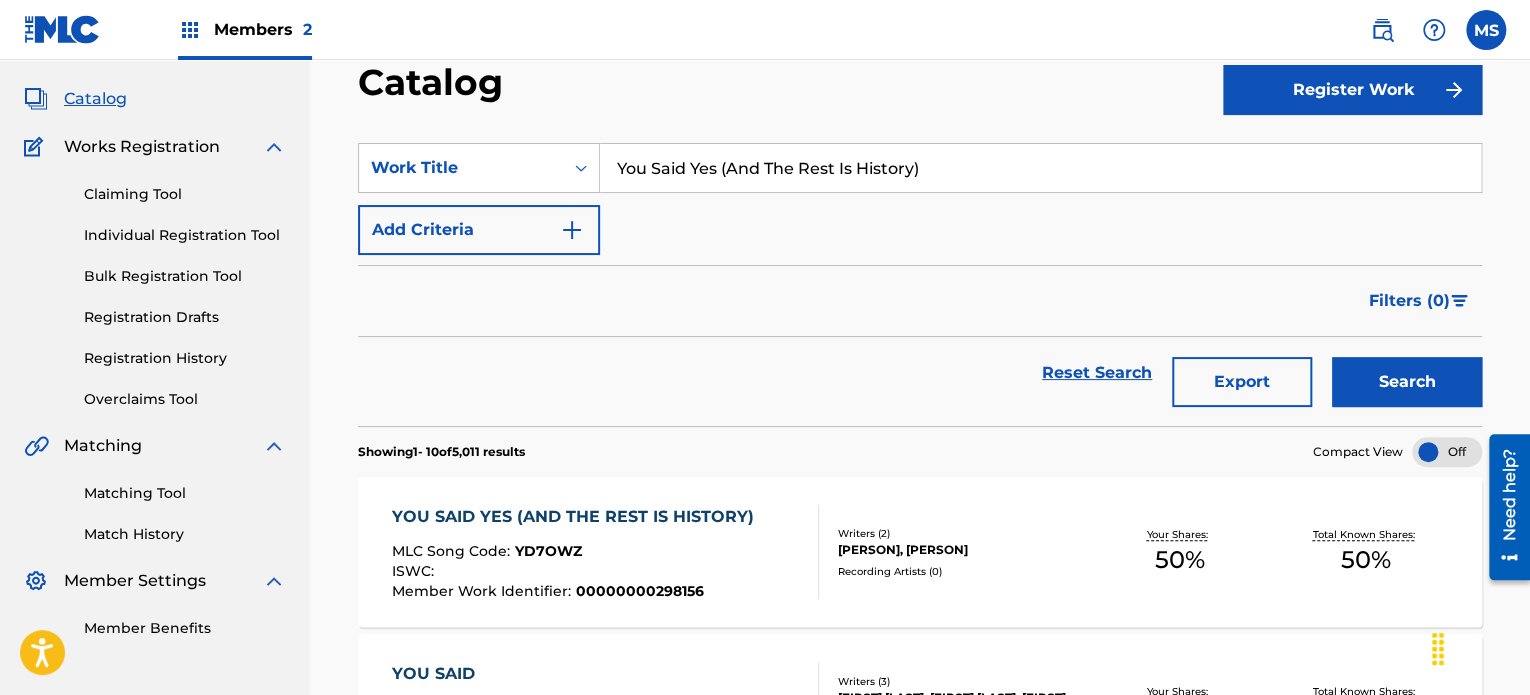 scroll, scrollTop: 0, scrollLeft: 0, axis: both 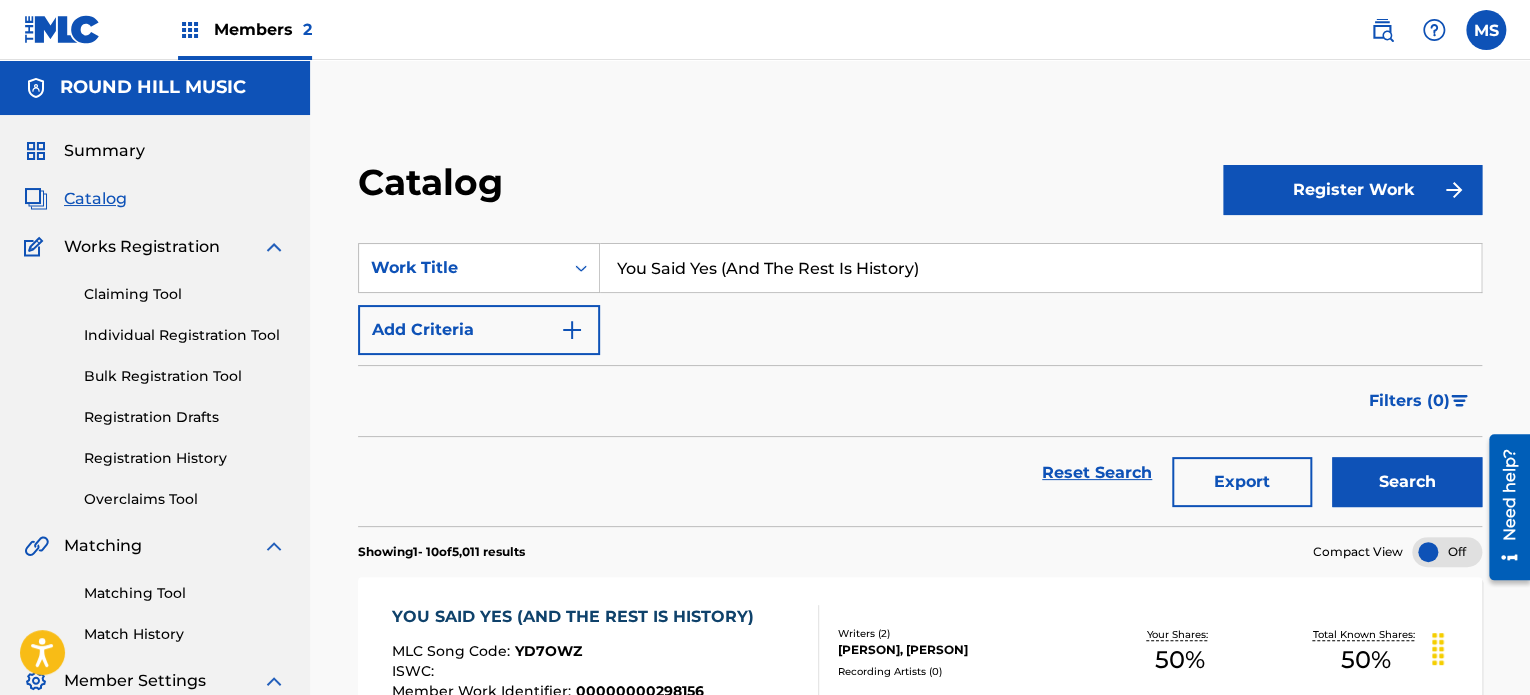click on "You Said Yes (And The Rest Is History)" at bounding box center (1040, 268) 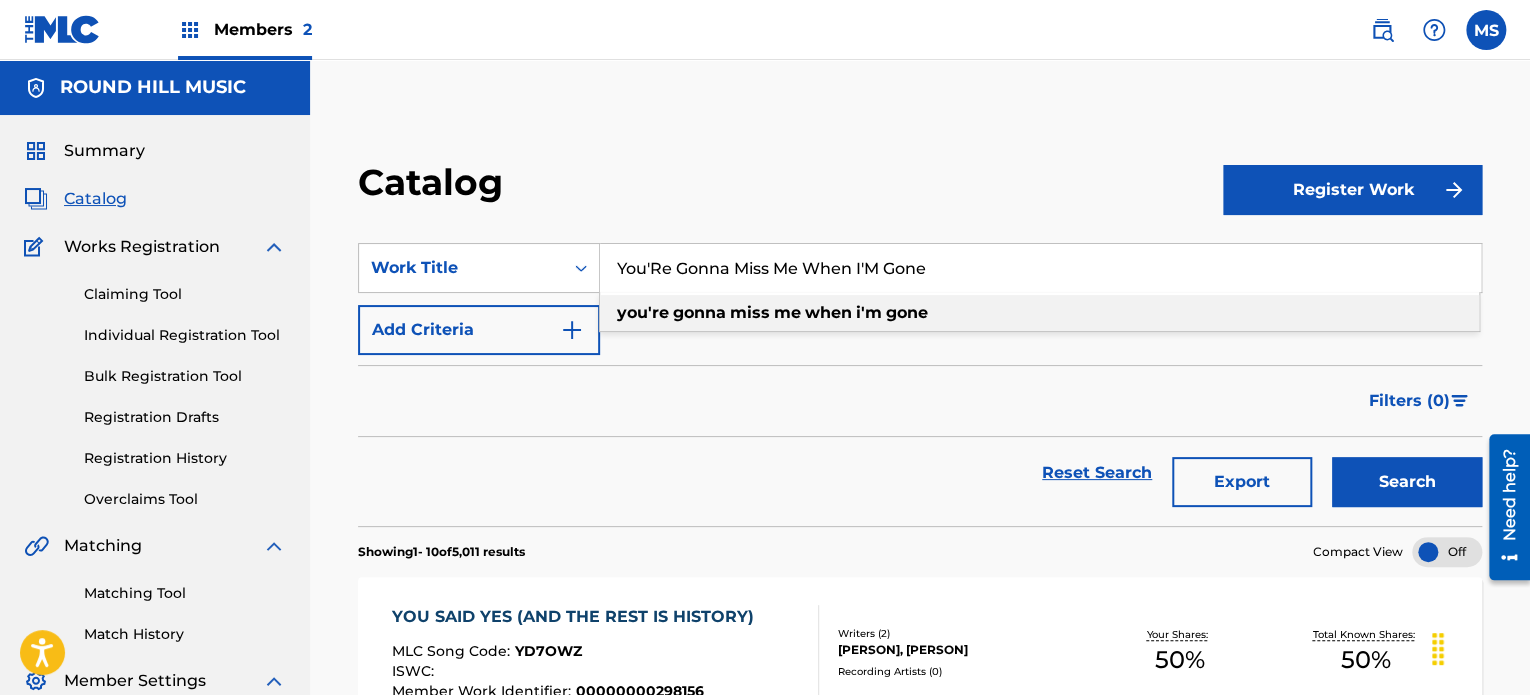type on "You'Re Gonna Miss Me When I'M Gone" 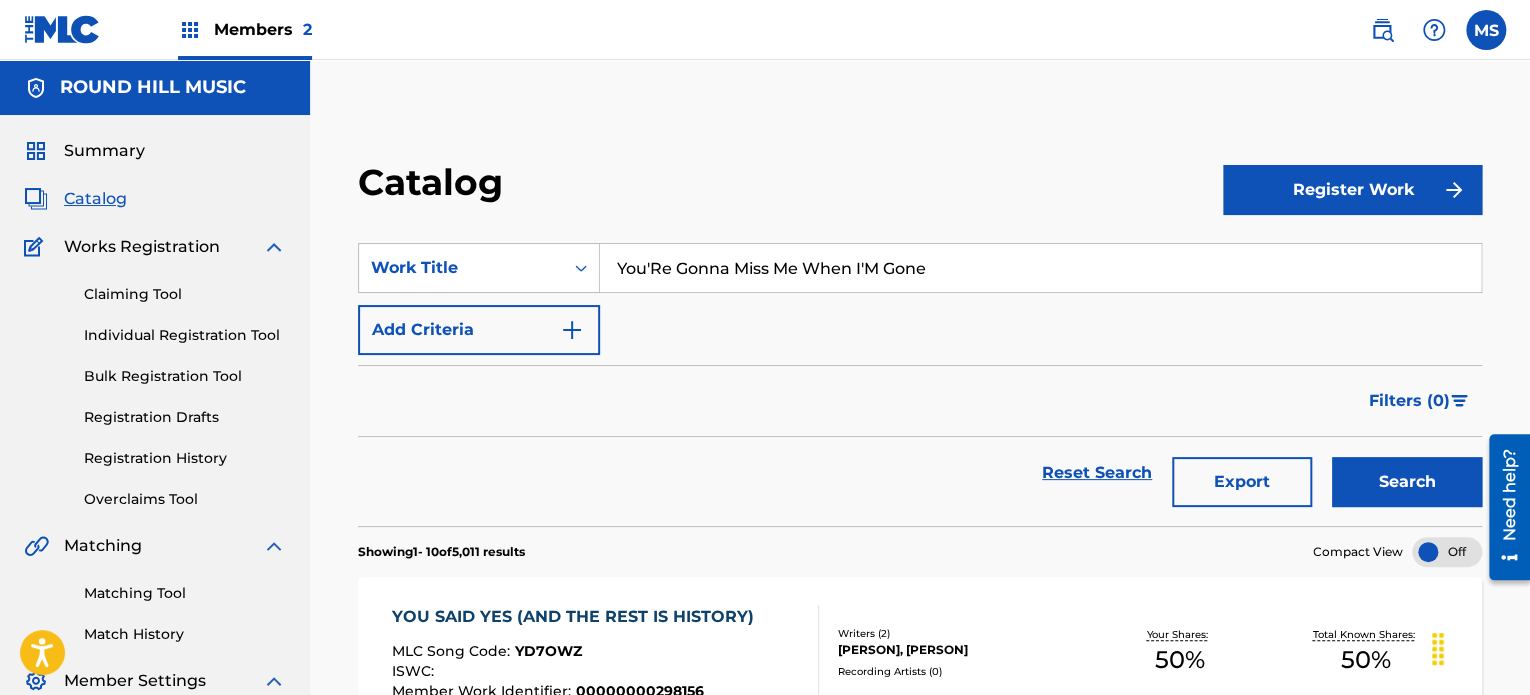 click on "Search" at bounding box center [1407, 482] 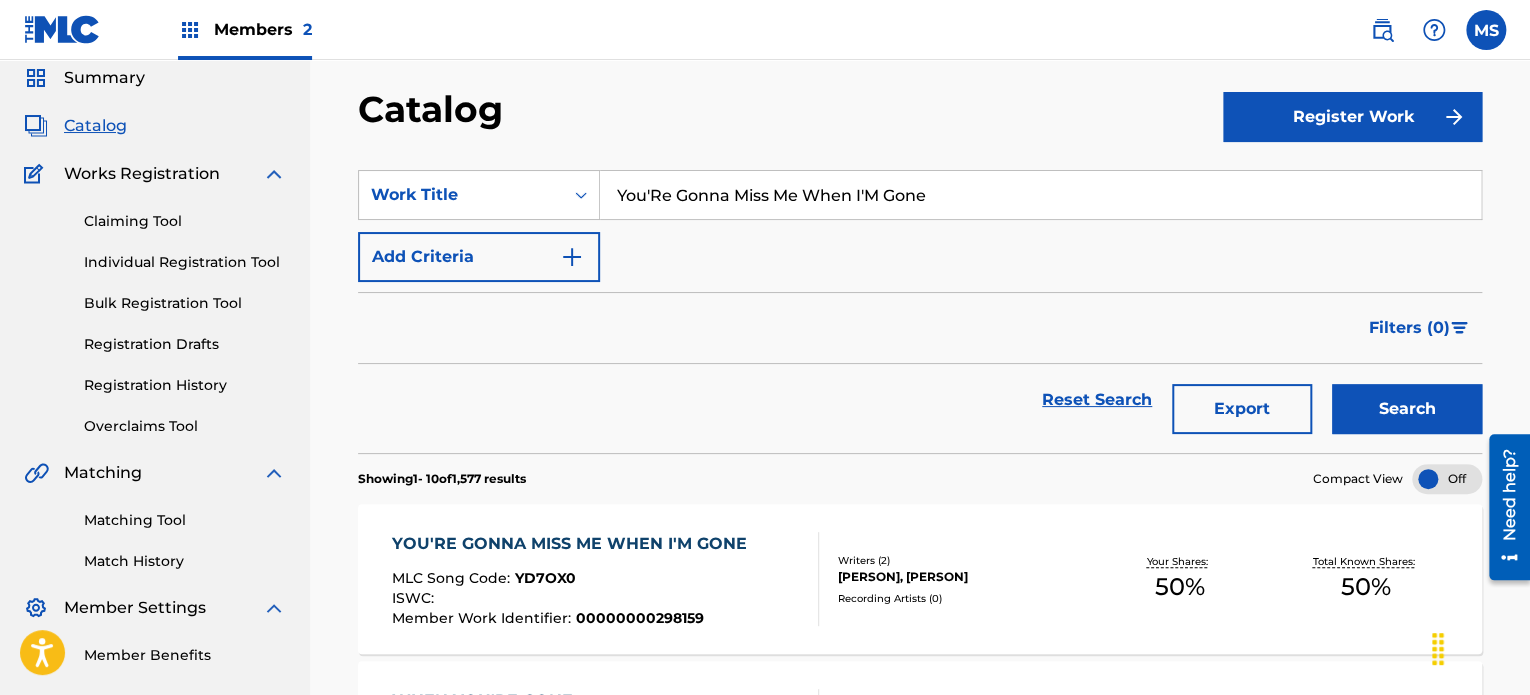 scroll, scrollTop: 200, scrollLeft: 0, axis: vertical 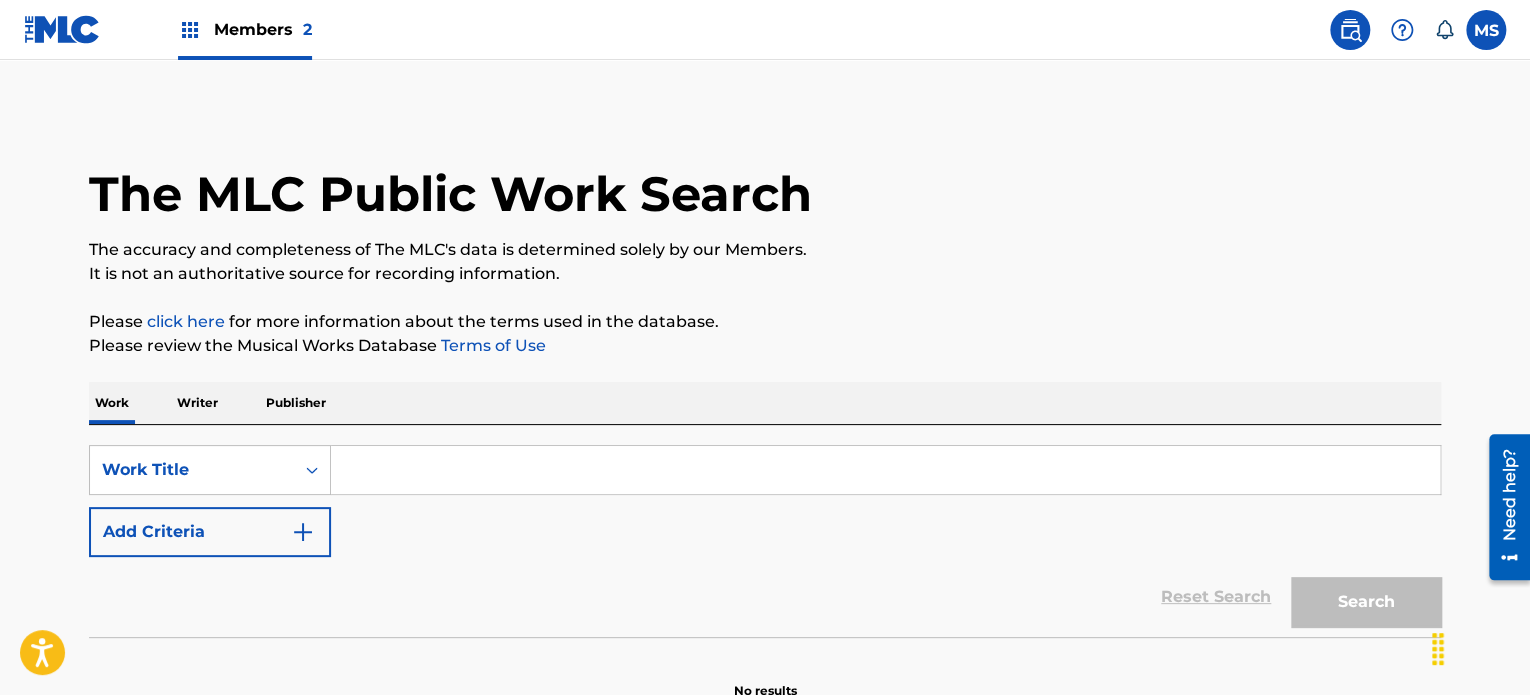 click at bounding box center (885, 470) 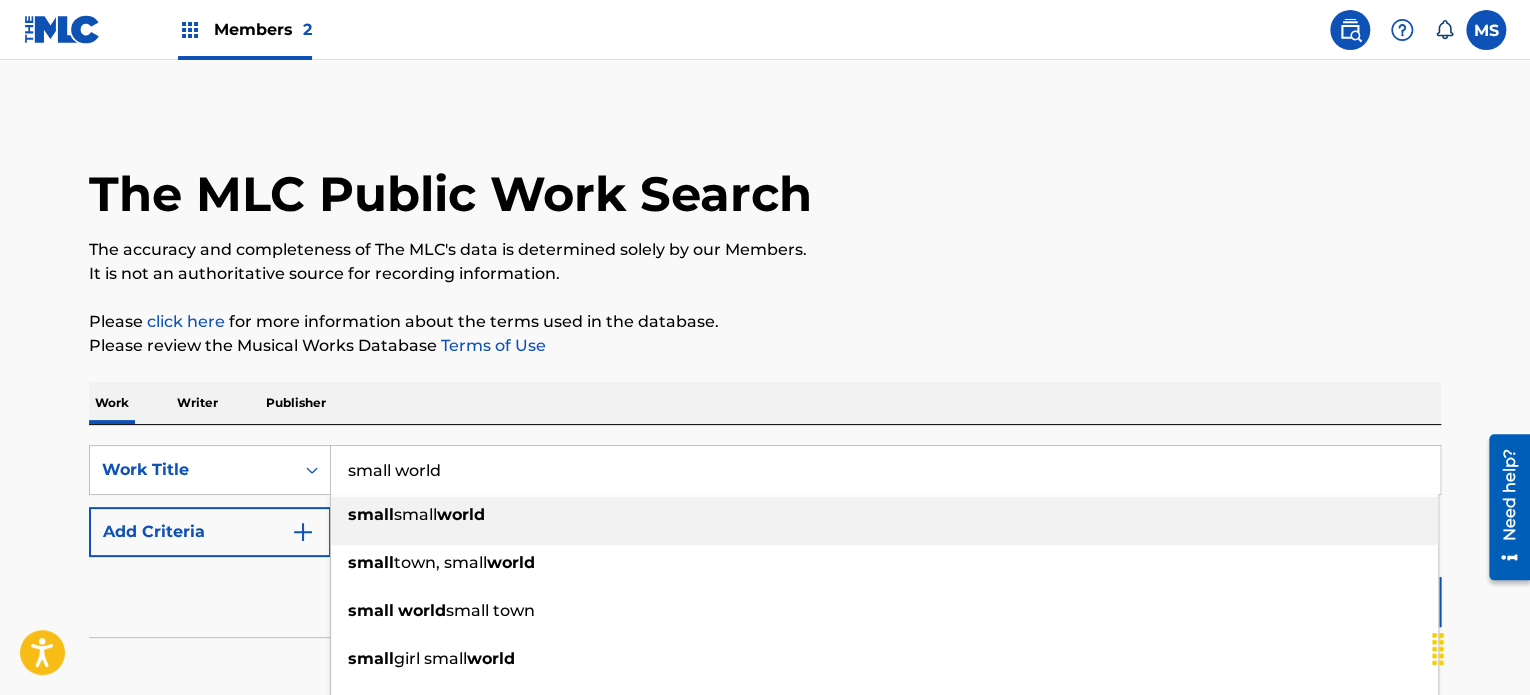 type on "small world" 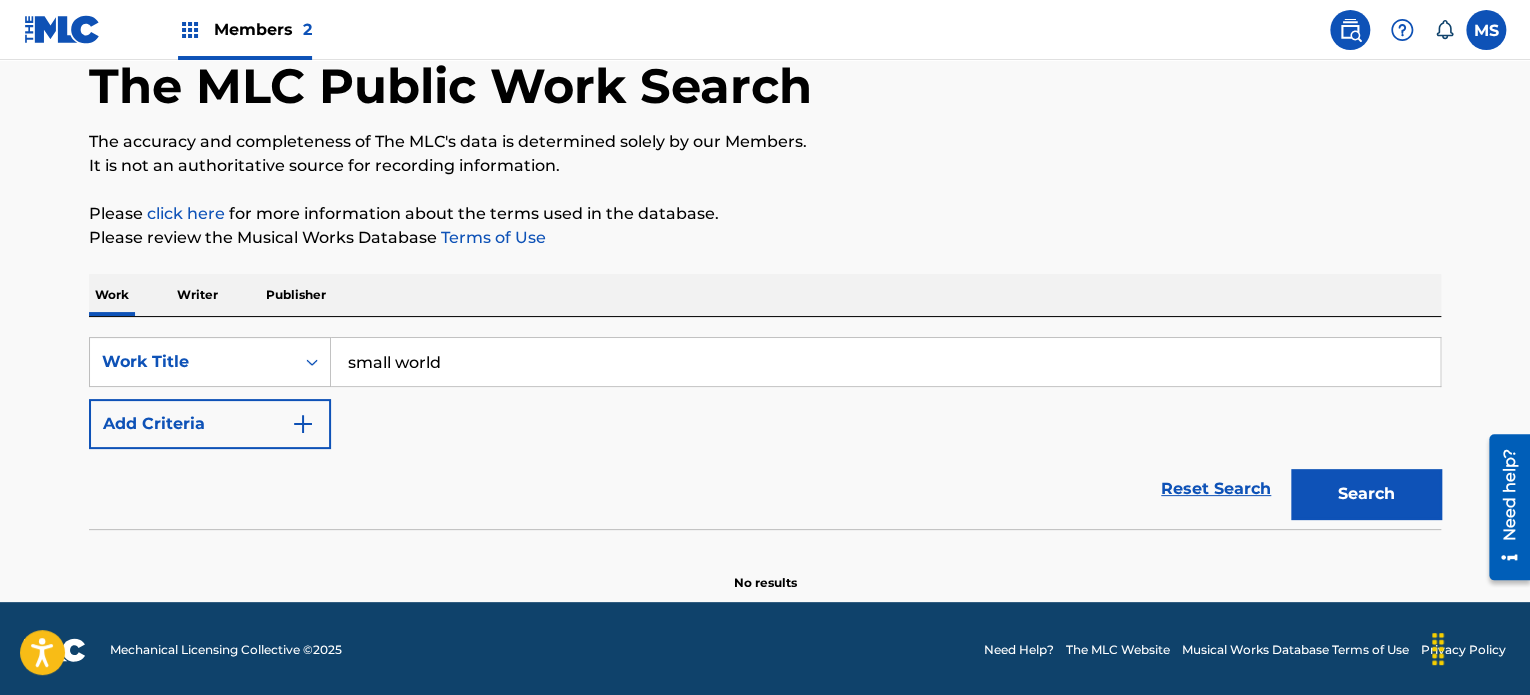 scroll, scrollTop: 110, scrollLeft: 0, axis: vertical 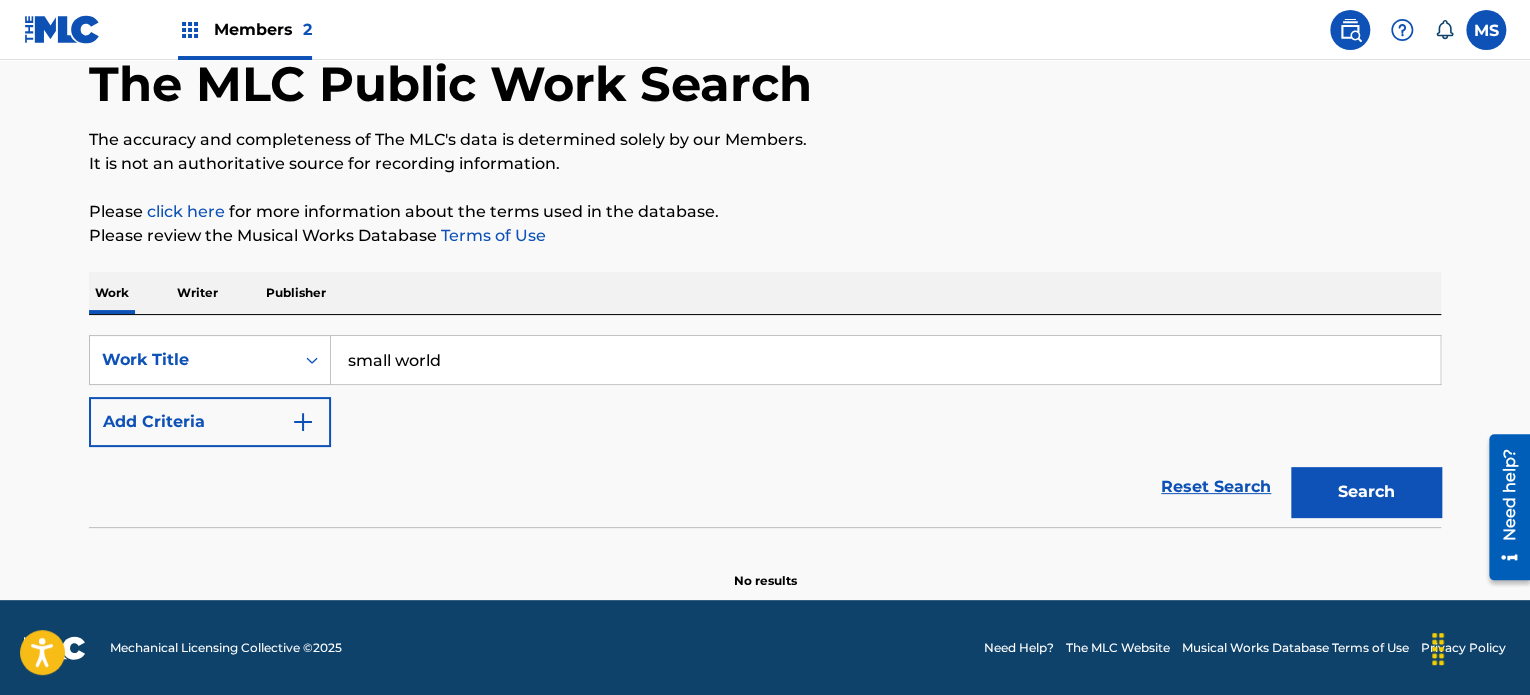 click on "Add Criteria" at bounding box center [210, 422] 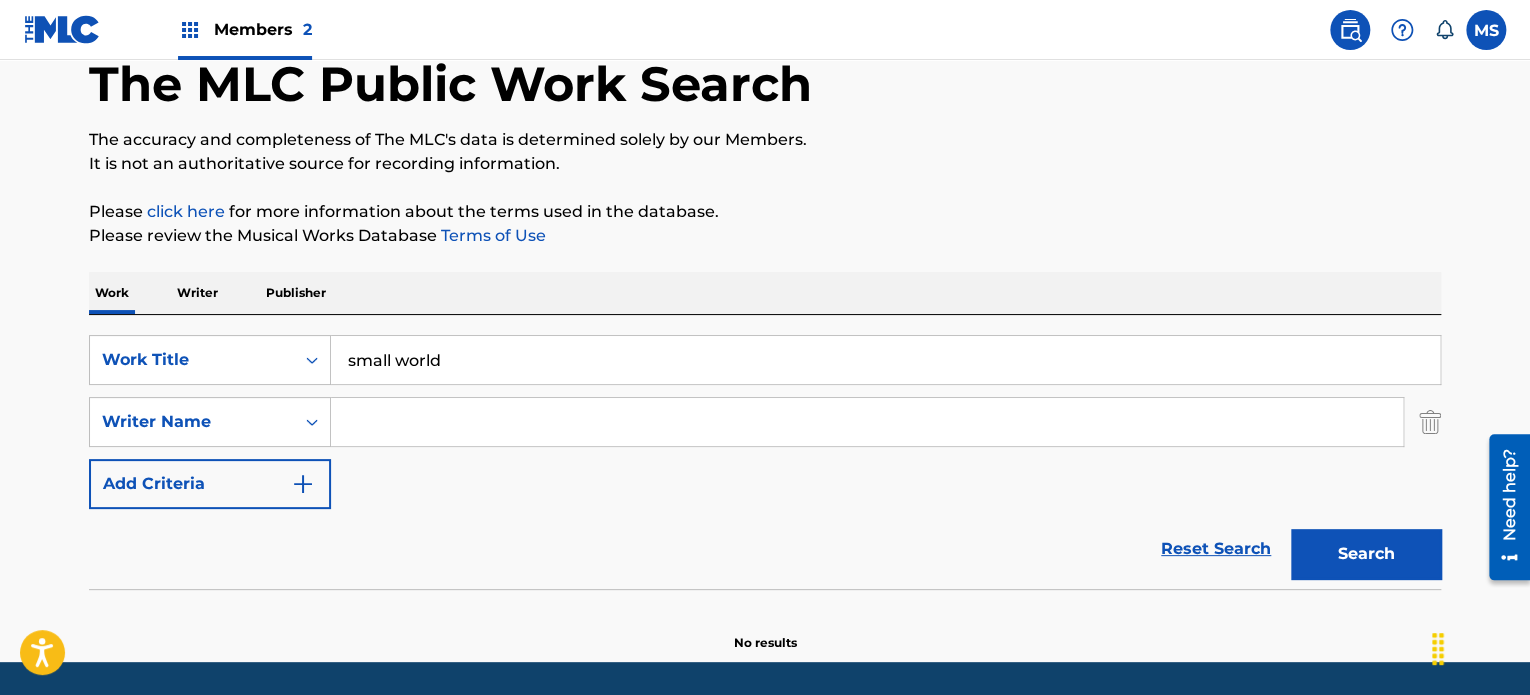 click at bounding box center [867, 422] 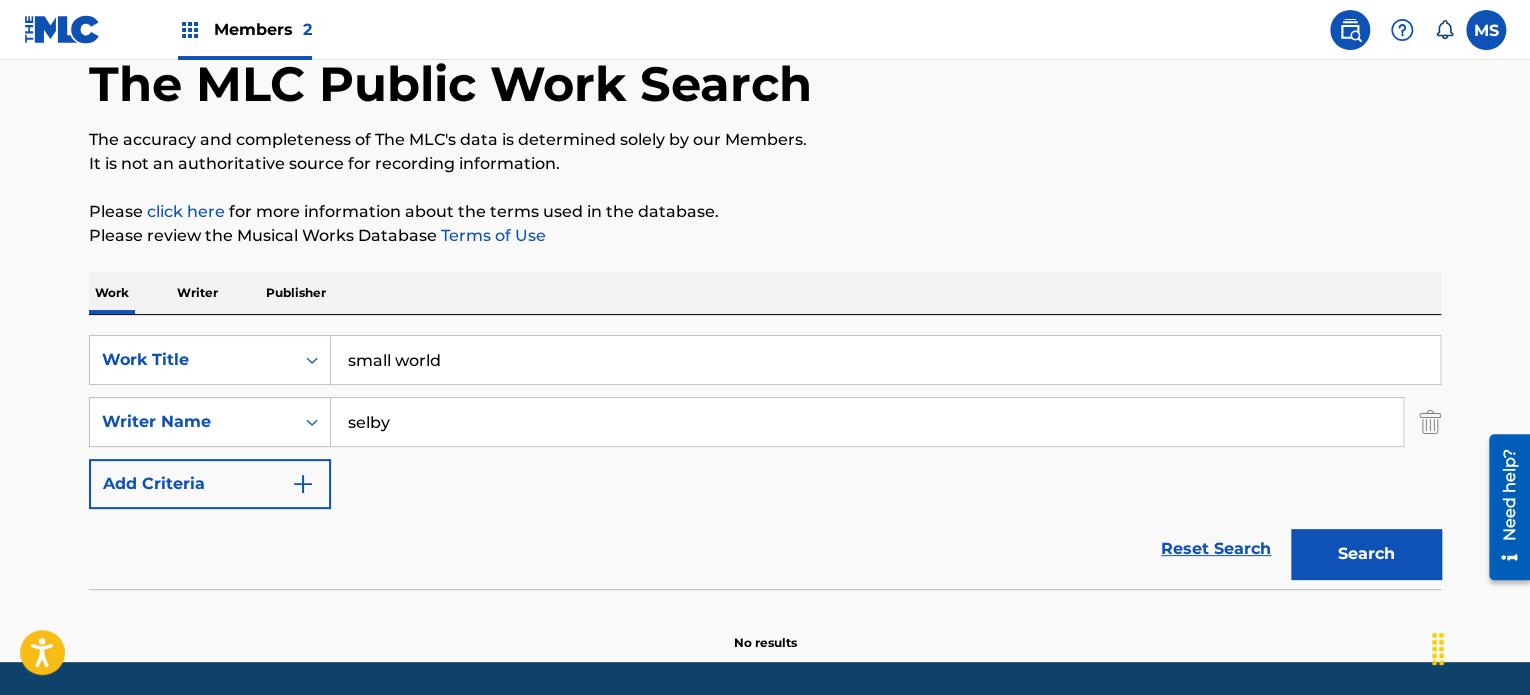 type on "selby" 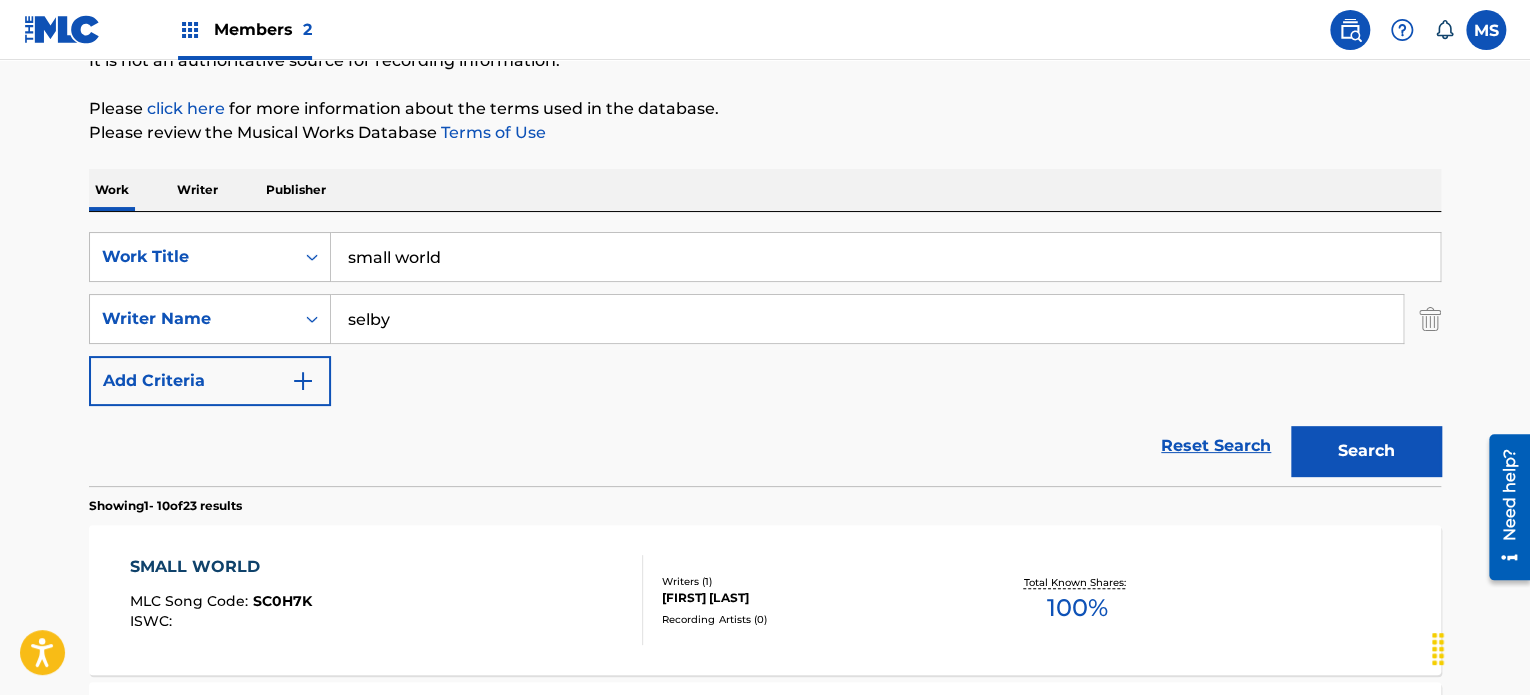 scroll, scrollTop: 510, scrollLeft: 0, axis: vertical 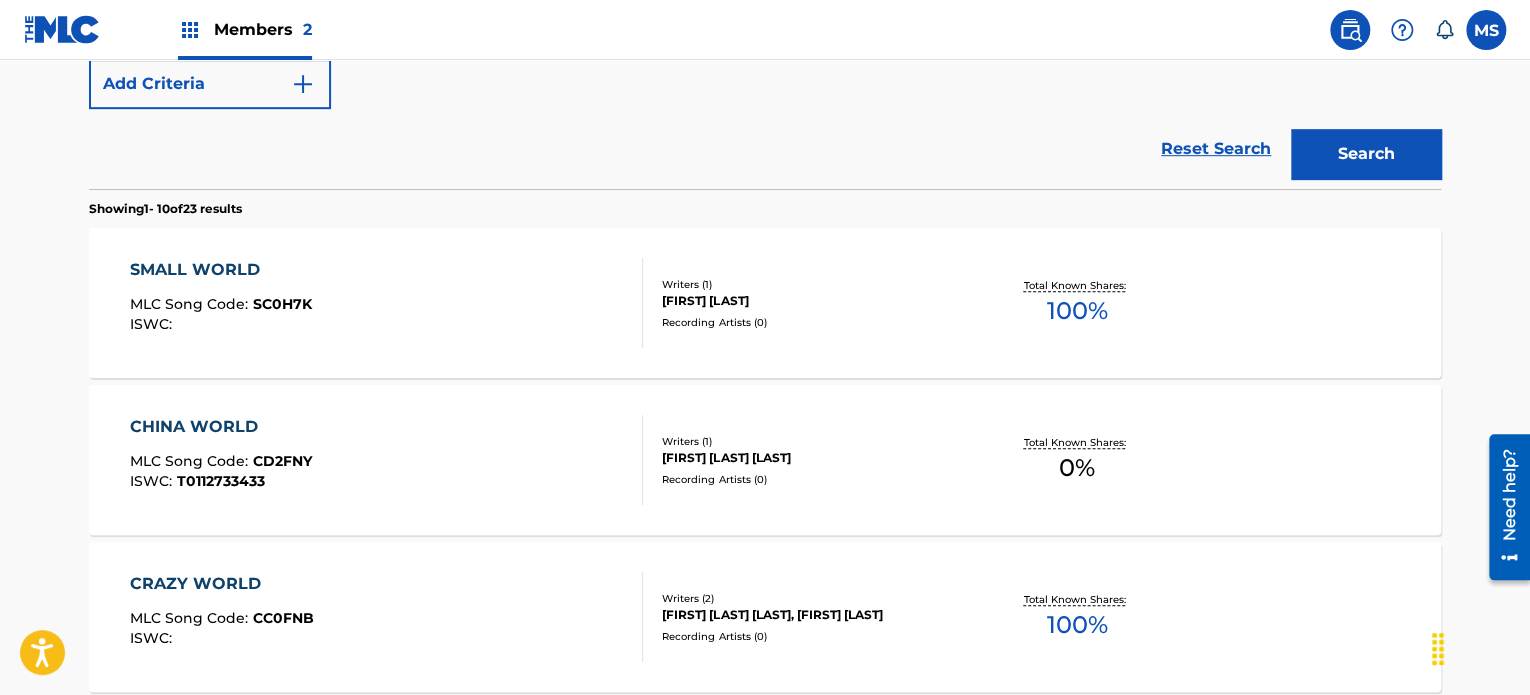 click on "SMALL WORLD MLC Song Code : SC0H7K ISWC :" at bounding box center [387, 303] 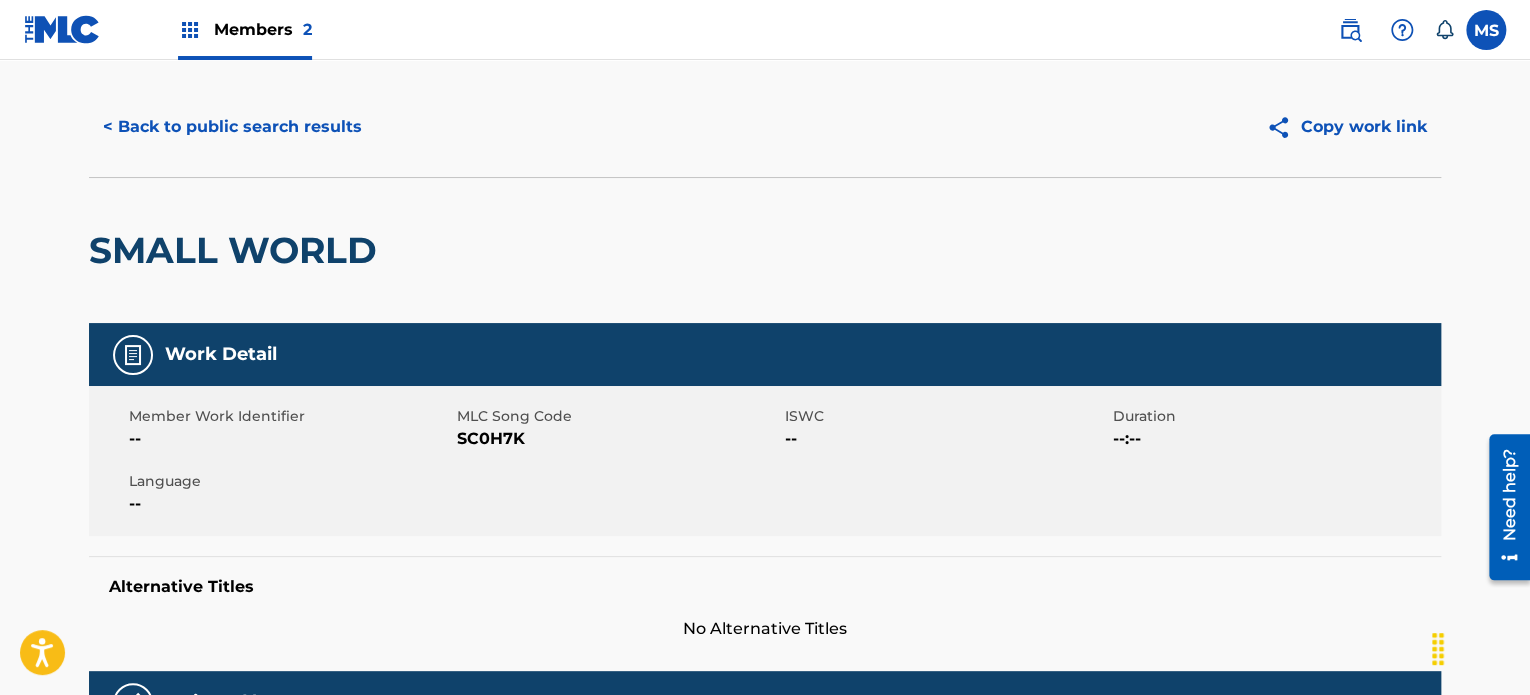 scroll, scrollTop: 0, scrollLeft: 0, axis: both 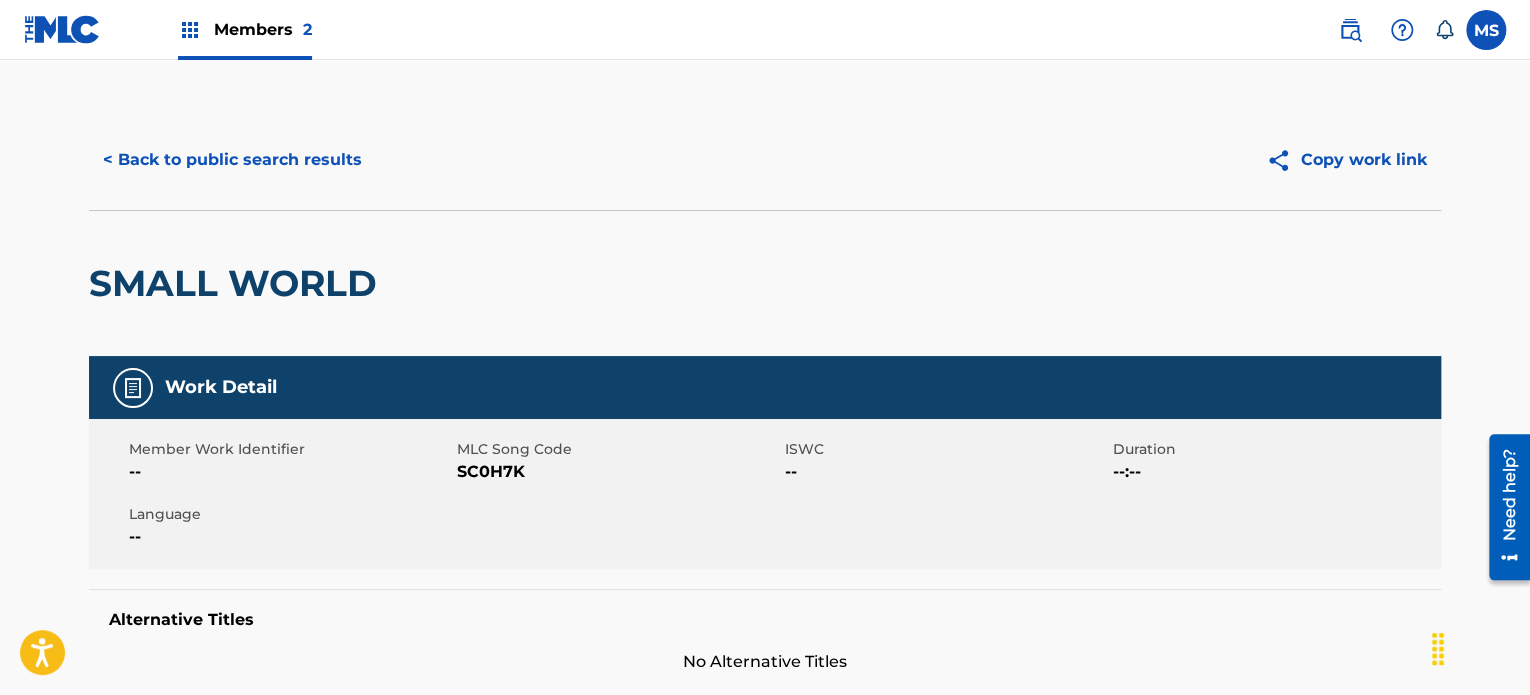 click on "< Back to public search results" at bounding box center [232, 160] 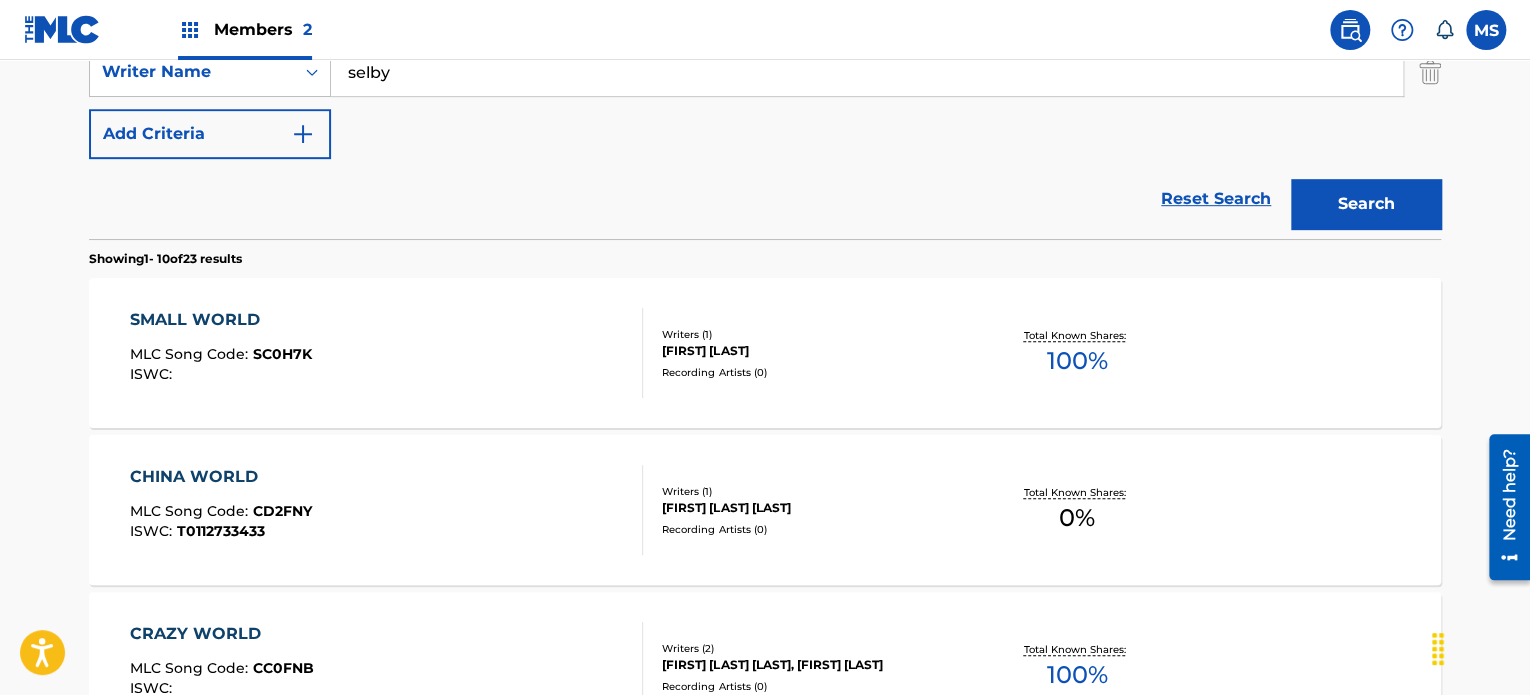 scroll, scrollTop: 224, scrollLeft: 0, axis: vertical 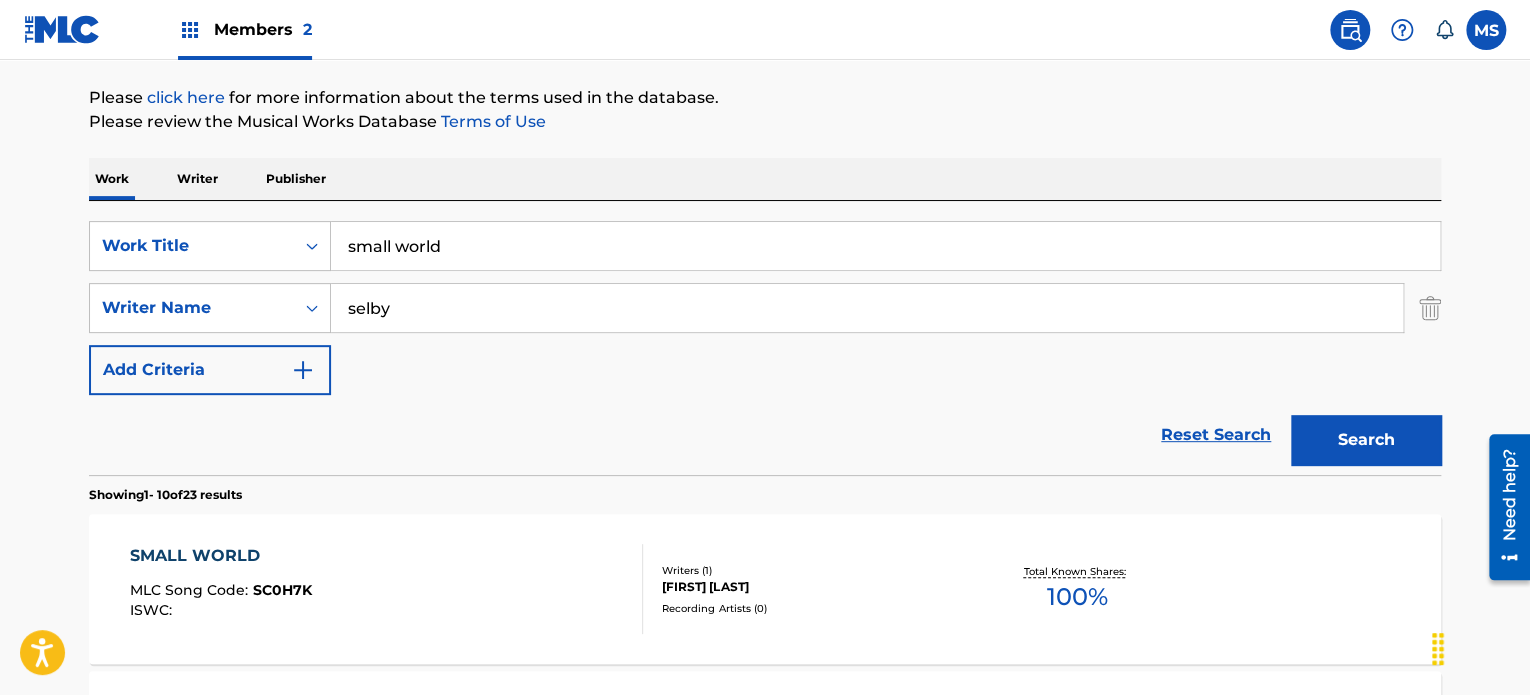 click on "small world" at bounding box center (885, 246) 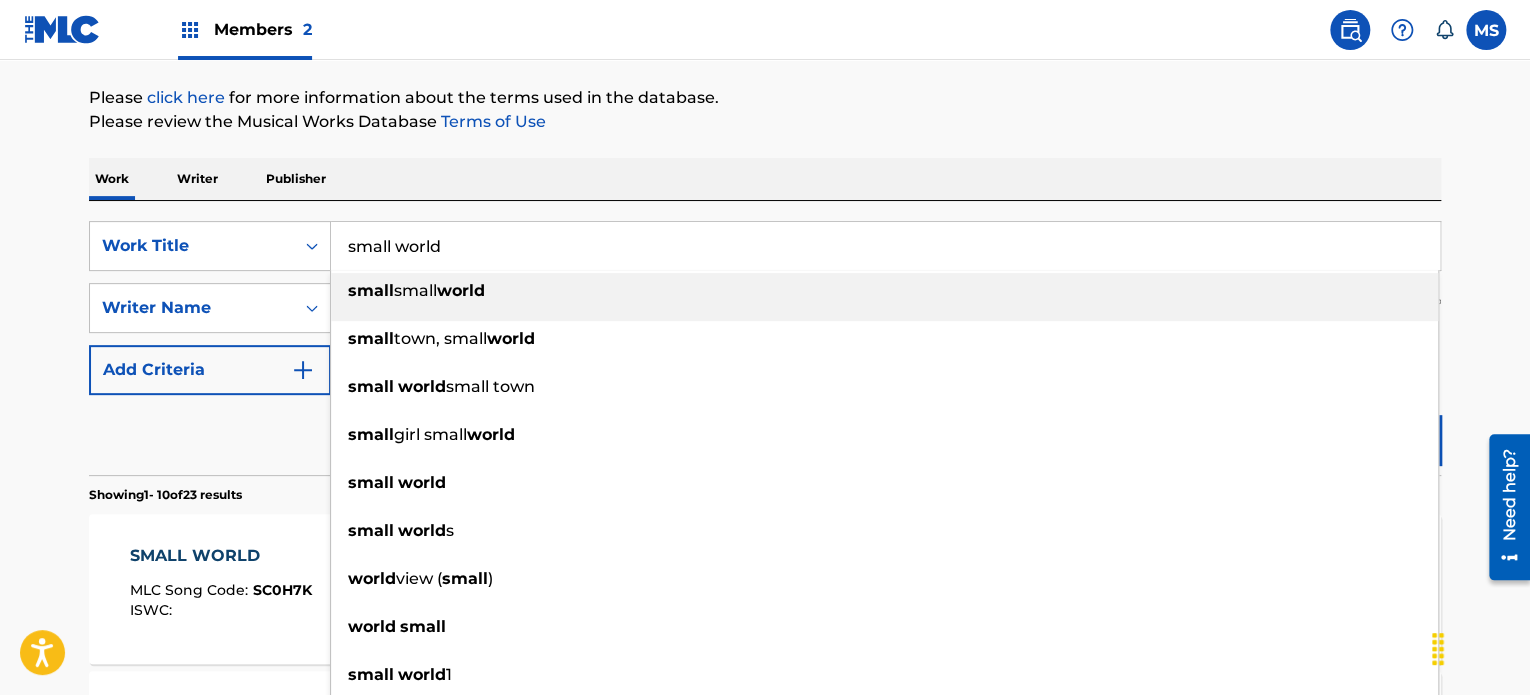 click on "small world" at bounding box center (885, 246) 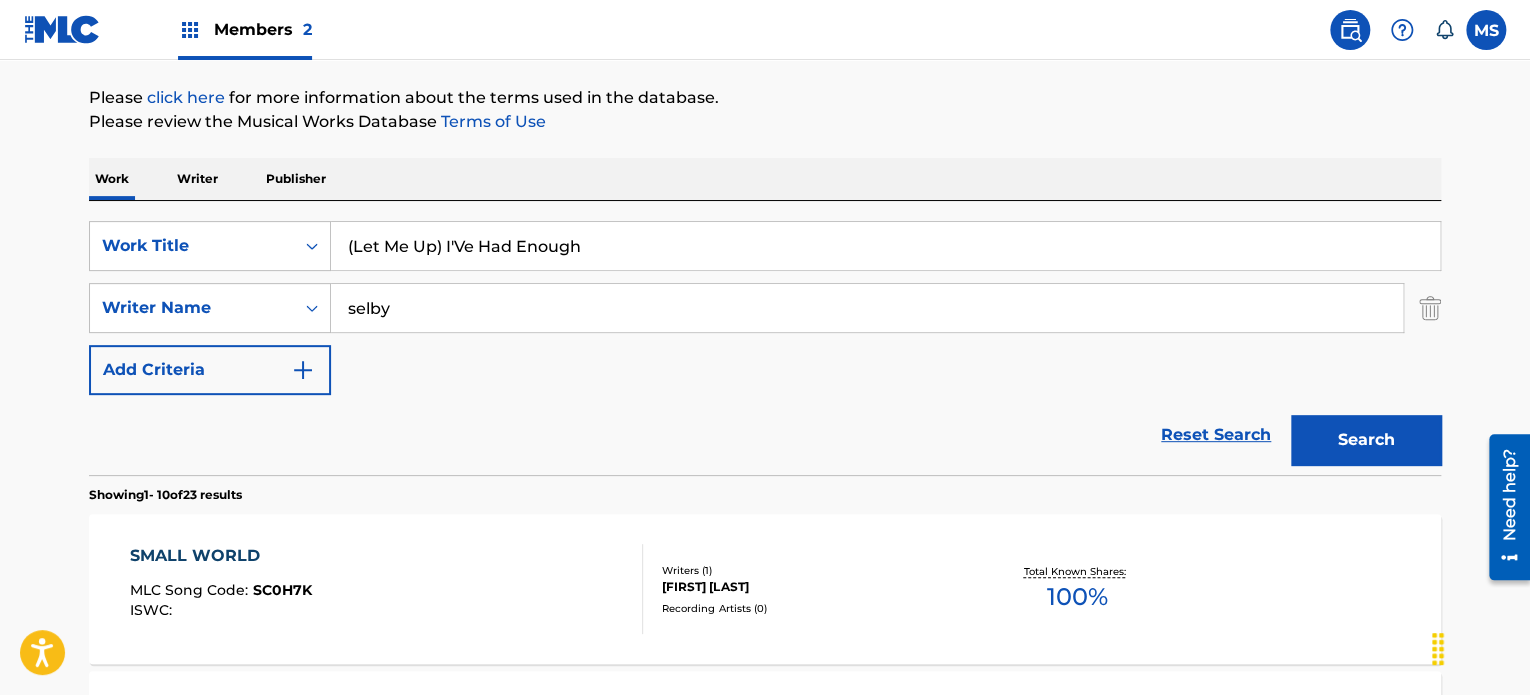 type on "(Let Me Up) I'Ve Had Enough" 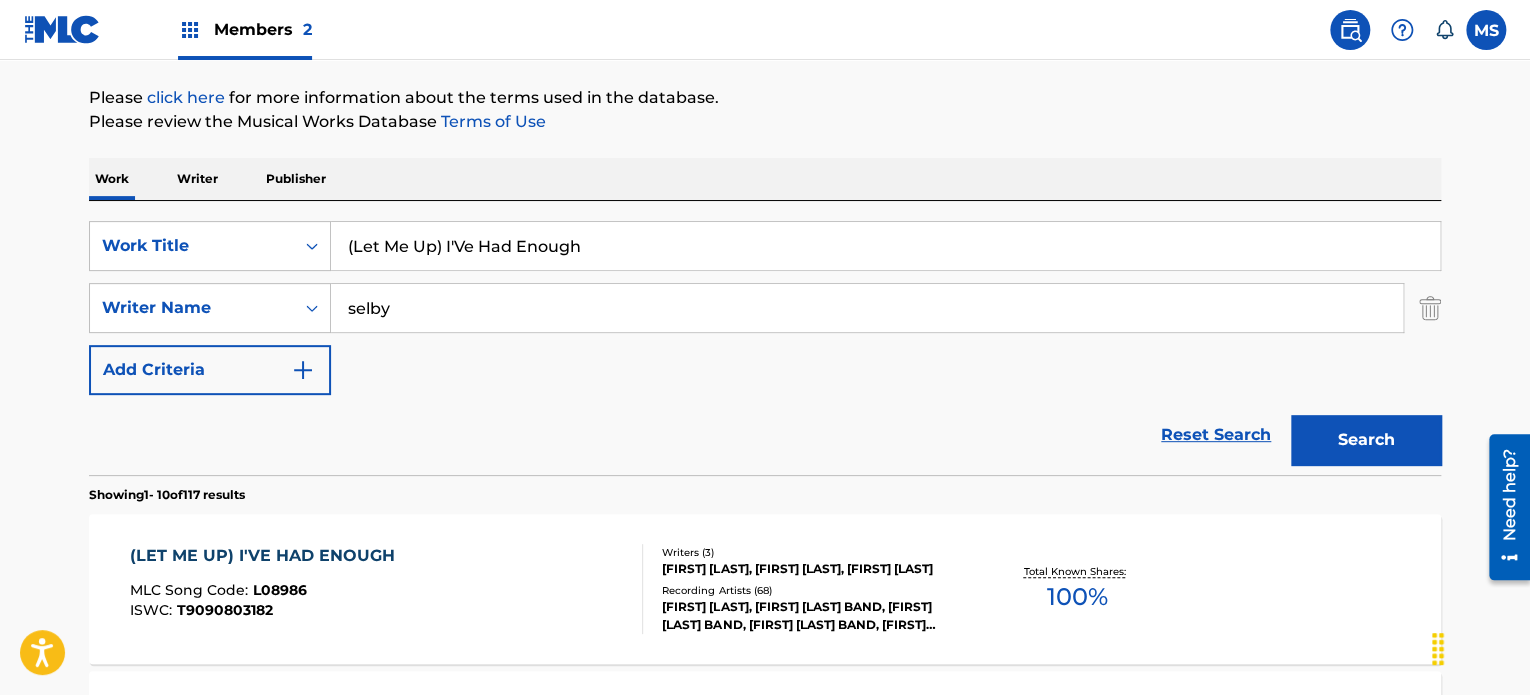click on "(LET ME UP) I'VE HAD ENOUGH MLC Song Code : L08986 ISWC : T9090803182" at bounding box center [387, 589] 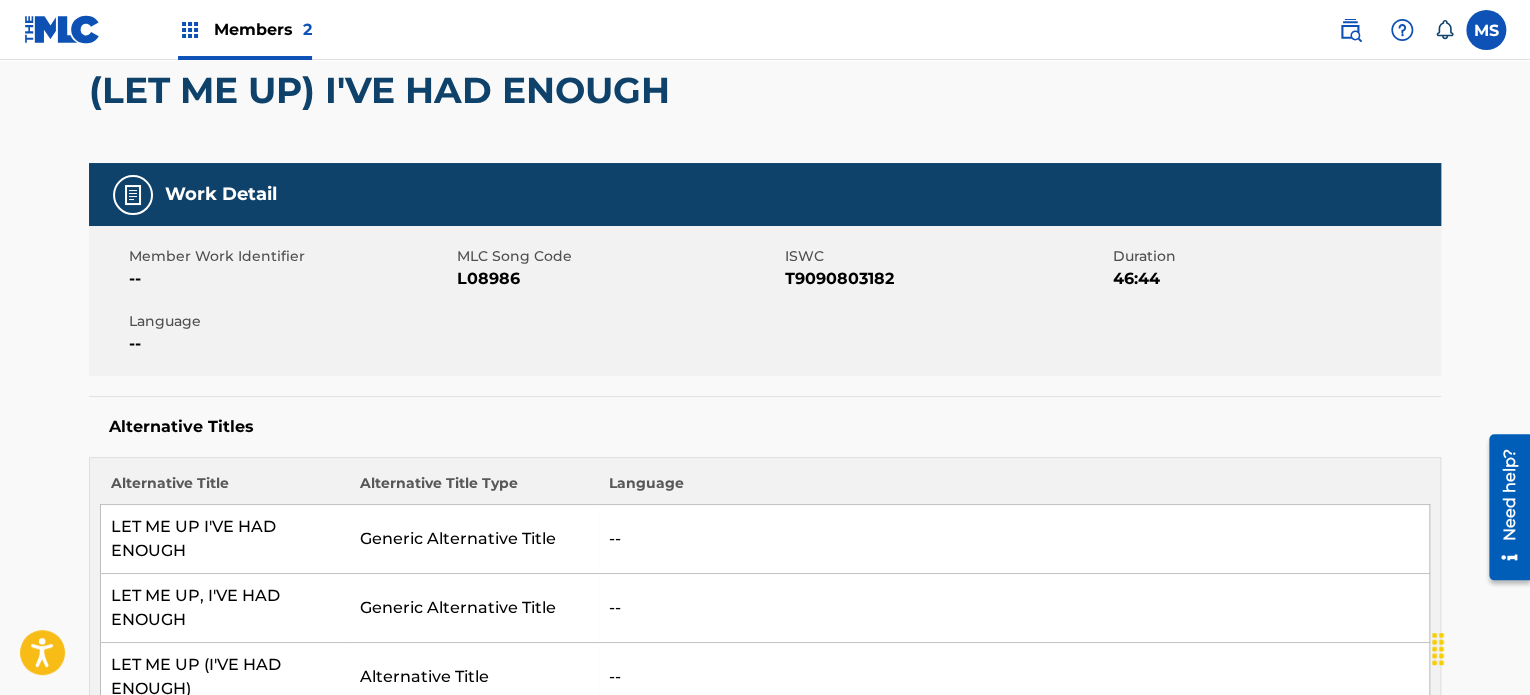 scroll, scrollTop: 0, scrollLeft: 0, axis: both 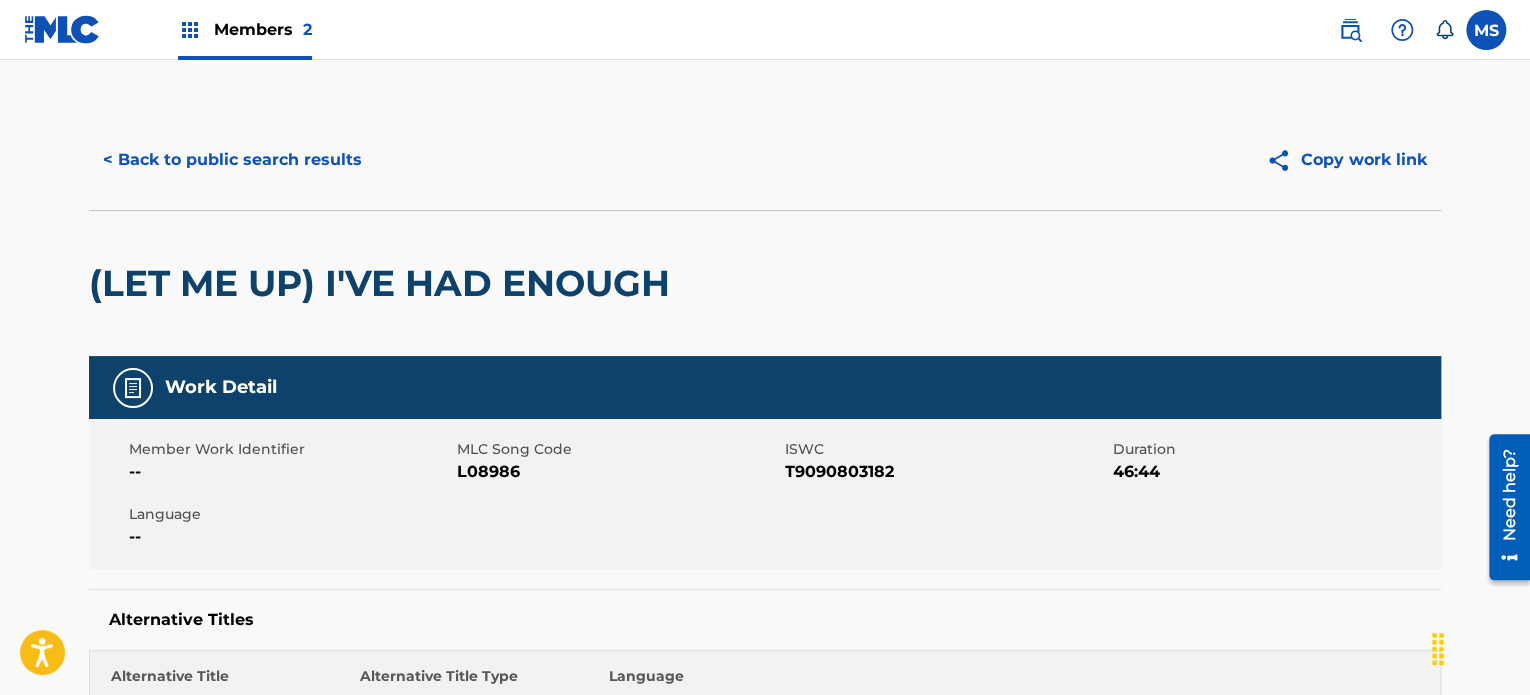 click on "< Back to public search results" at bounding box center [232, 160] 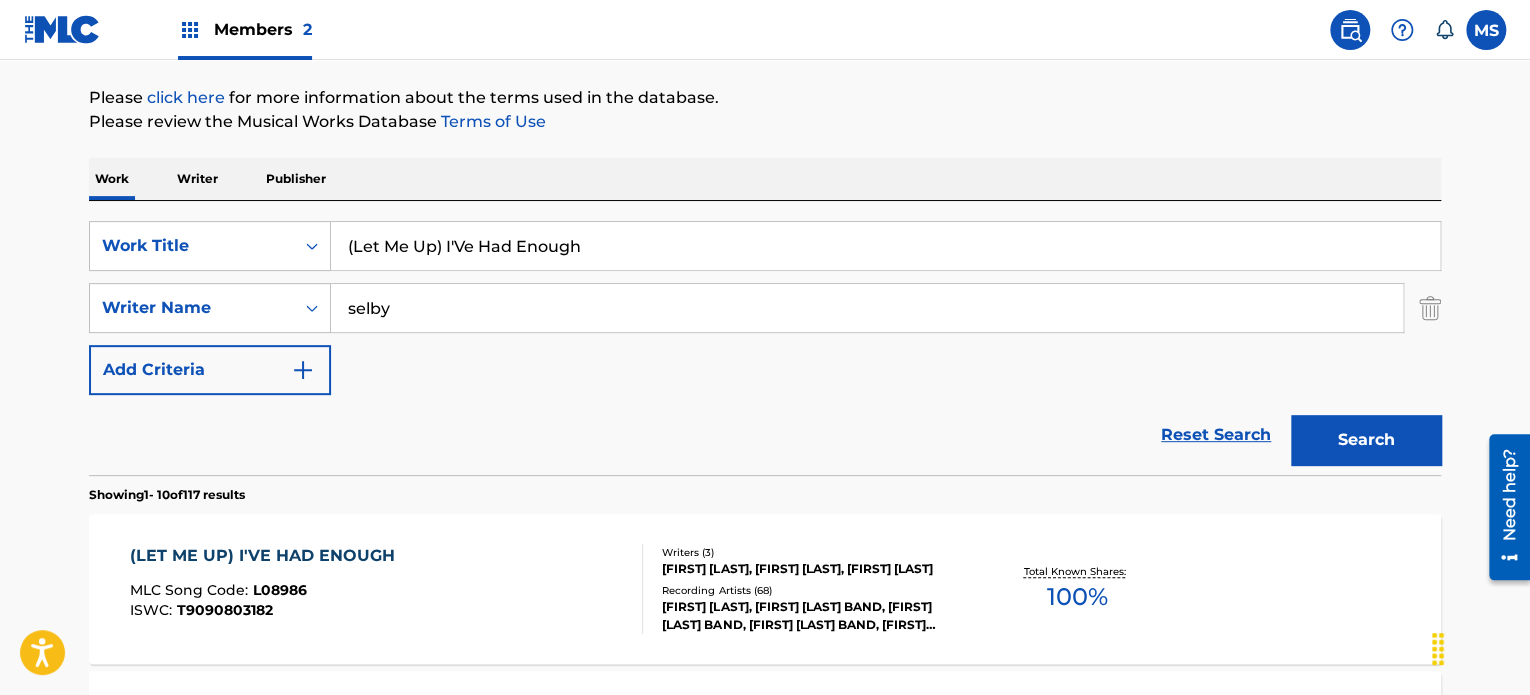 click on "(Let Me Up) I'Ve Had Enough" at bounding box center (885, 246) 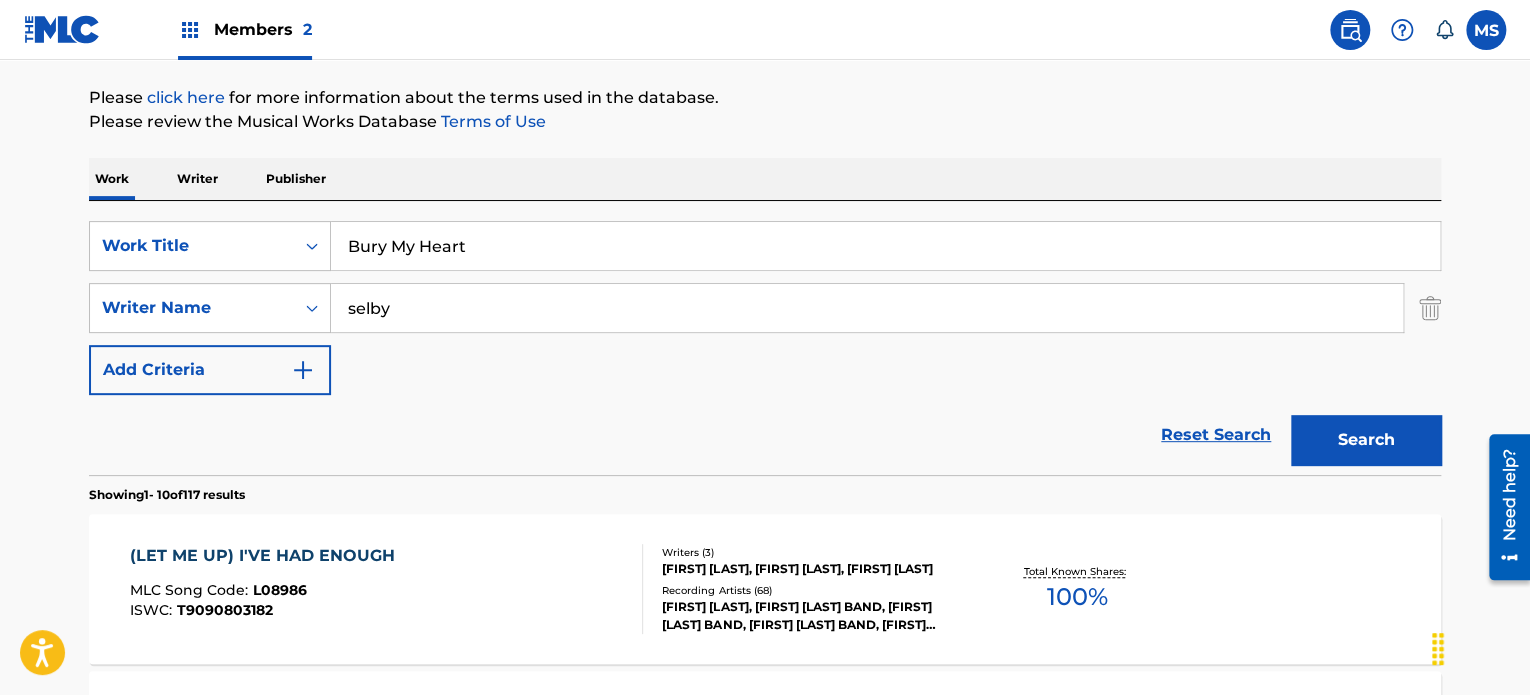 type on "Bury My Heart" 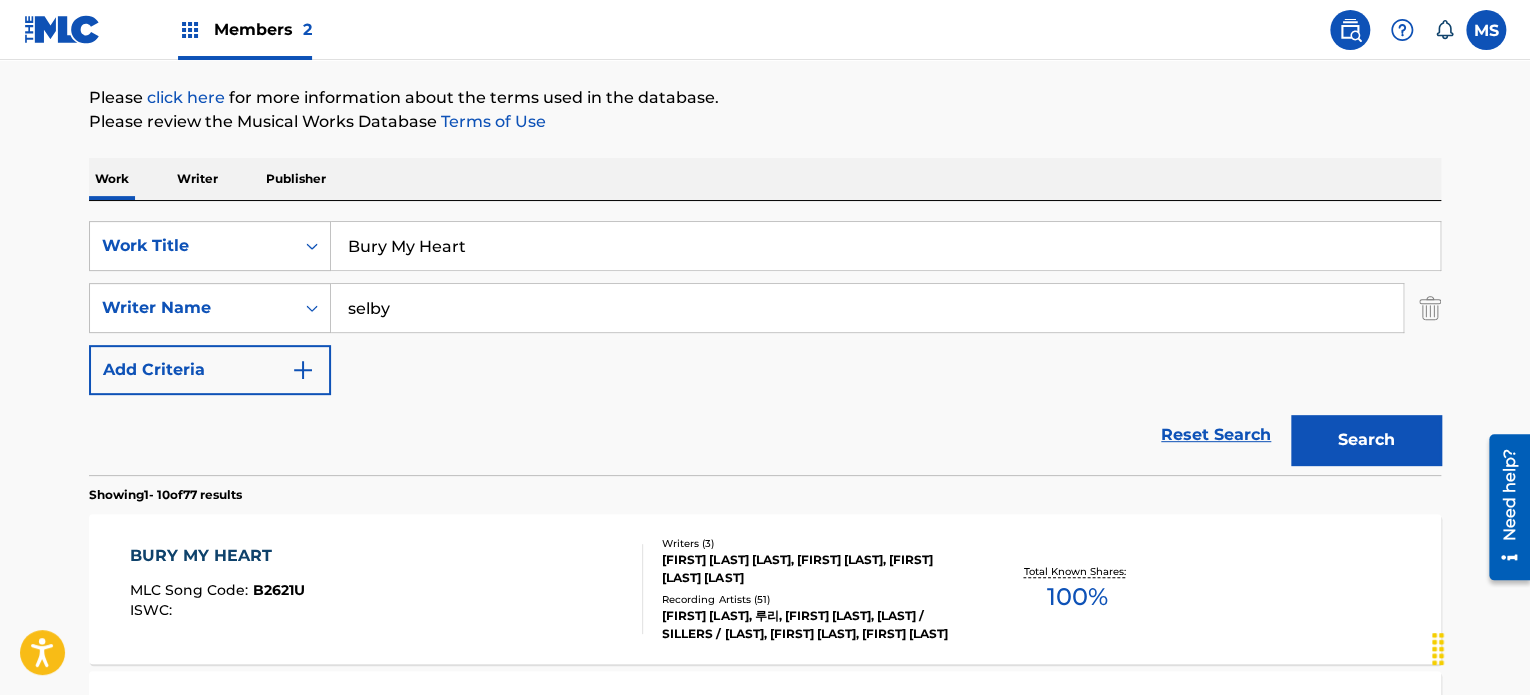 scroll, scrollTop: 324, scrollLeft: 0, axis: vertical 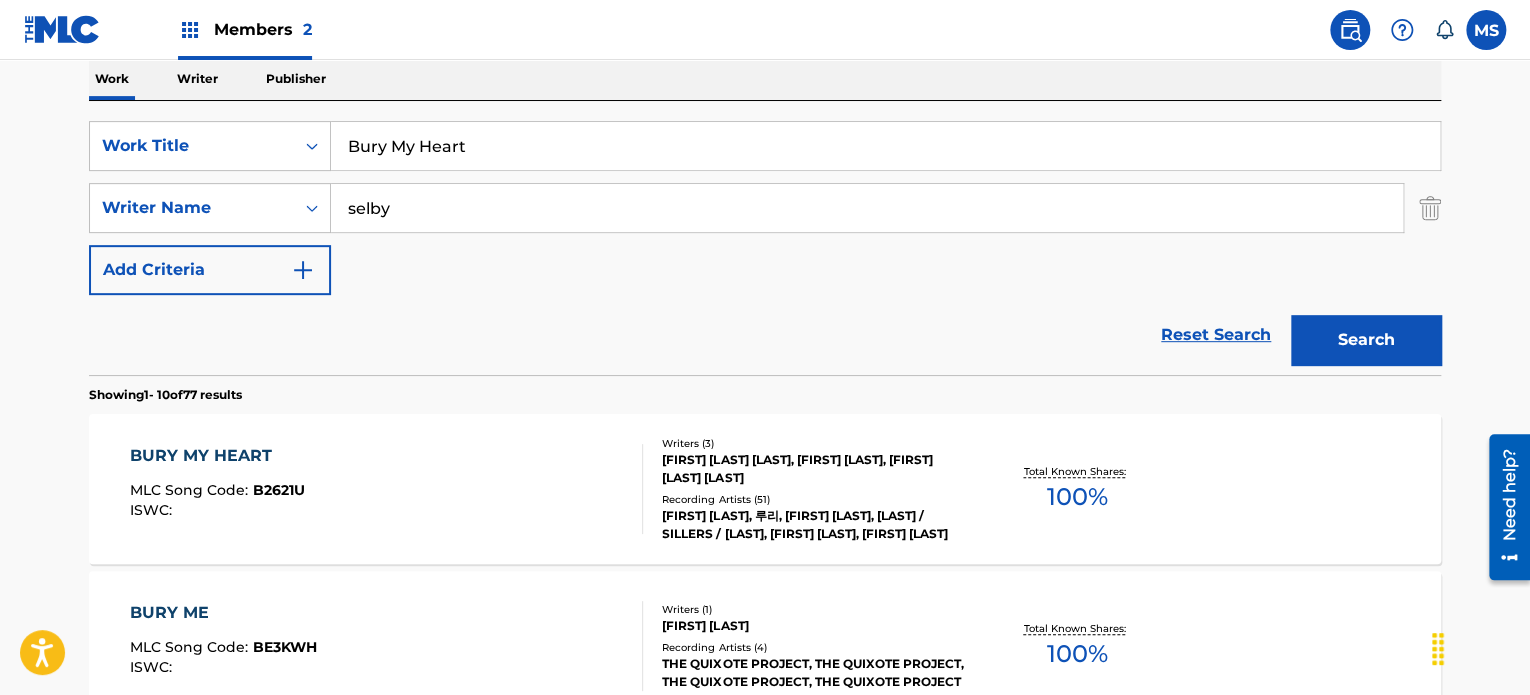 click on "BURY MY HEART MLC Song Code : B2621U ISWC :" at bounding box center (387, 489) 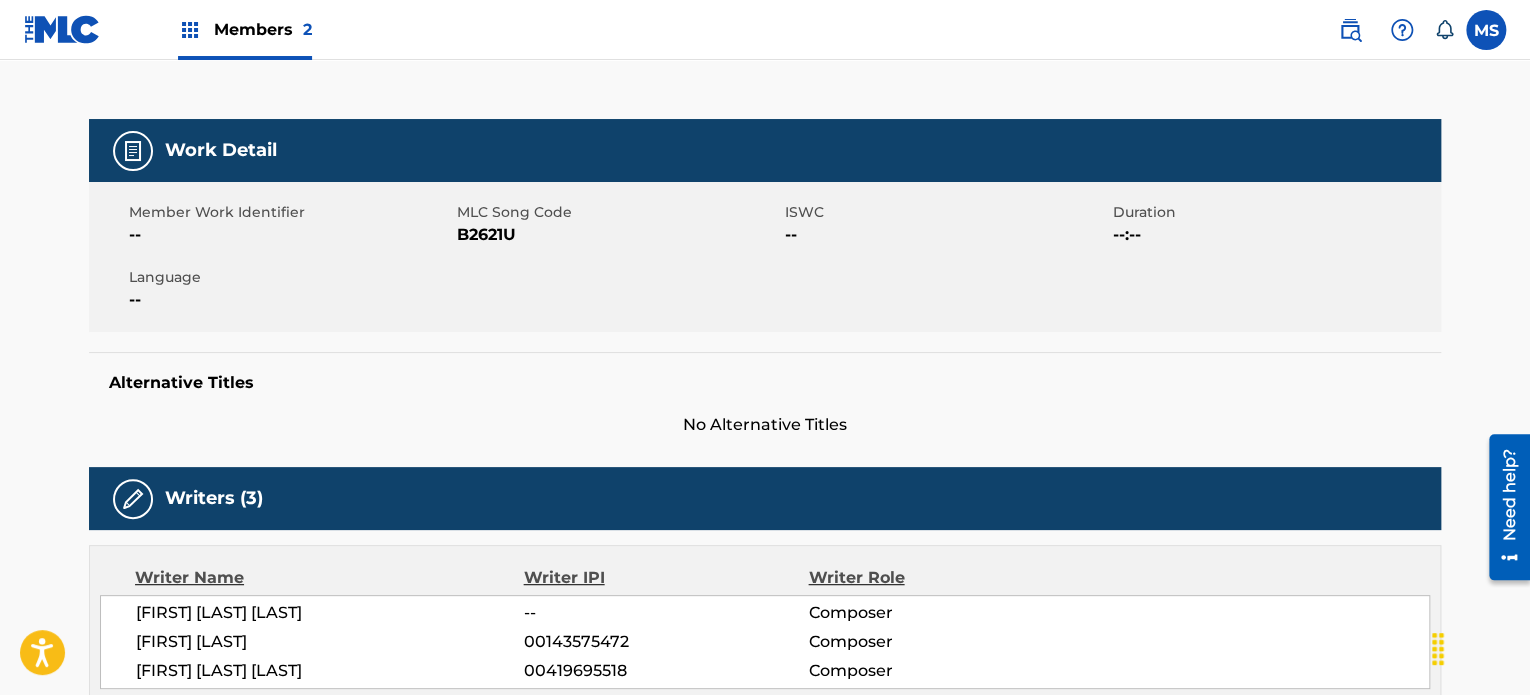 scroll, scrollTop: 0, scrollLeft: 0, axis: both 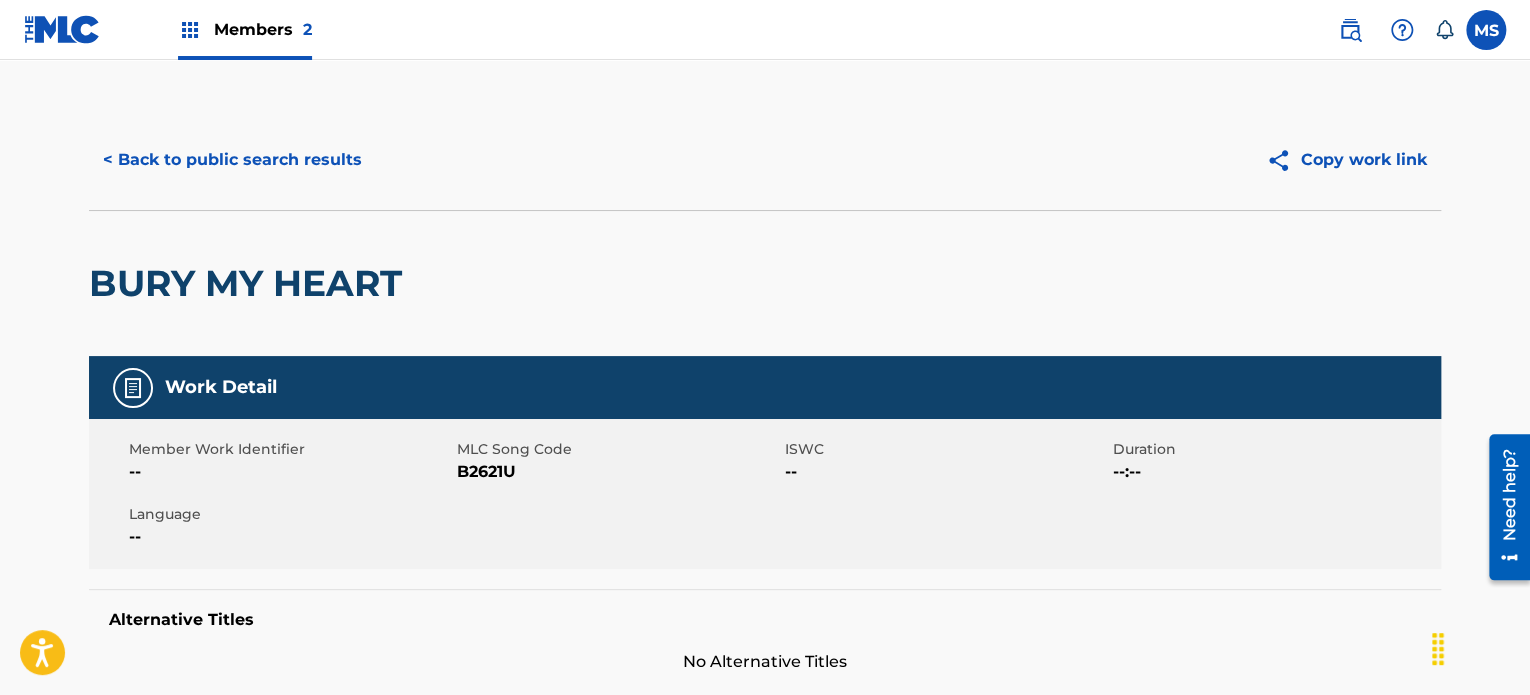 click on "< Back to public search results" at bounding box center [232, 160] 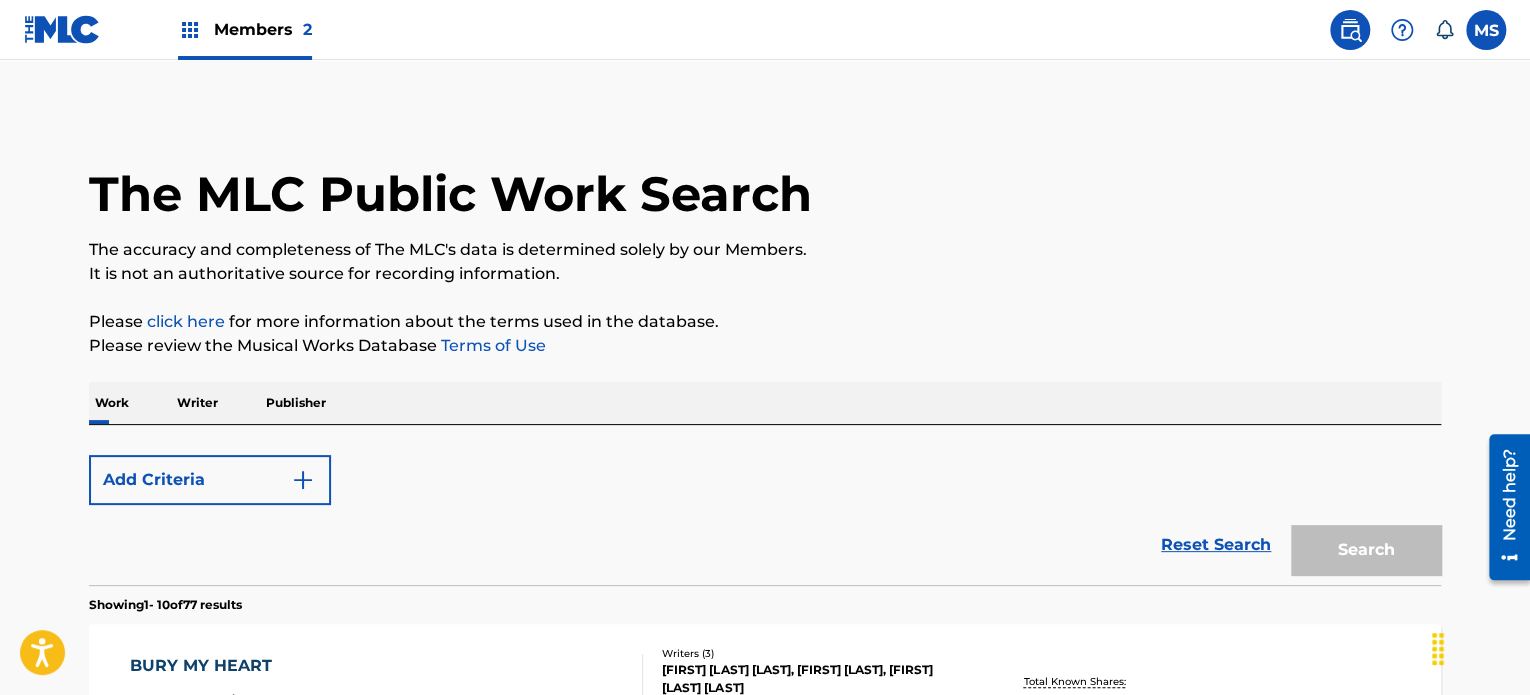 scroll, scrollTop: 324, scrollLeft: 0, axis: vertical 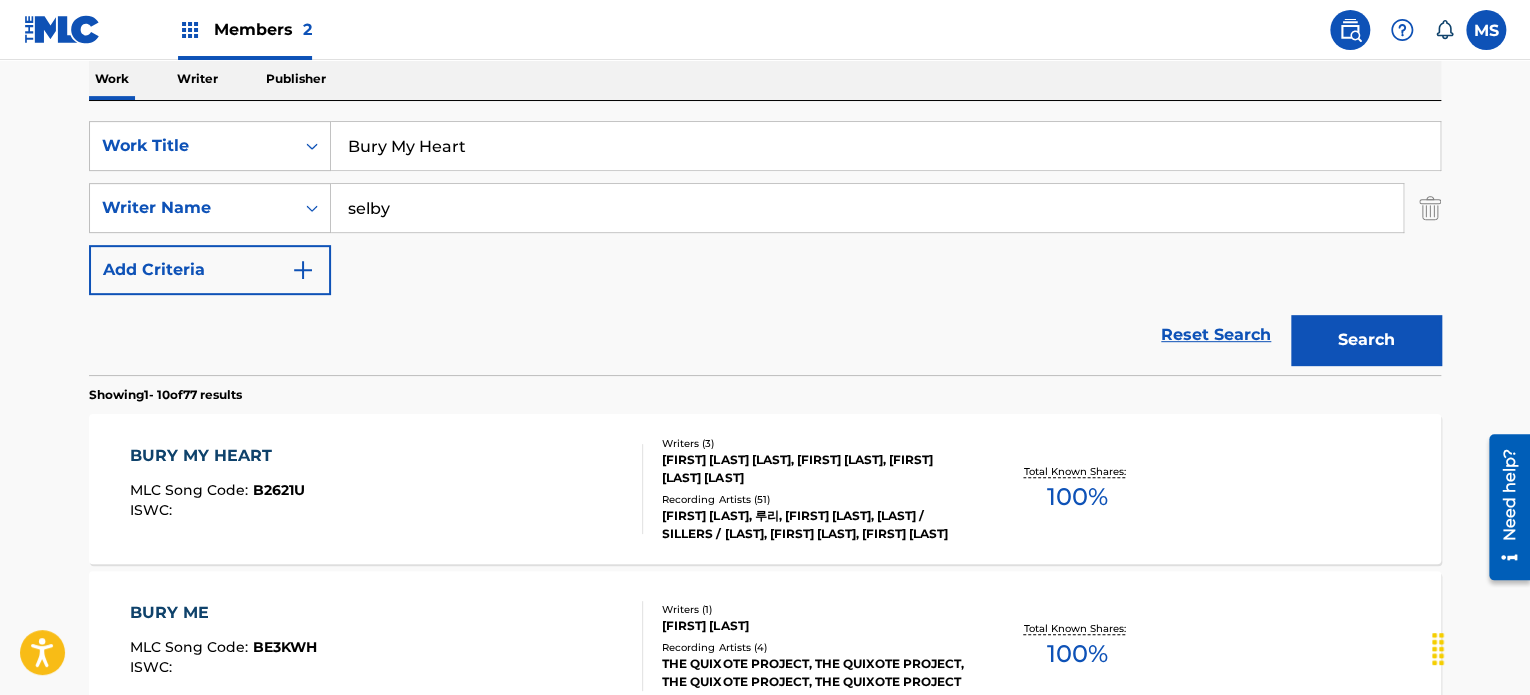 click on "Bury My Heart" at bounding box center (885, 146) 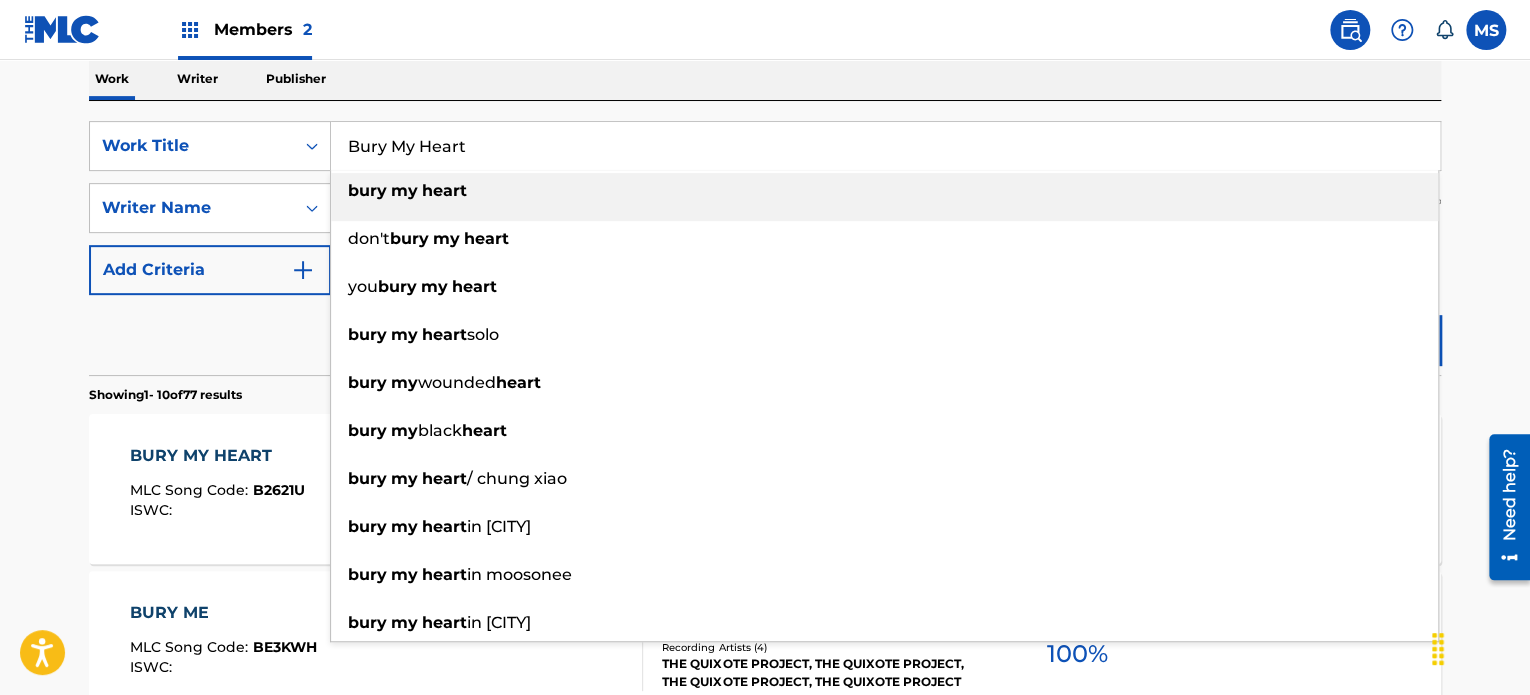 click on "Bury My Heart" at bounding box center [885, 146] 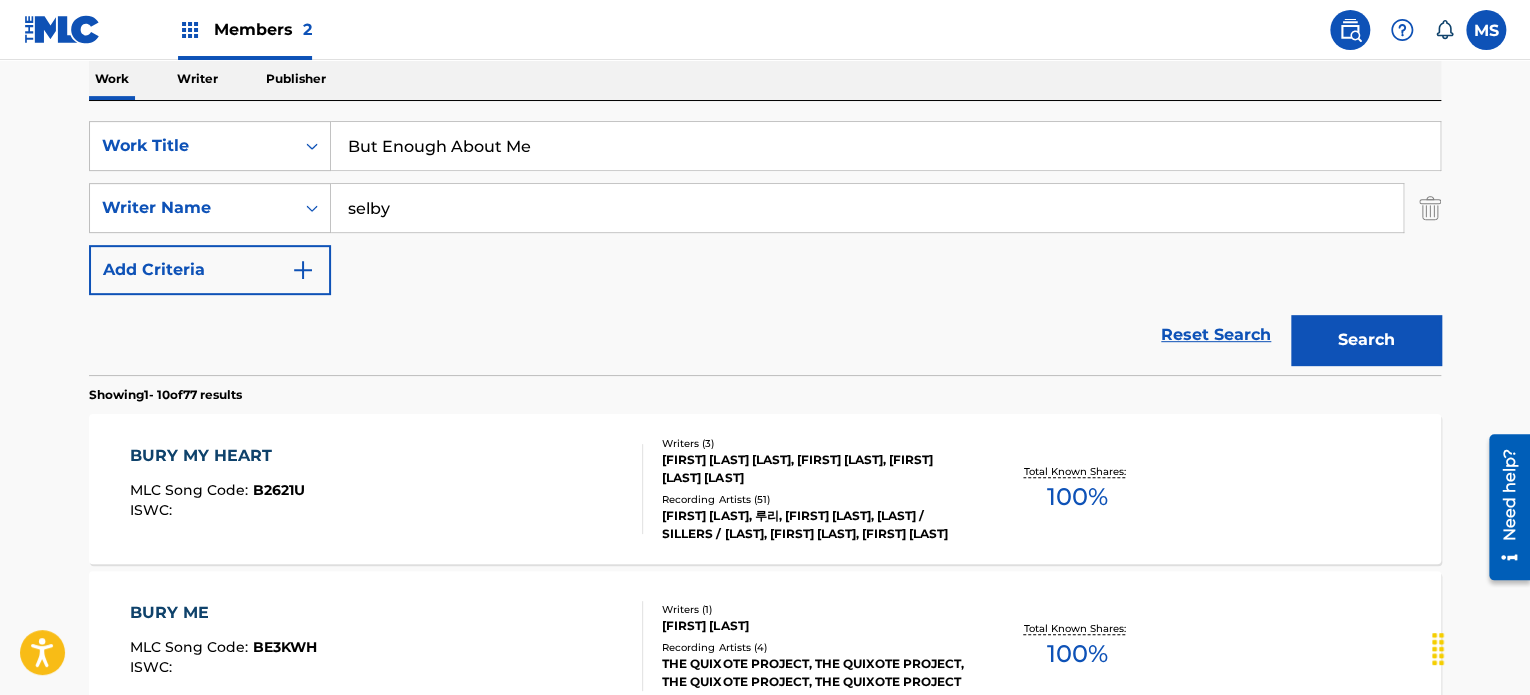 click on "SearchWithCriteria040ab64d-093a-4e41-a800-5351f696810b Work Title But Enough About Me SearchWithCriteria90d99372-cd08-447f-b551-a0d4bef65a8e Writer Name selby Add Criteria Reset Search Search" at bounding box center [765, 238] 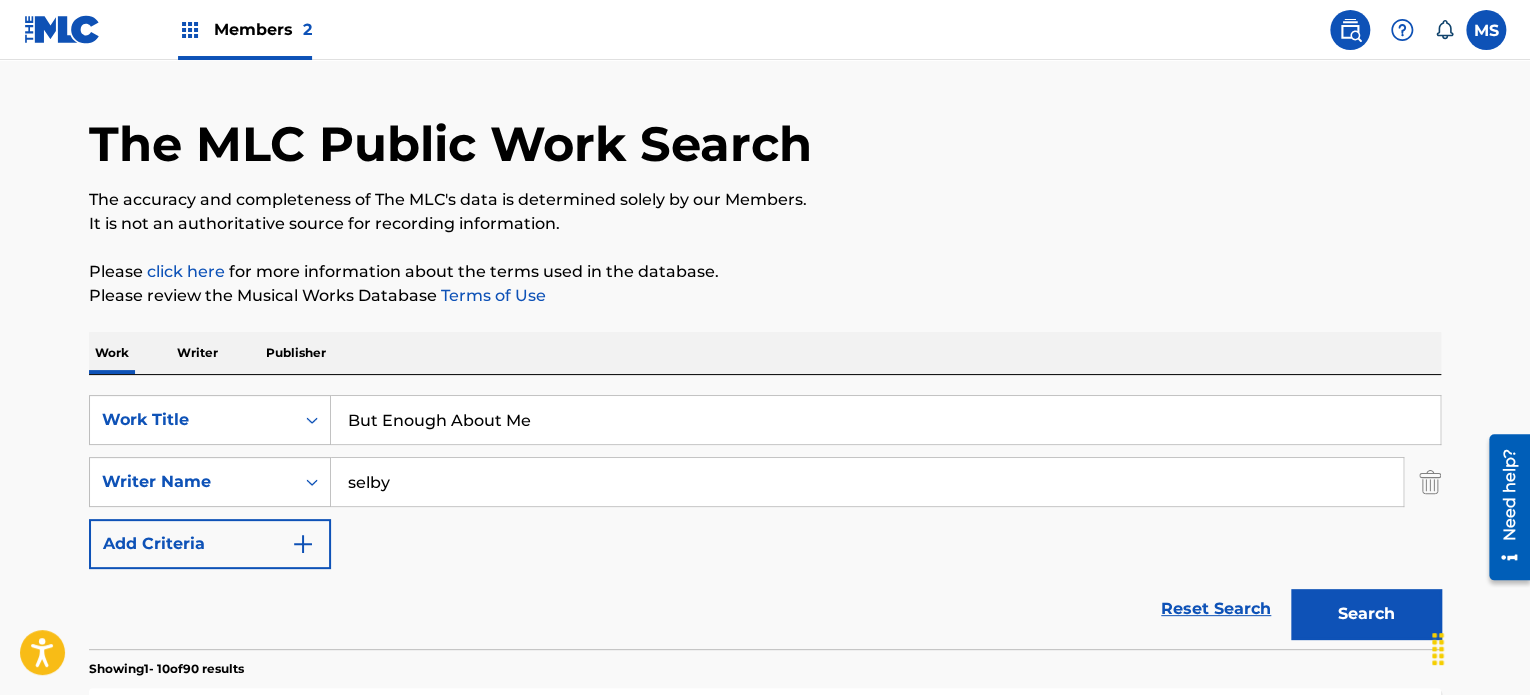scroll, scrollTop: 0, scrollLeft: 0, axis: both 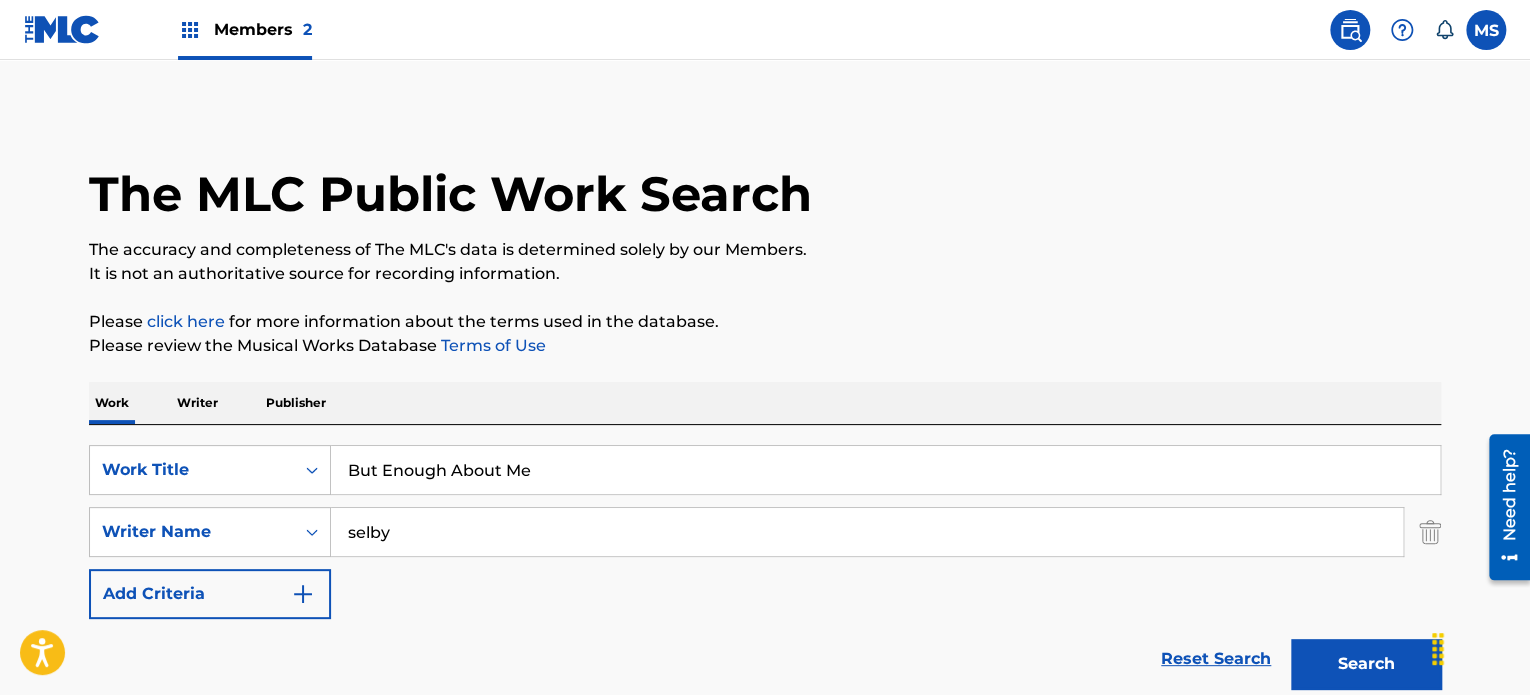 click on "But Enough About Me" at bounding box center (885, 470) 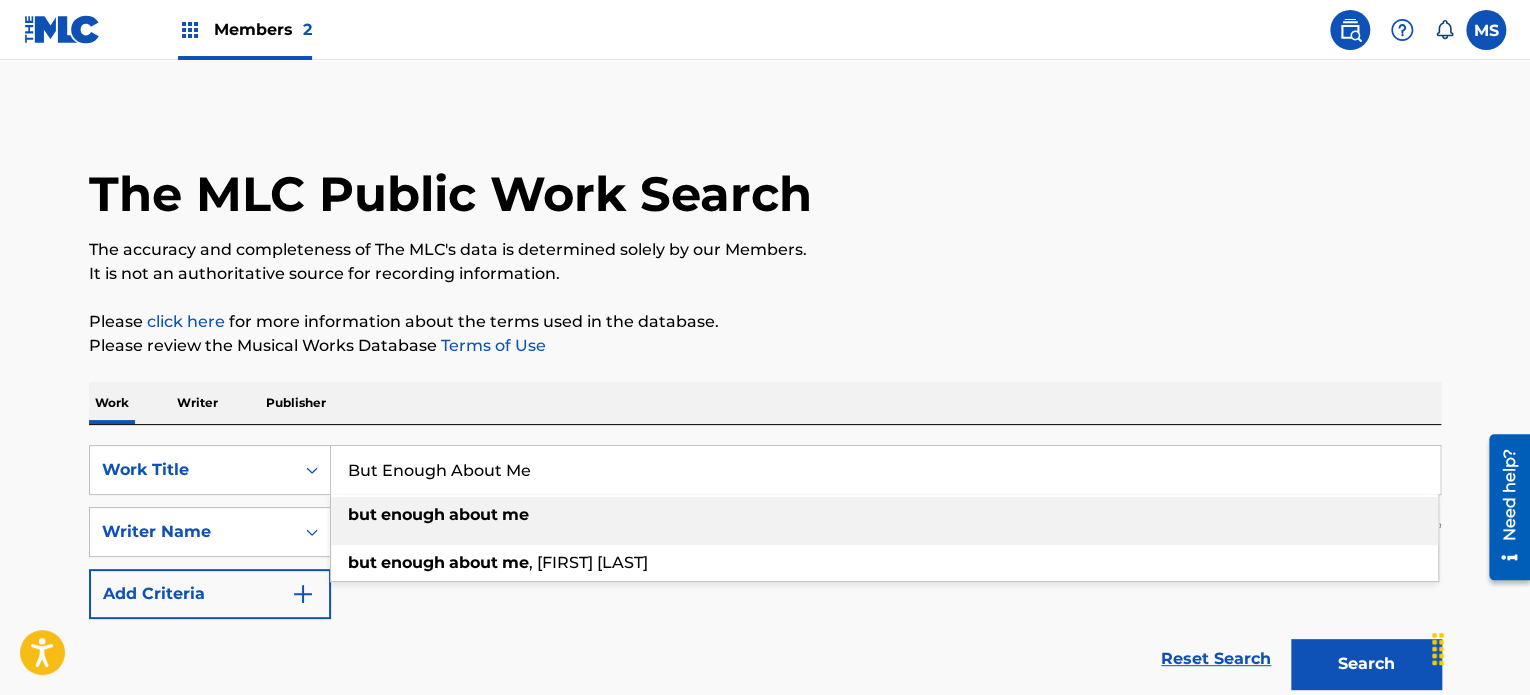 click on "But Enough About Me" at bounding box center (885, 470) 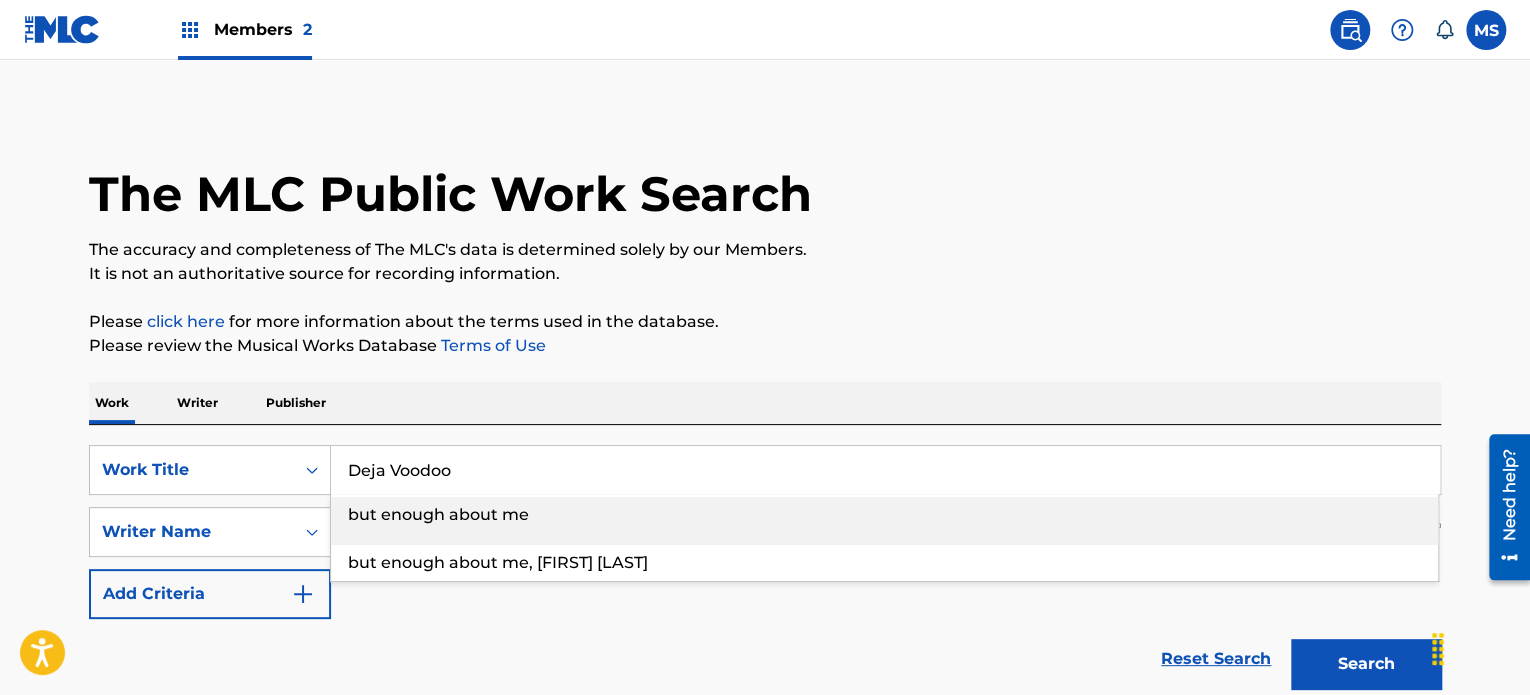 type on "Deja Voodoo" 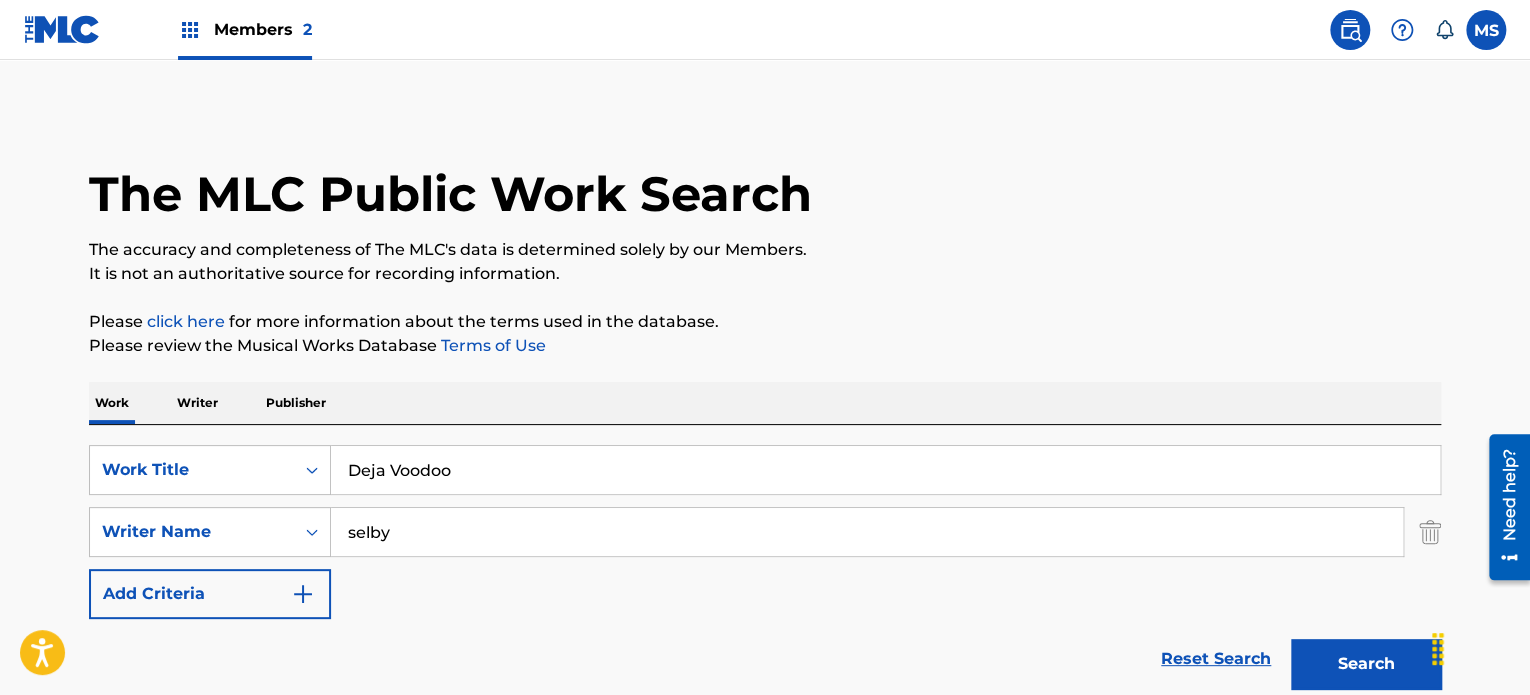 click on "Search" at bounding box center [1366, 664] 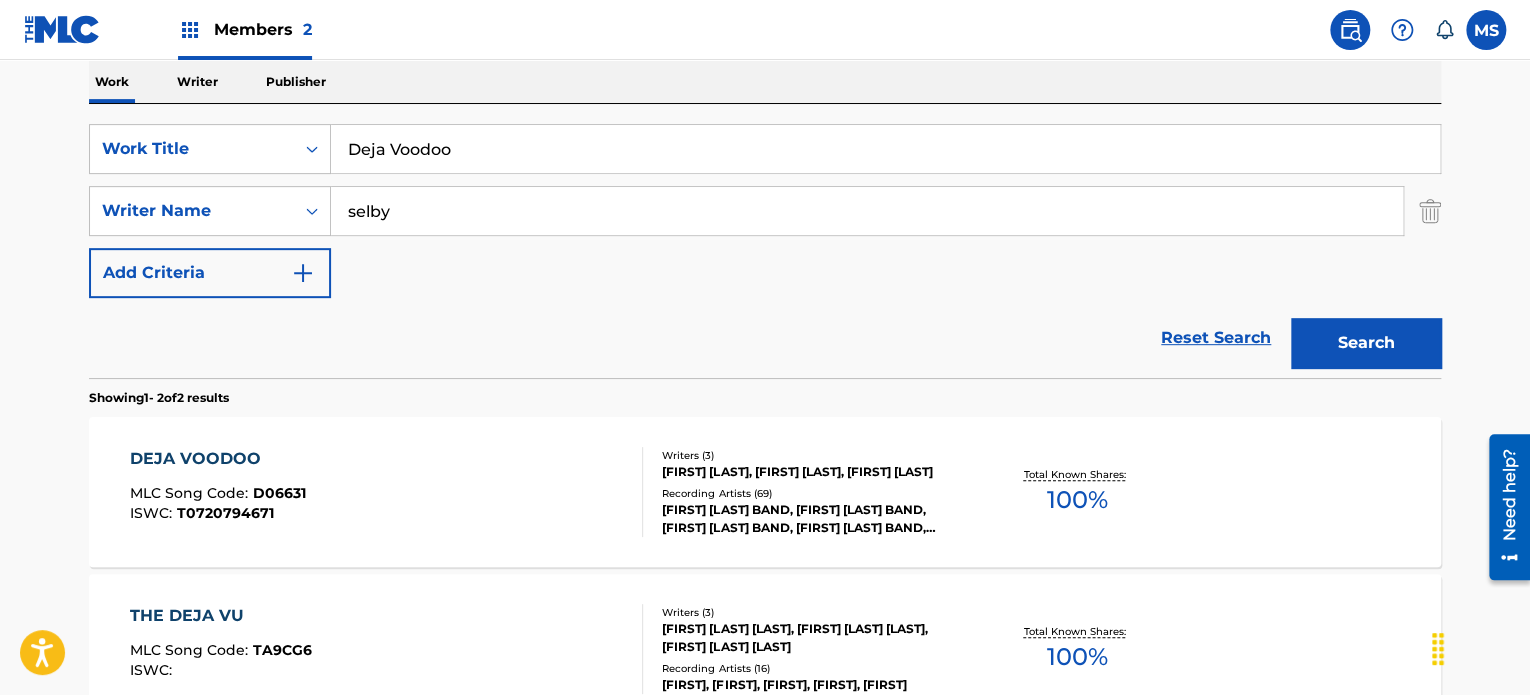 scroll, scrollTop: 400, scrollLeft: 0, axis: vertical 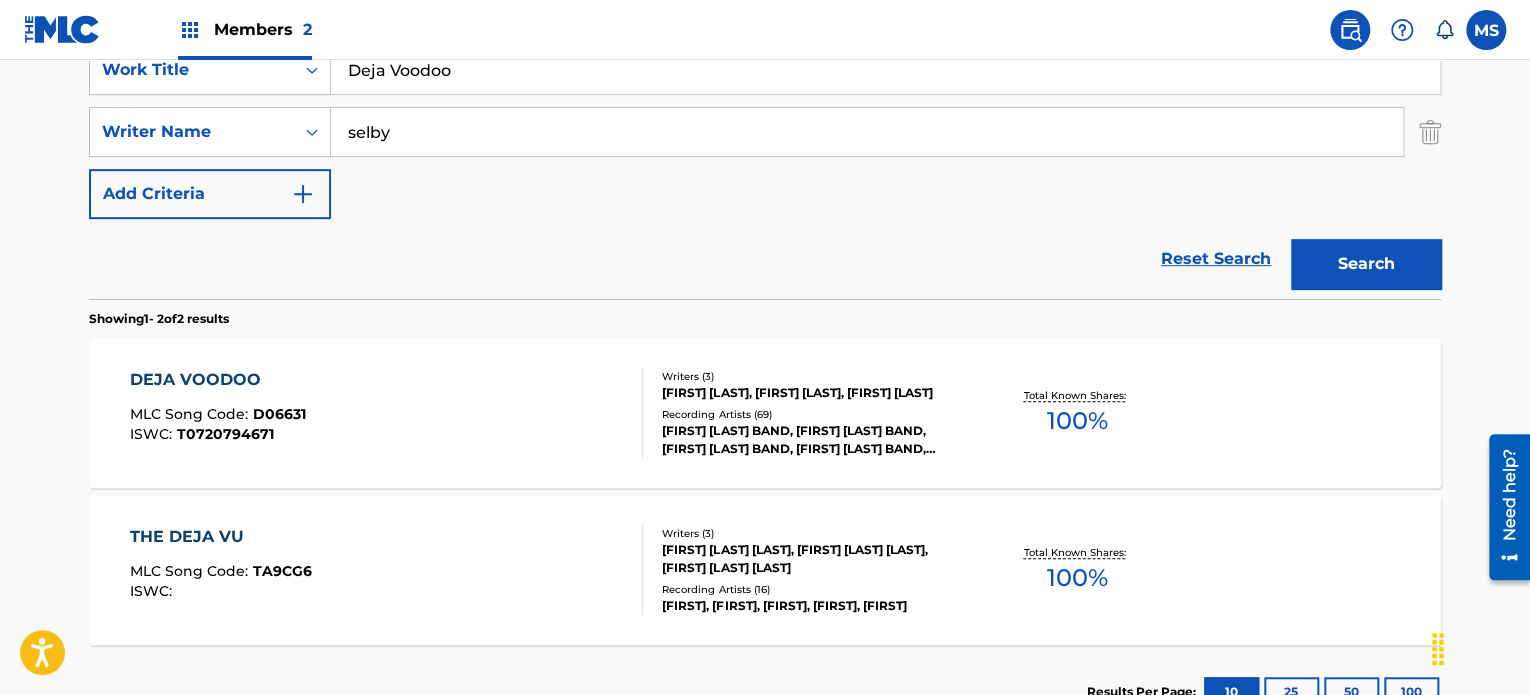 click on "DEJA VOODOO MLC Song Code : D06631 ISWC : T0720794671" at bounding box center [387, 413] 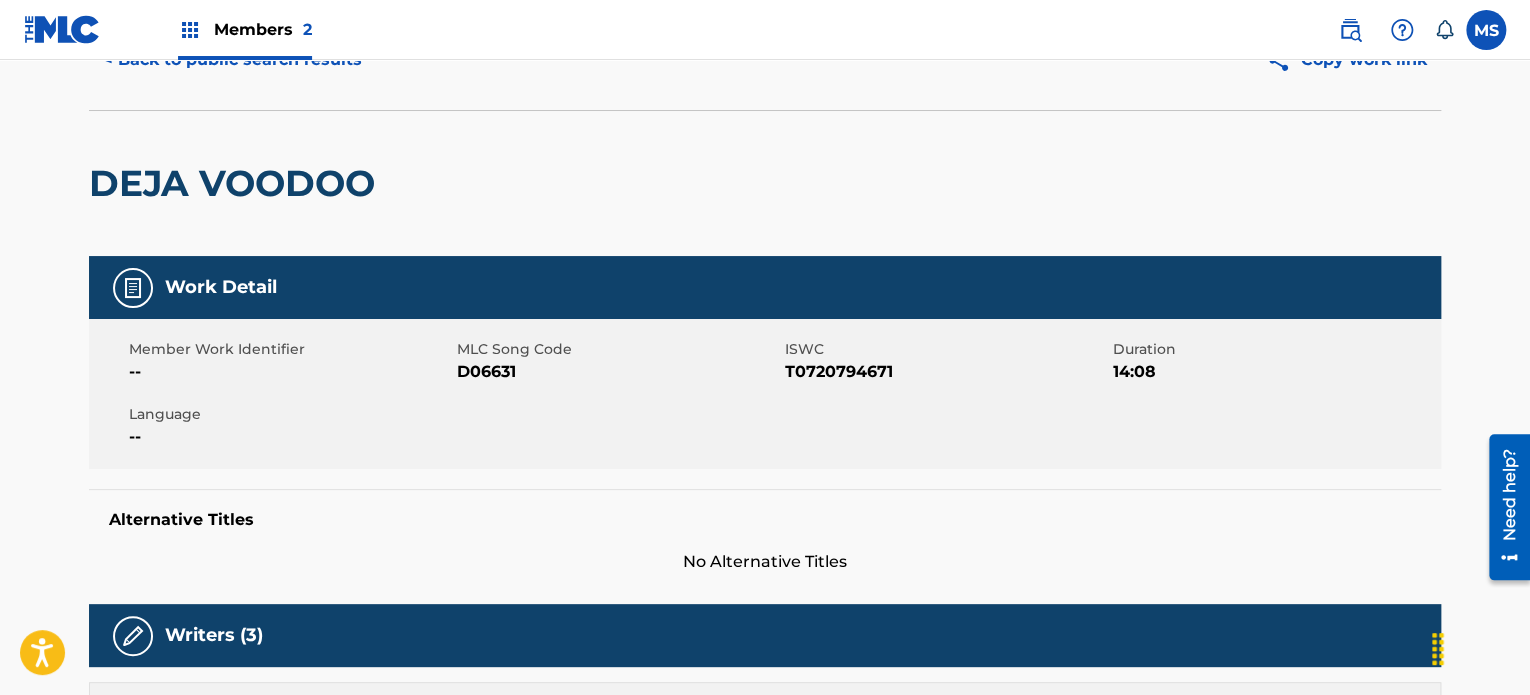 scroll, scrollTop: 0, scrollLeft: 0, axis: both 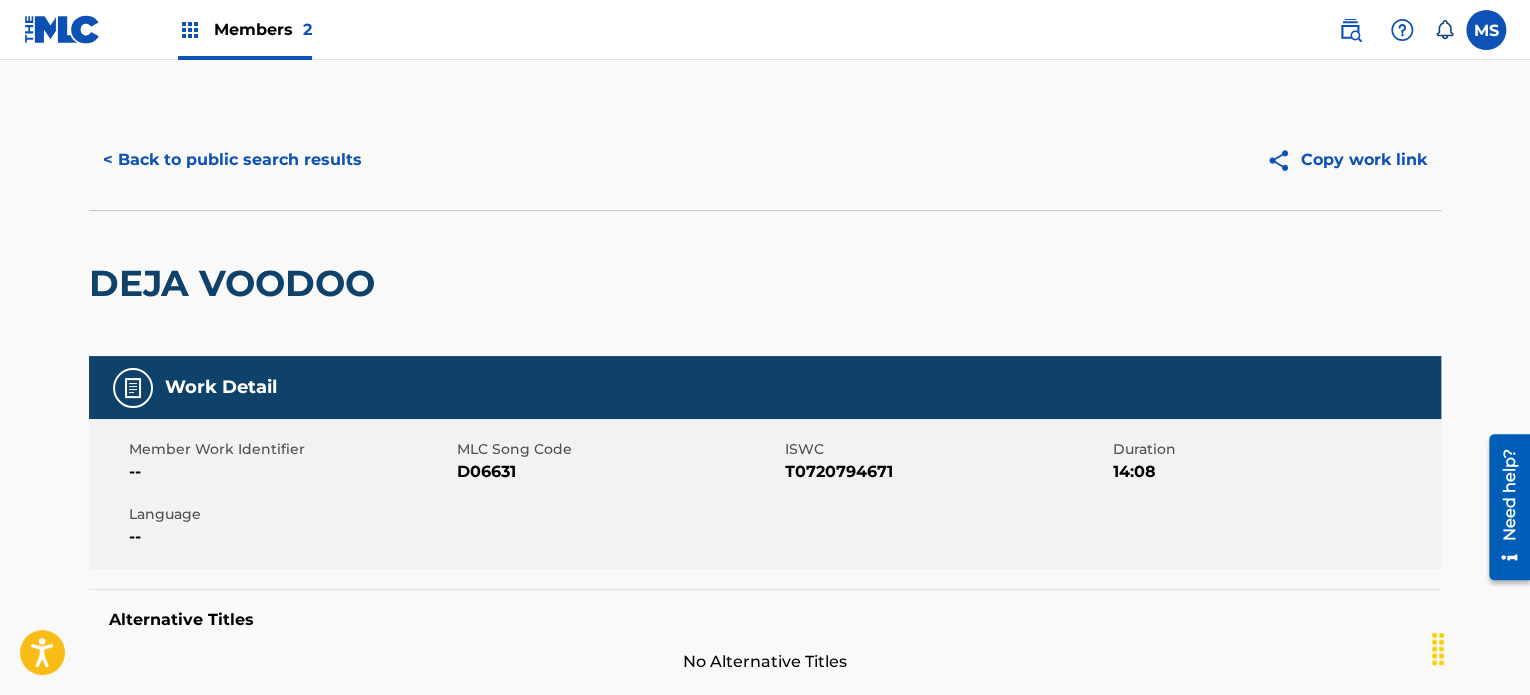click on "< Back to public search results" at bounding box center [232, 160] 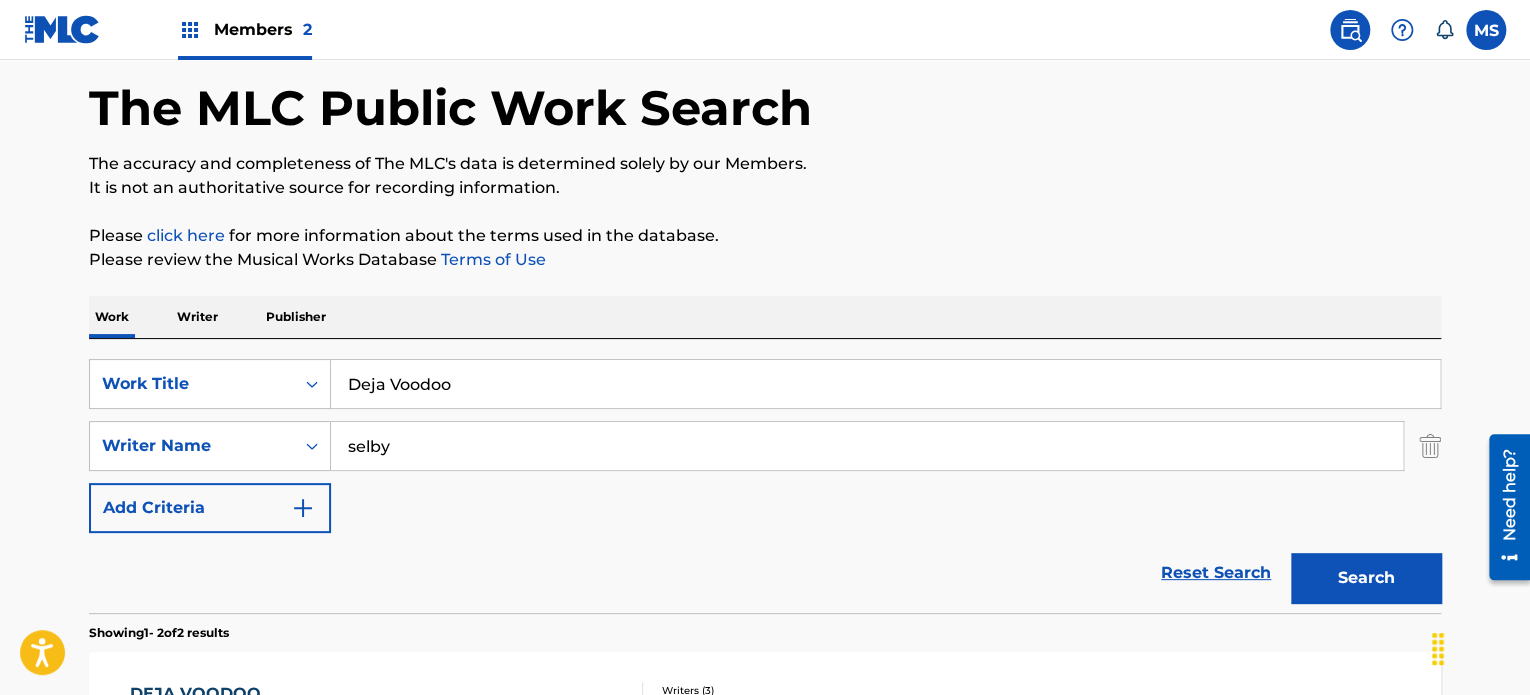 scroll, scrollTop: 0, scrollLeft: 0, axis: both 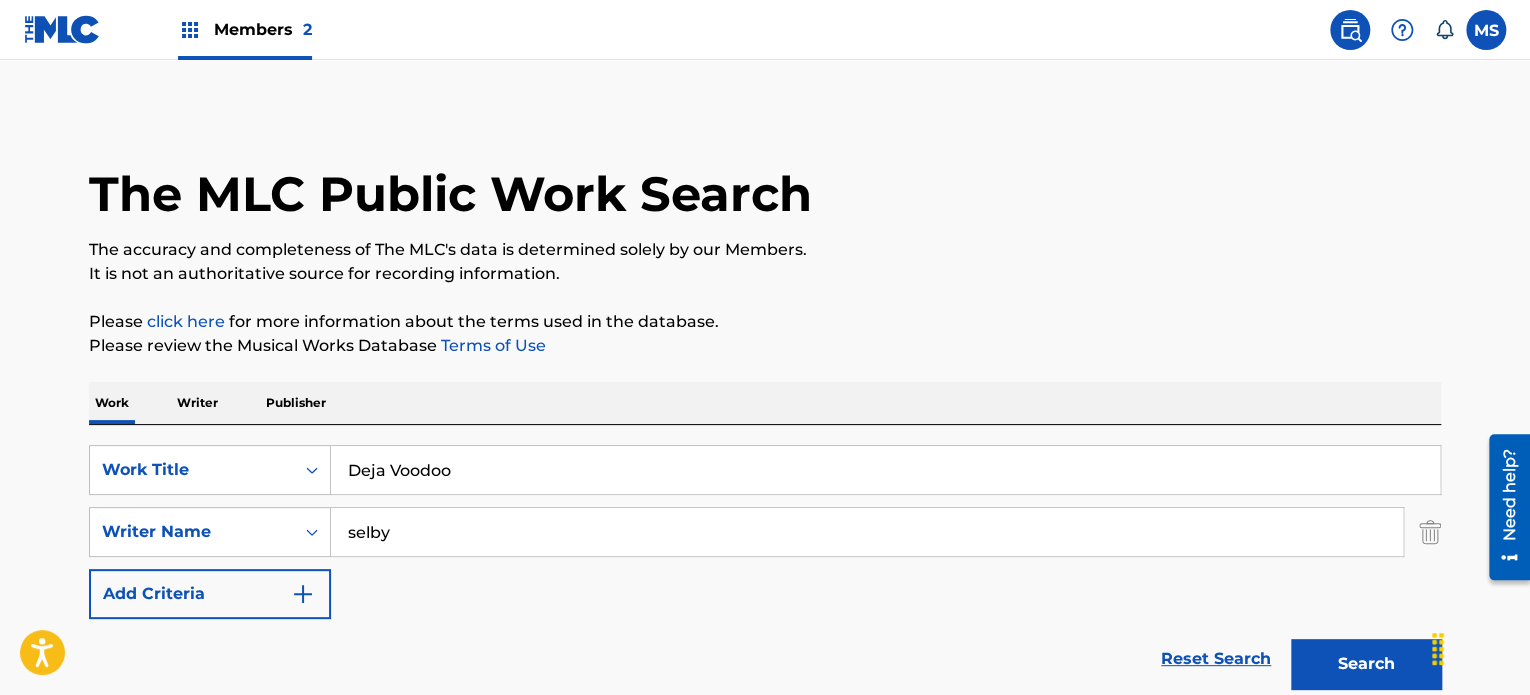 click on "Deja Voodoo" at bounding box center (885, 470) 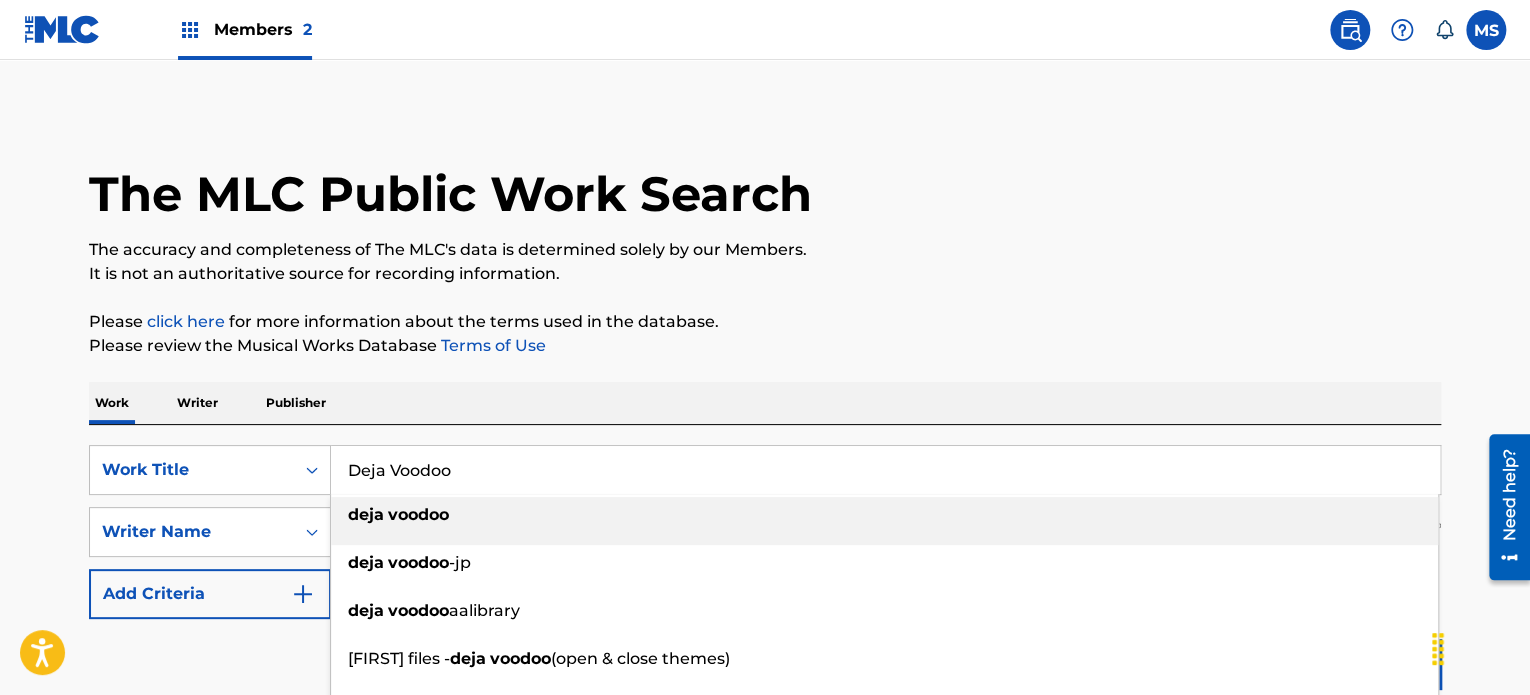 click on "Deja Voodoo" at bounding box center (885, 470) 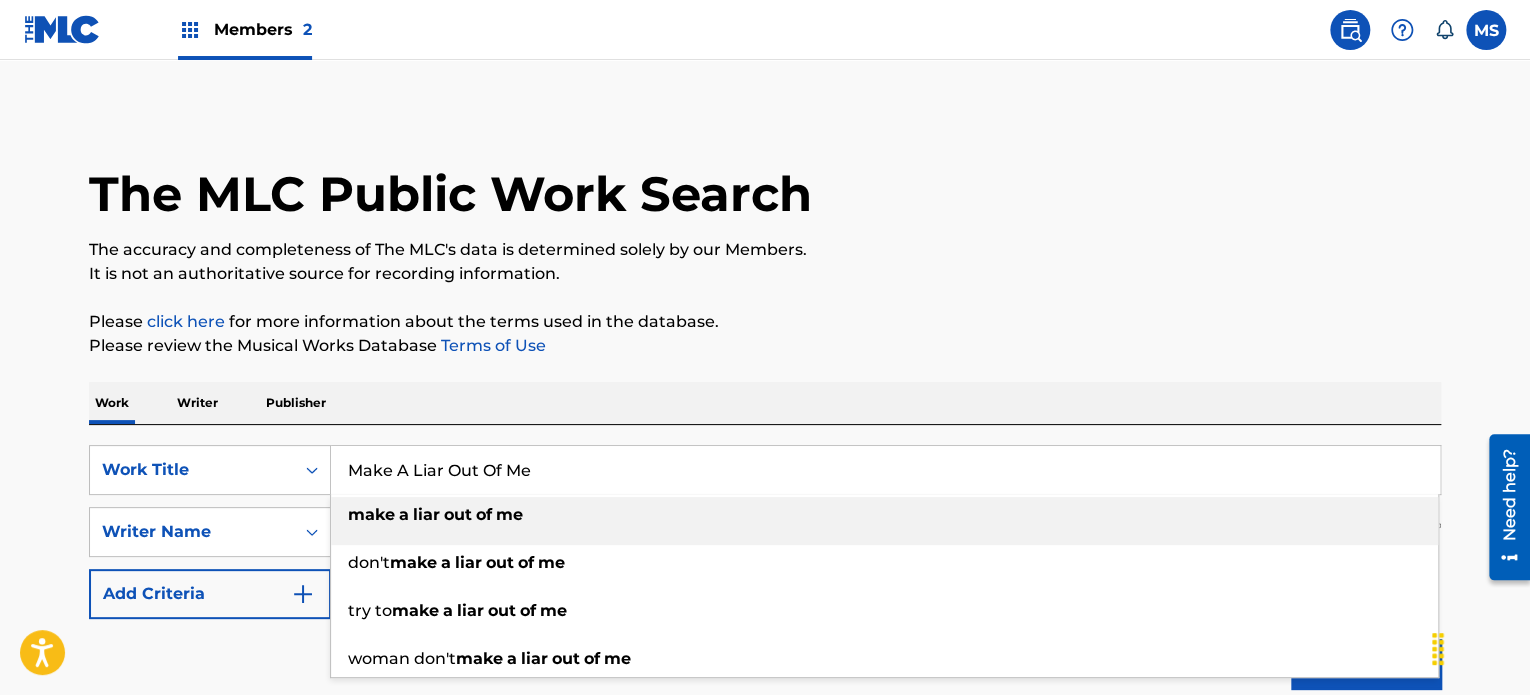 type on "Make A Liar Out Of Me" 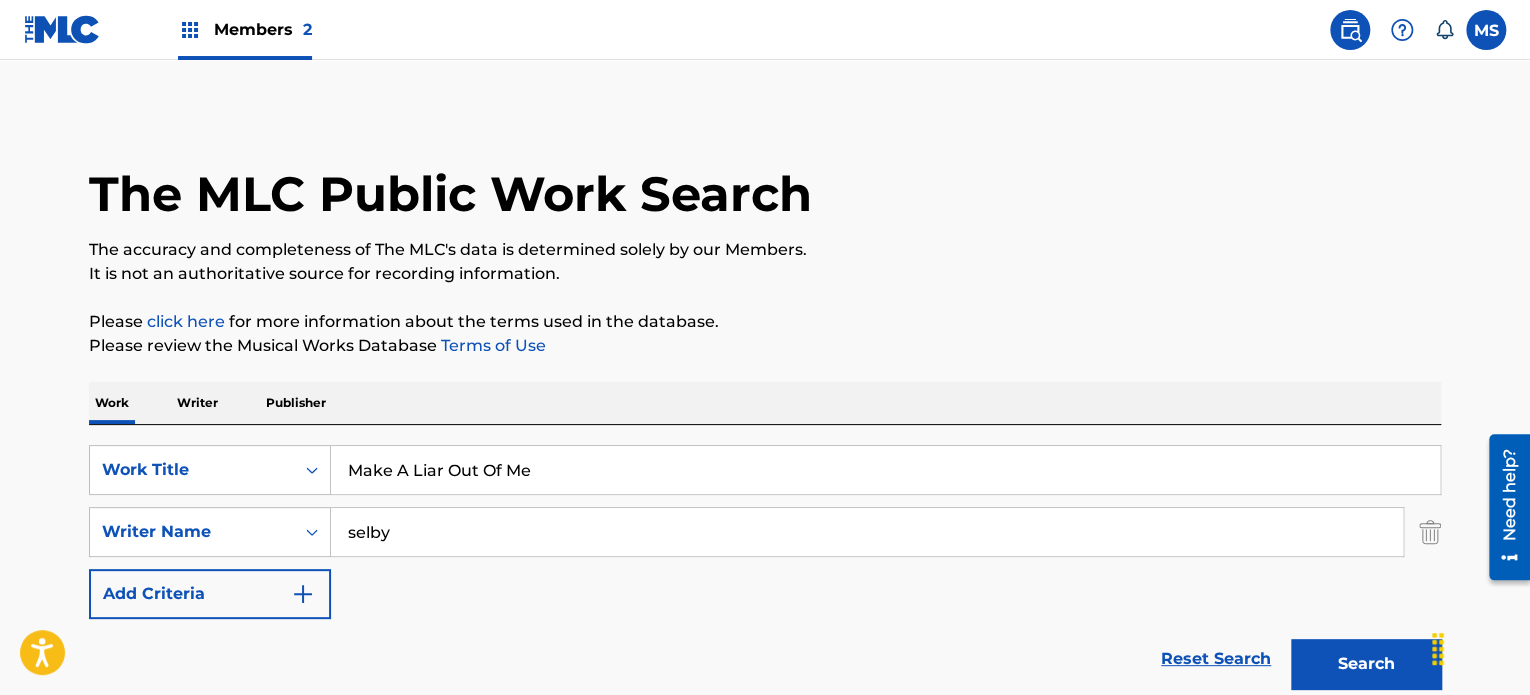 click on "Search" at bounding box center [1366, 664] 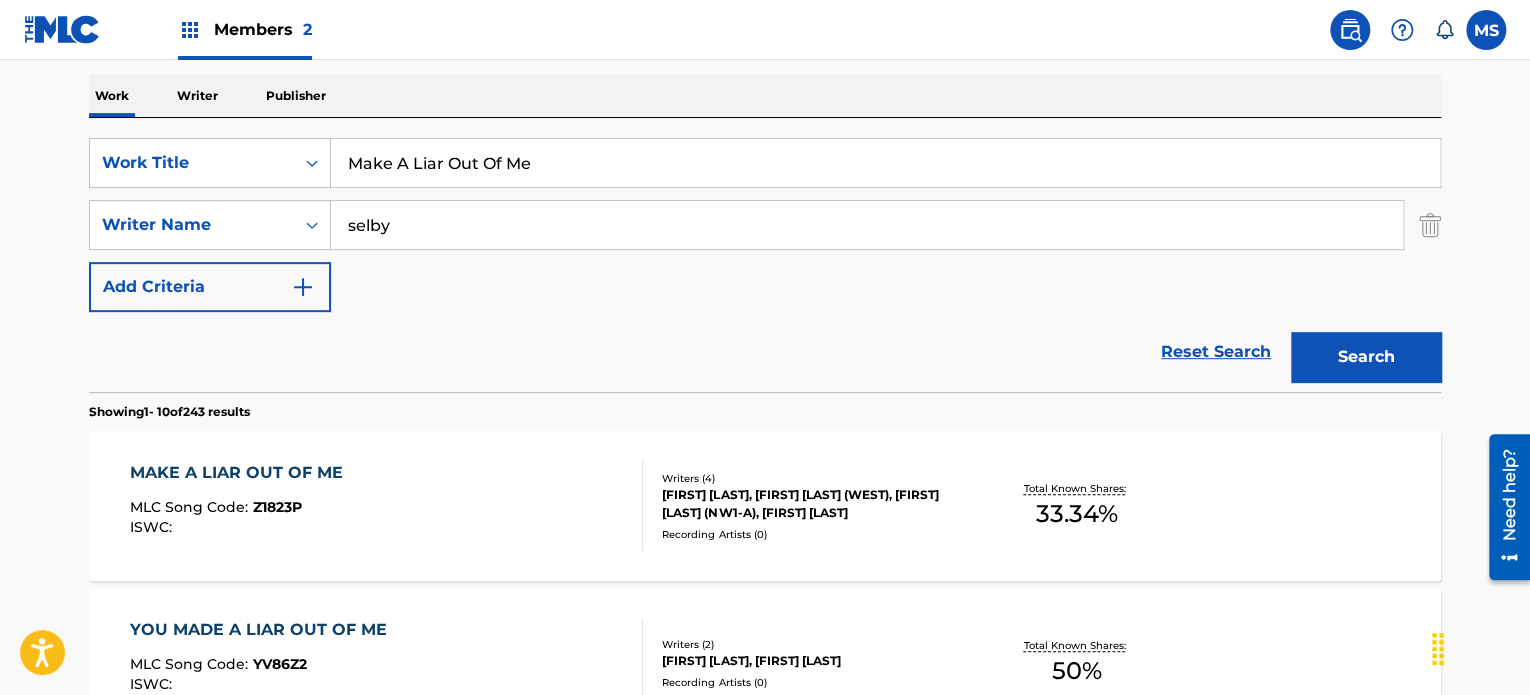 scroll, scrollTop: 337, scrollLeft: 0, axis: vertical 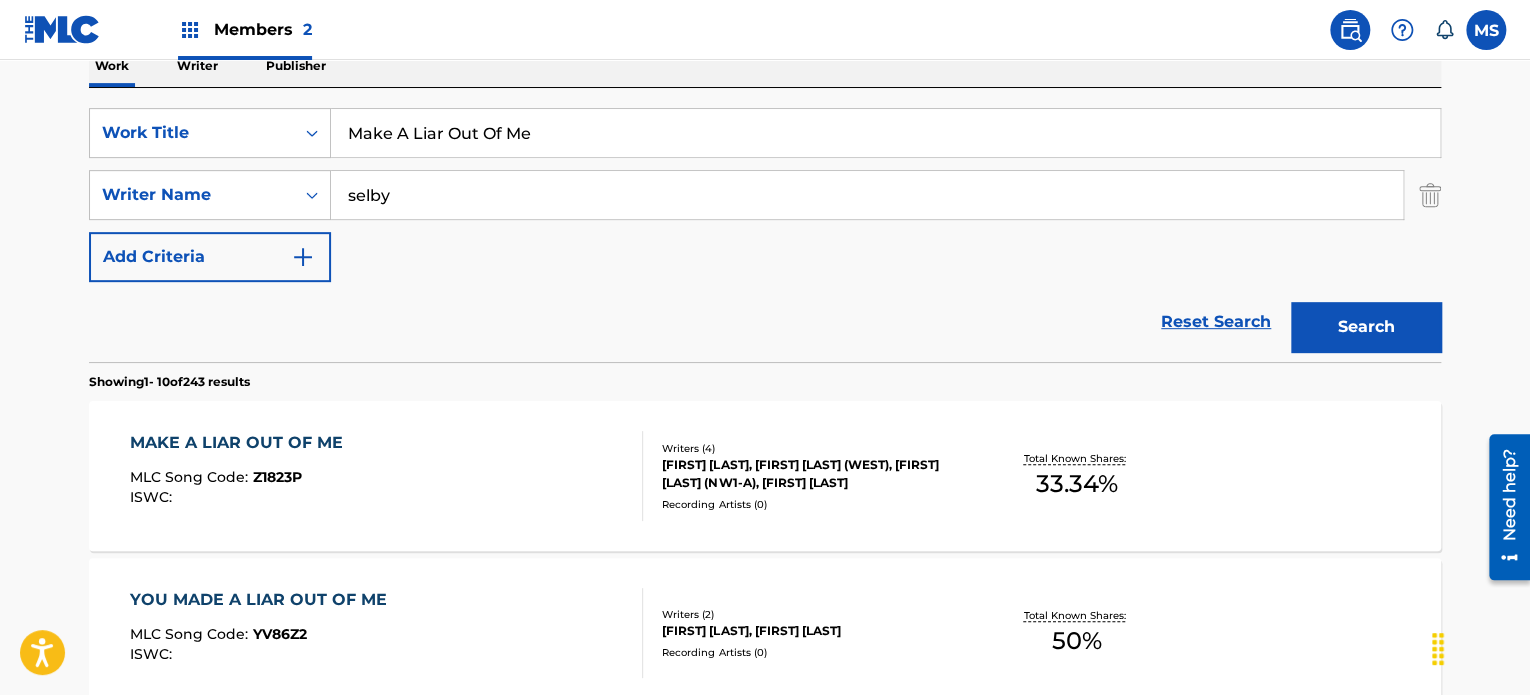 click on "MAKE A LIAR OUT OF ME MLC Song Code : Z1823P ISWC :" at bounding box center (387, 476) 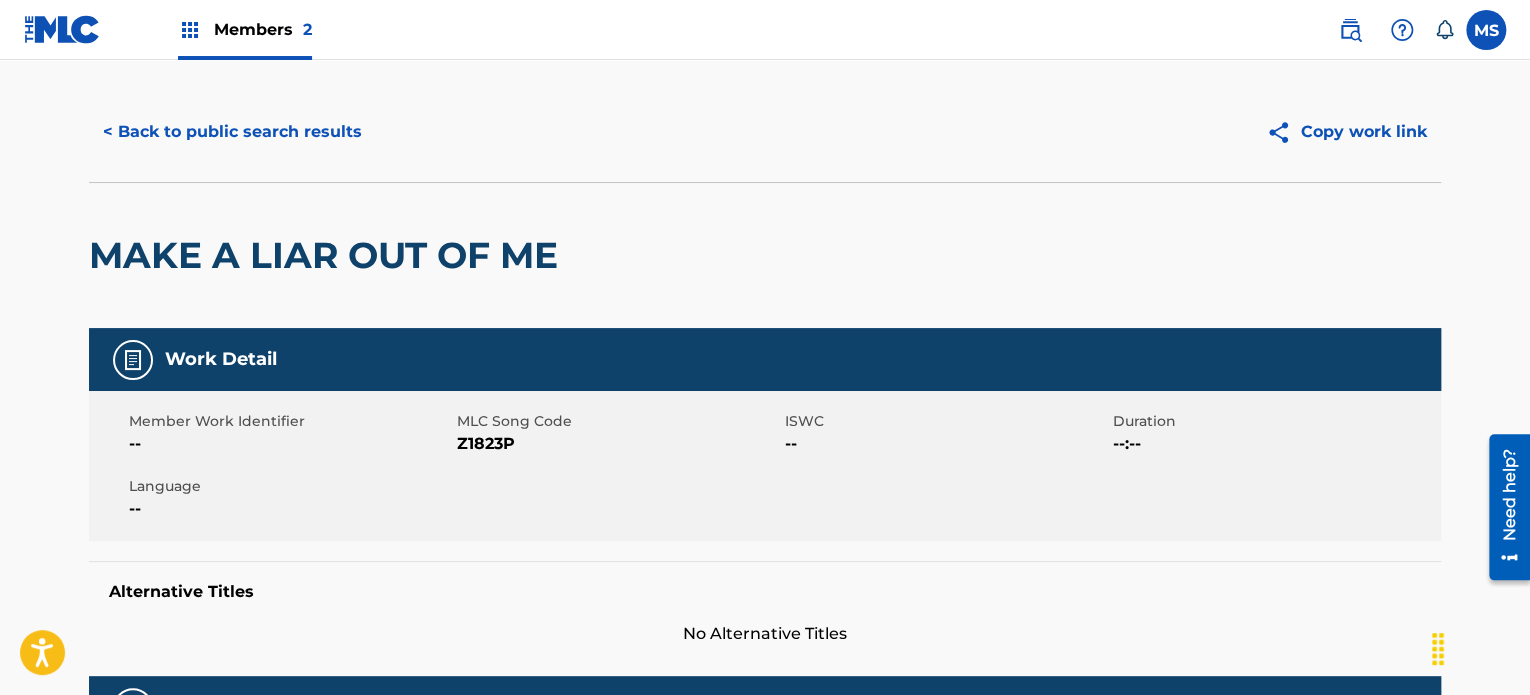 scroll, scrollTop: 0, scrollLeft: 0, axis: both 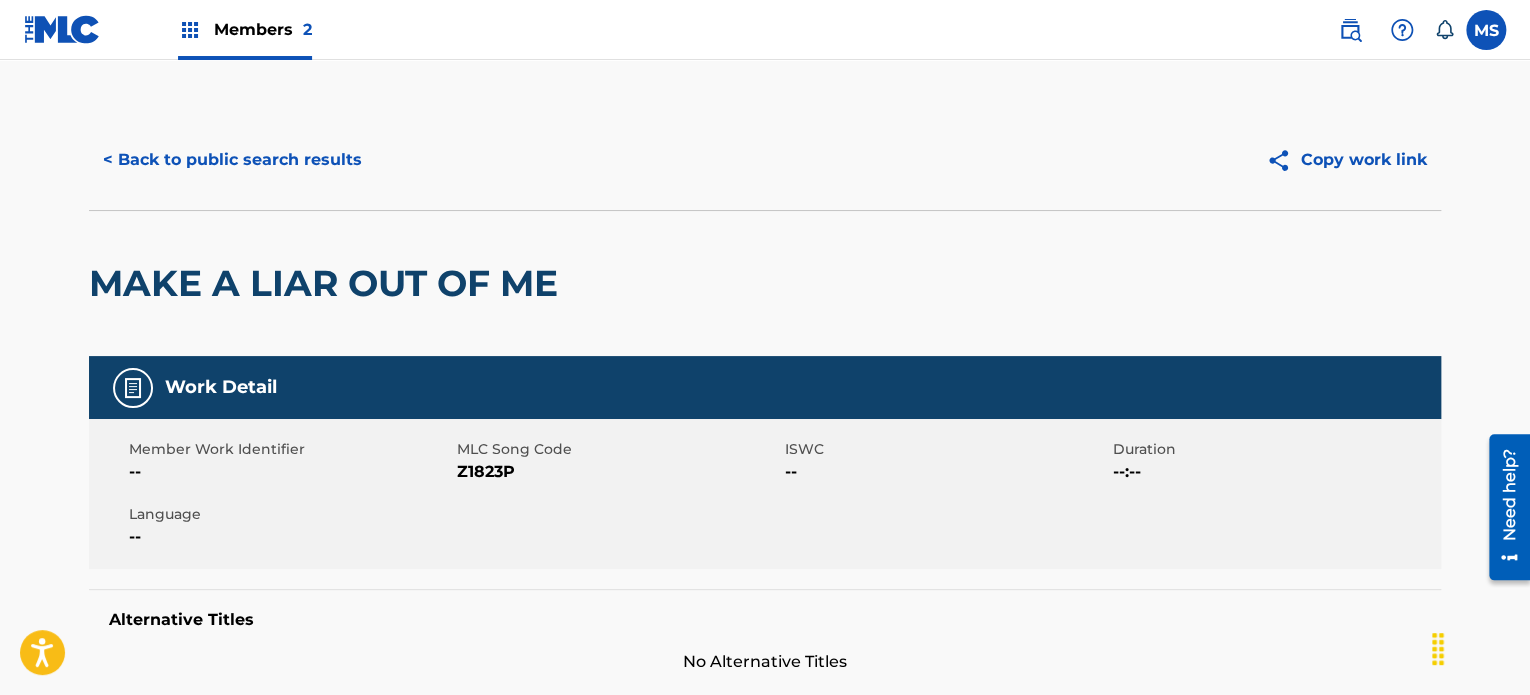 click on "< Back to public search results" at bounding box center (232, 160) 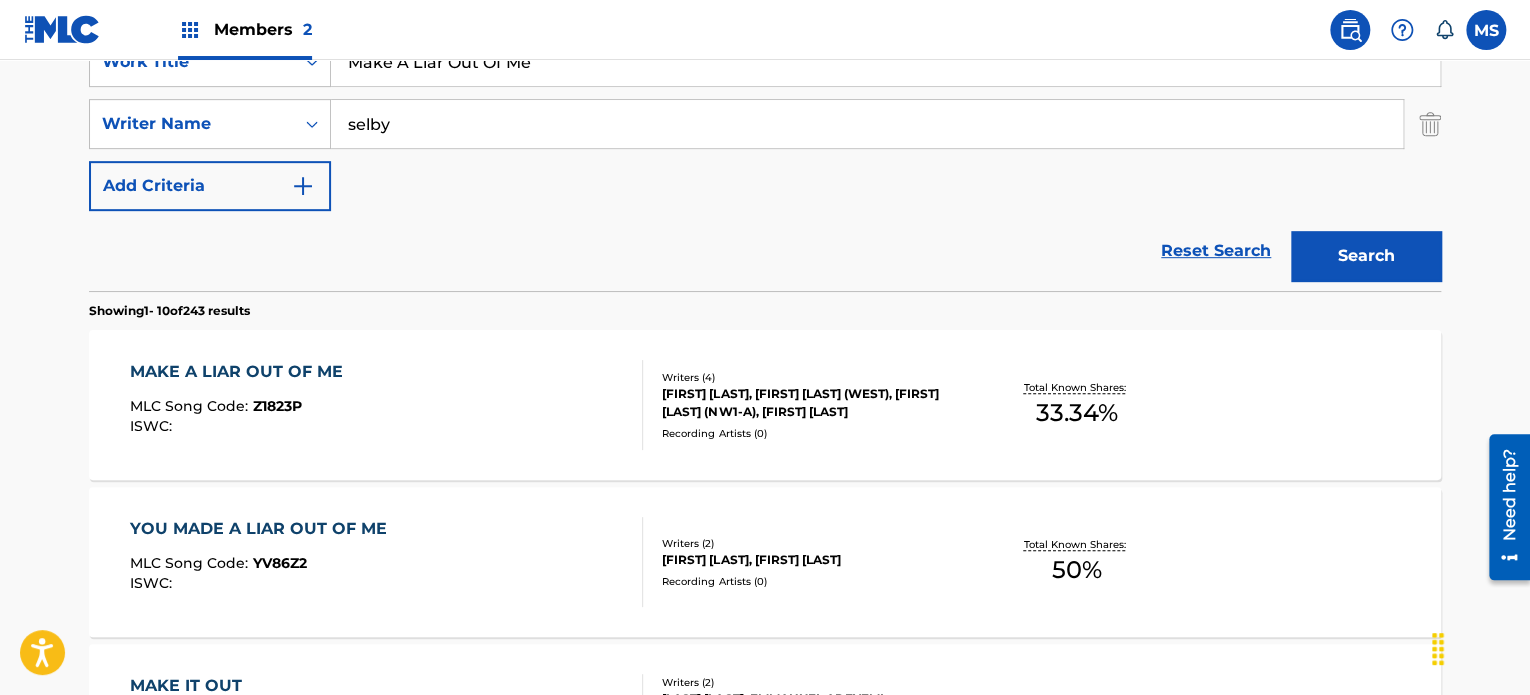 scroll, scrollTop: 437, scrollLeft: 0, axis: vertical 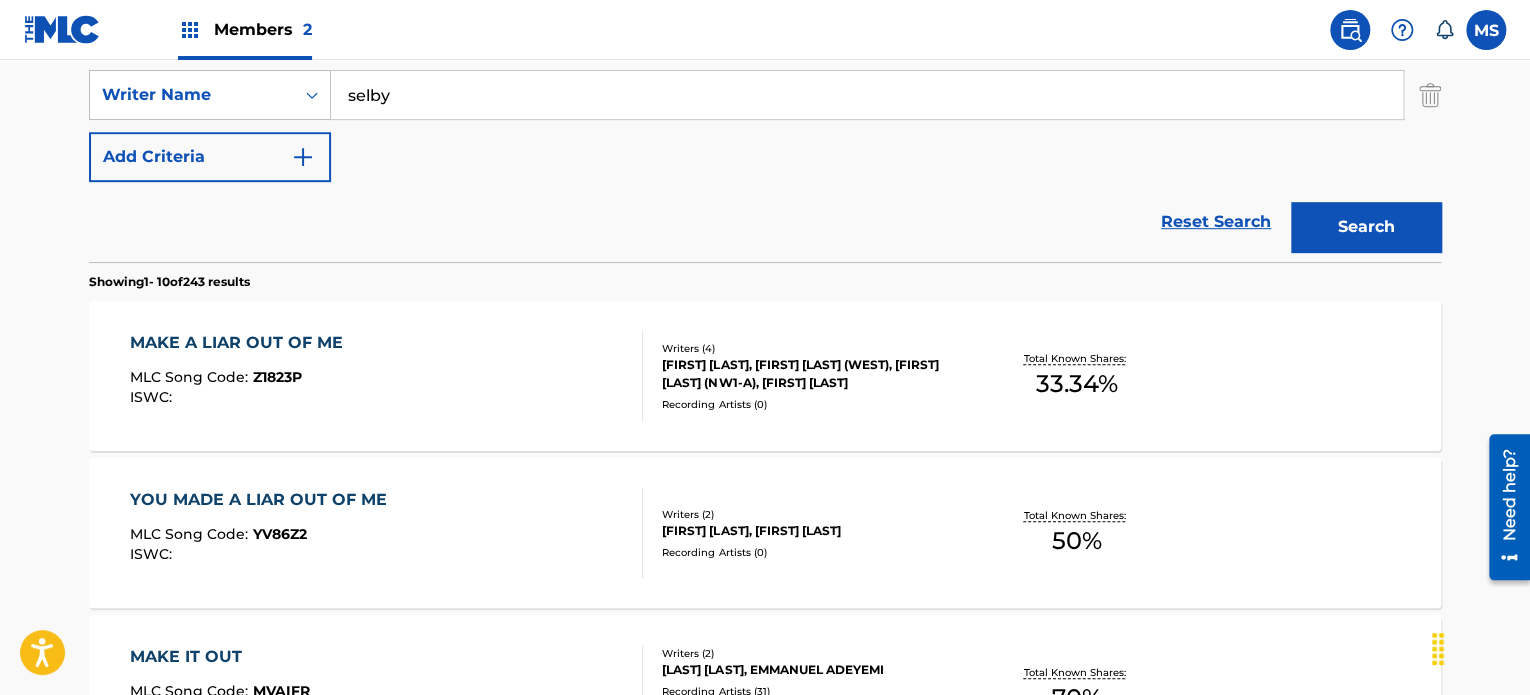 click on "YOU MADE A LIAR OUT OF ME MLC Song Code : YV86Z2 ISWC :" at bounding box center (387, 533) 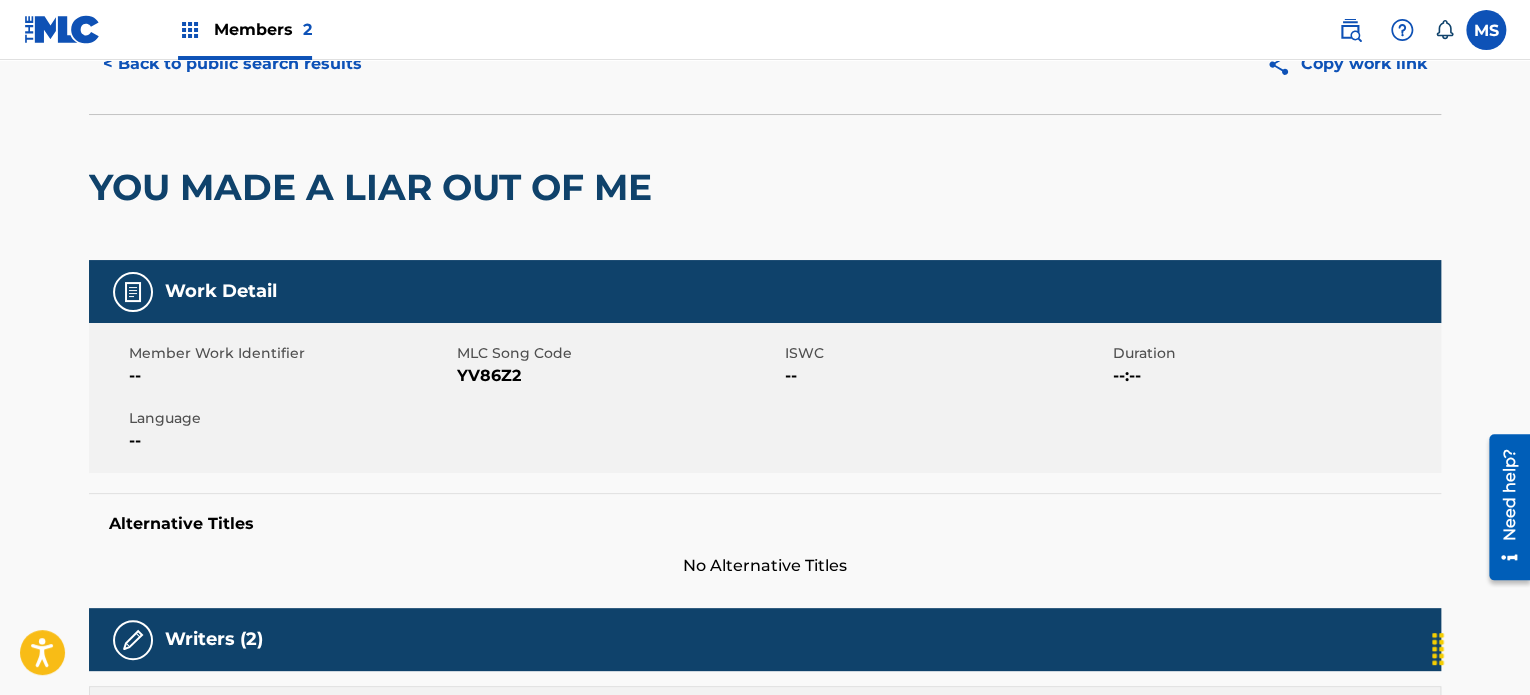 scroll, scrollTop: 0, scrollLeft: 0, axis: both 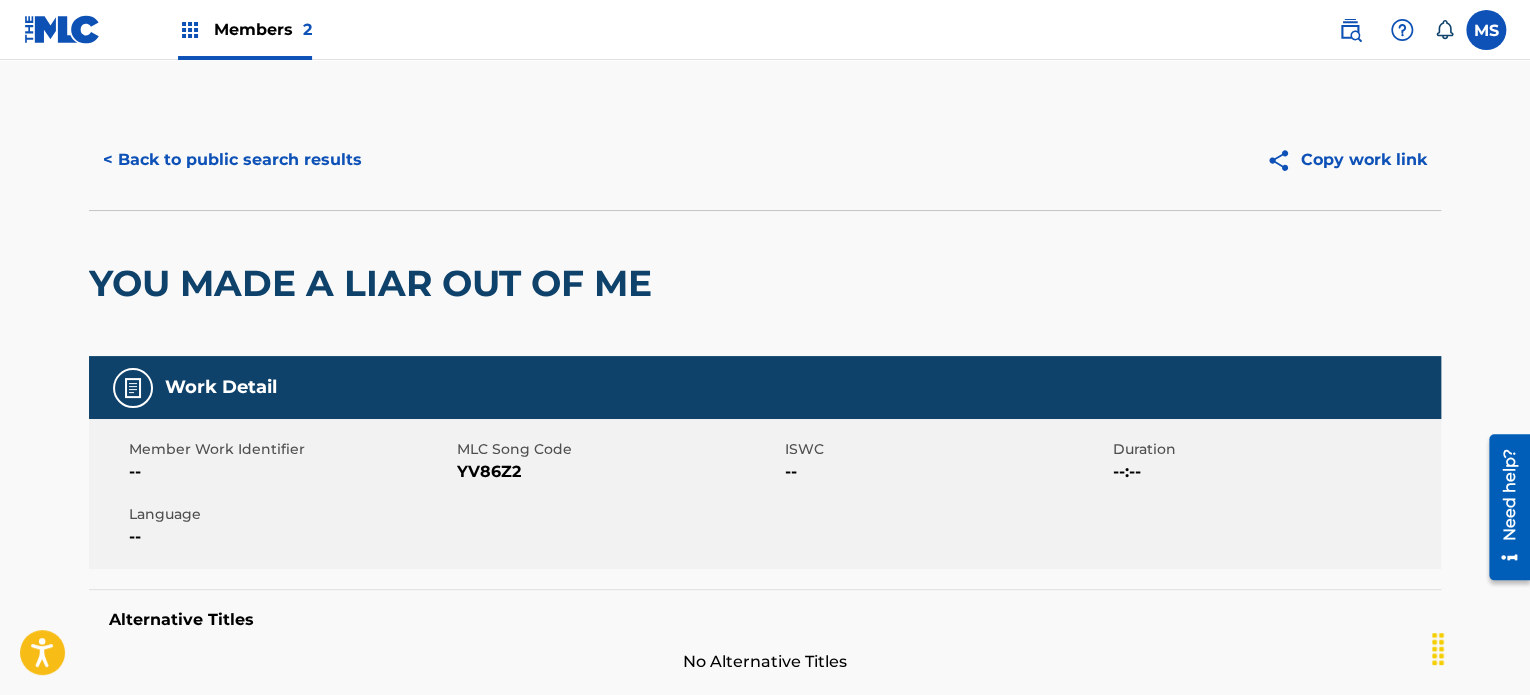 click on "< Back to public search results" at bounding box center [232, 160] 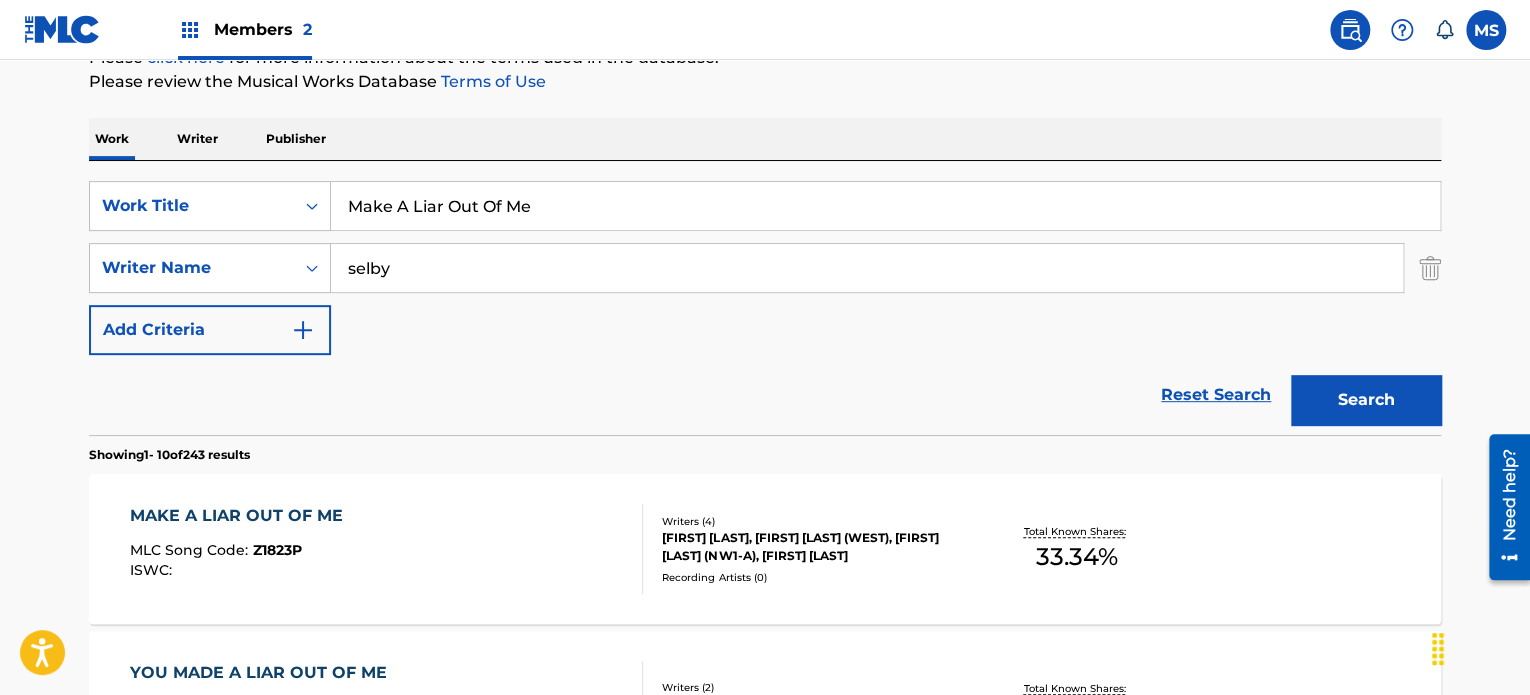 scroll, scrollTop: 300, scrollLeft: 0, axis: vertical 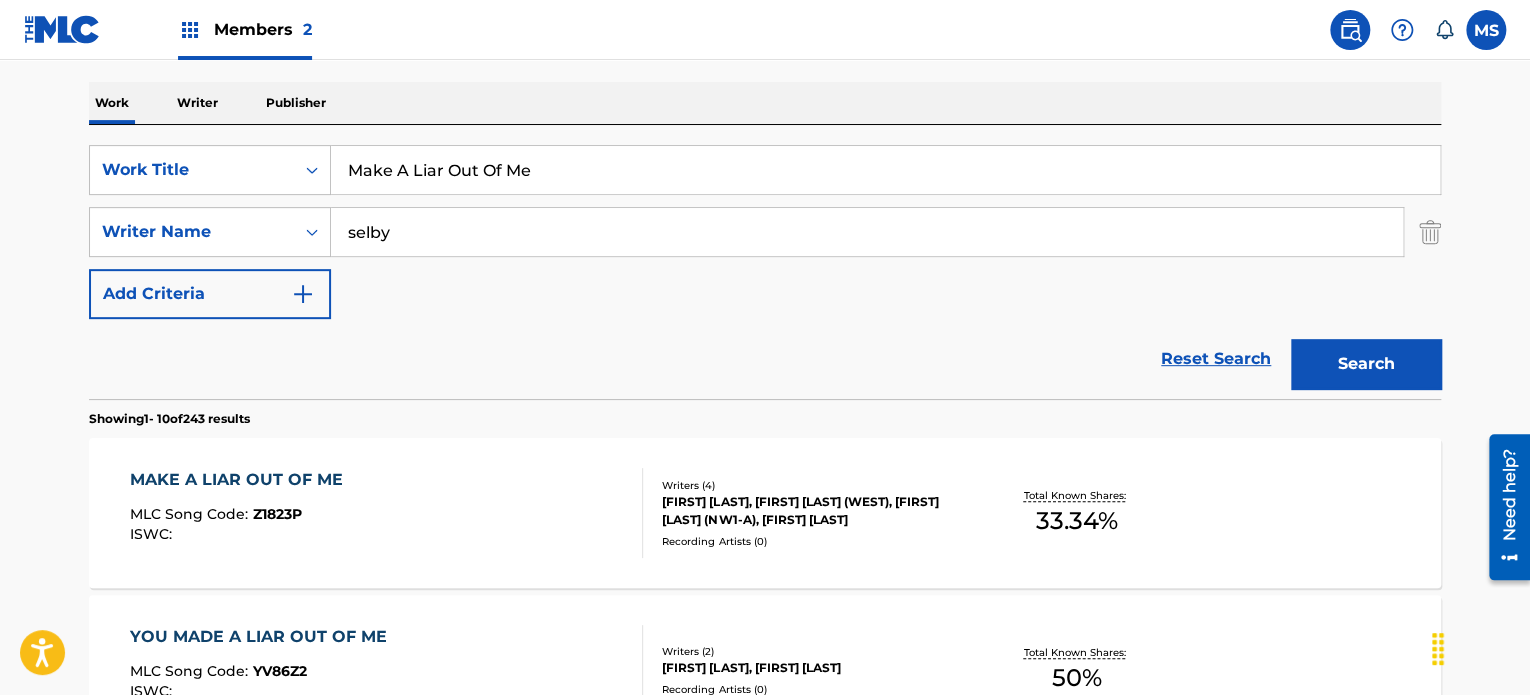 click on "Make A Liar Out Of Me" at bounding box center [885, 170] 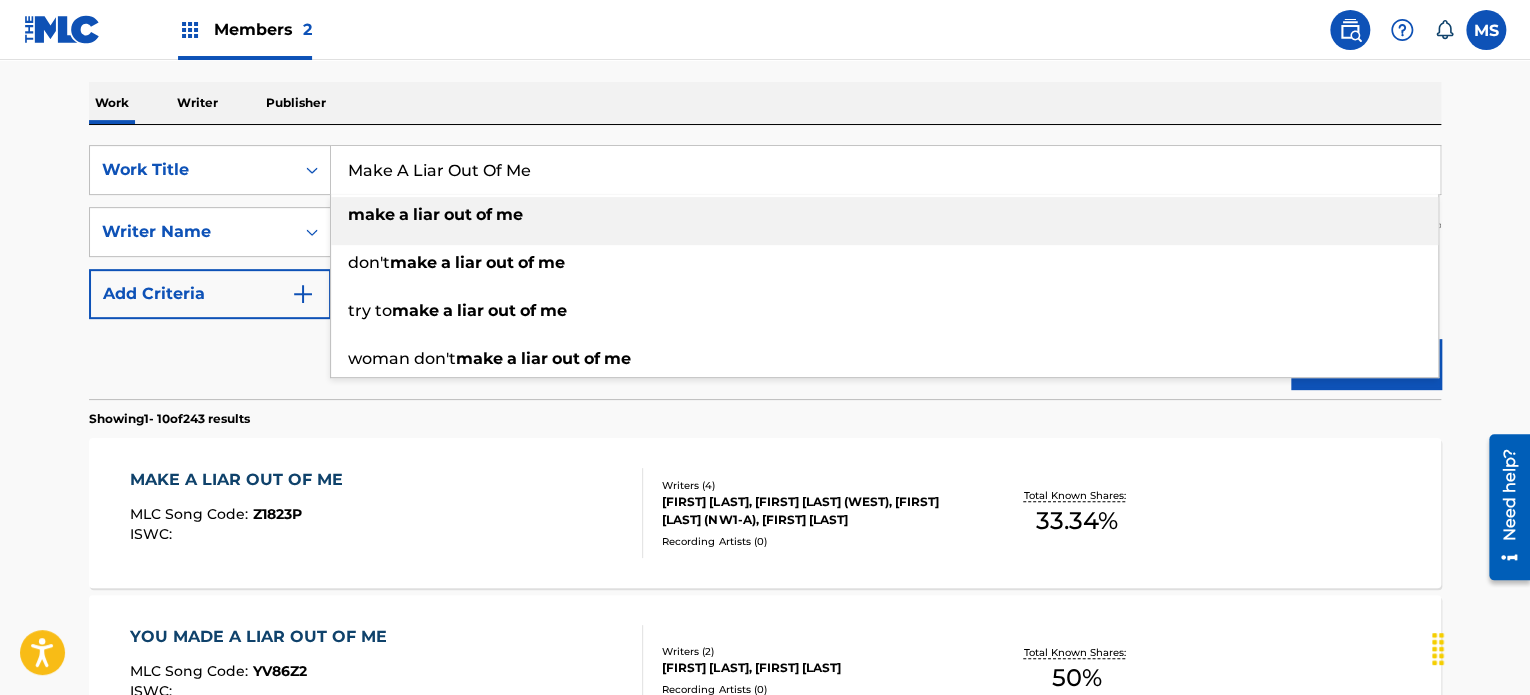 click on "Make A Liar Out Of Me" at bounding box center [885, 170] 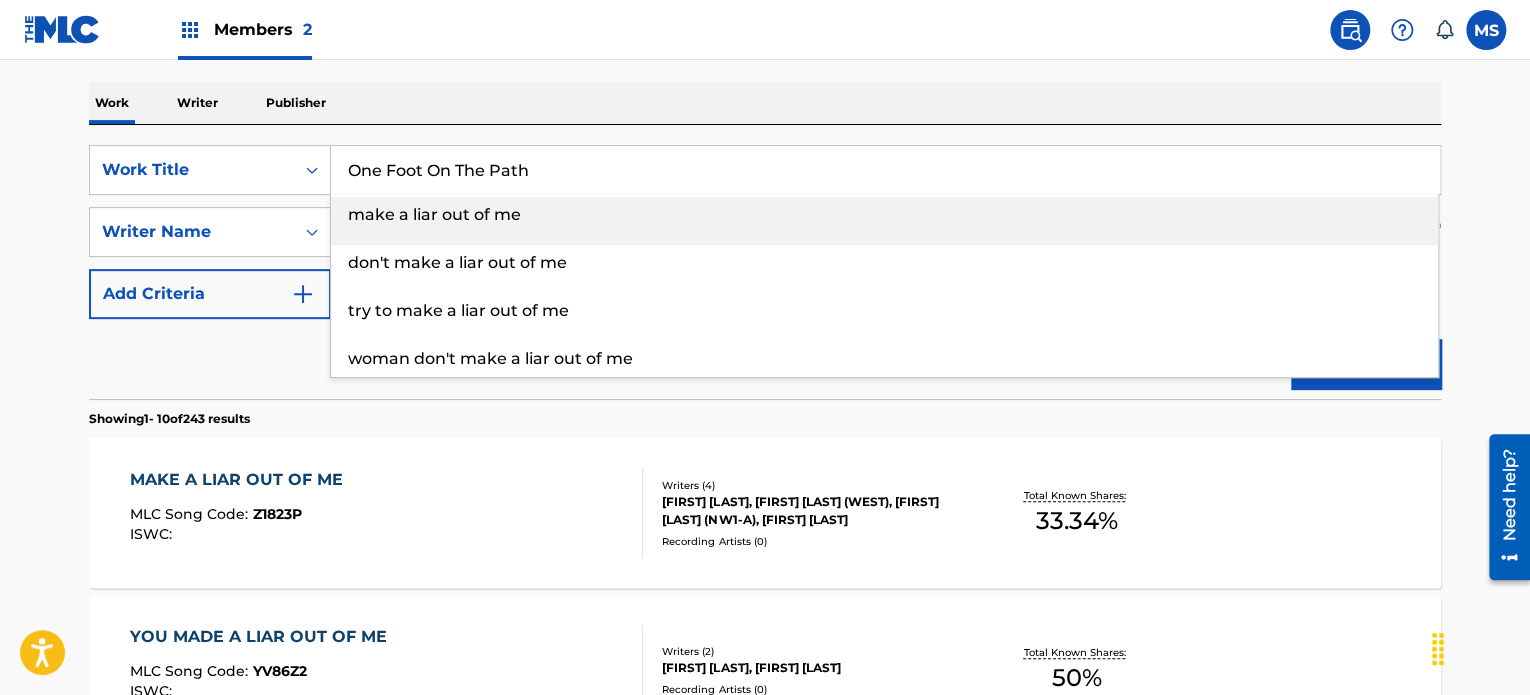 type on "One Foot On The Path" 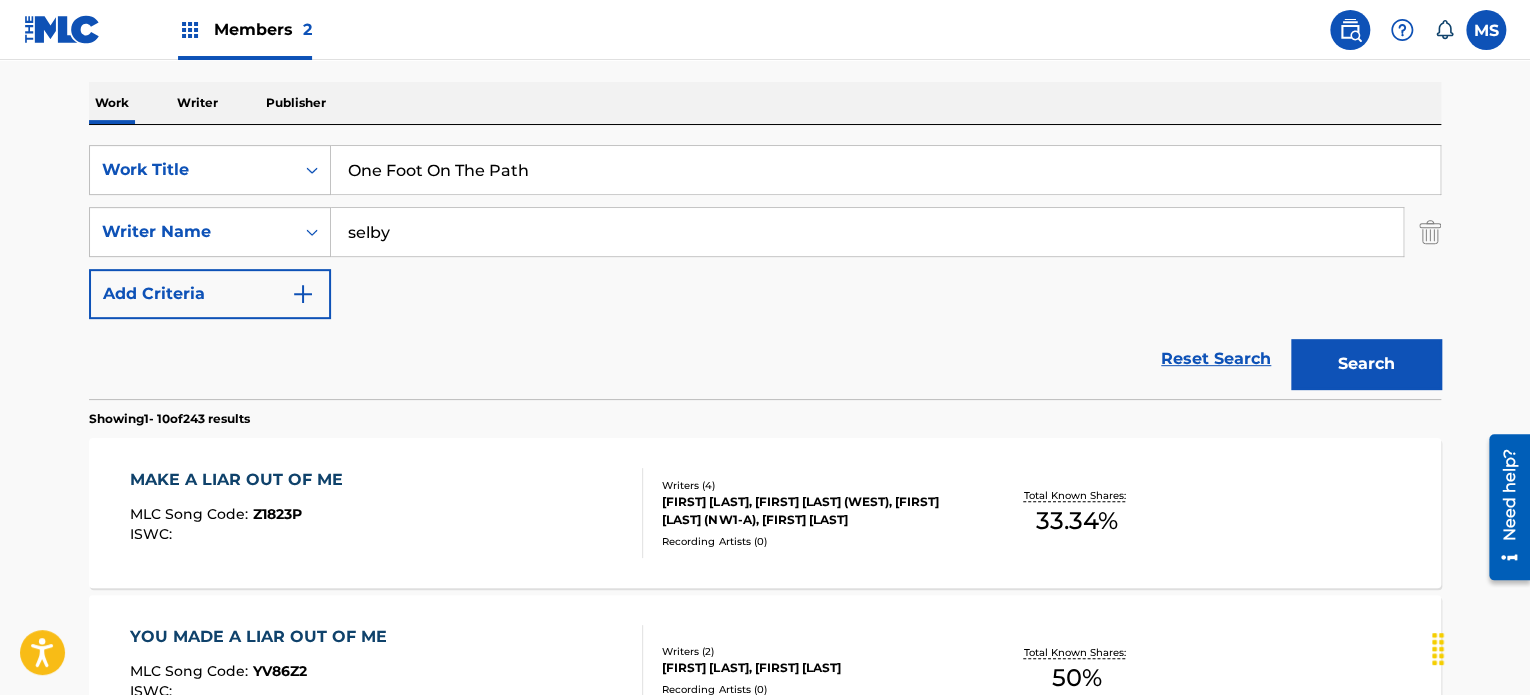 click on "The MLC Public Work Search The accuracy and completeness of The MLC's data is determined solely by our Members. It is not an authoritative source for recording information. Please   click here   for more information about the terms used in the database. Please review the Musical Works Database   Terms of Use Work Writer Publisher SearchWithCriteria040ab64d-093a-4e41-a800-5351f696810b Work Title One Foot On The Path SearchWithCriteria90d99372-cd08-447f-b551-a0d4bef65a8e Writer Name selby Add Criteria Reset Search Search Showing  1  -   10  of  243   results   MAKE A LIAR OUT OF ME MLC Song Code : Z1823P ISWC : Writers ( 4 ) MICKEY GUYTON, MARK SELBY (WEST), MARK SELBY (NW1-A), TIA SILLERS Recording Artists ( 0 ) Total Known Shares: 33.34 % YOU MADE A LIAR OUT OF ME MLC Song Code : YV86Z2 ISWC : Writers ( 2 ) MARK O SELBY, TIA SILLERS Recording Artists ( 0 ) Total Known Shares: 50 % MAKE IT OUT MLC Song Code : MVAIFR ISWC : Writers ( 2 ) SIDNEY SELBY, EMMANUEL ADEYEMI Recording Artists ( 31 ) 70 % COUNT ME OUT" at bounding box center (765, 957) 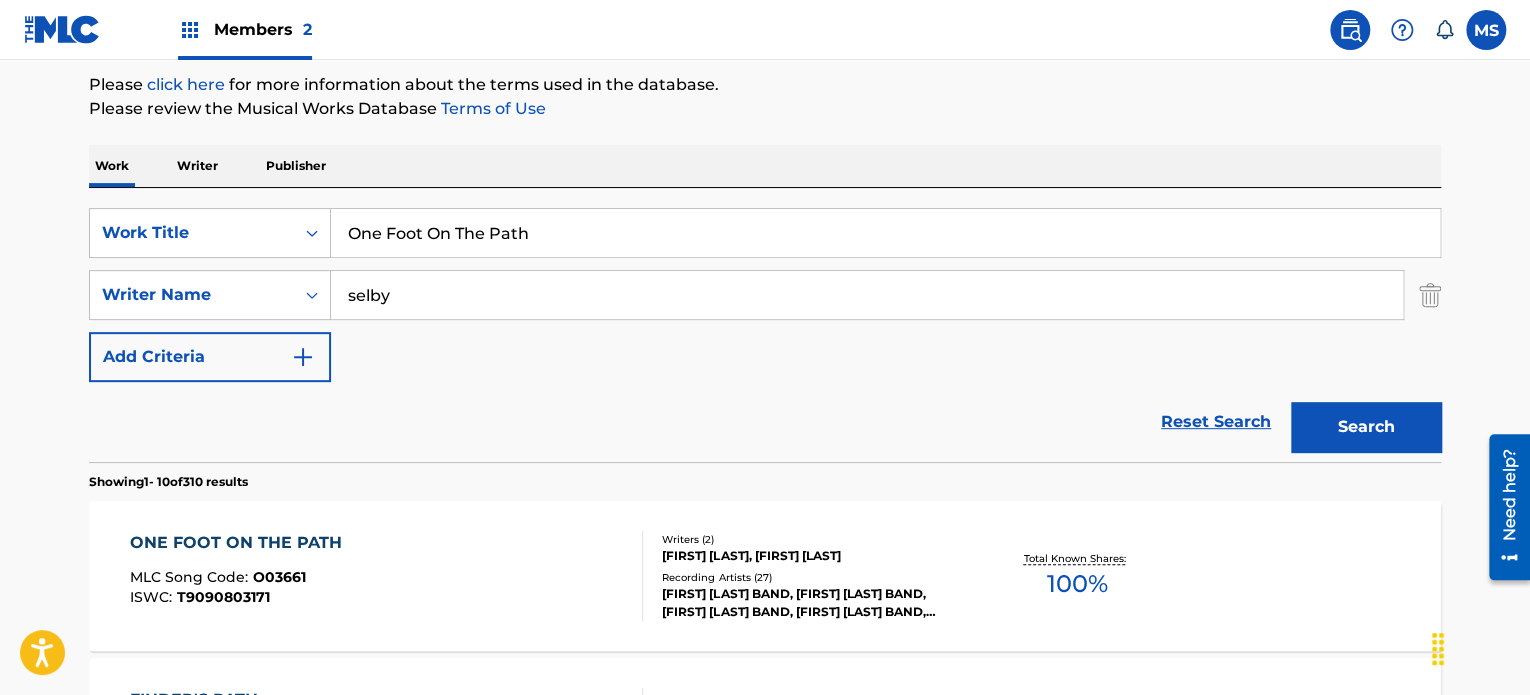 scroll, scrollTop: 300, scrollLeft: 0, axis: vertical 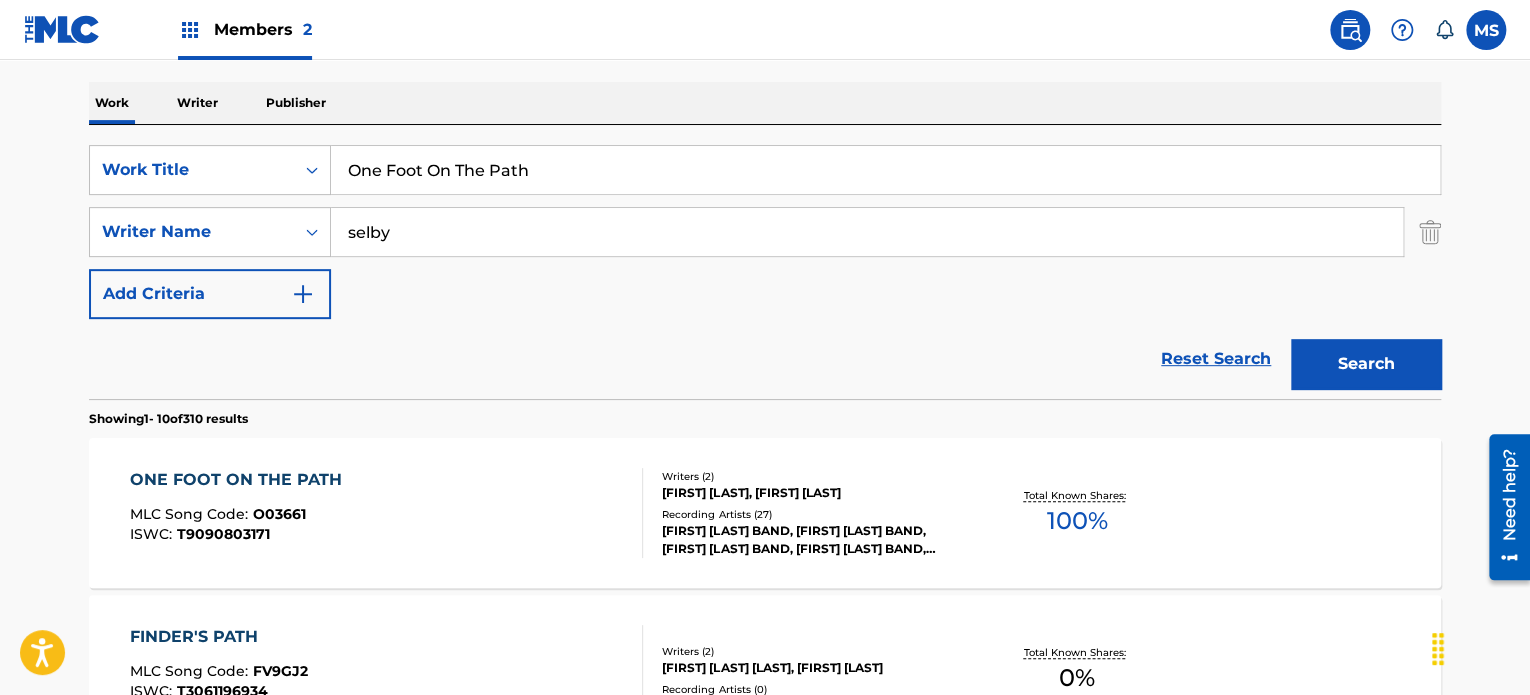 click on "ONE FOOT ON THE PATH MLC Song Code : O03661 ISWC : T9090803171" at bounding box center [387, 513] 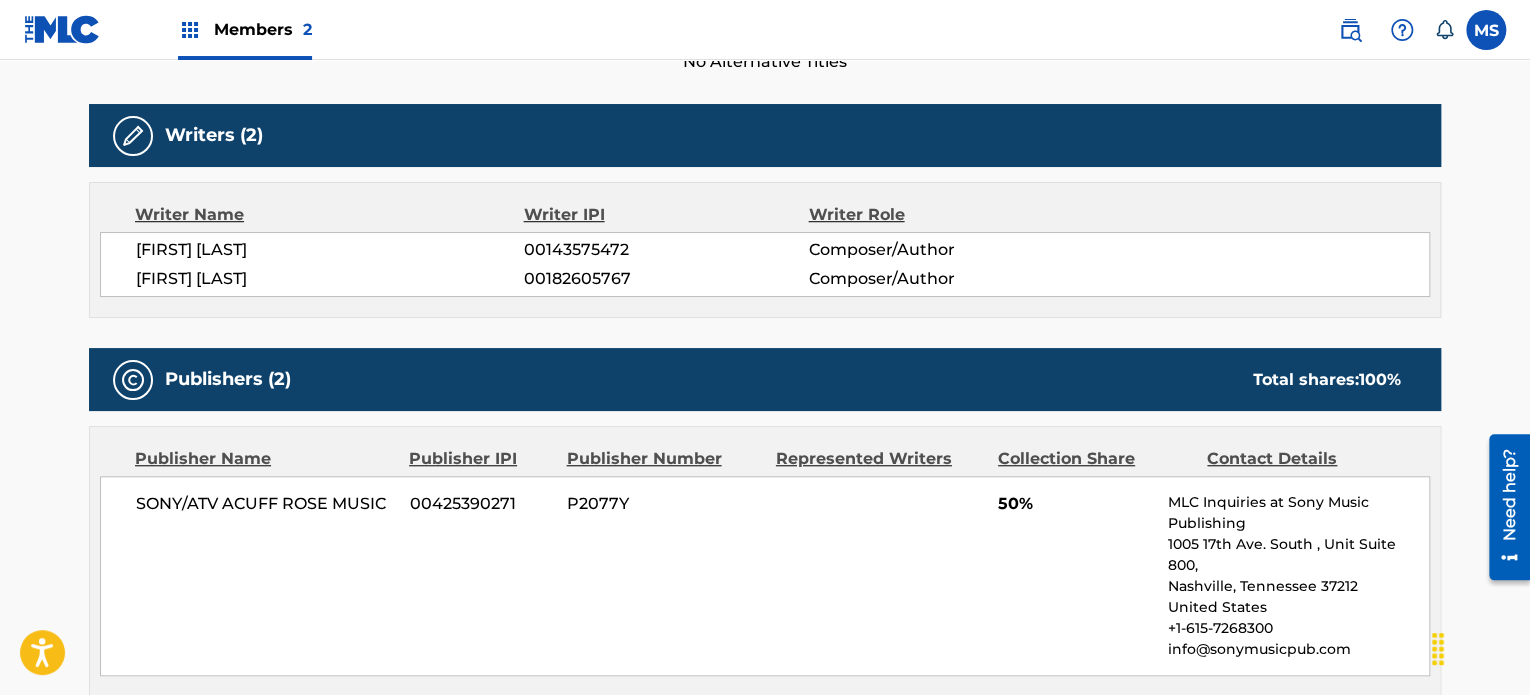 scroll, scrollTop: 0, scrollLeft: 0, axis: both 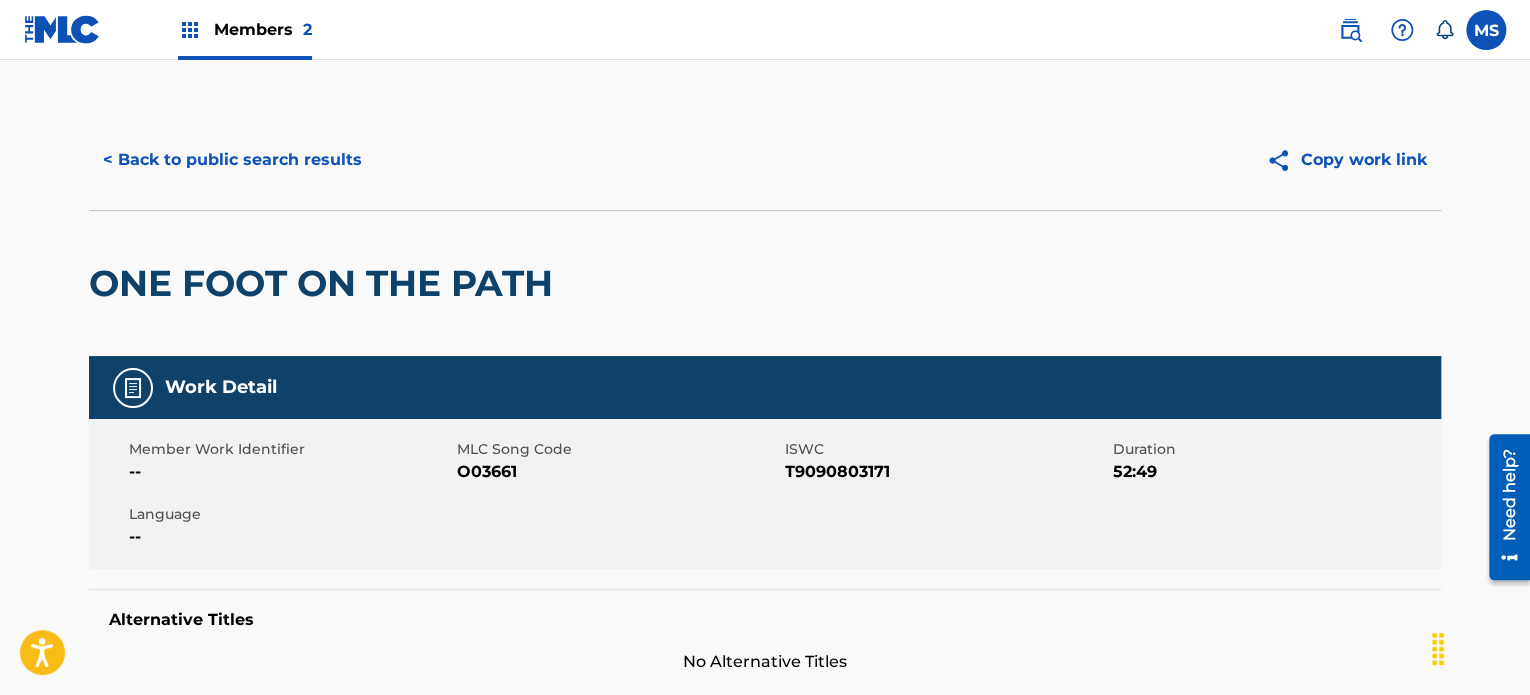 click on "< Back to public search results" at bounding box center (232, 160) 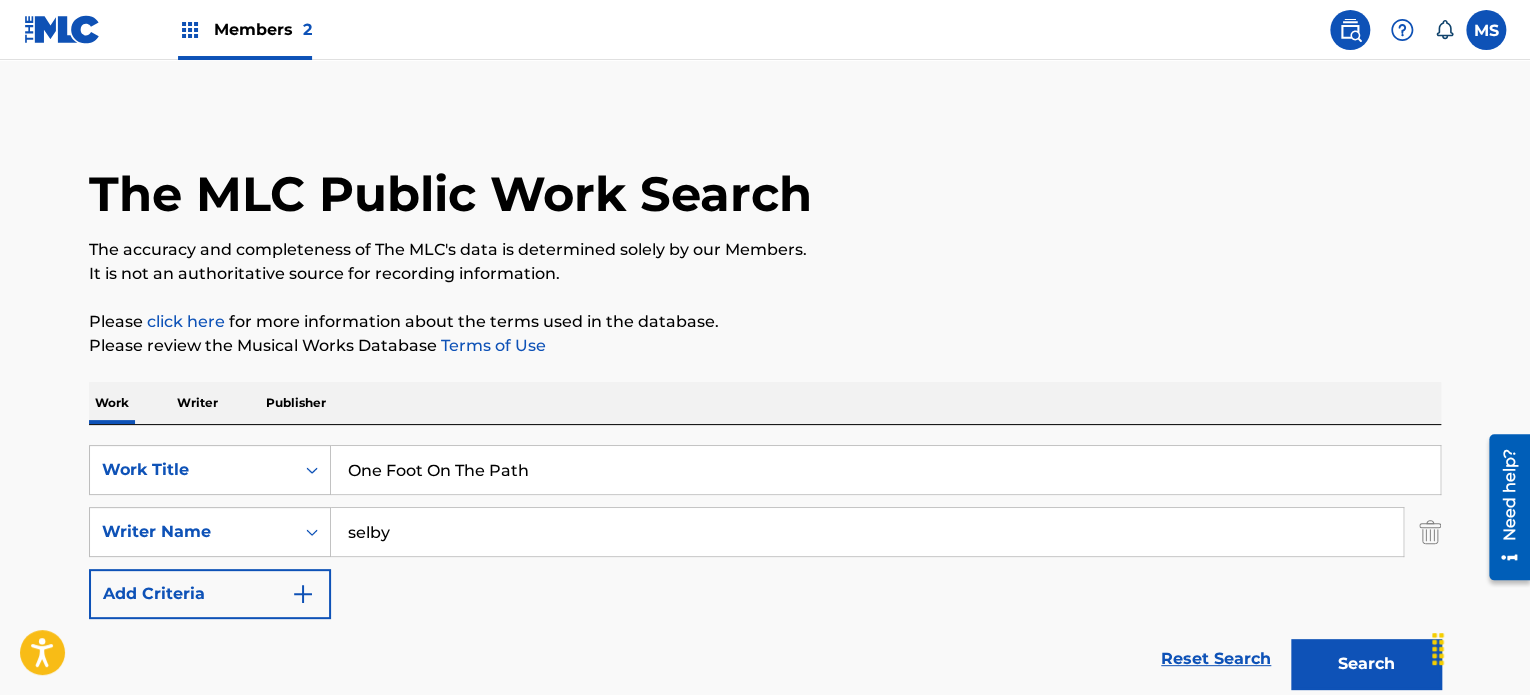 scroll, scrollTop: 300, scrollLeft: 0, axis: vertical 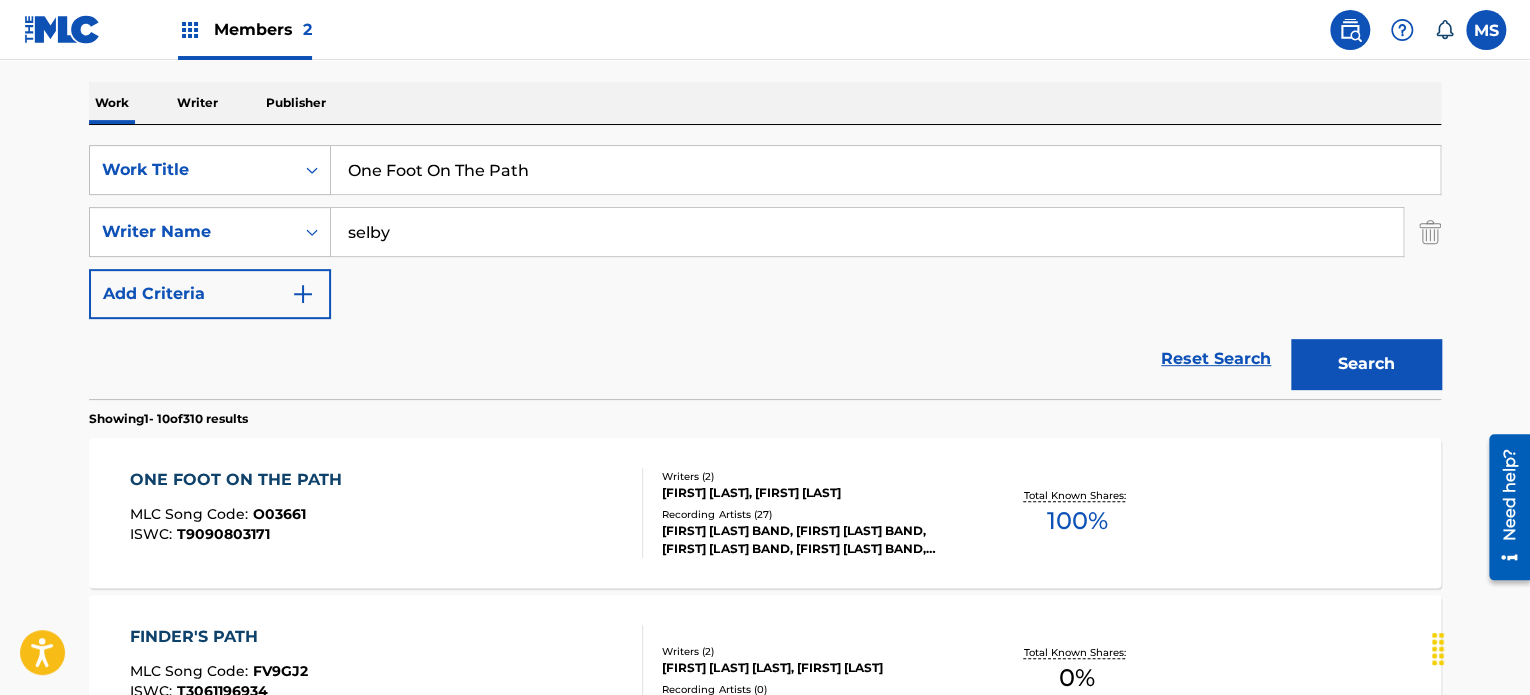 click on "One Foot On The Path" at bounding box center [885, 170] 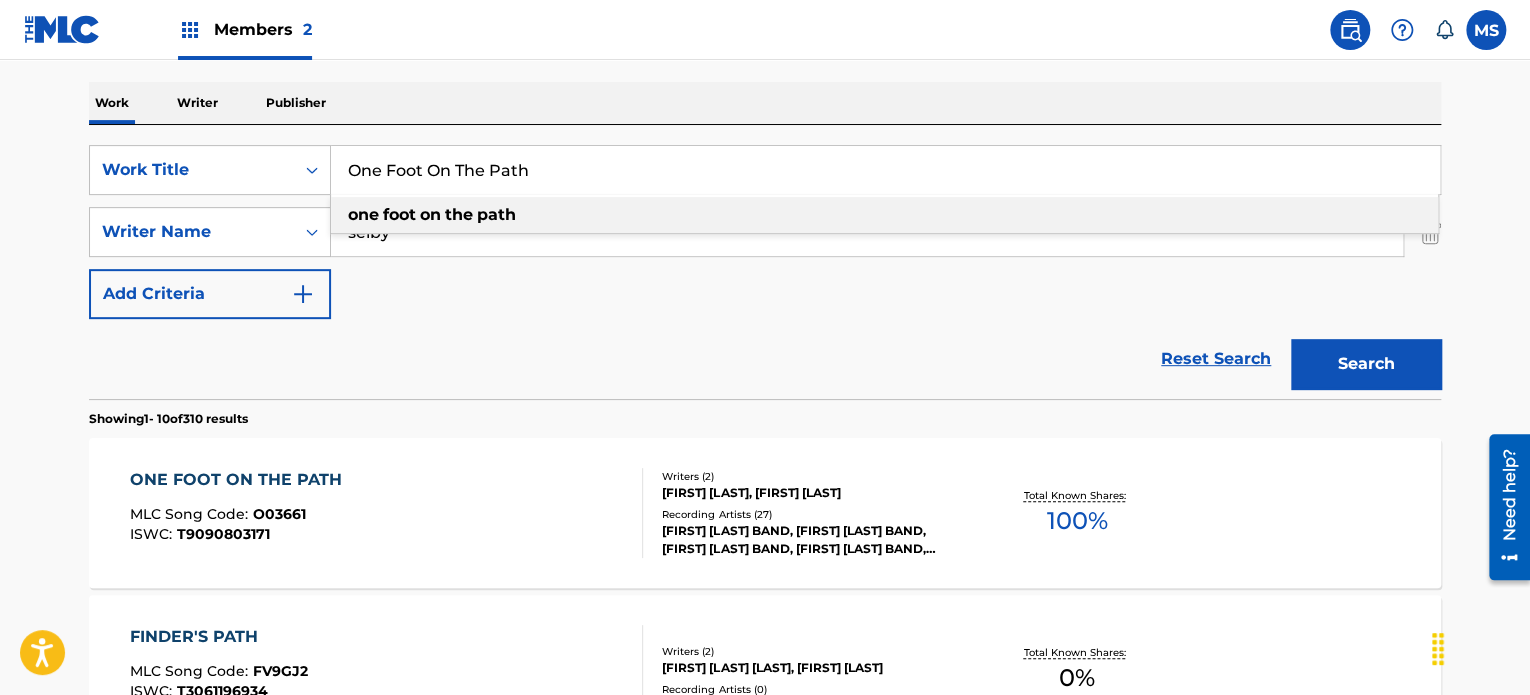 click on "One Foot On The Path" at bounding box center [885, 170] 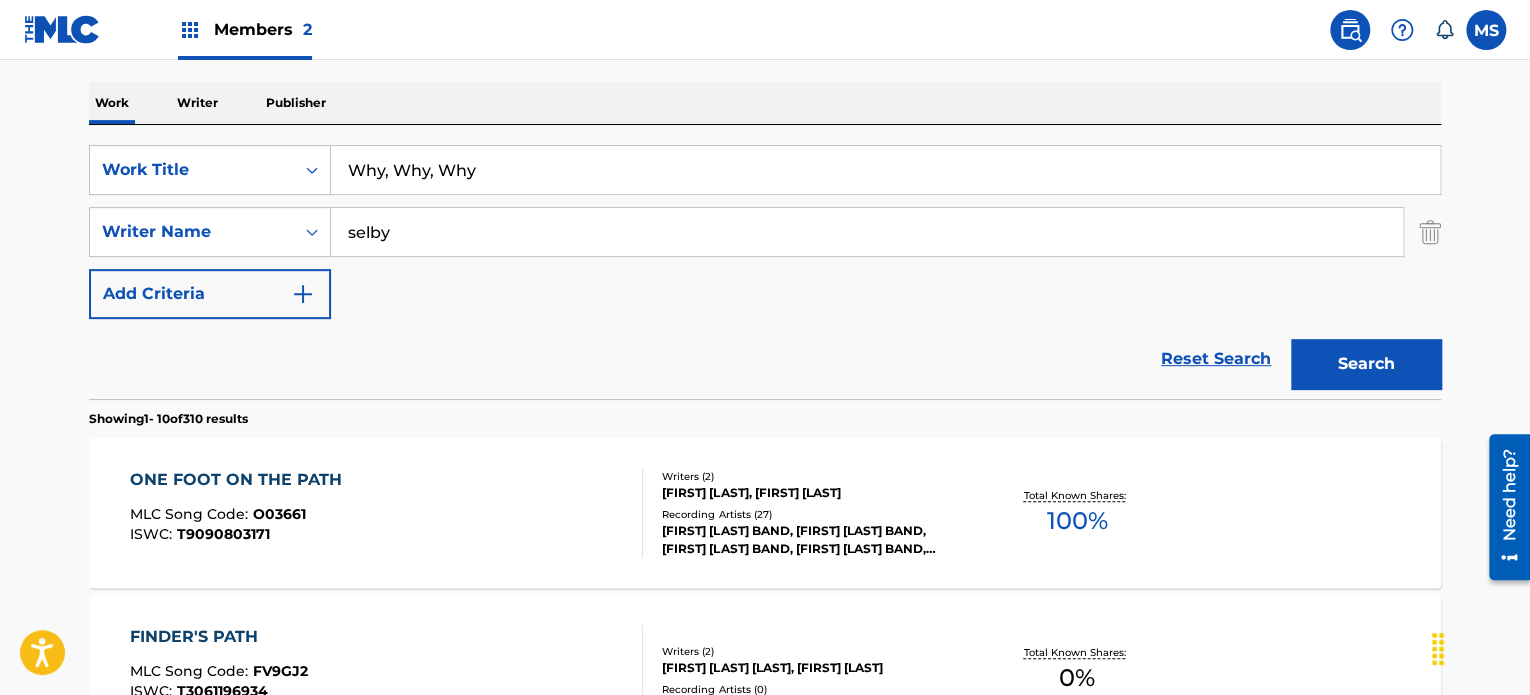 type on "Why, Why, Why" 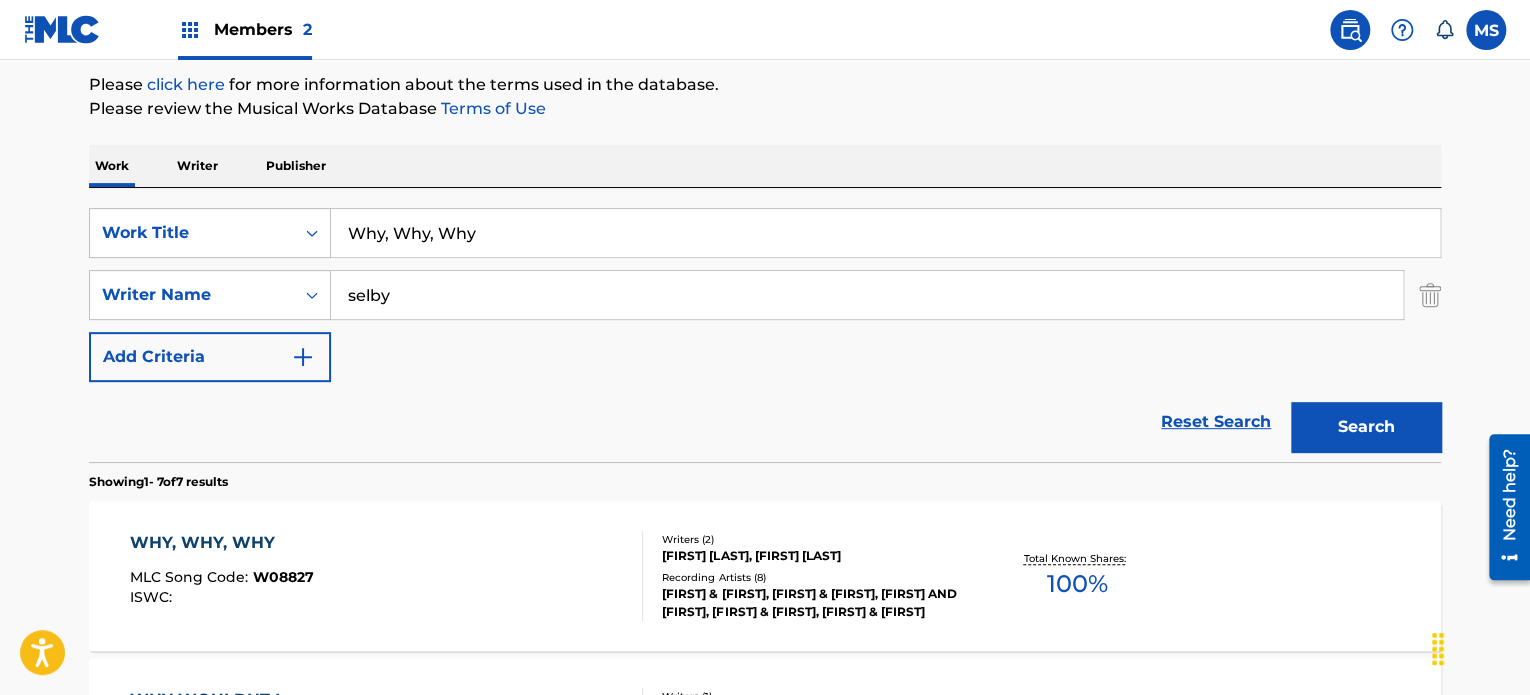 scroll, scrollTop: 300, scrollLeft: 0, axis: vertical 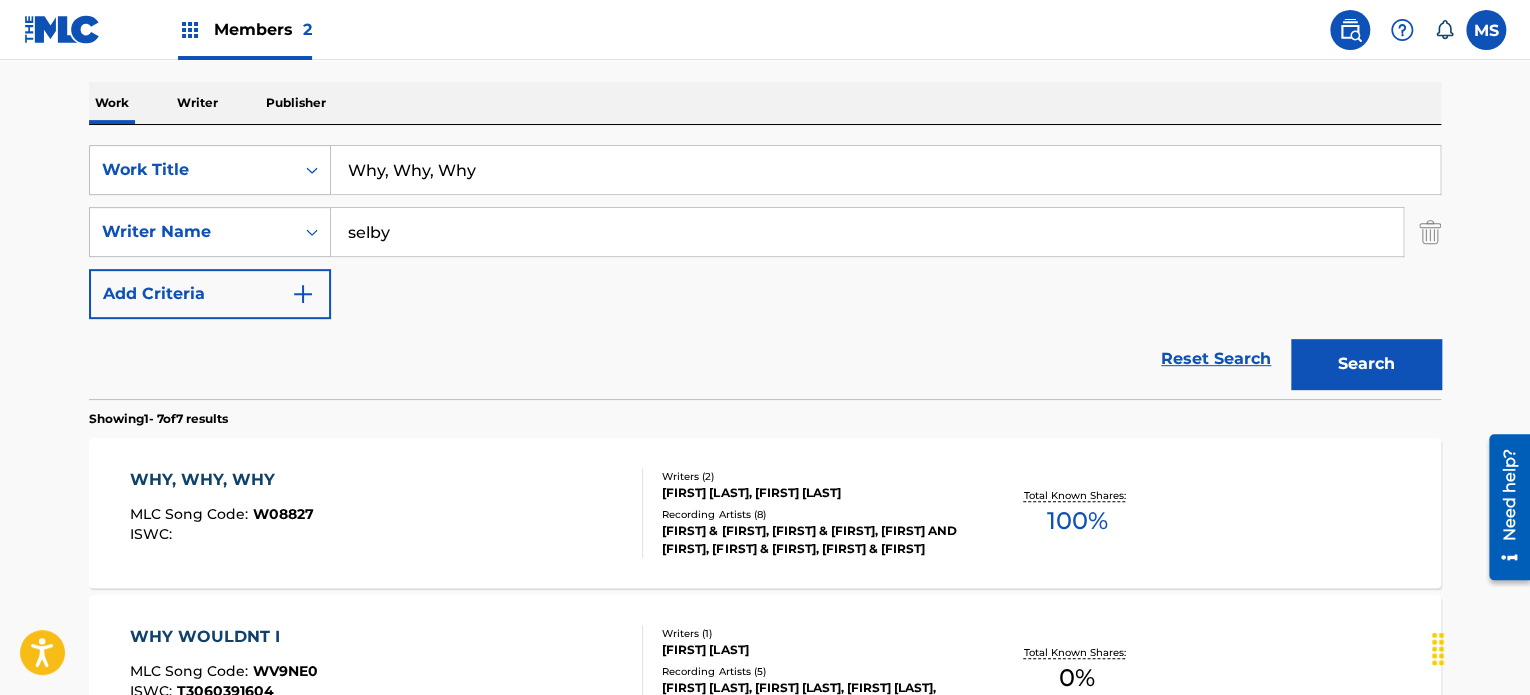 click on "WHY, WHY, WHY MLC Song Code : W08827 ISWC :" at bounding box center (387, 513) 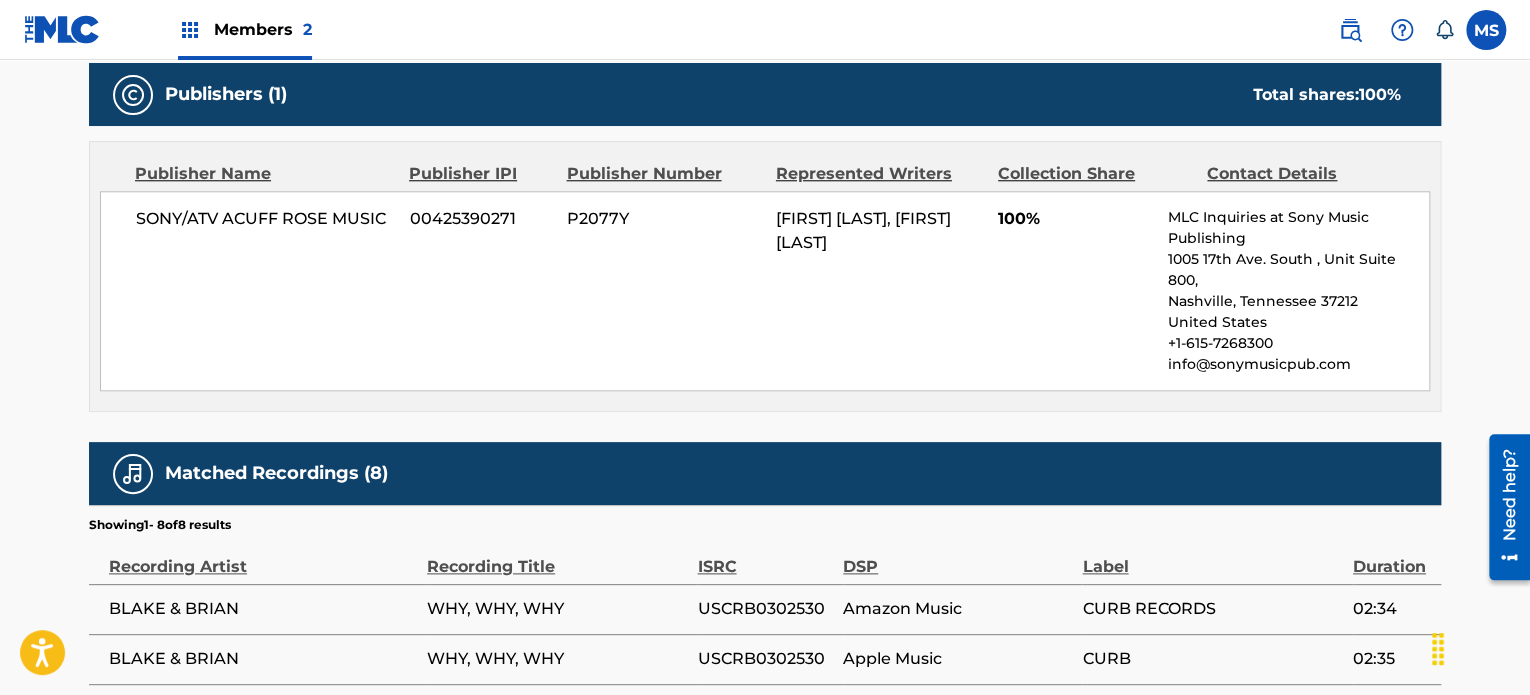 scroll, scrollTop: 900, scrollLeft: 0, axis: vertical 